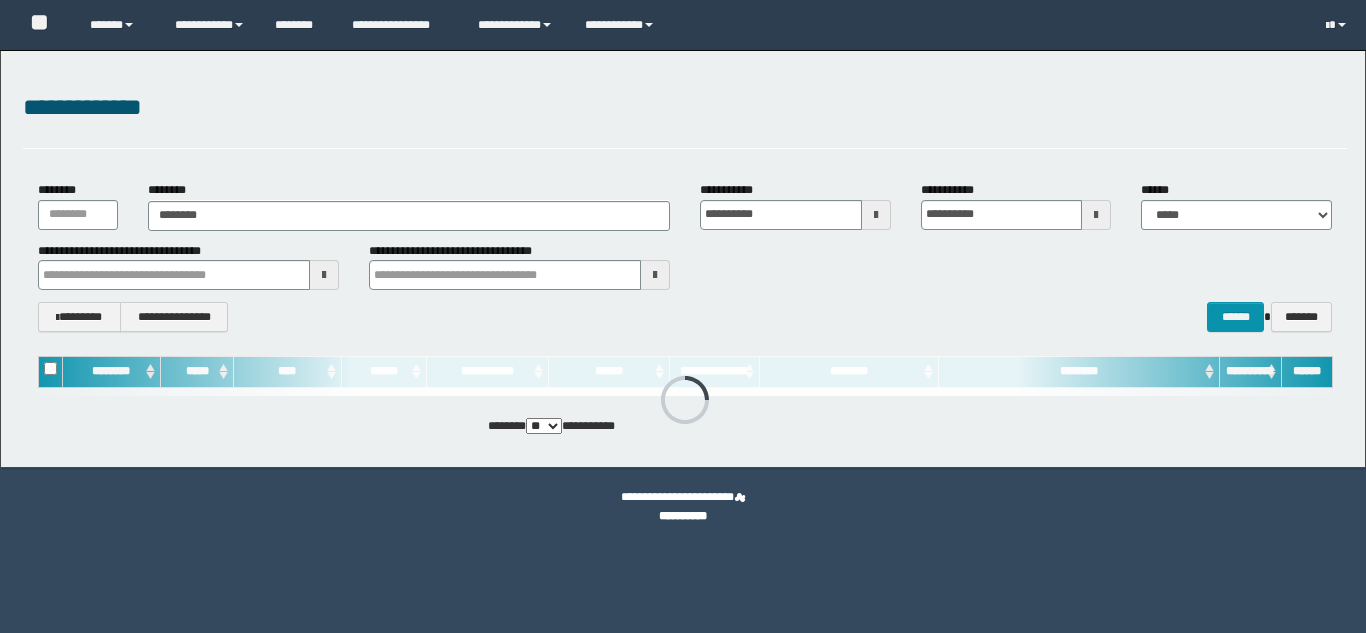 scroll, scrollTop: 0, scrollLeft: 0, axis: both 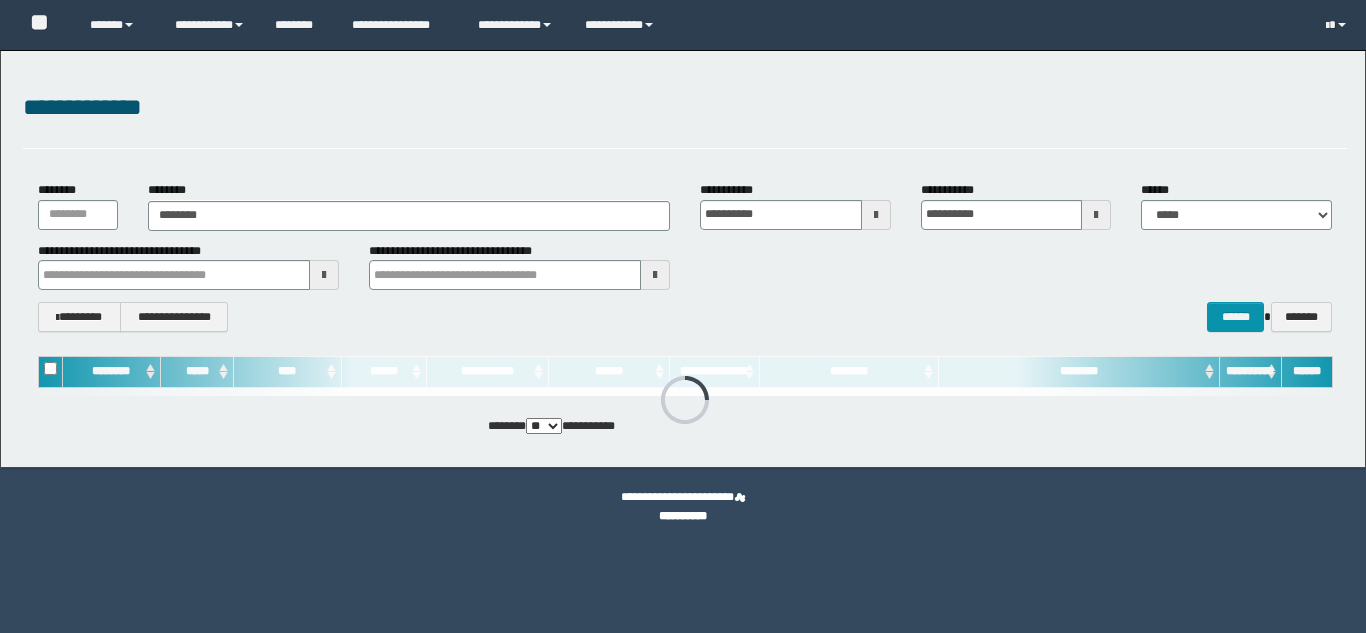 type on "********" 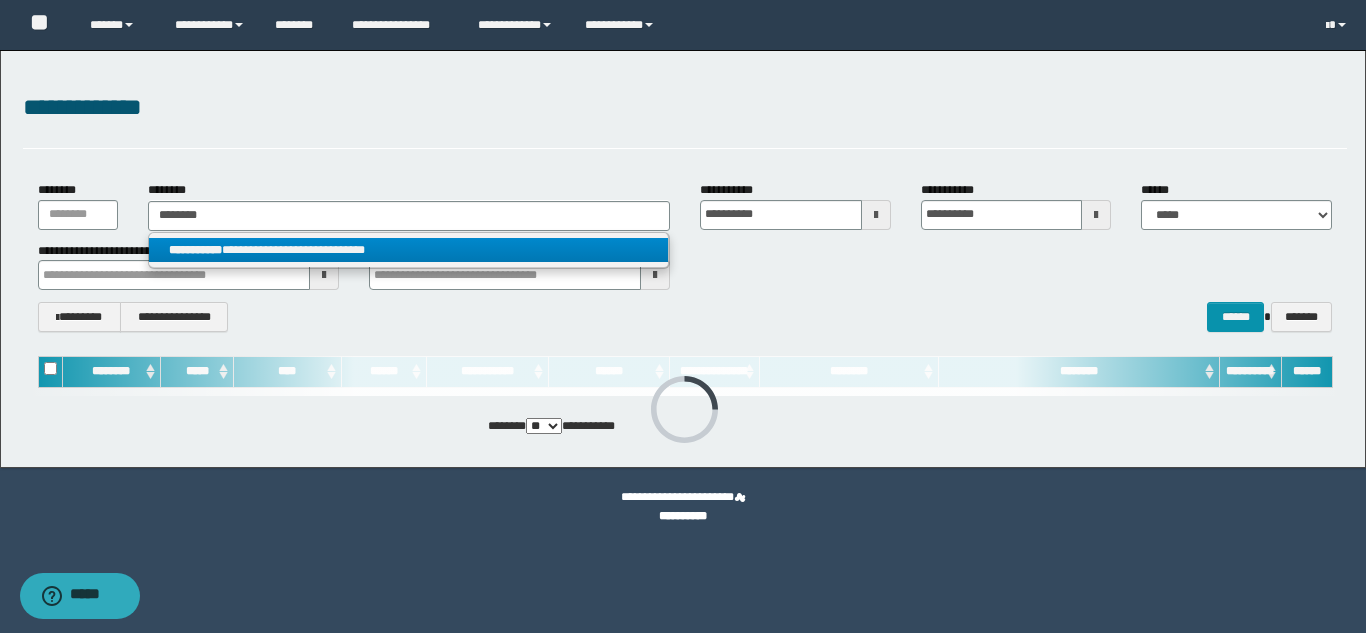 scroll, scrollTop: 0, scrollLeft: 0, axis: both 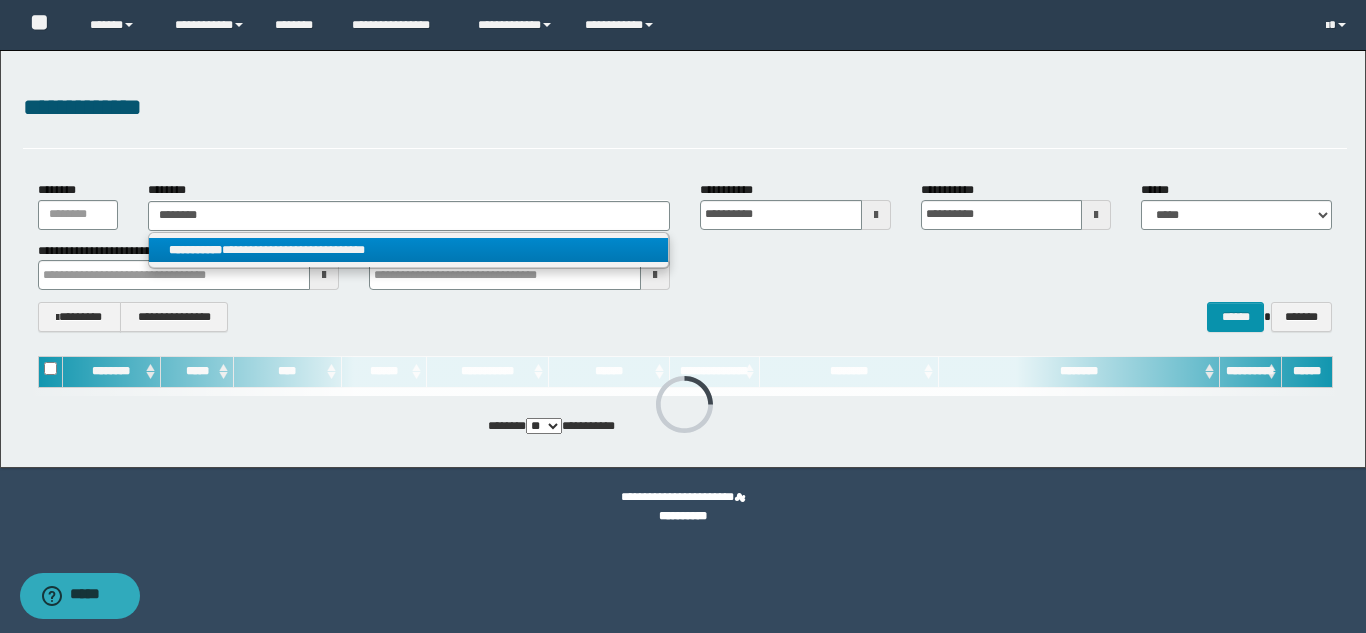 type on "********" 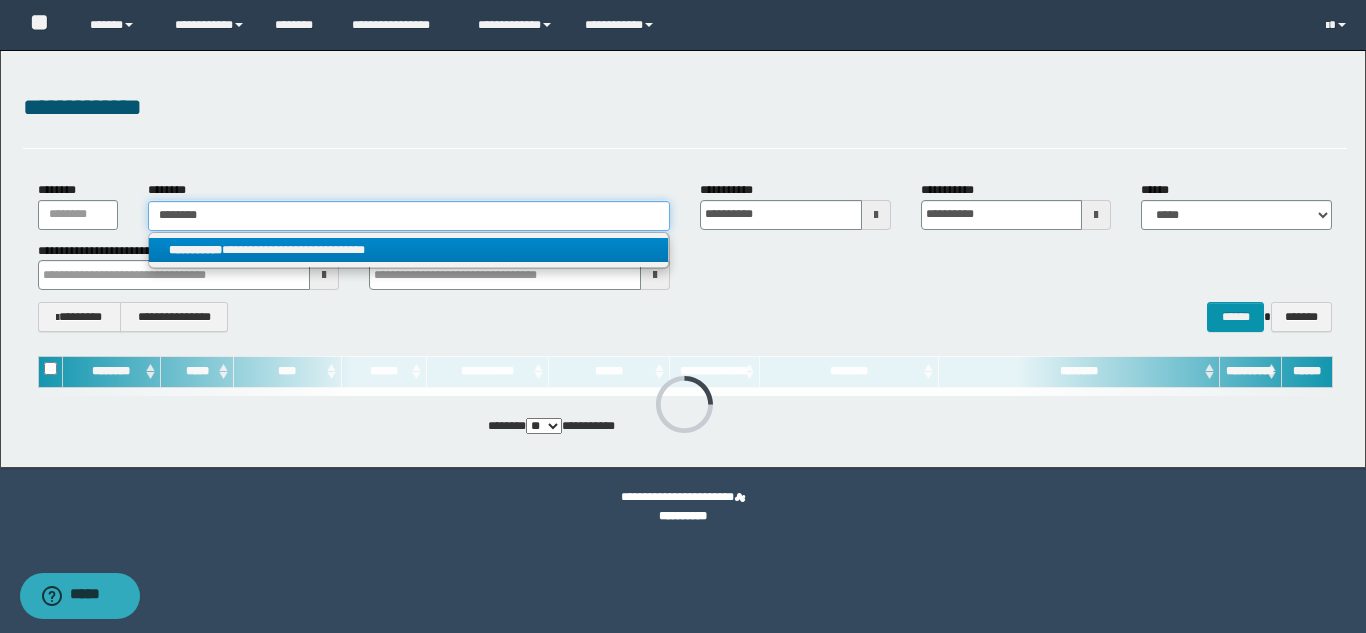 type 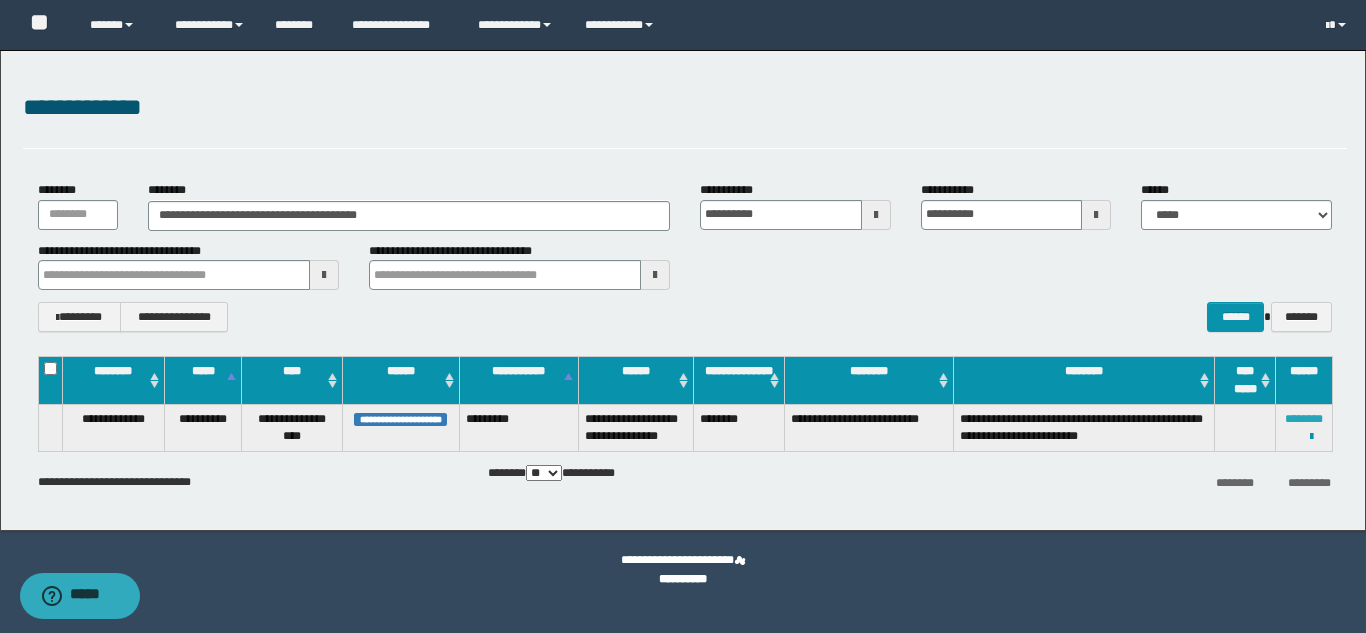 click on "********" at bounding box center [1304, 419] 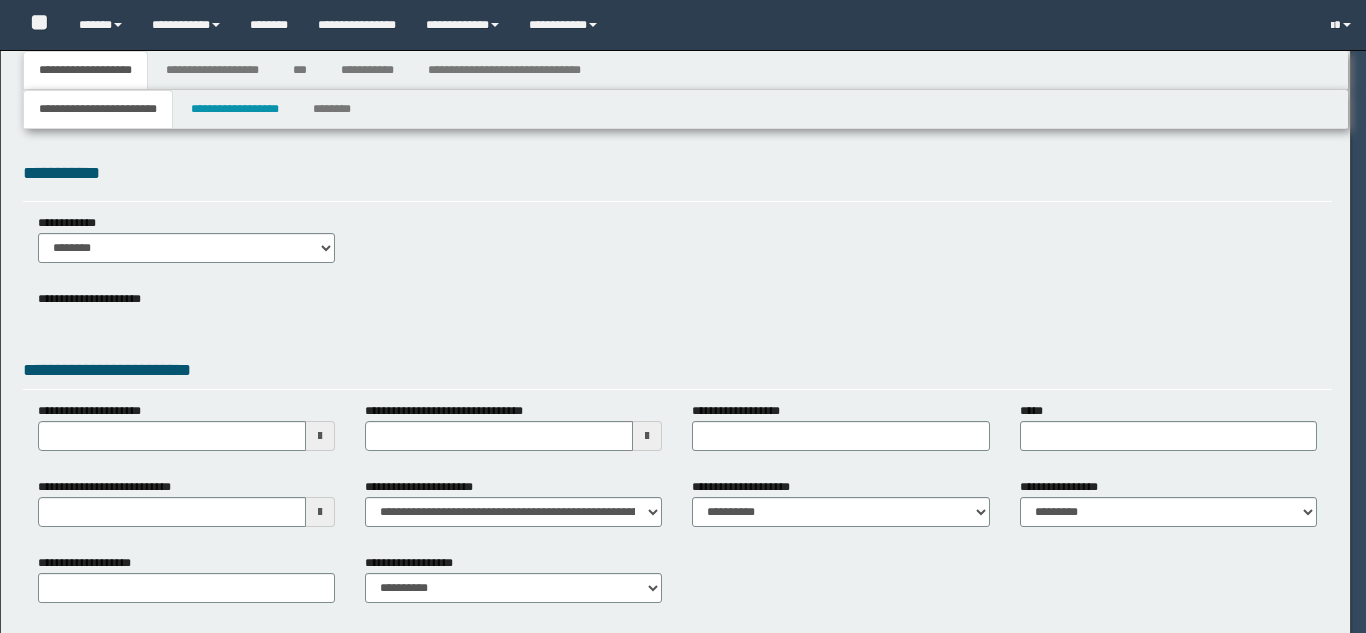 scroll, scrollTop: 0, scrollLeft: 0, axis: both 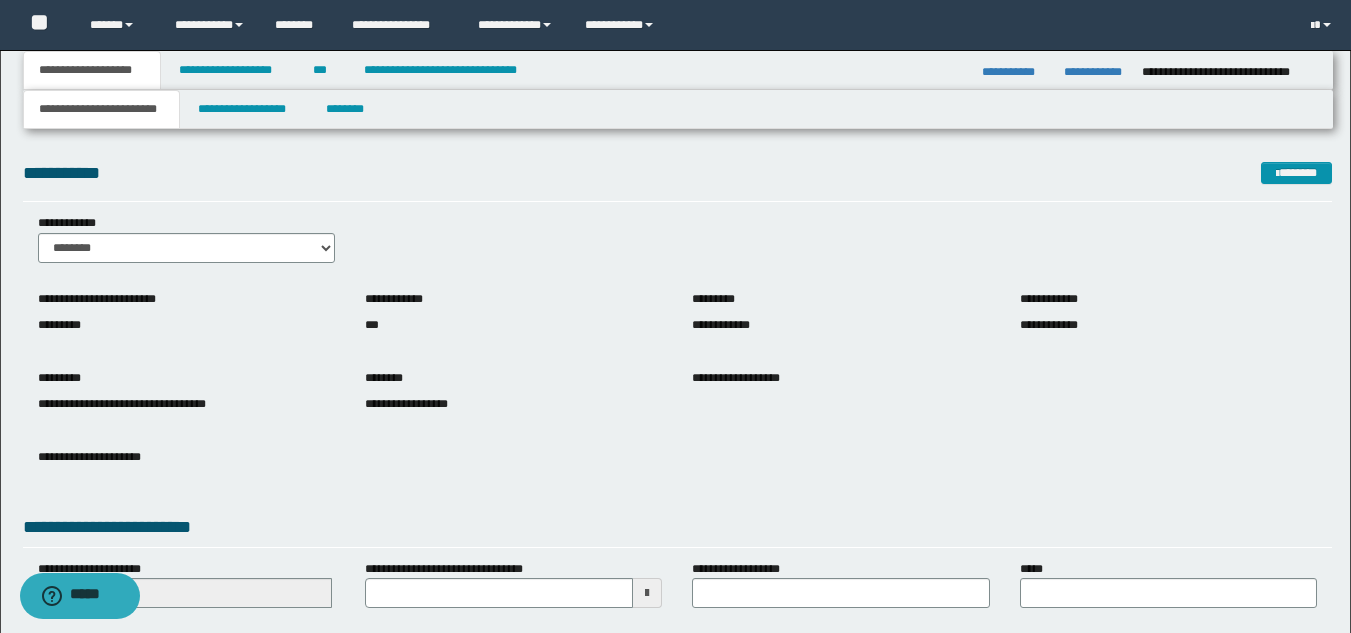 click on "**********" at bounding box center [677, 180] 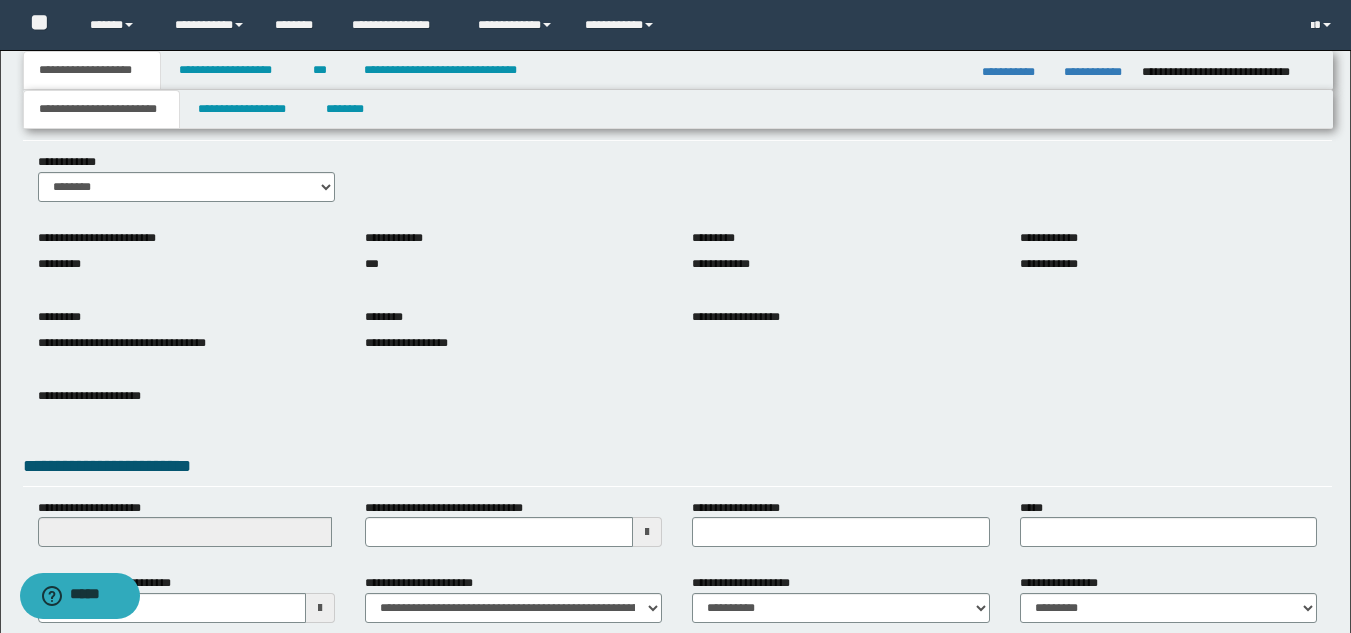 scroll, scrollTop: 251, scrollLeft: 0, axis: vertical 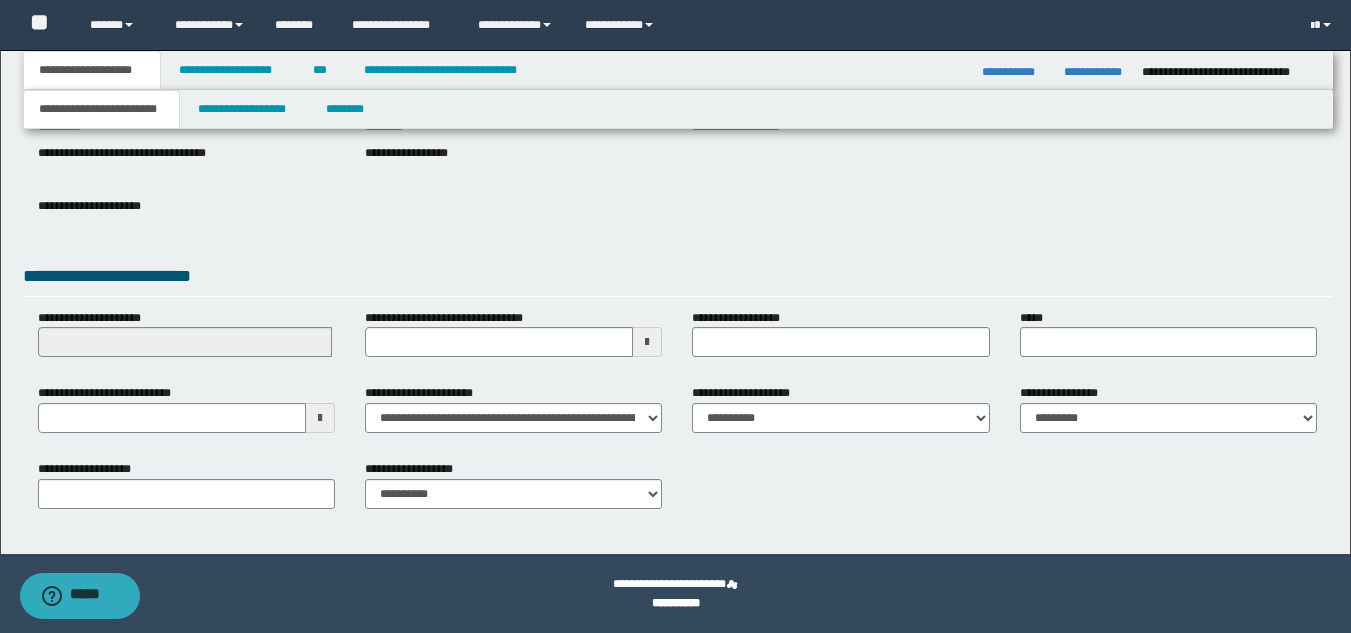 click at bounding box center (320, 418) 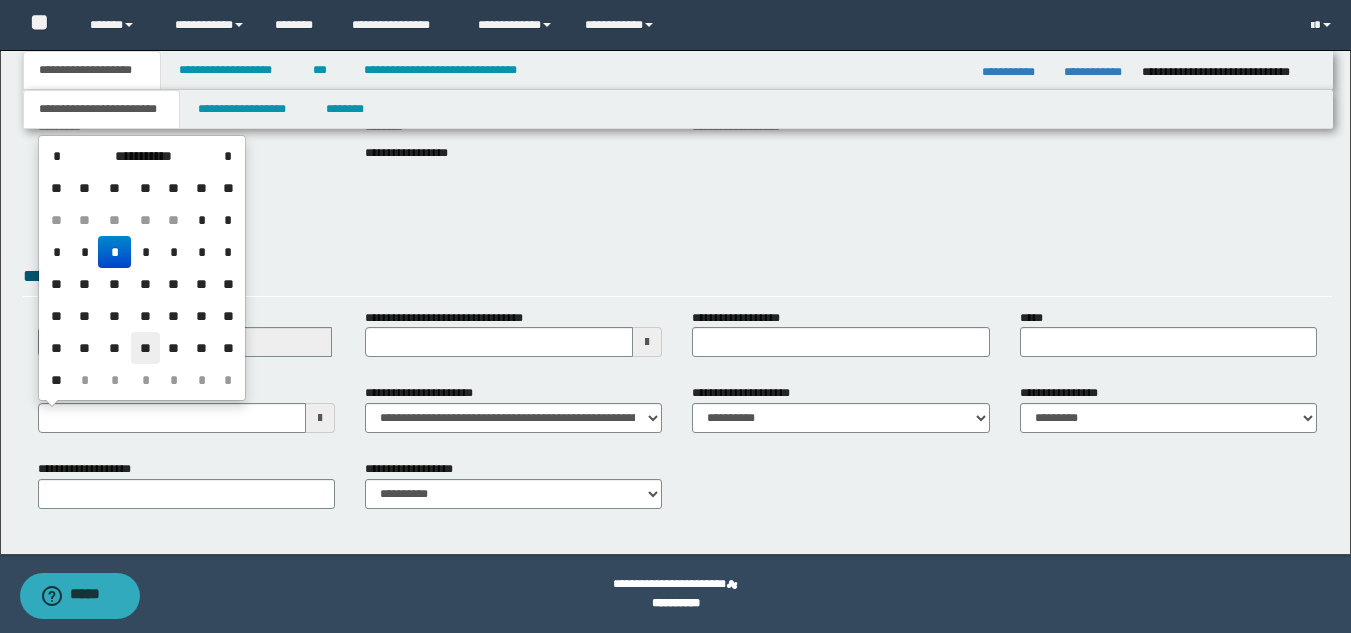 click on "**" at bounding box center [145, 348] 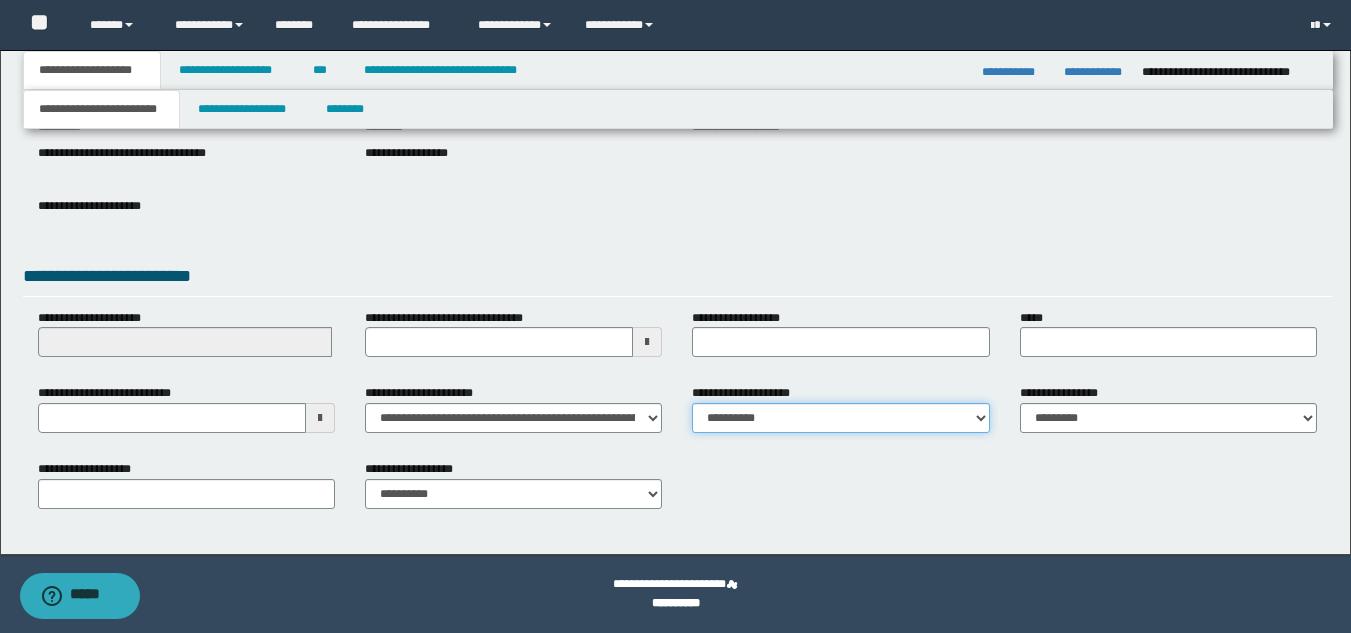drag, startPoint x: 746, startPoint y: 422, endPoint x: 744, endPoint y: 407, distance: 15.132746 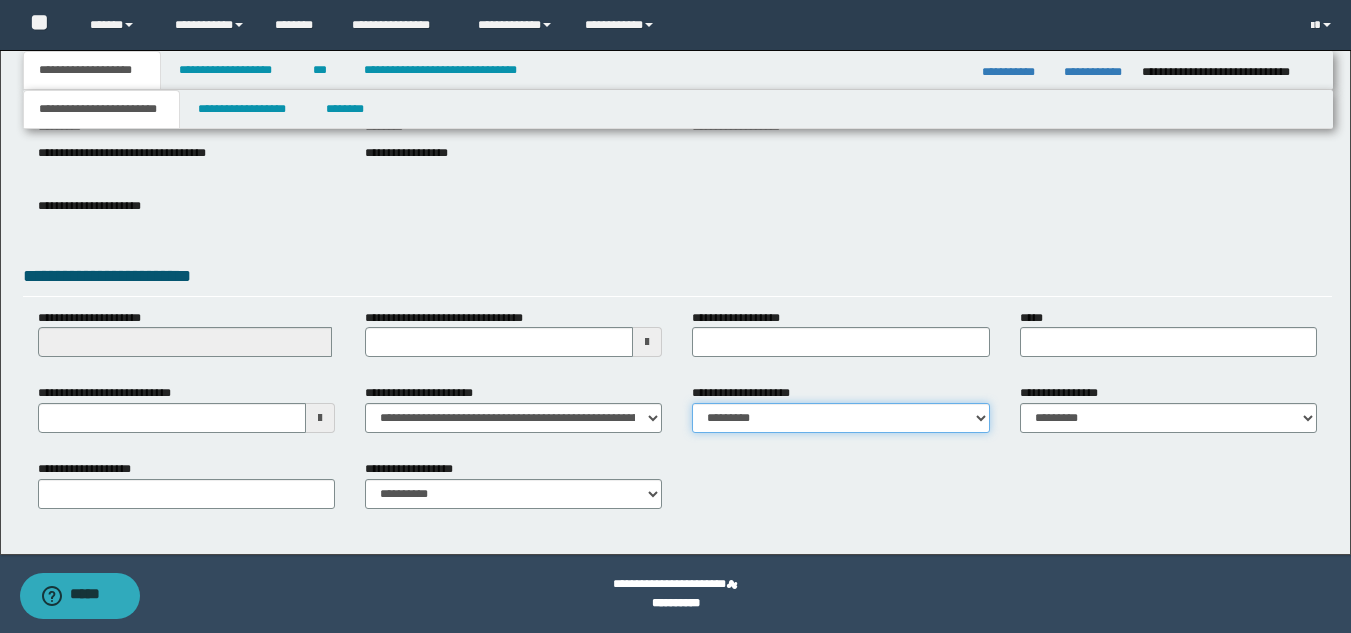 click on "**********" at bounding box center (840, 418) 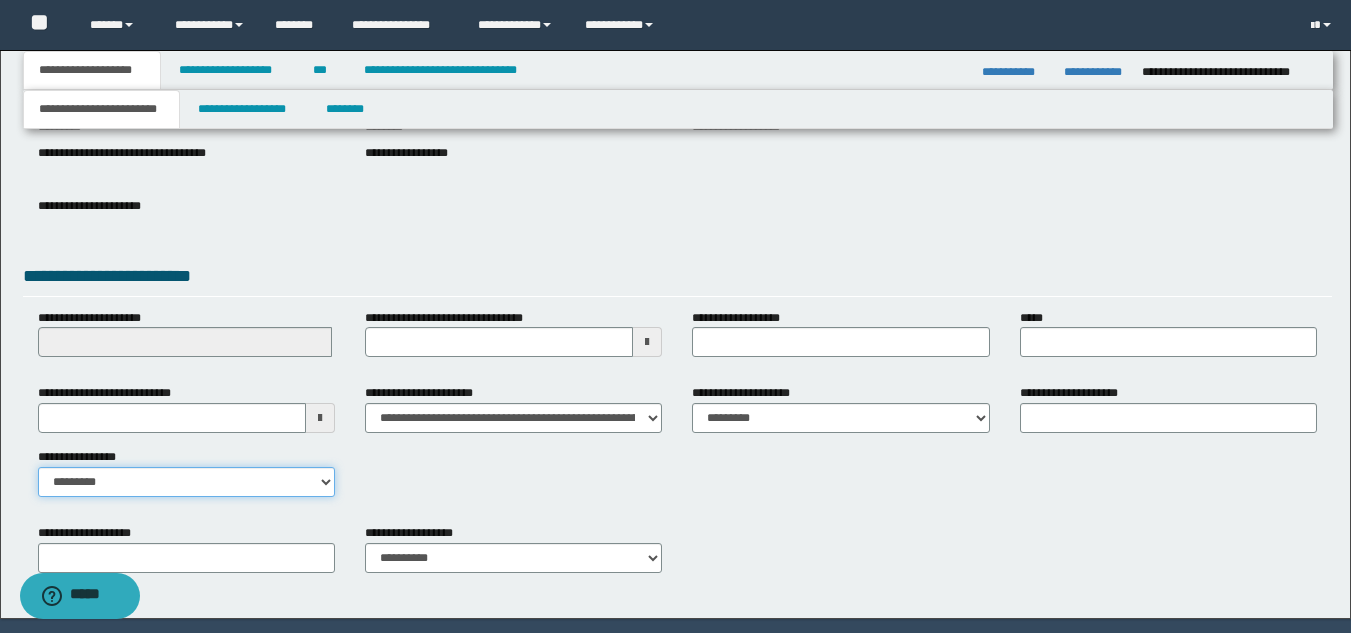 click on "**********" at bounding box center (186, 482) 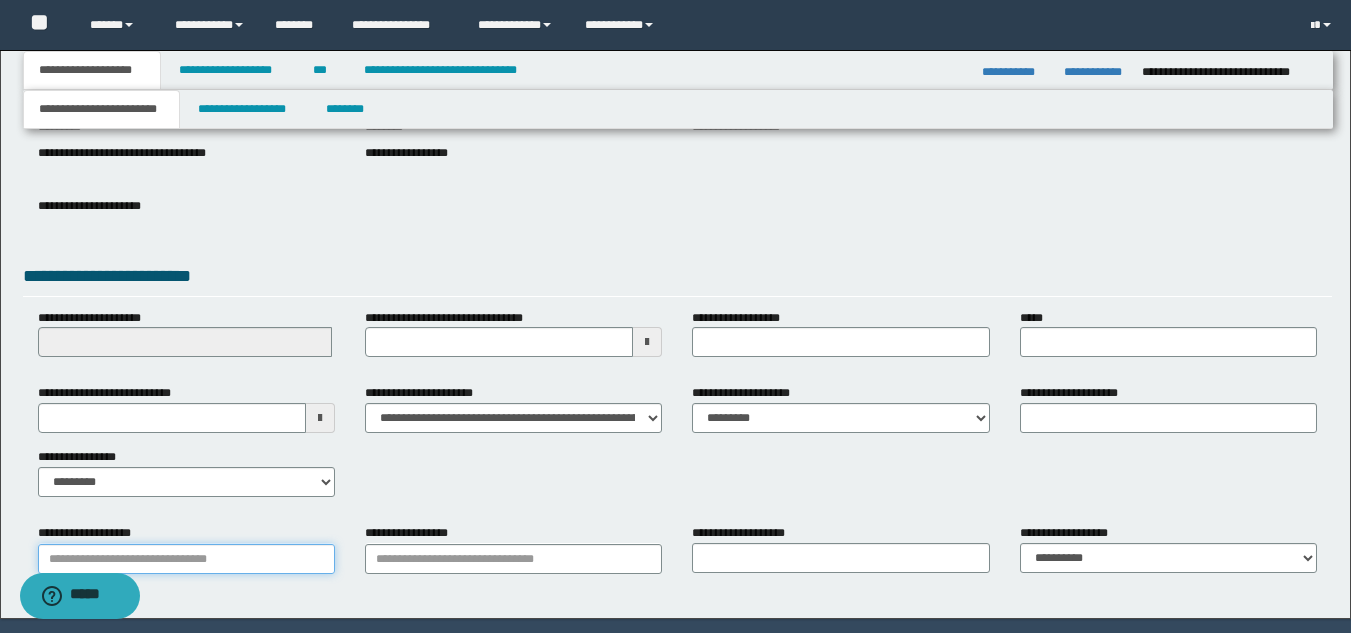 click on "**********" at bounding box center [186, 559] 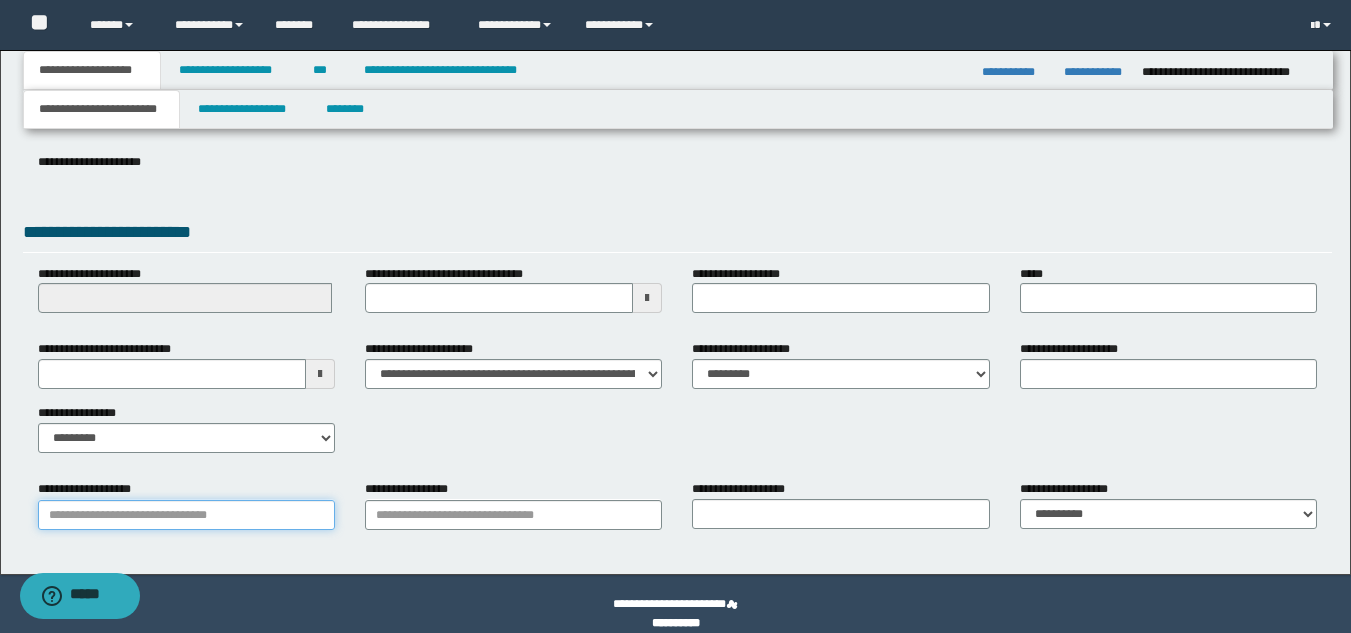 scroll, scrollTop: 315, scrollLeft: 0, axis: vertical 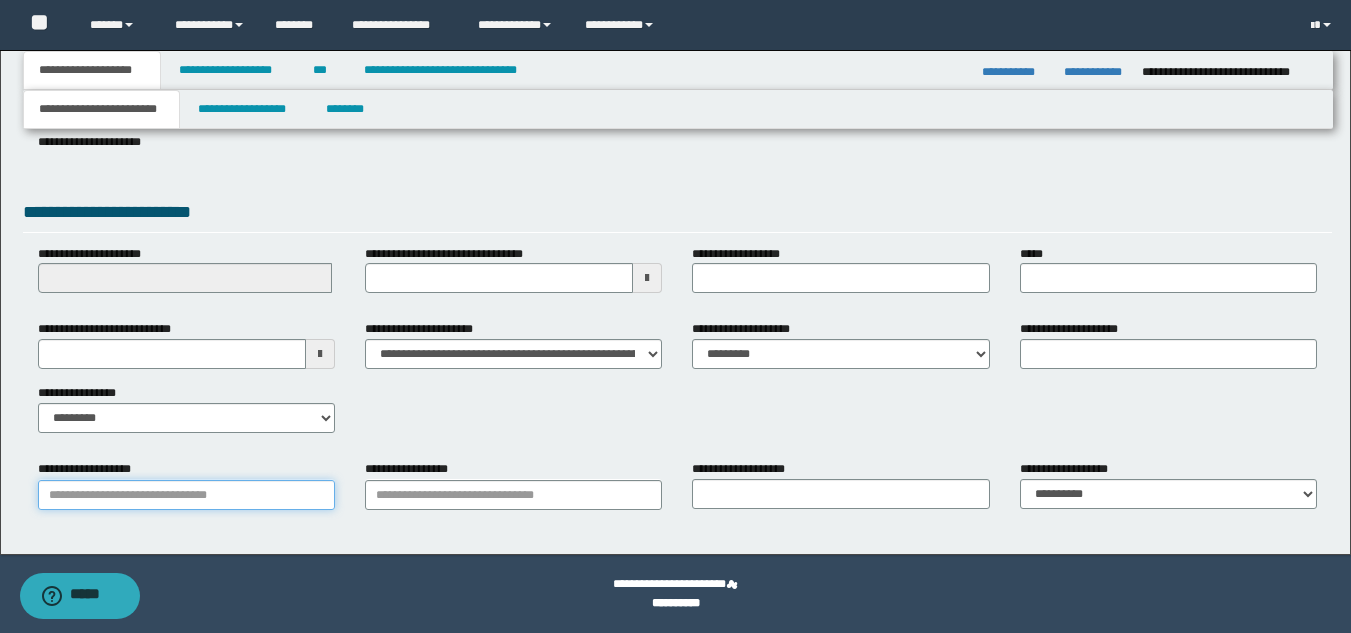 click on "**********" at bounding box center (186, 495) 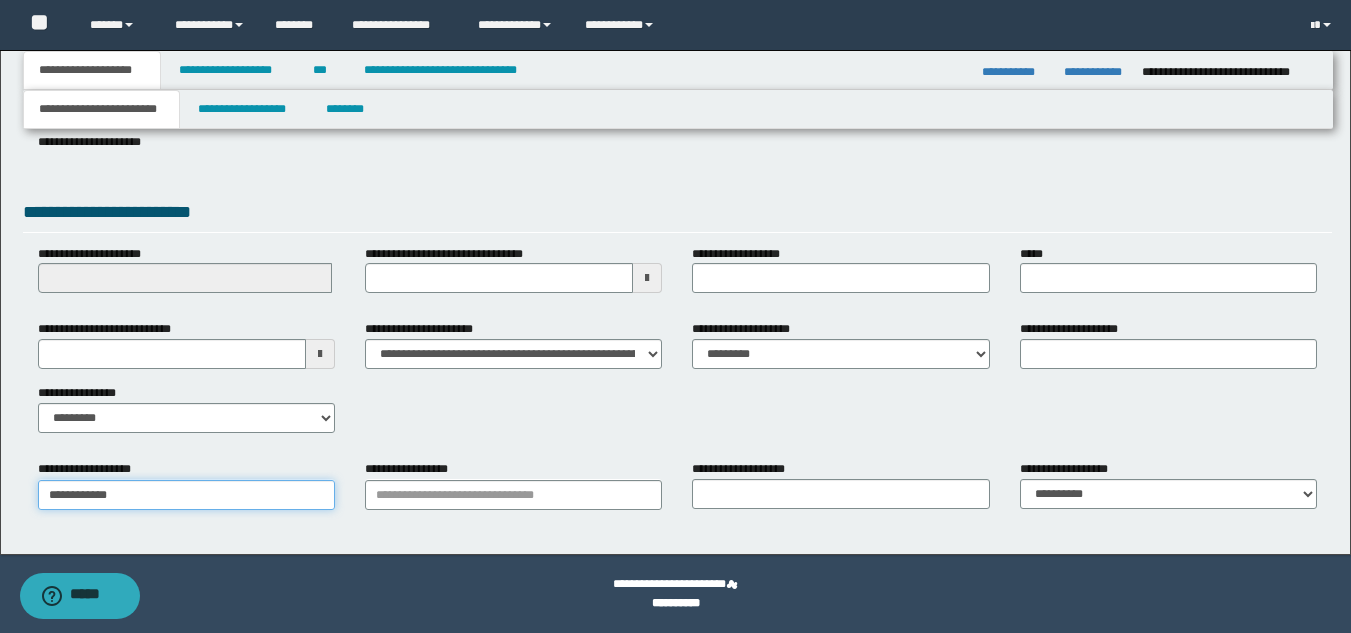 type on "**********" 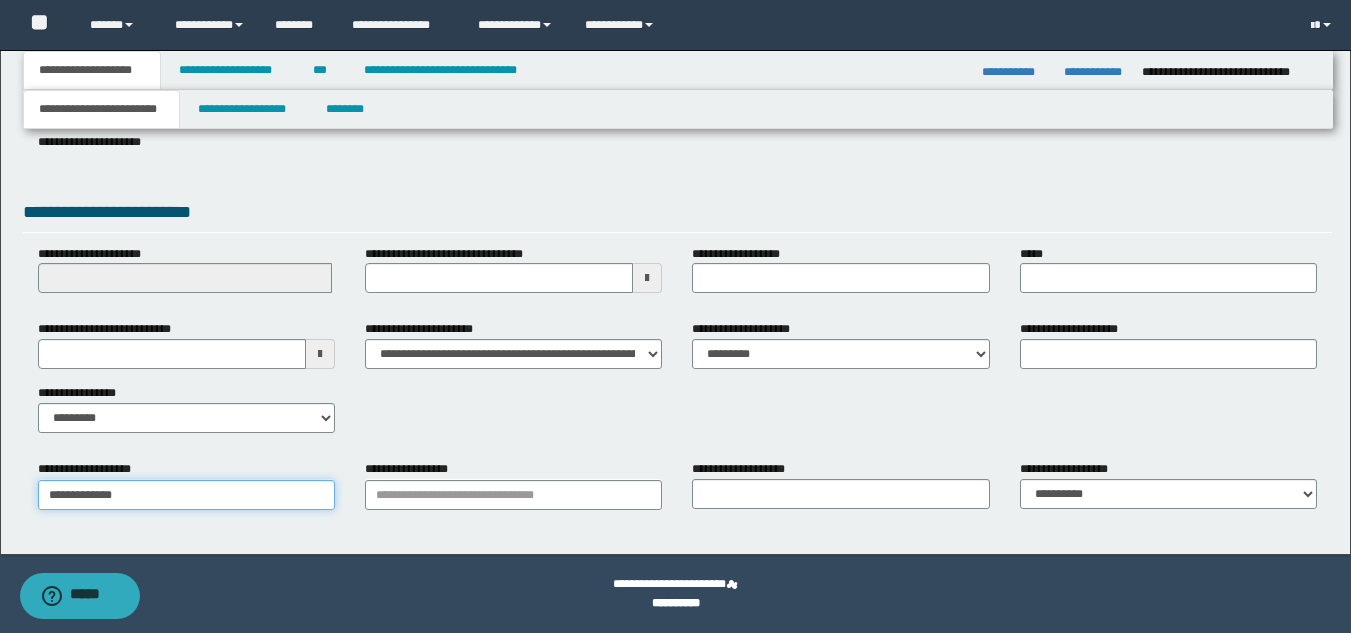 type on "**********" 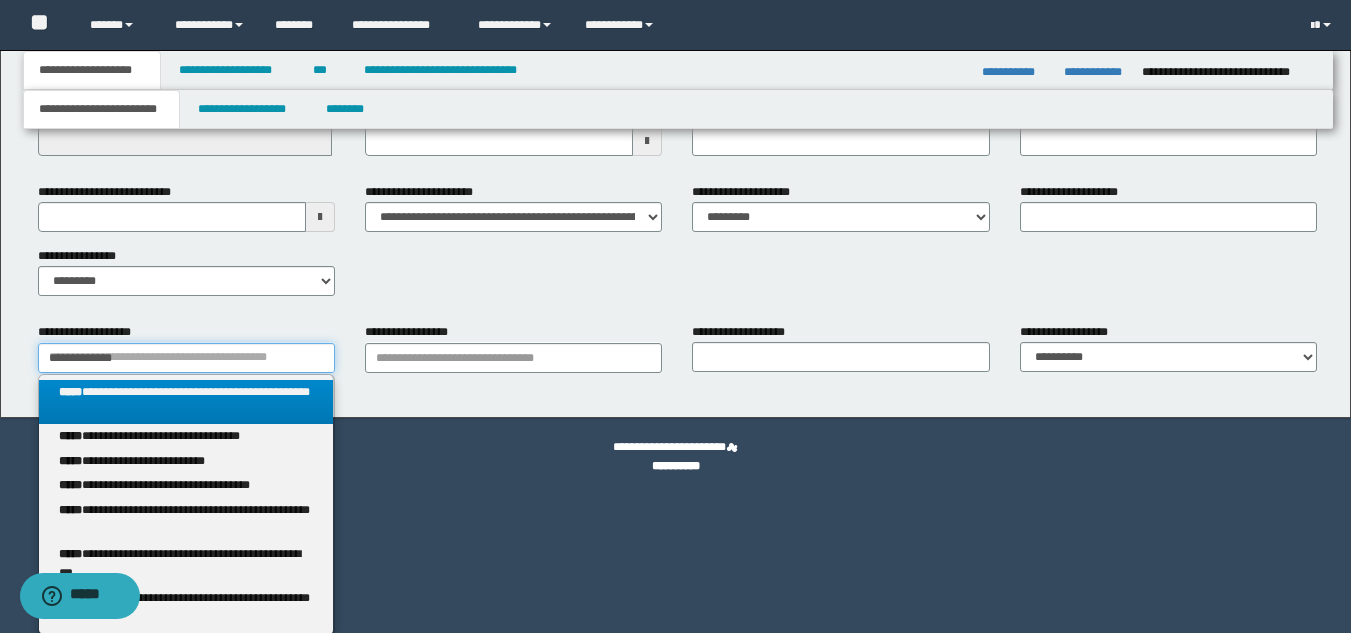 scroll, scrollTop: 455, scrollLeft: 0, axis: vertical 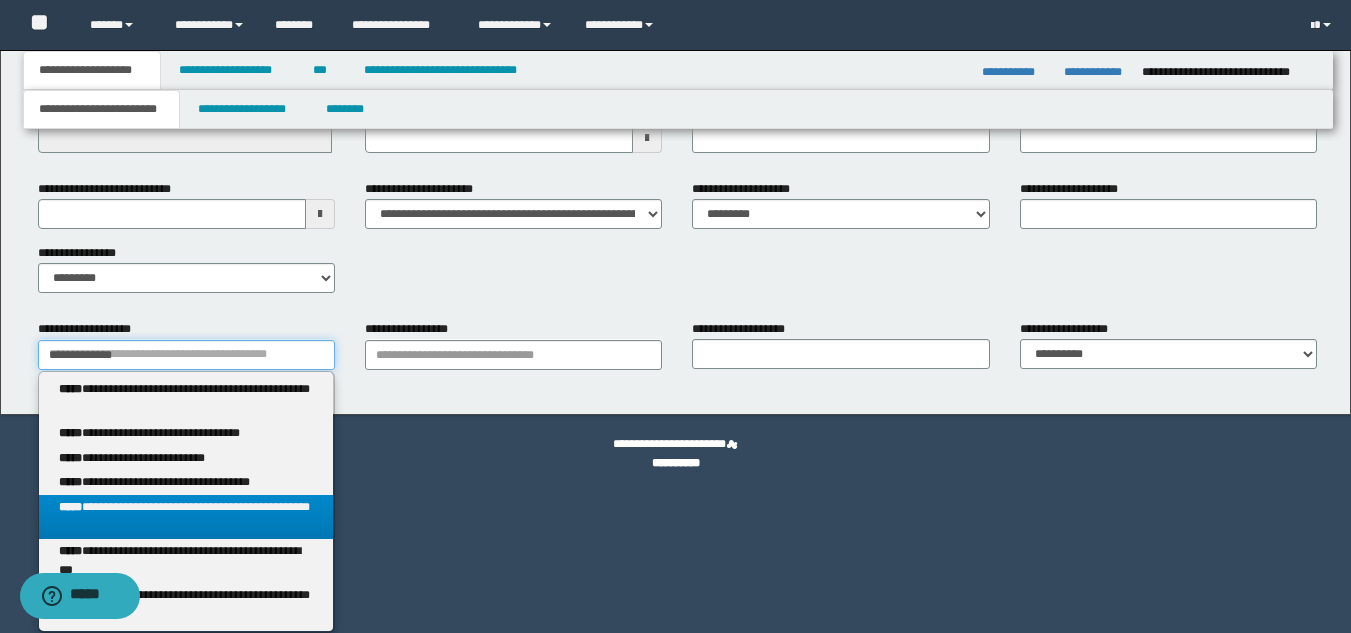 type on "**********" 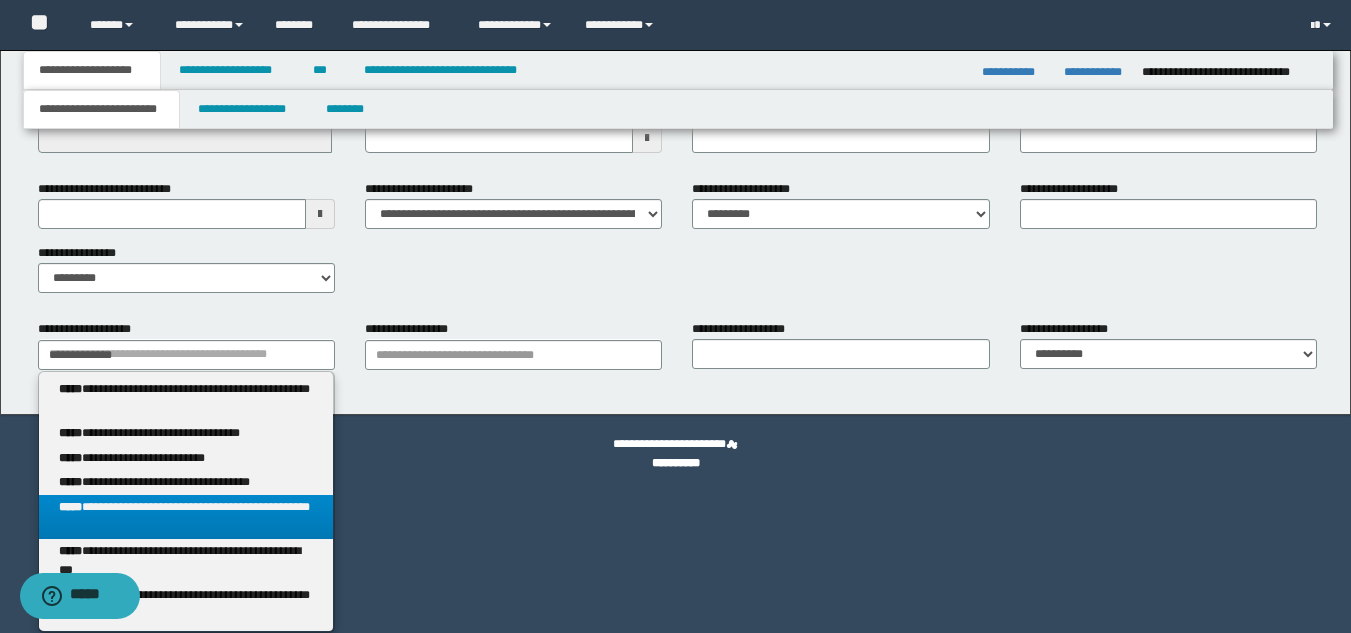 click on "**********" at bounding box center [186, 517] 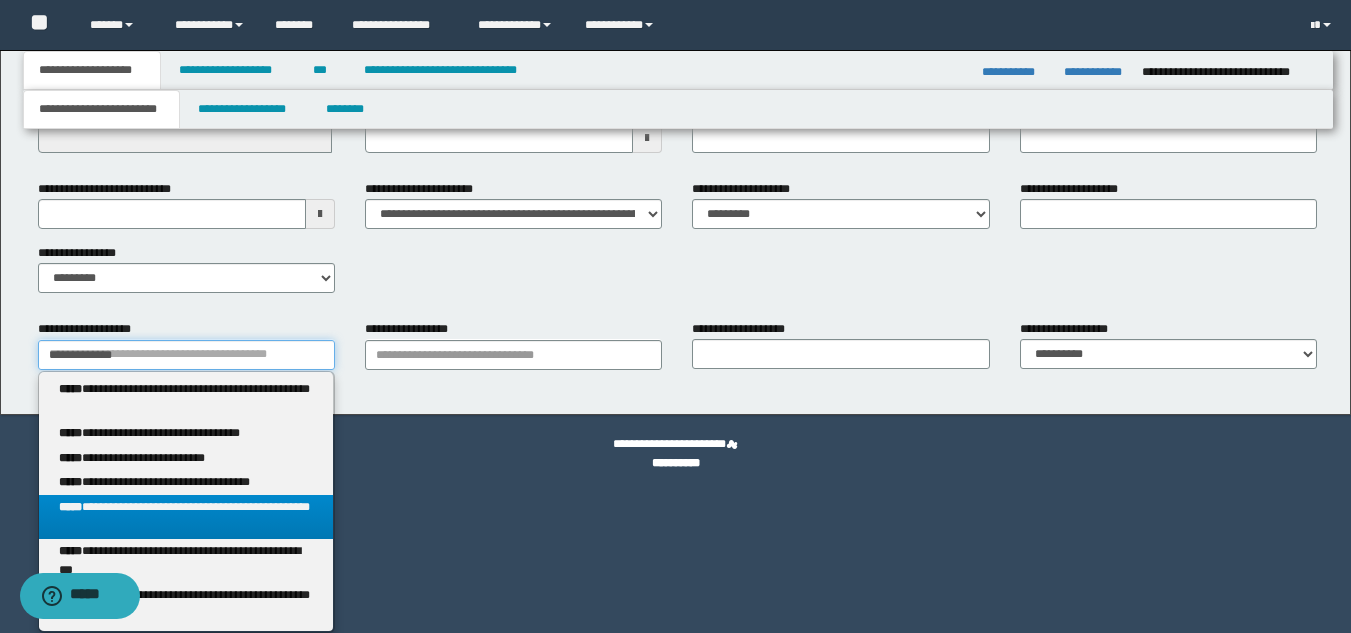type 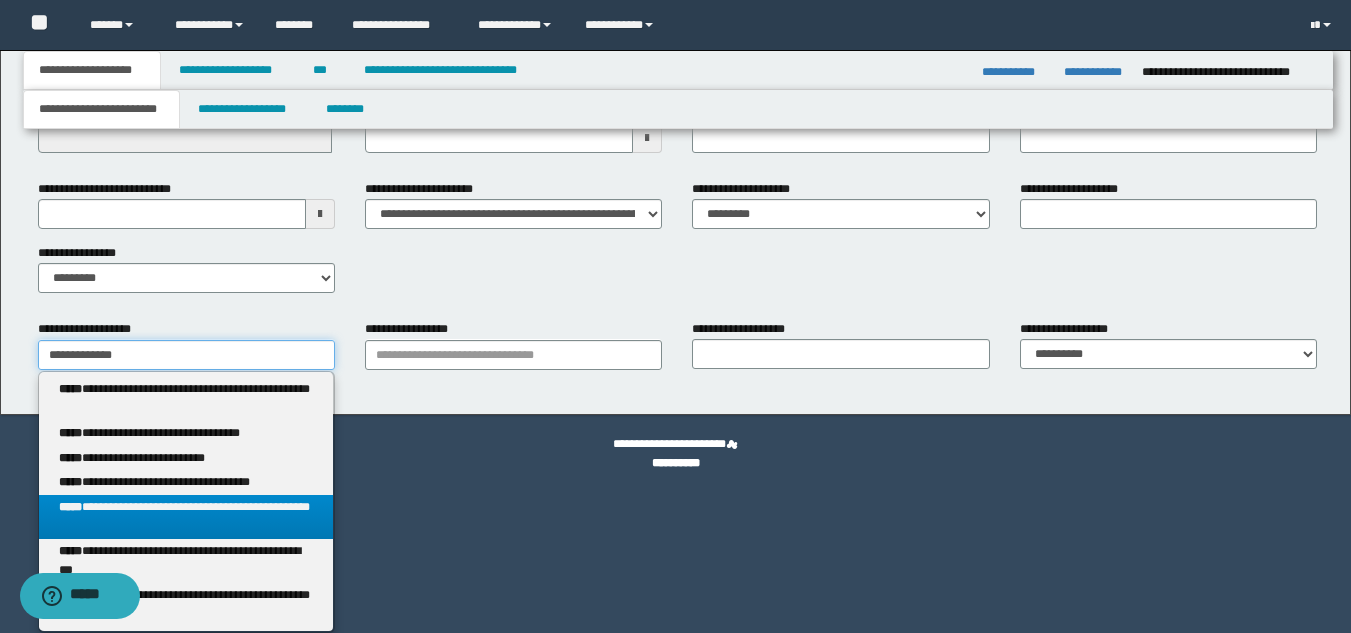 type on "**********" 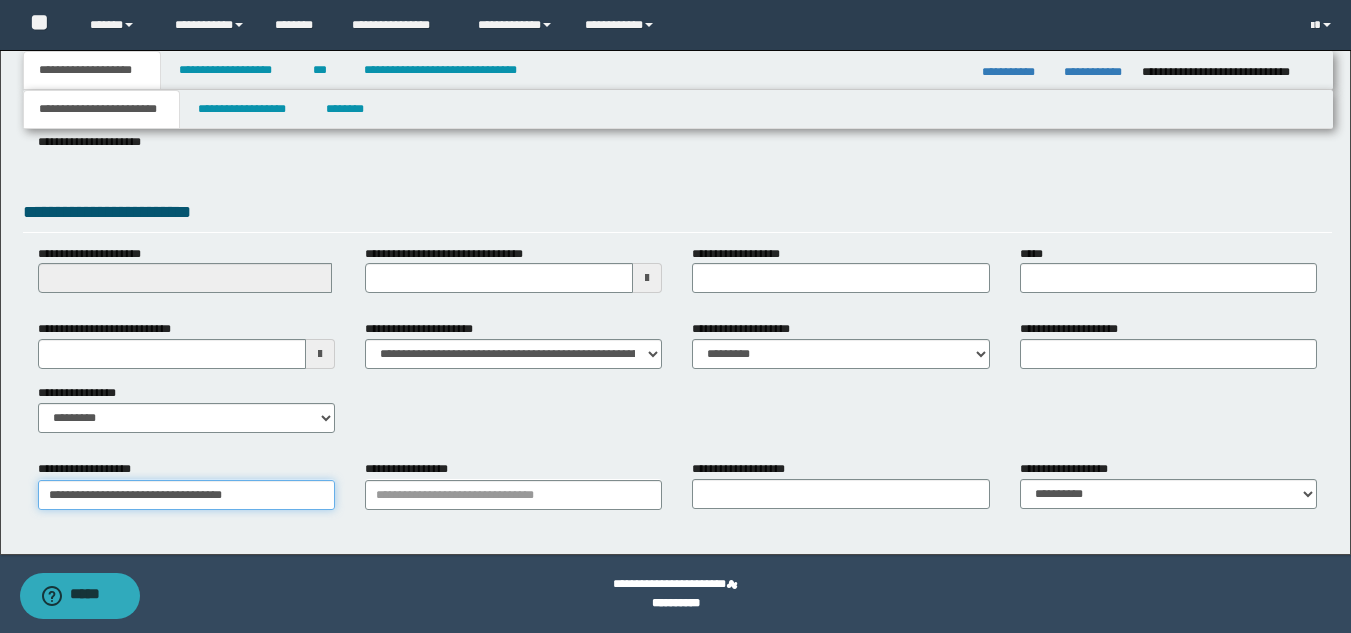 scroll, scrollTop: 315, scrollLeft: 0, axis: vertical 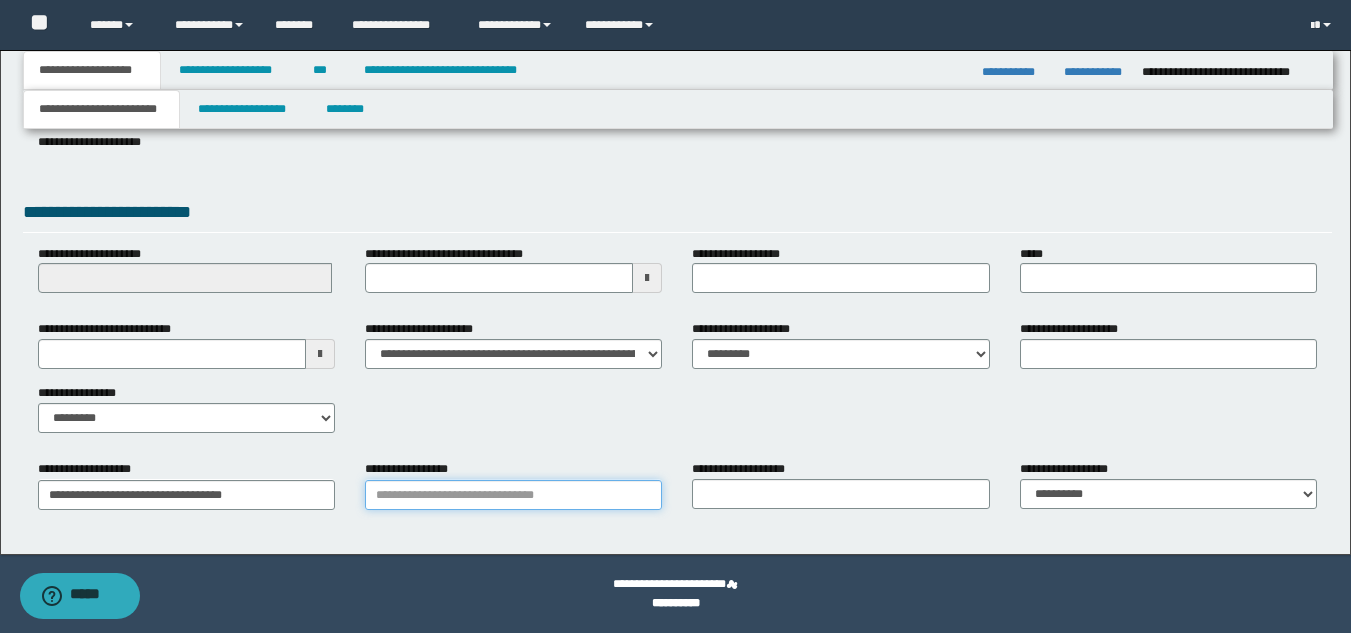 click on "**********" at bounding box center [513, 495] 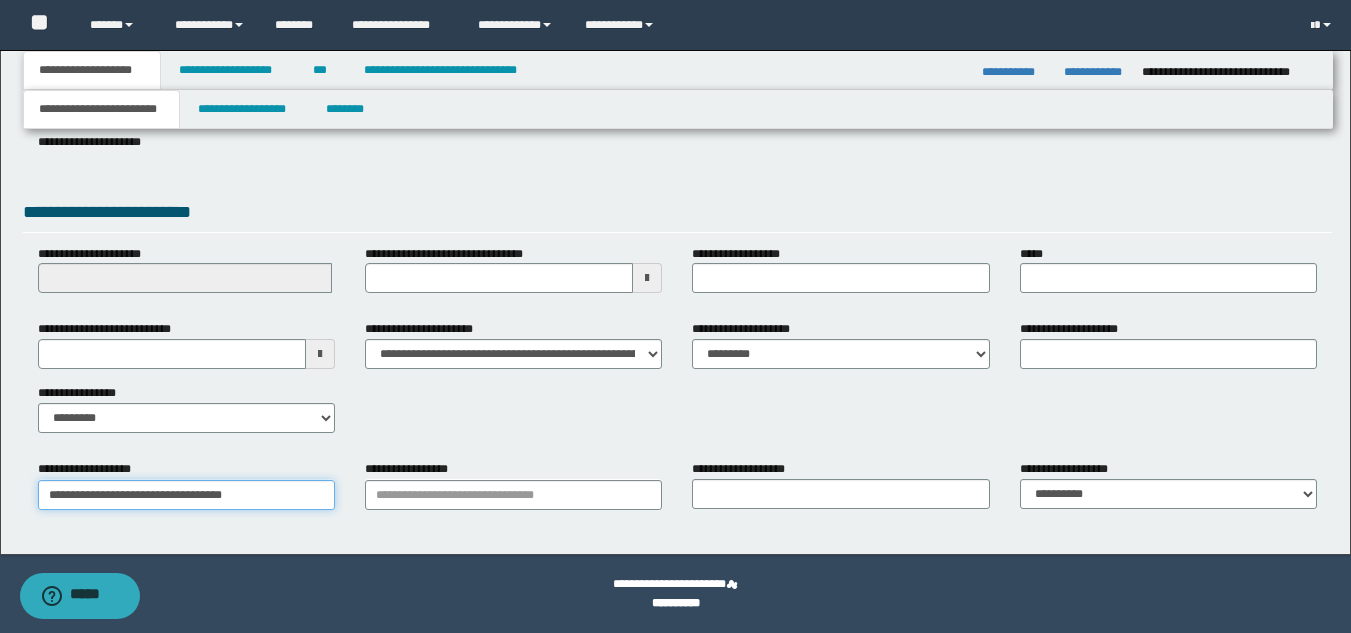 type on "**********" 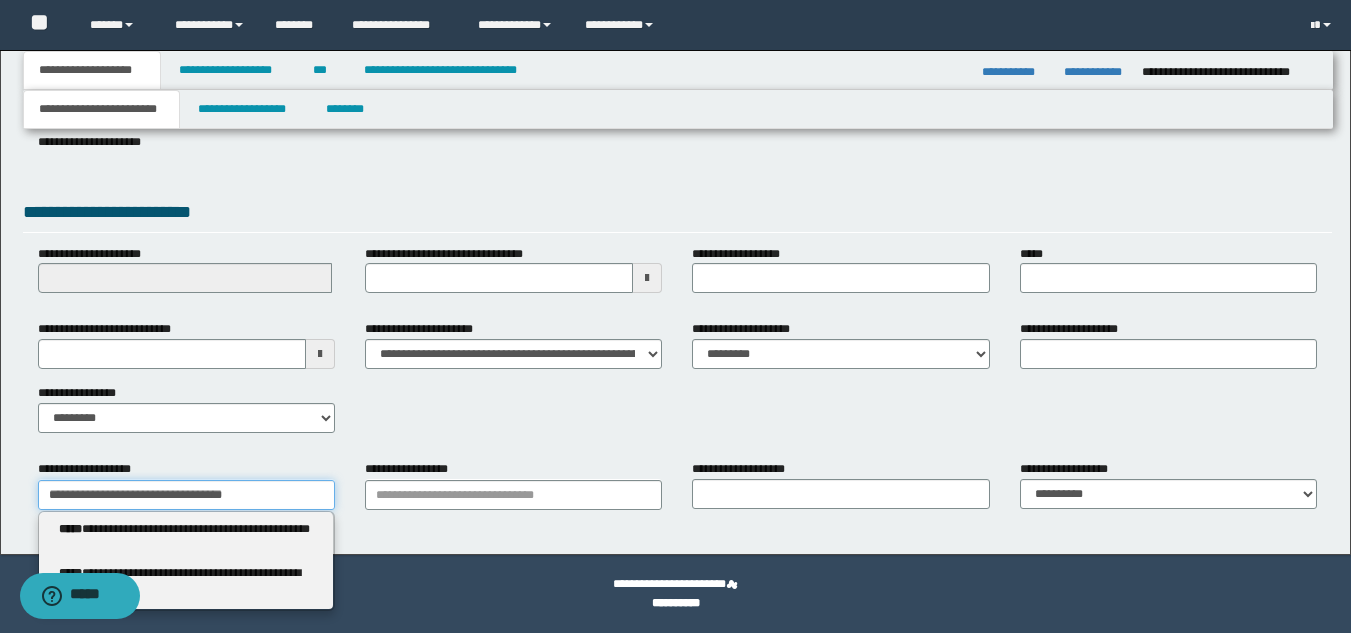 drag, startPoint x: 262, startPoint y: 492, endPoint x: 139, endPoint y: 493, distance: 123.00407 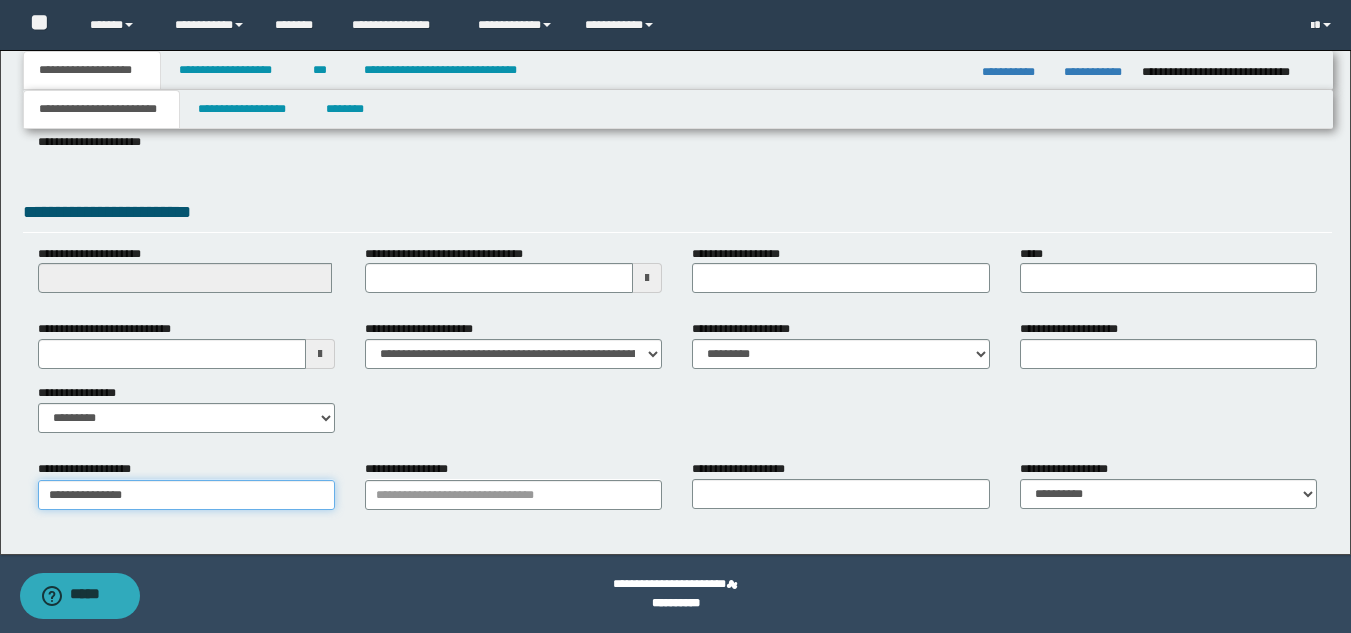 type on "**********" 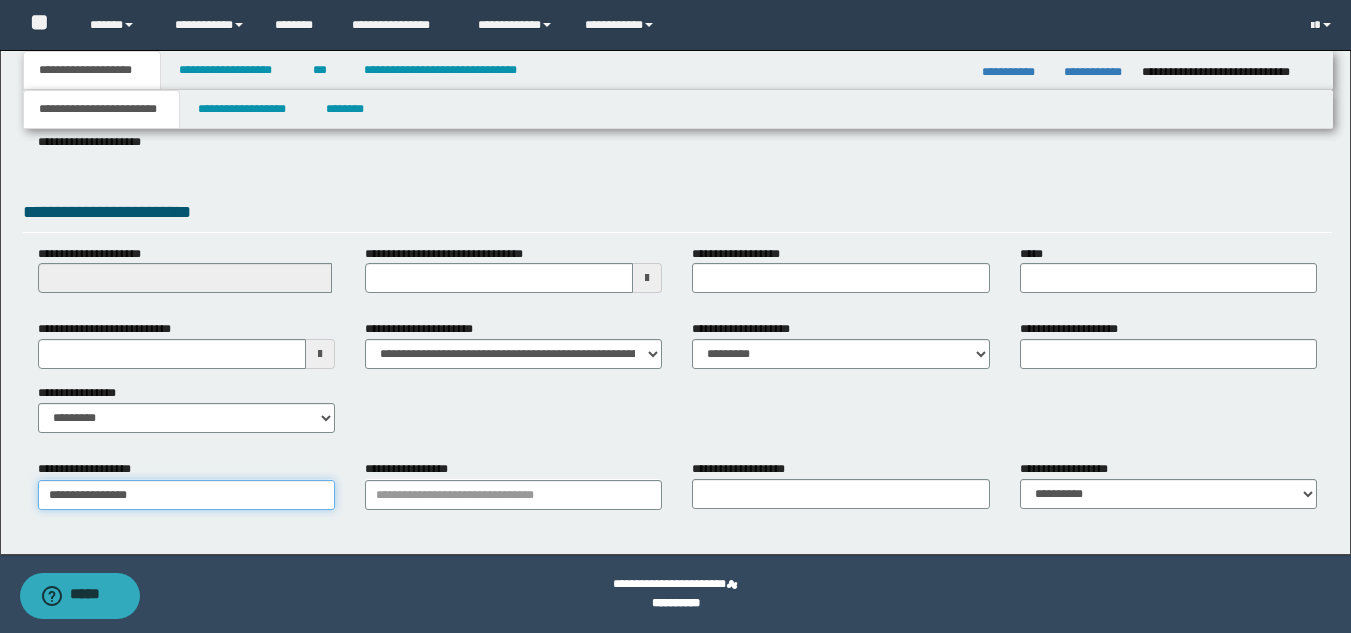 type on "**********" 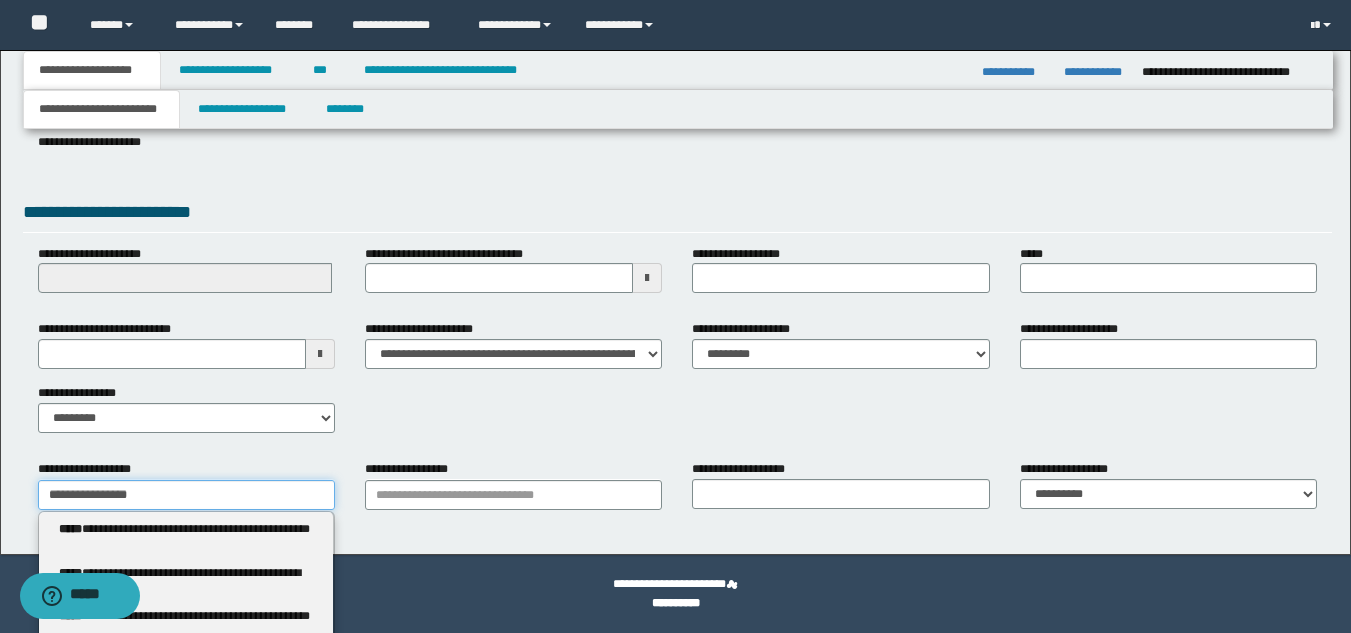drag, startPoint x: 164, startPoint y: 493, endPoint x: 133, endPoint y: 497, distance: 31.257 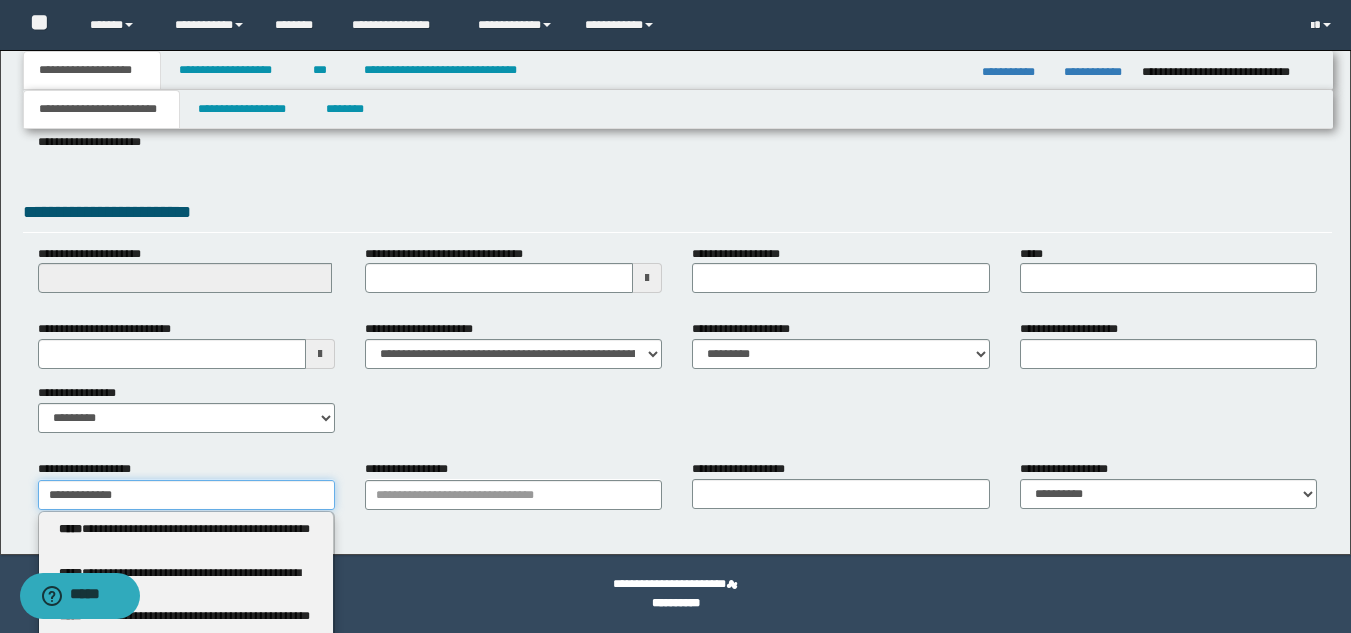 type on "**********" 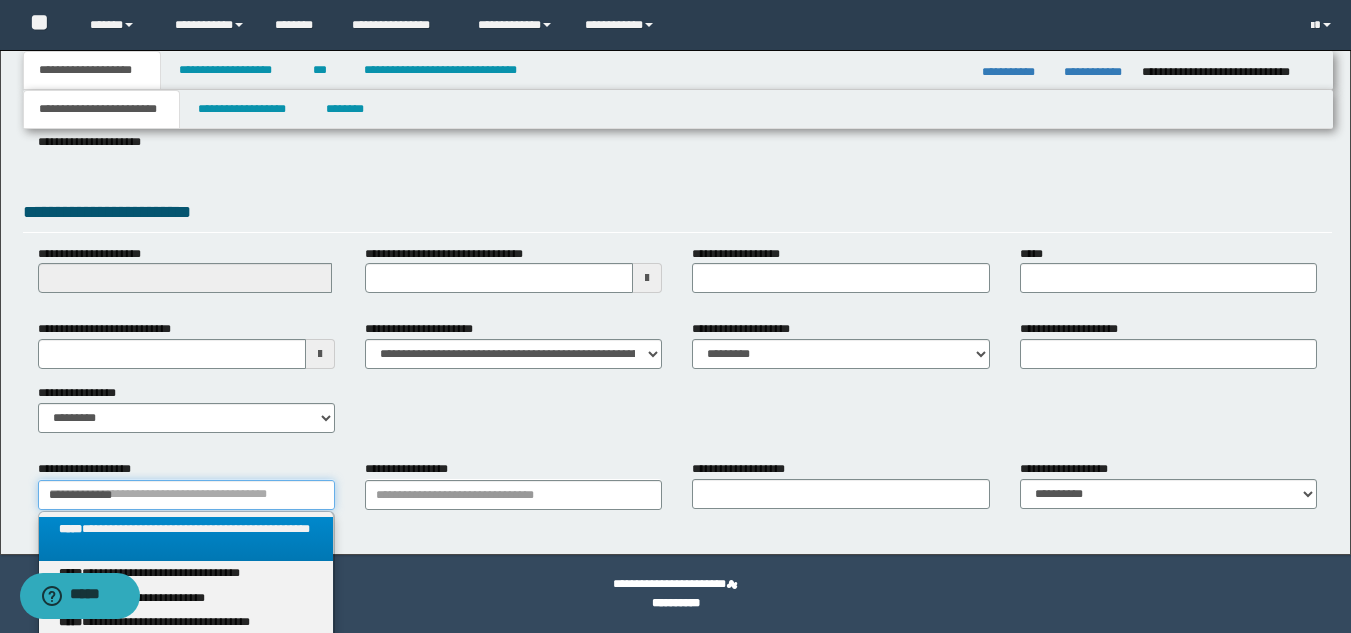 scroll, scrollTop: 455, scrollLeft: 0, axis: vertical 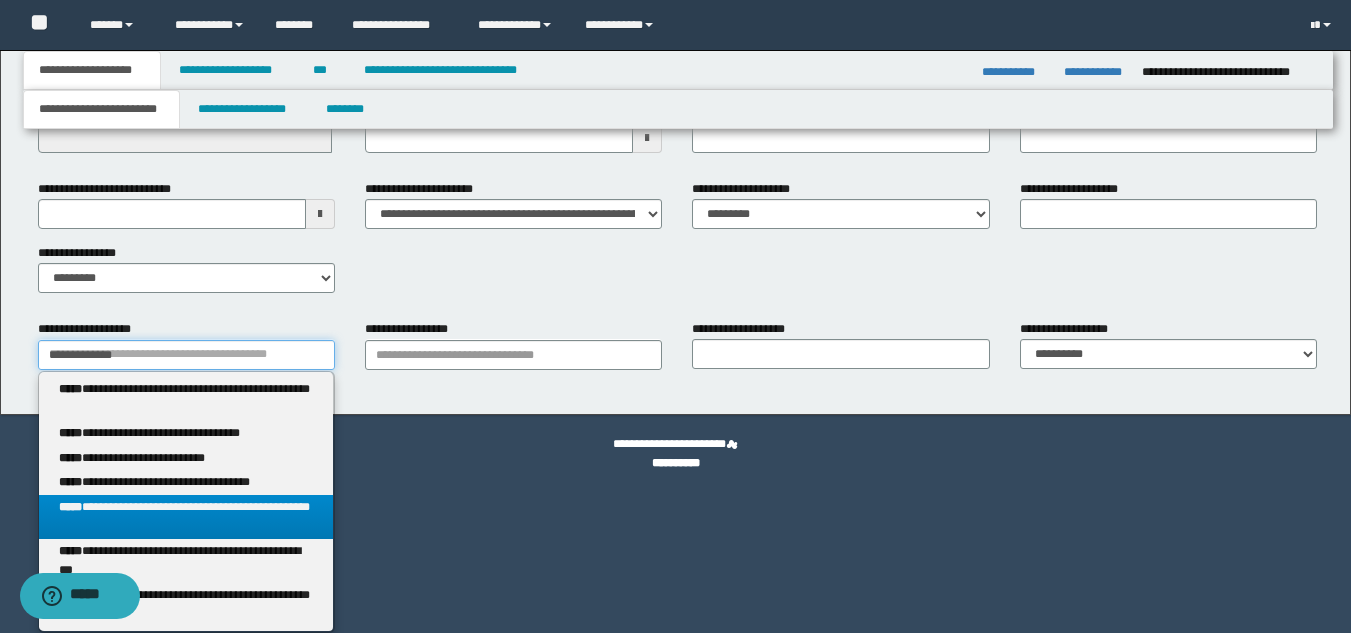 type on "**********" 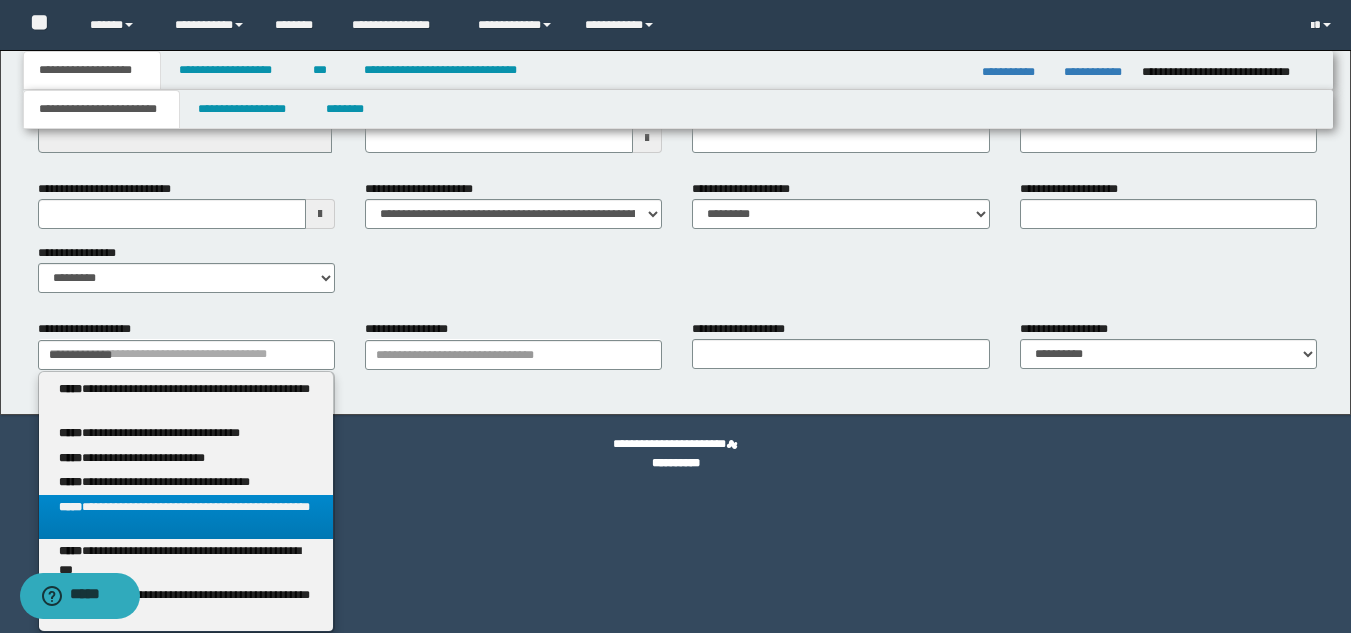 click on "**********" at bounding box center (186, 517) 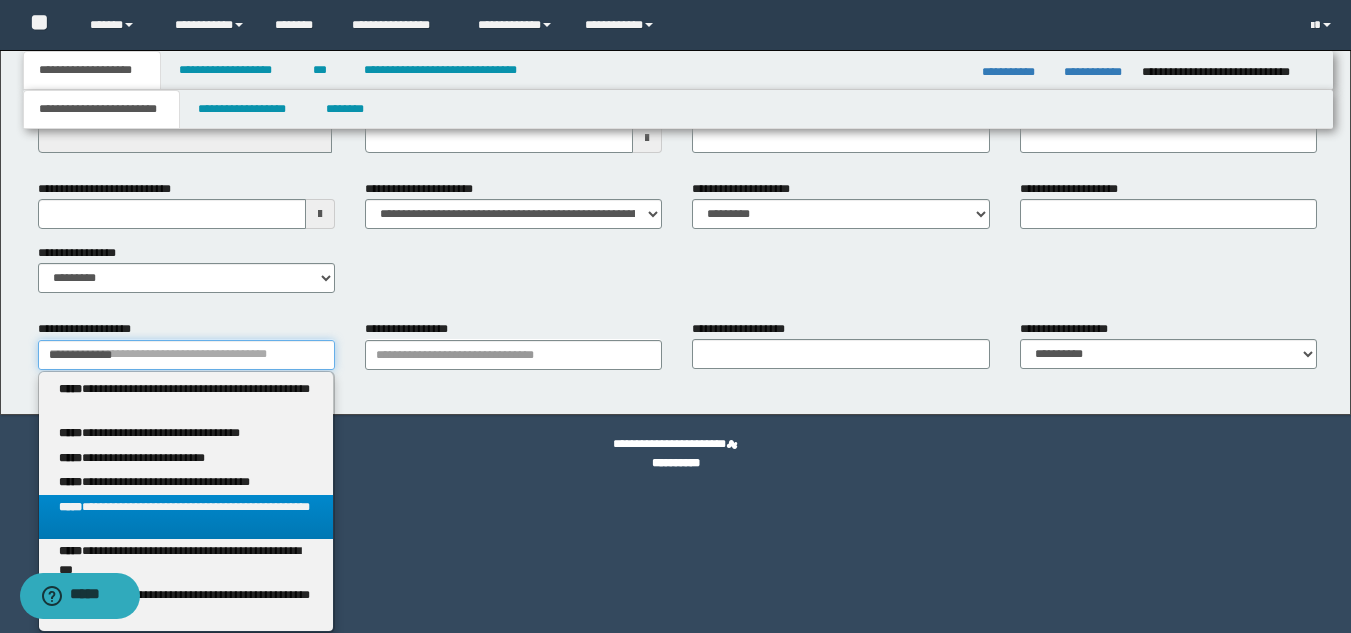 type 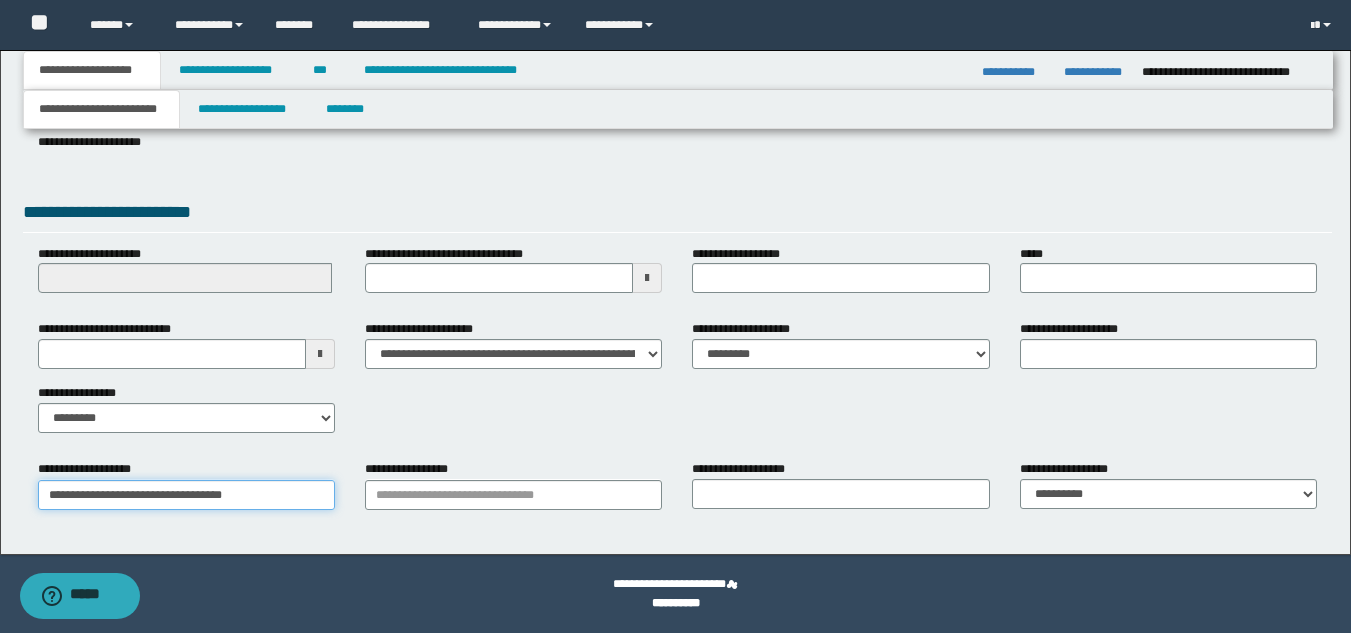 scroll, scrollTop: 315, scrollLeft: 0, axis: vertical 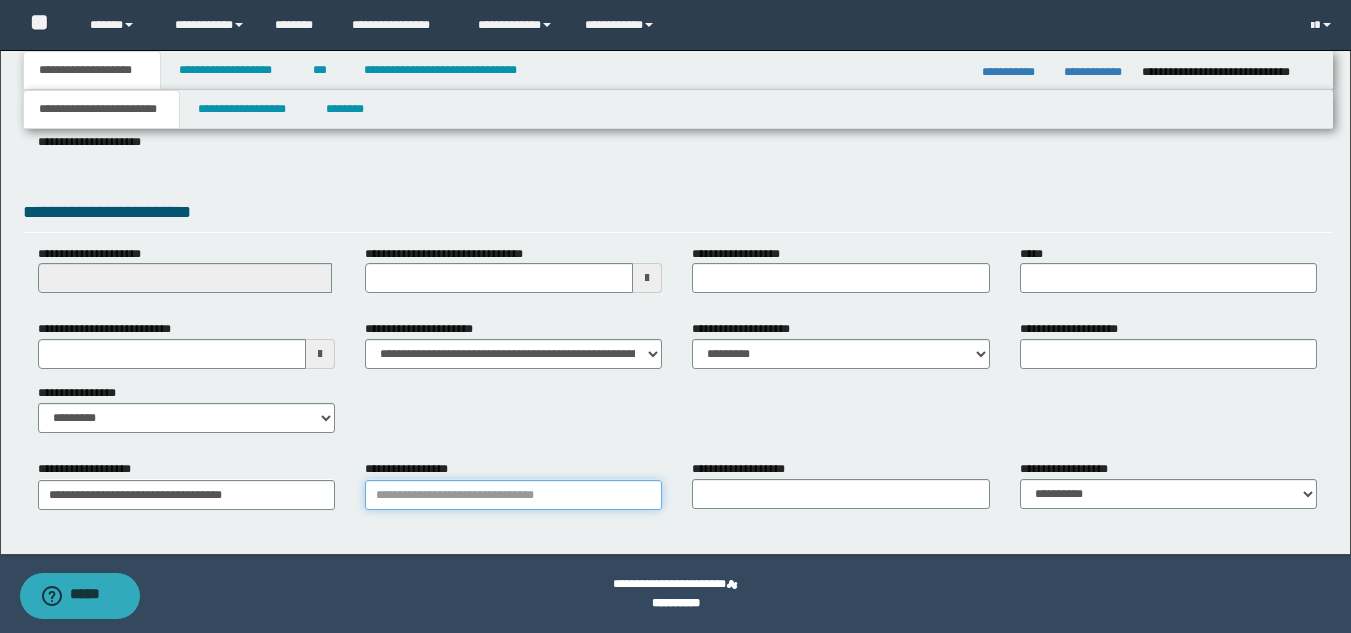 click on "**********" at bounding box center [513, 495] 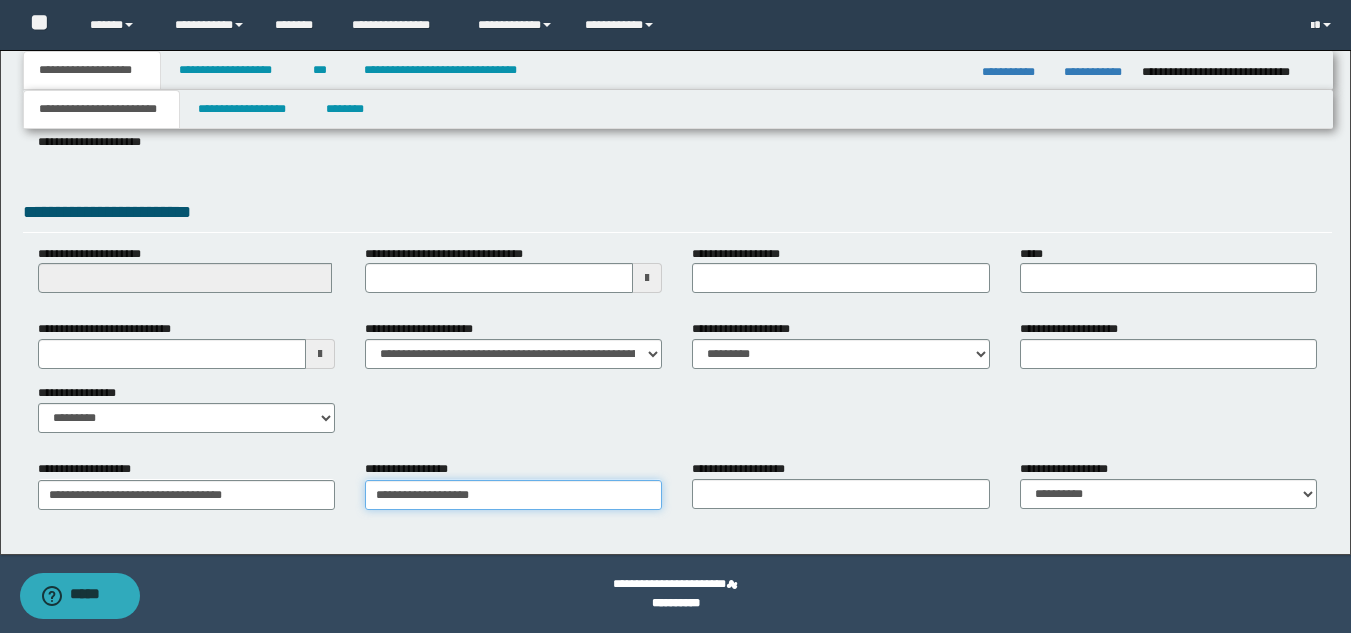 type on "**********" 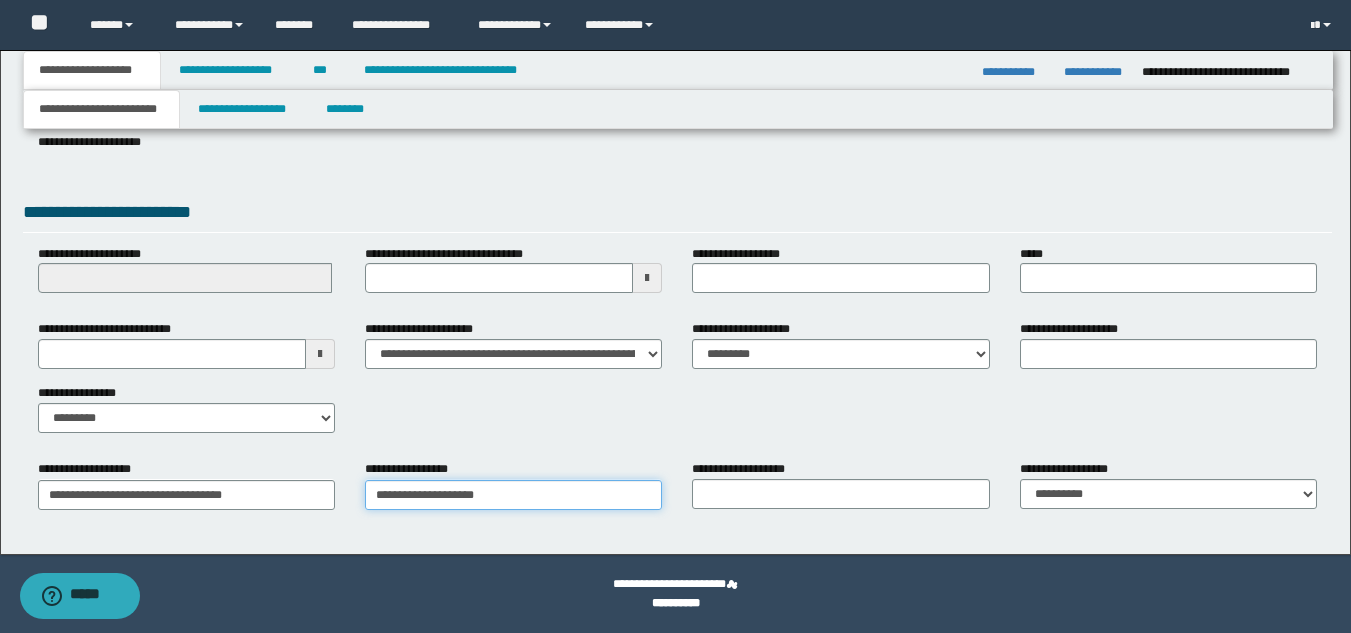 type on "**********" 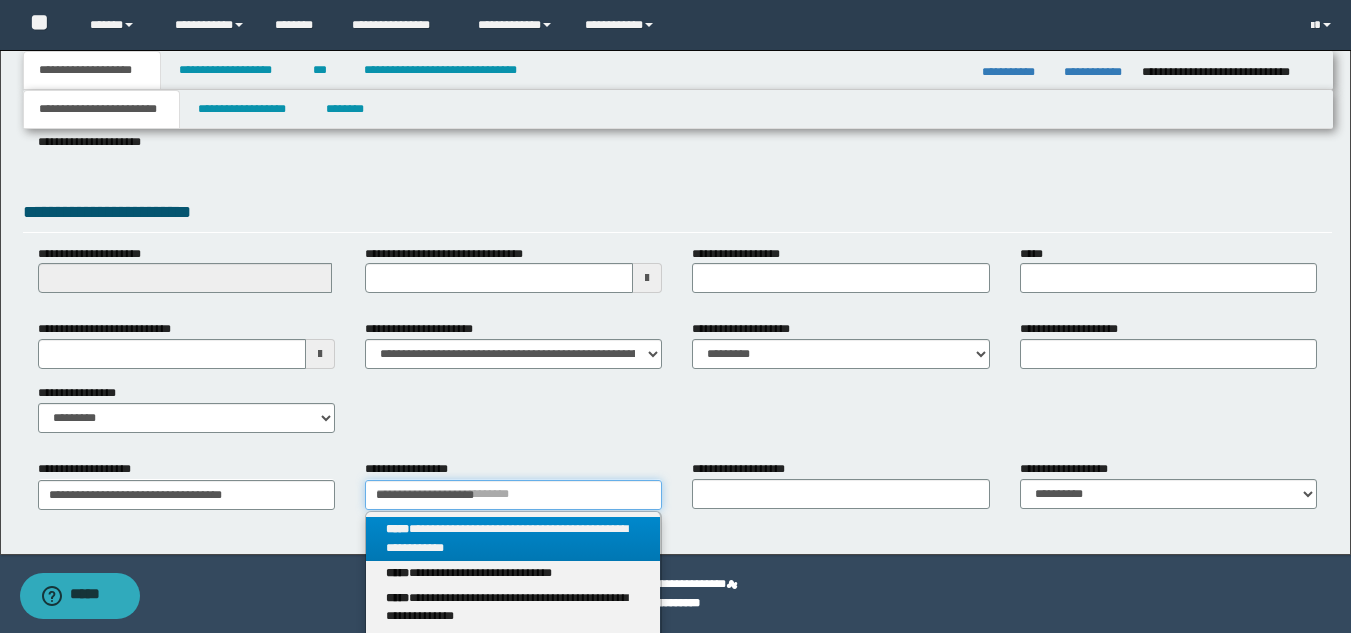 type on "**********" 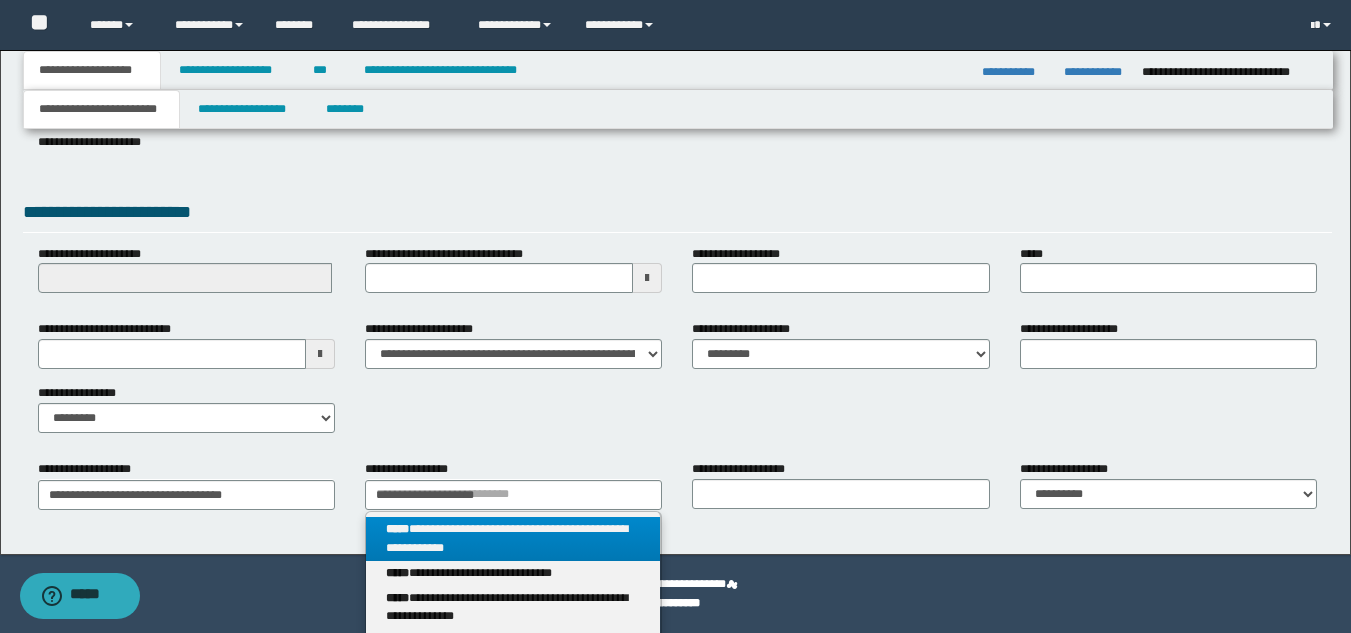 click on "**********" at bounding box center [513, 539] 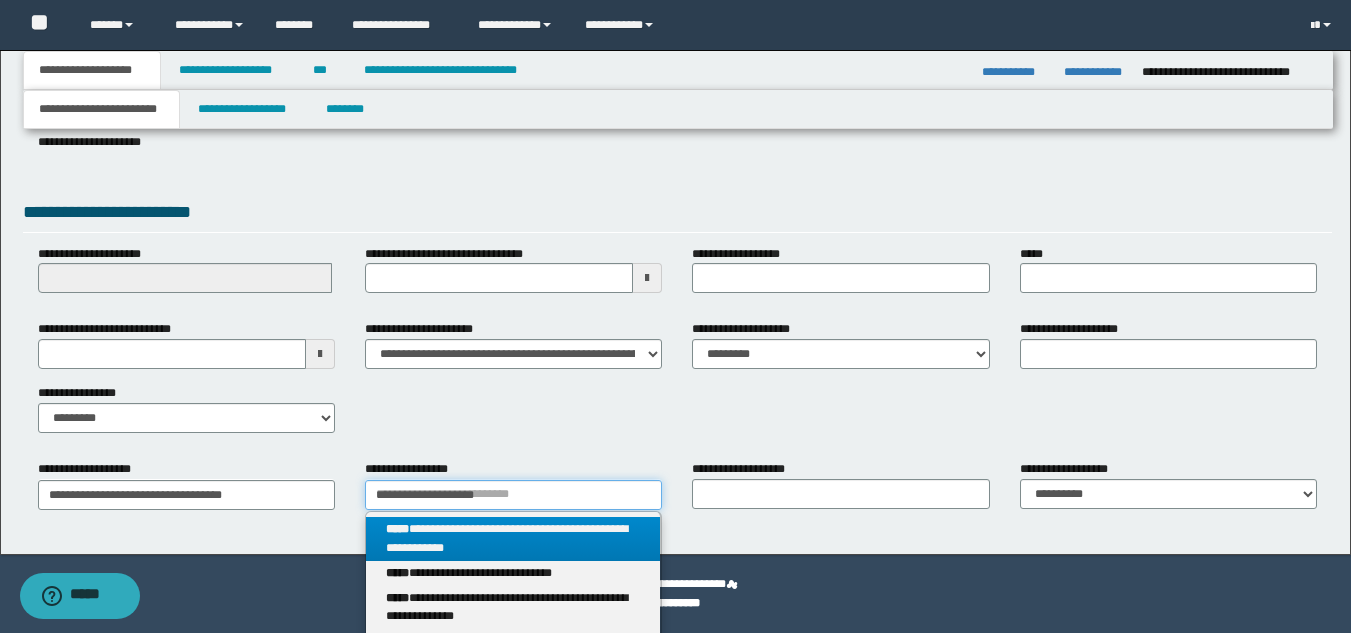 type 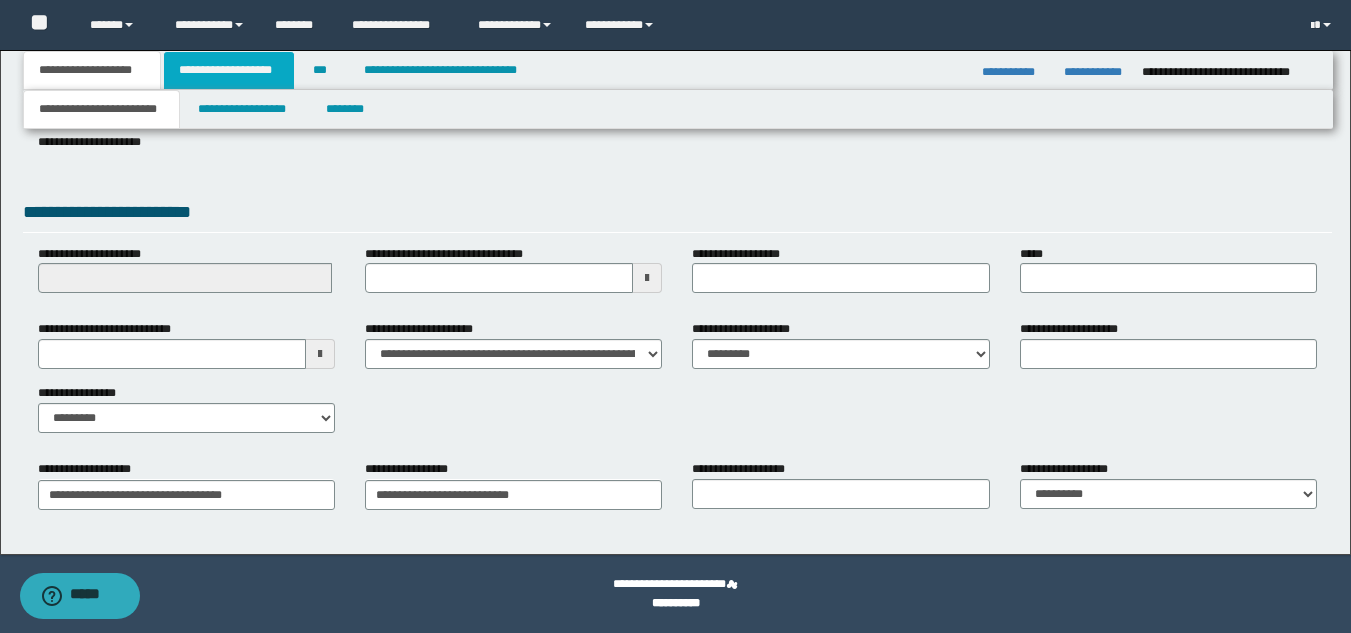 click on "**********" at bounding box center [229, 70] 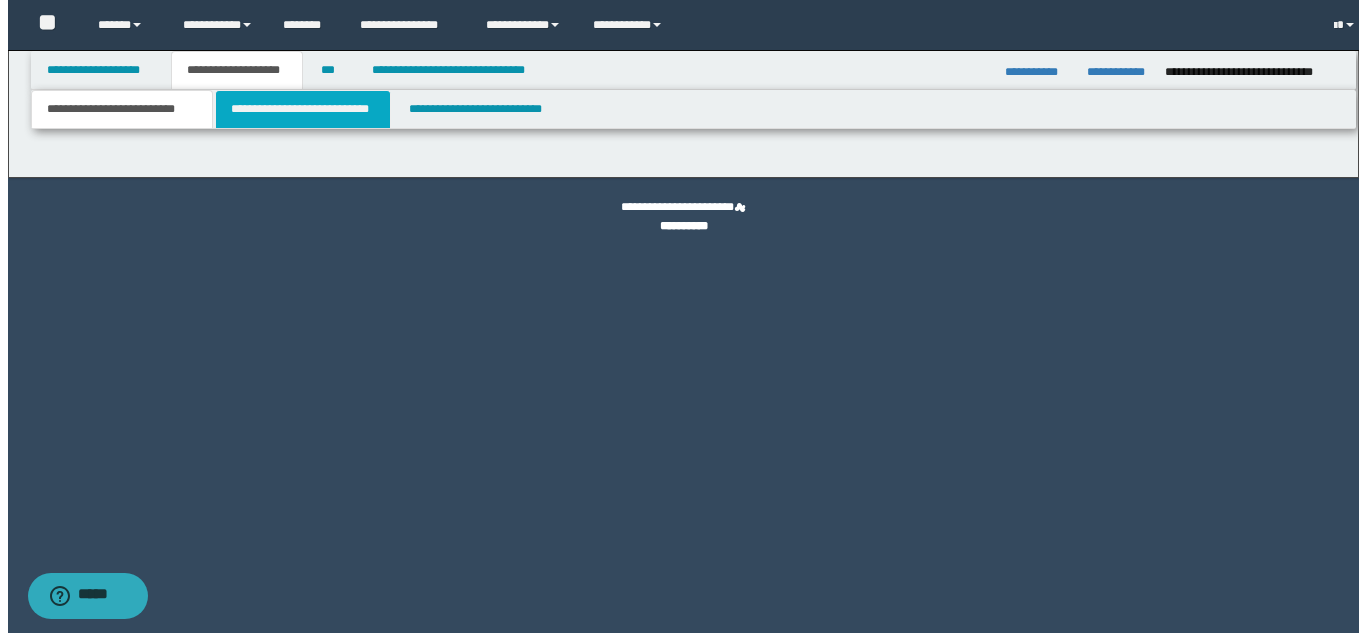 scroll, scrollTop: 0, scrollLeft: 0, axis: both 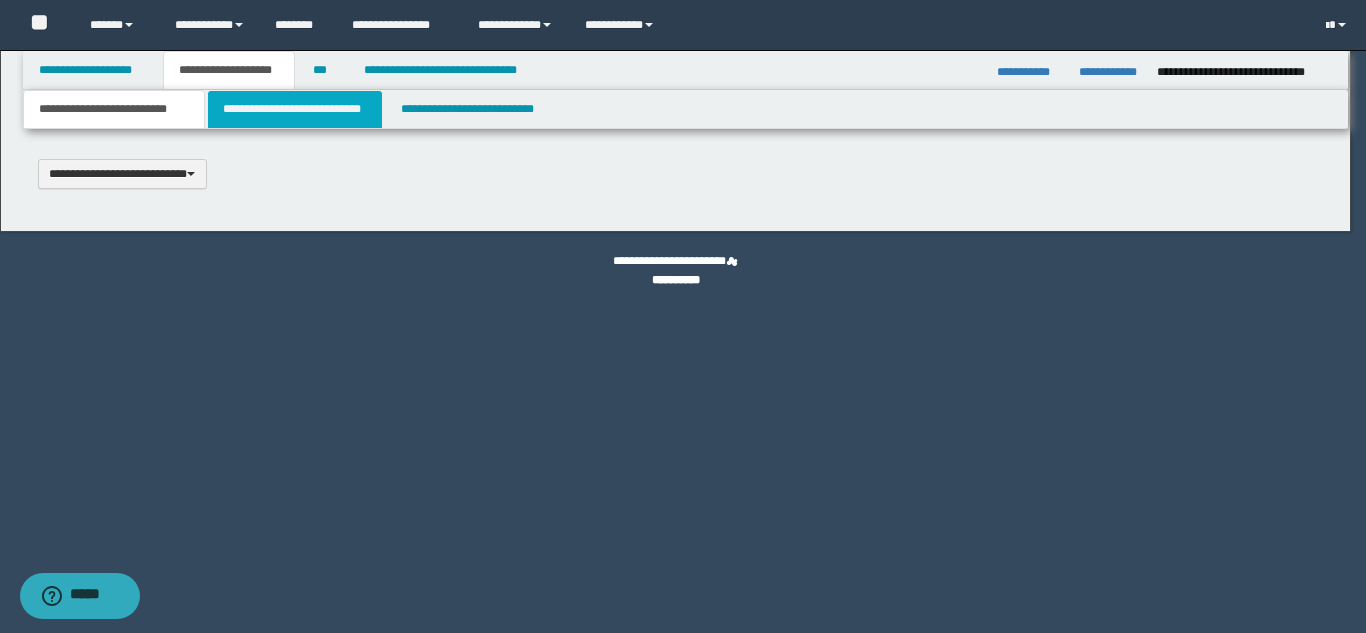 click on "**********" at bounding box center [295, 109] 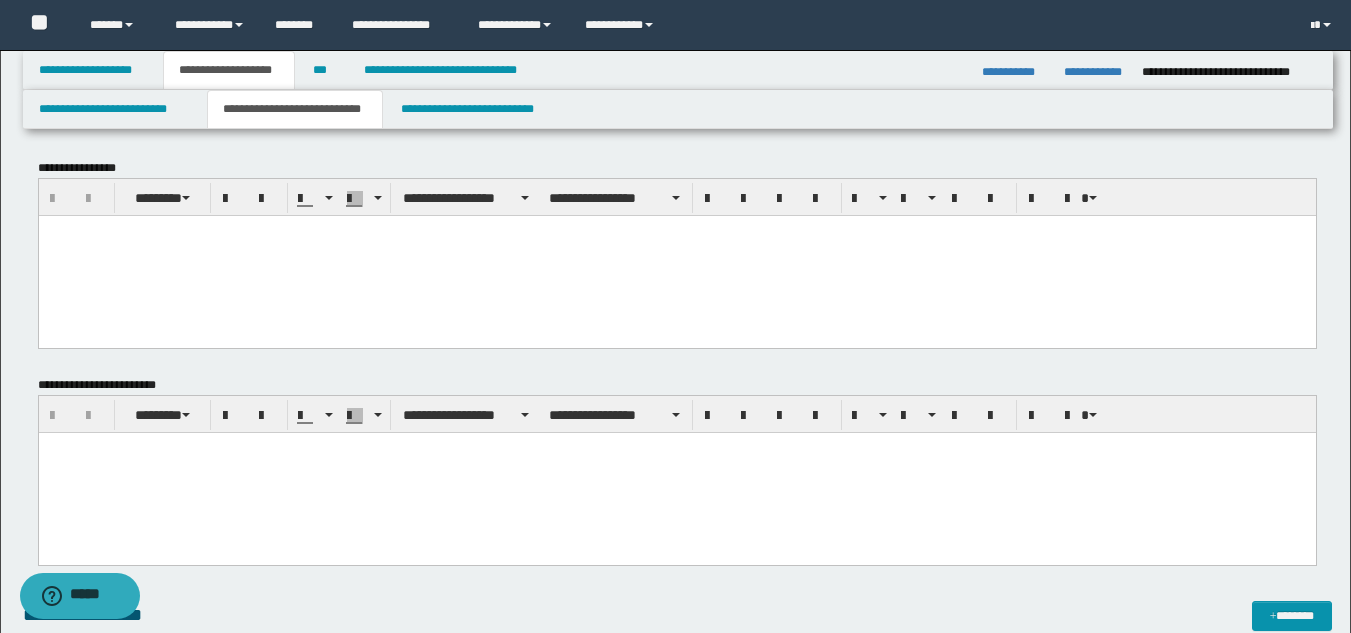 scroll, scrollTop: 0, scrollLeft: 0, axis: both 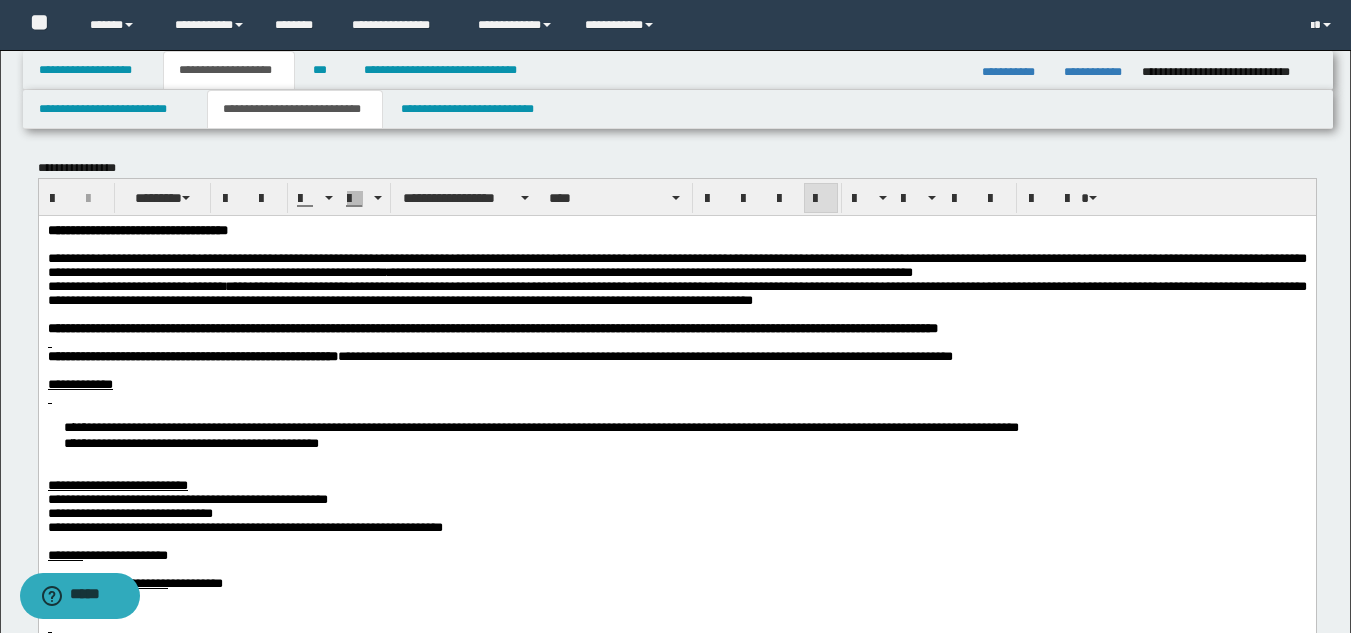 click on "**********" at bounding box center (676, 264) 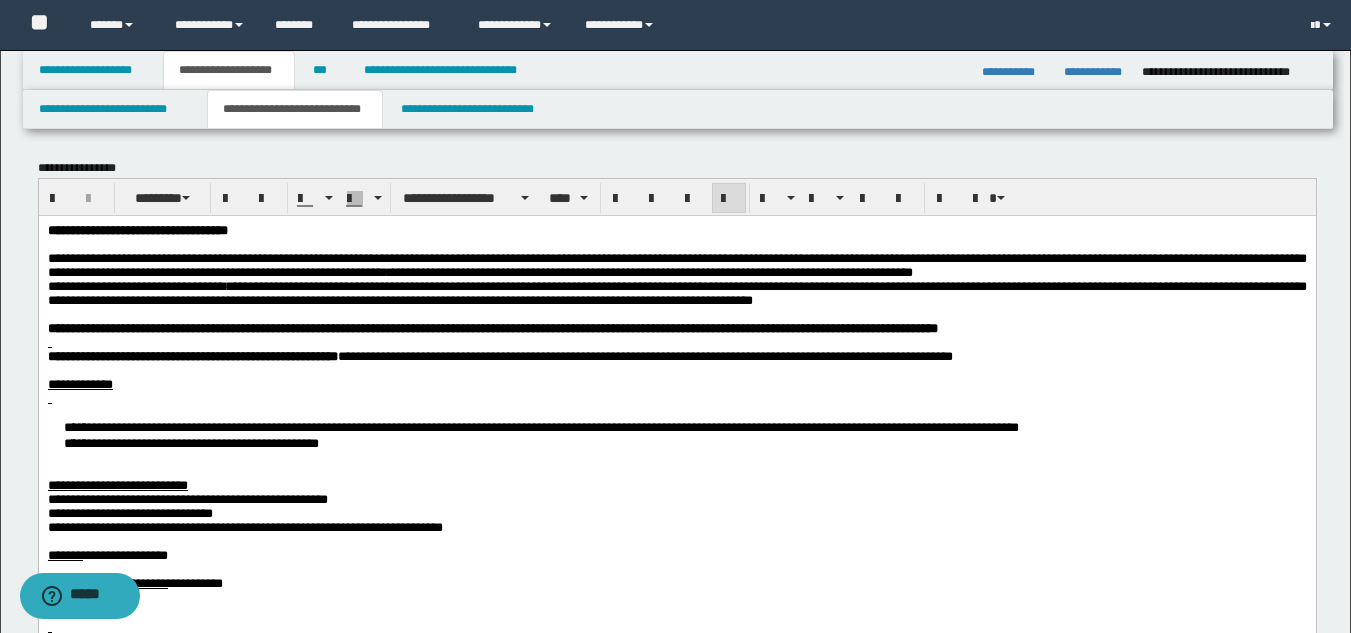 click on "**********" at bounding box center [676, 264] 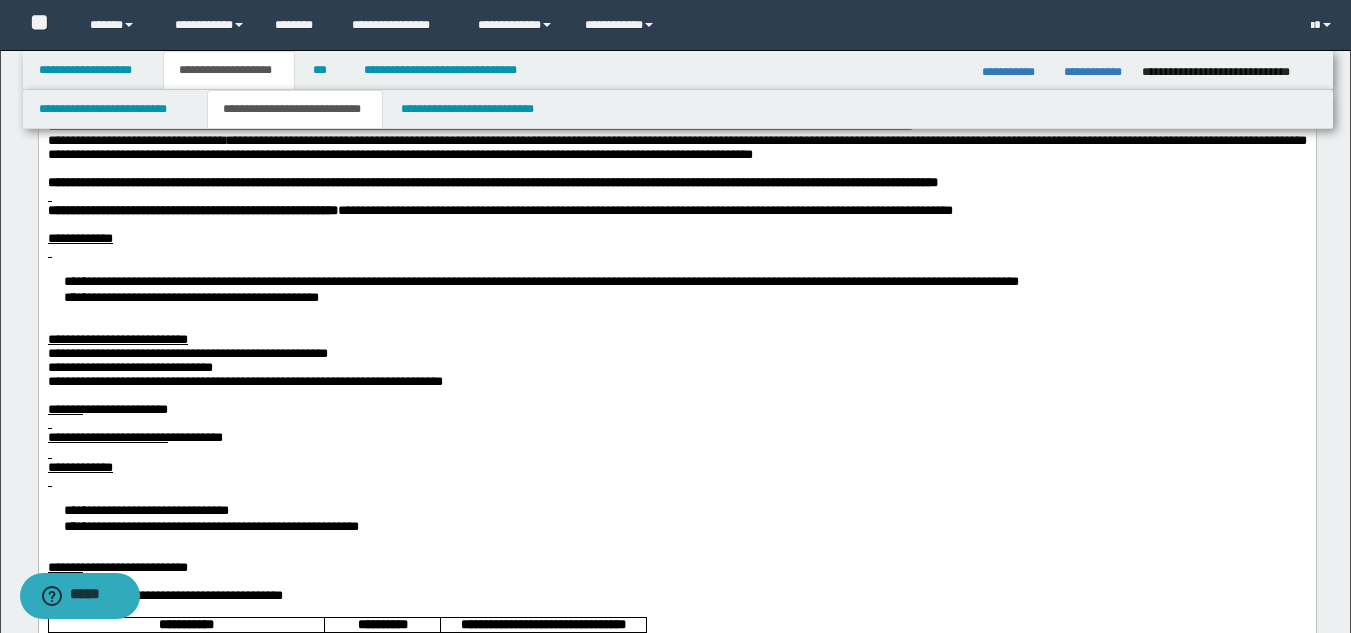 scroll, scrollTop: 0, scrollLeft: 0, axis: both 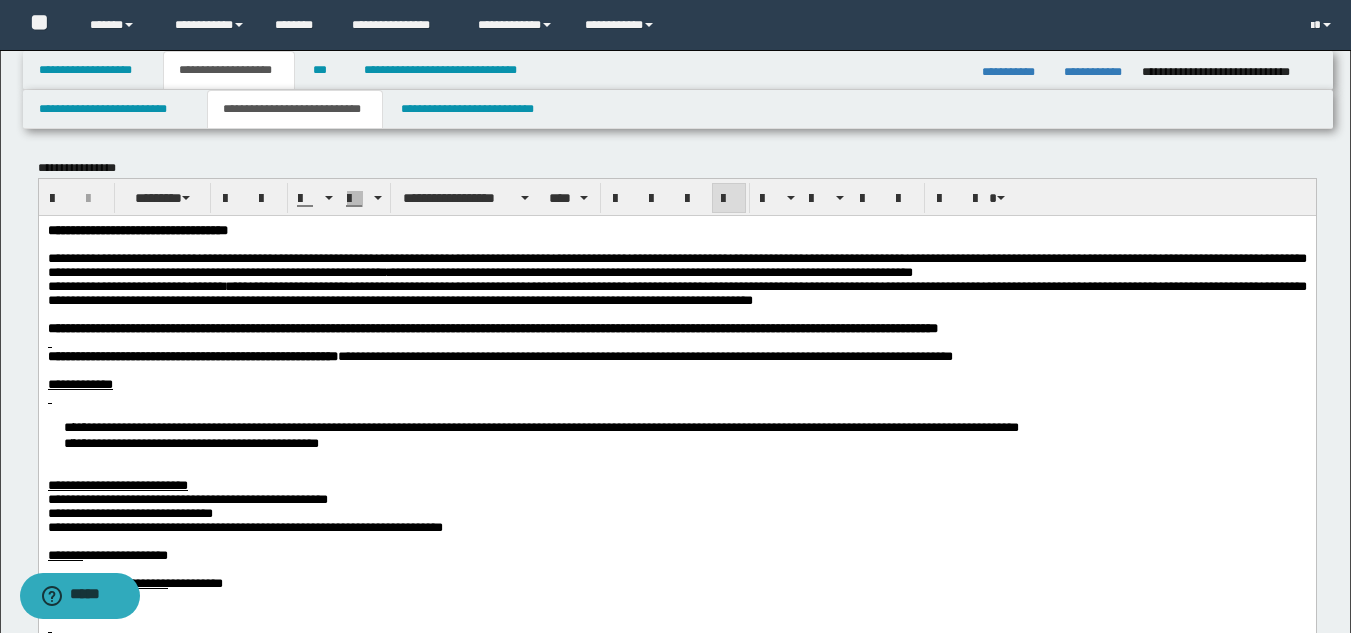 click on "**********" at bounding box center [676, 292] 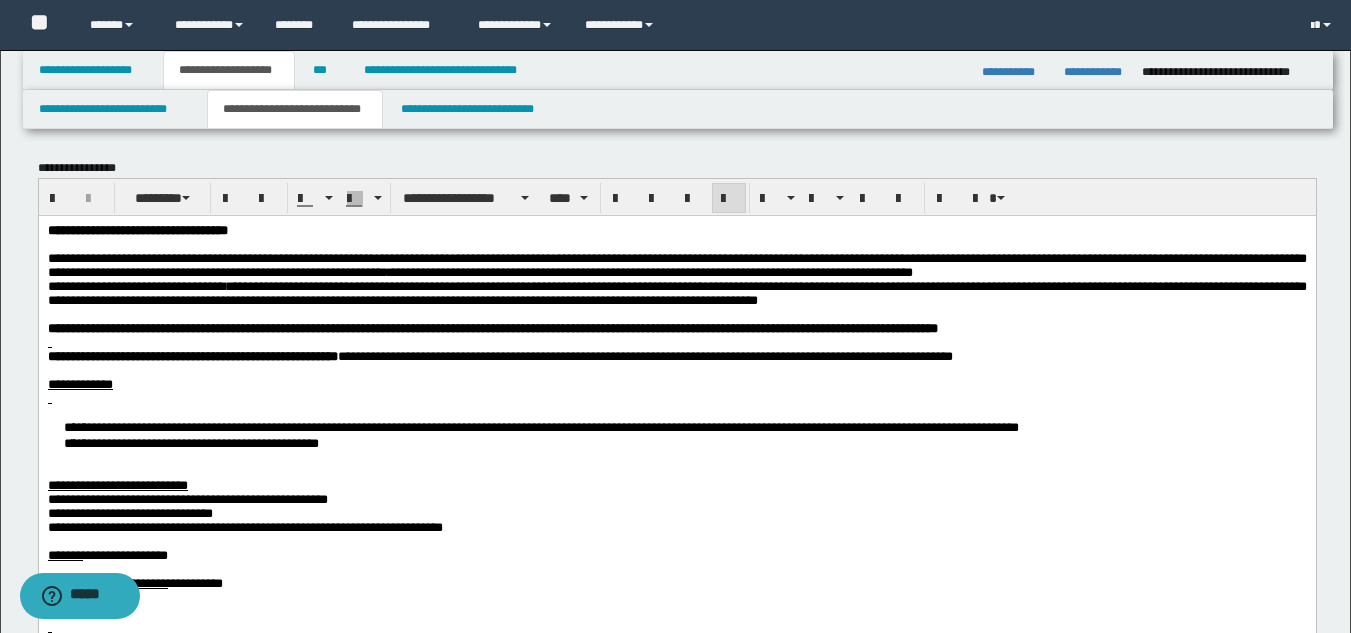 click on "**********" at bounding box center (676, 292) 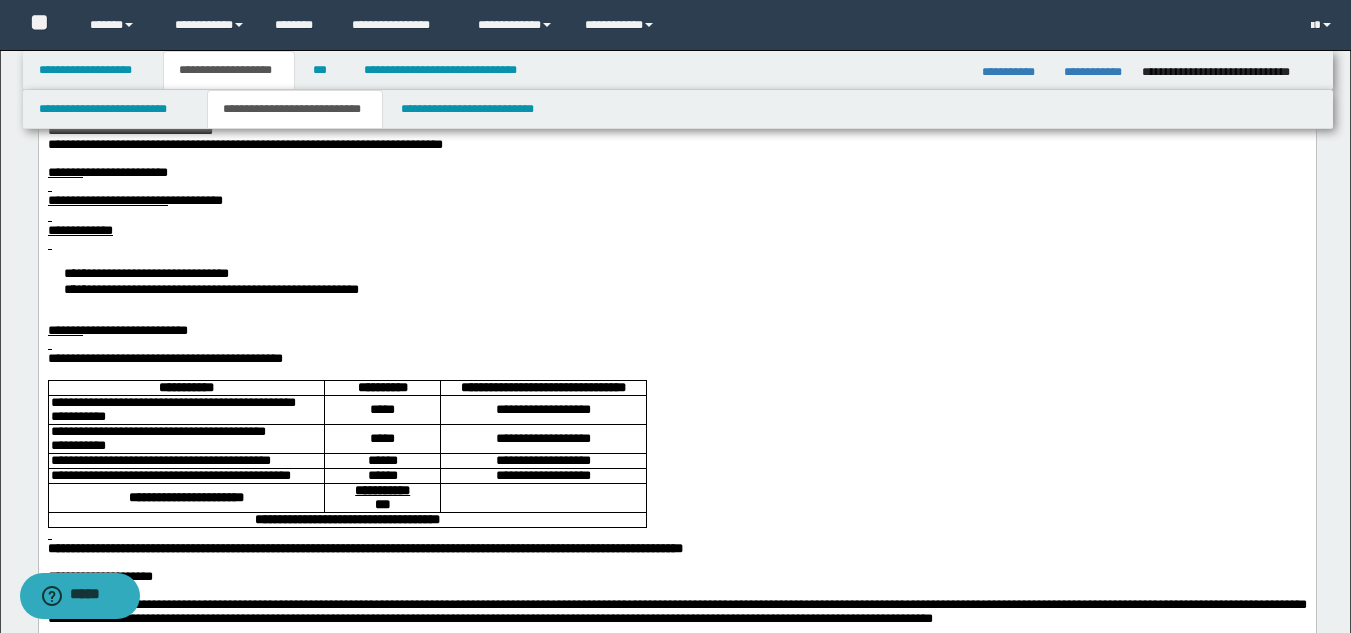 scroll, scrollTop: 500, scrollLeft: 0, axis: vertical 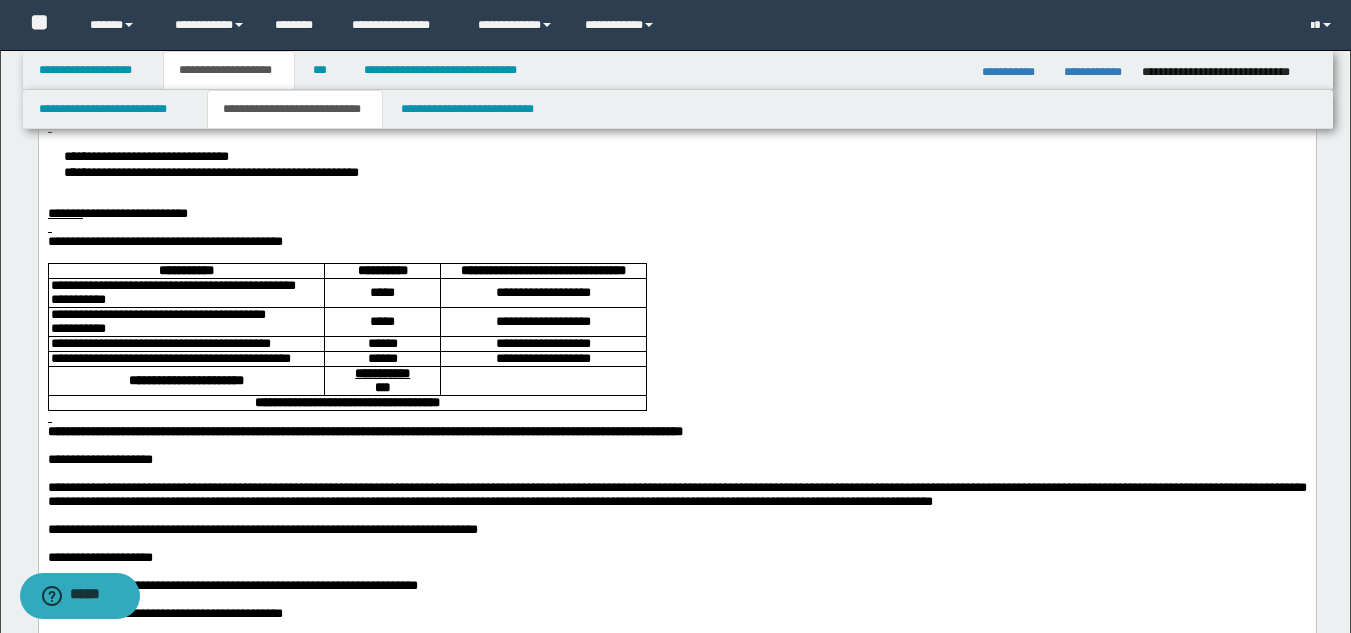 drag, startPoint x: 203, startPoint y: 346, endPoint x: 231, endPoint y: 350, distance: 28.284271 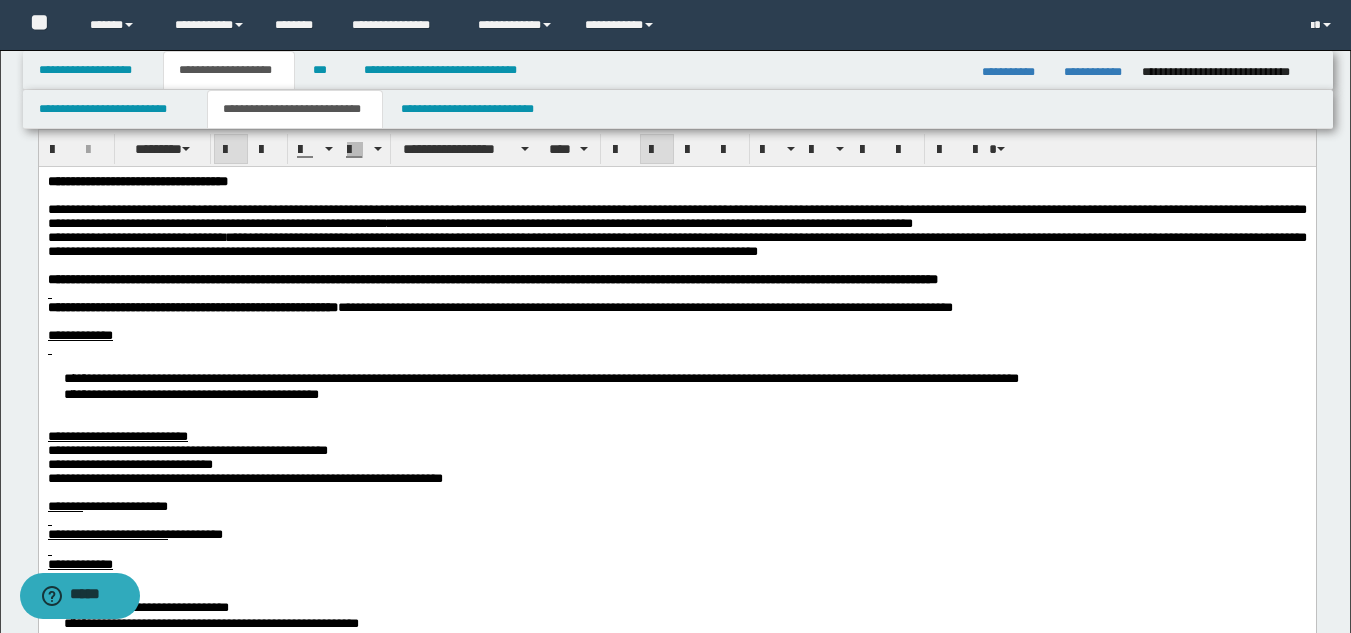 scroll, scrollTop: 0, scrollLeft: 0, axis: both 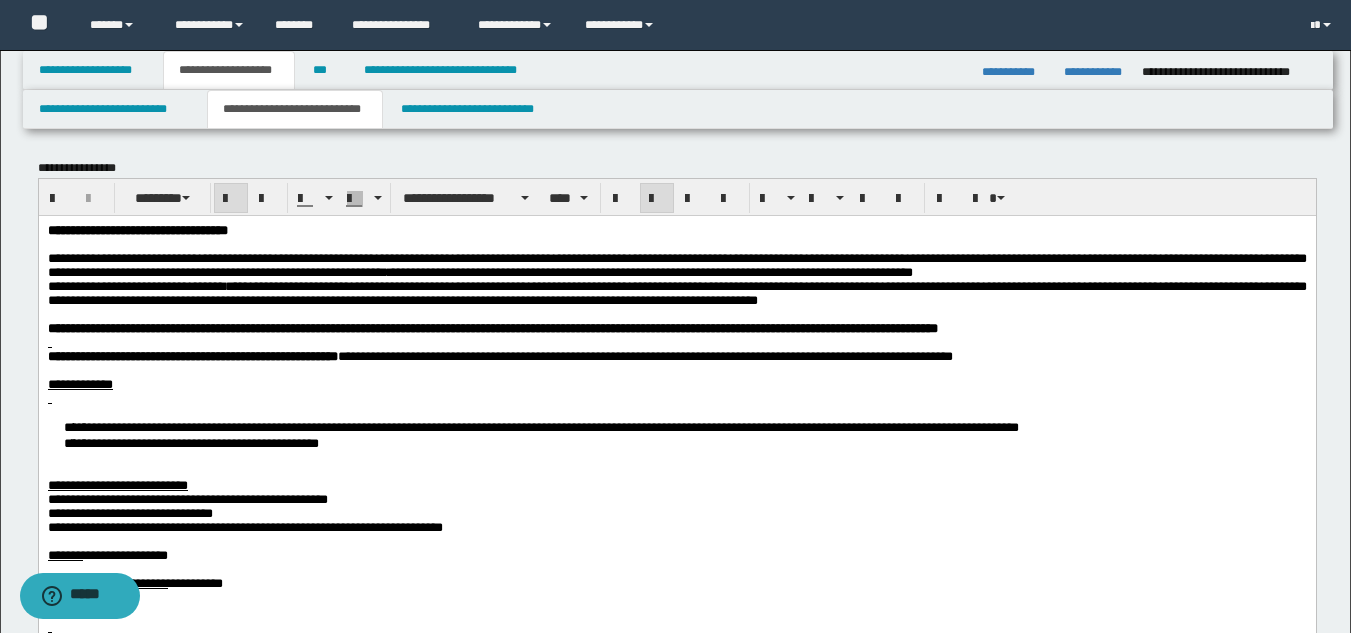 click on "**********" at bounding box center [558, 426] 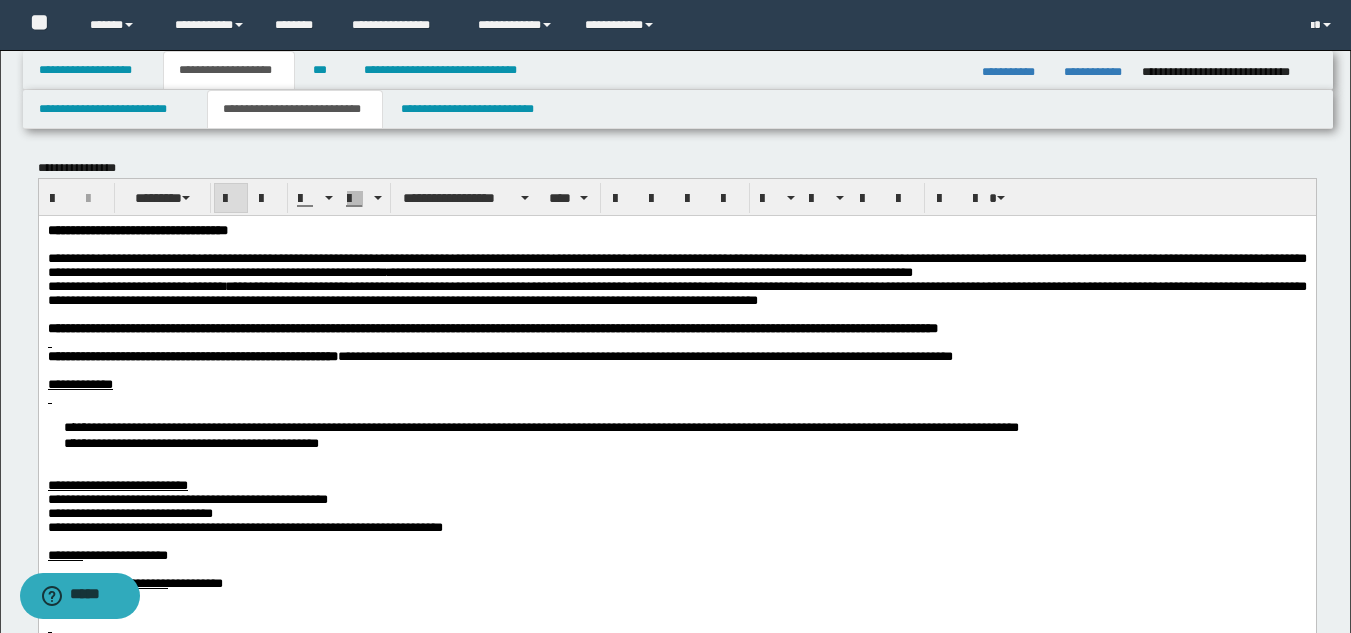 click at bounding box center (676, 342) 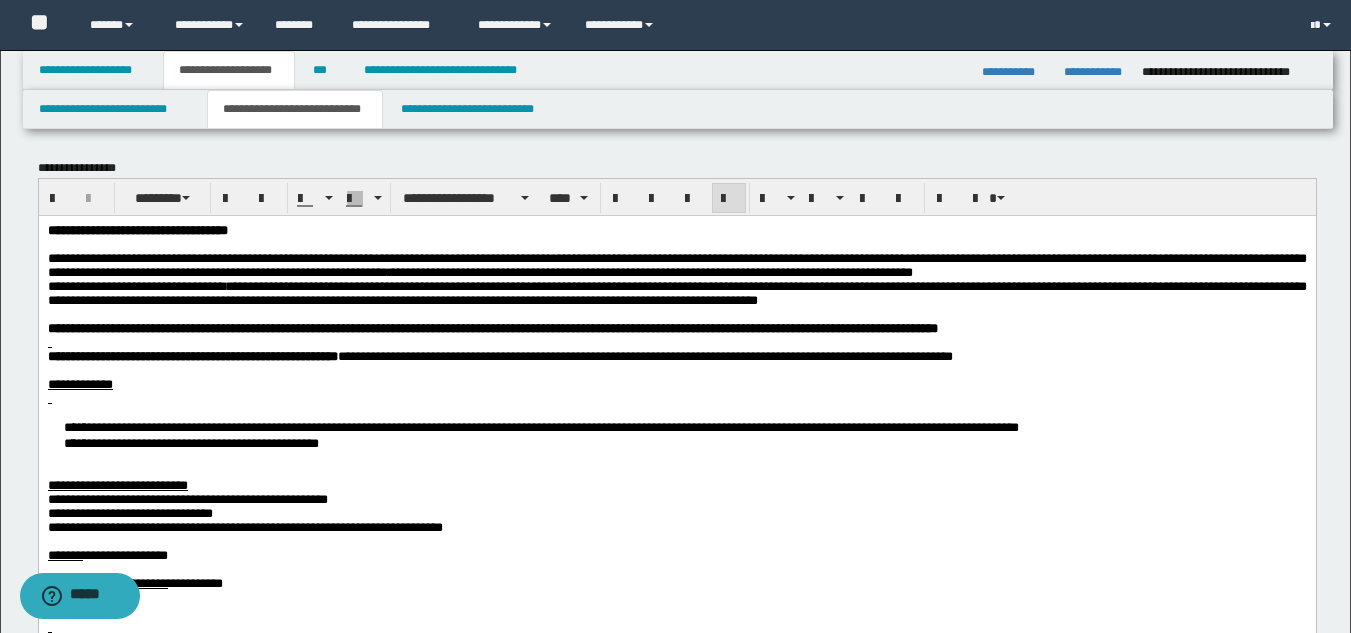 click at bounding box center [676, 314] 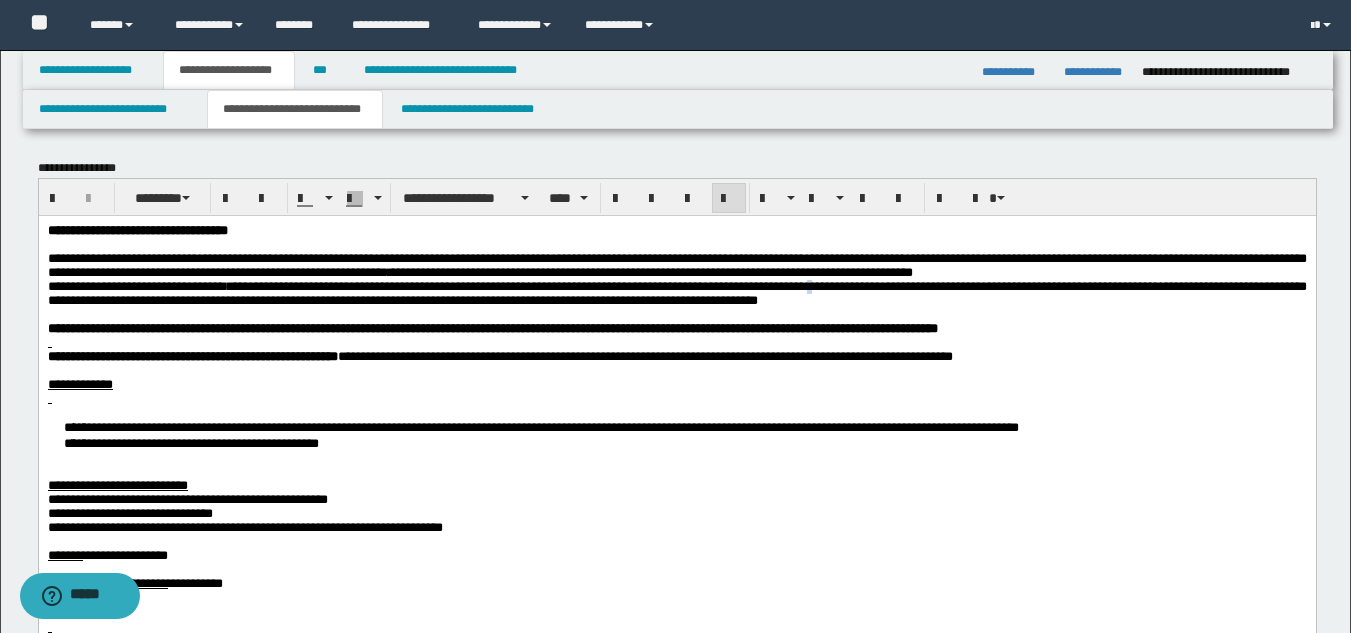 click on "**********" at bounding box center (676, 292) 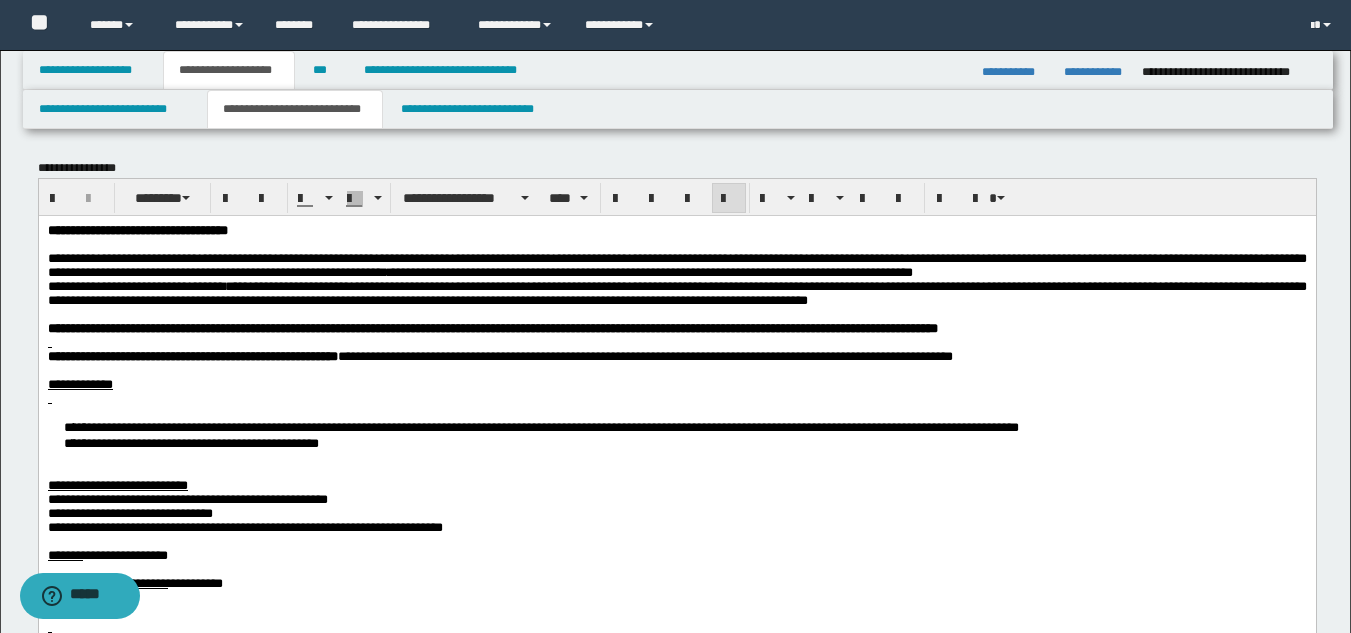click on "**********" at bounding box center (676, 292) 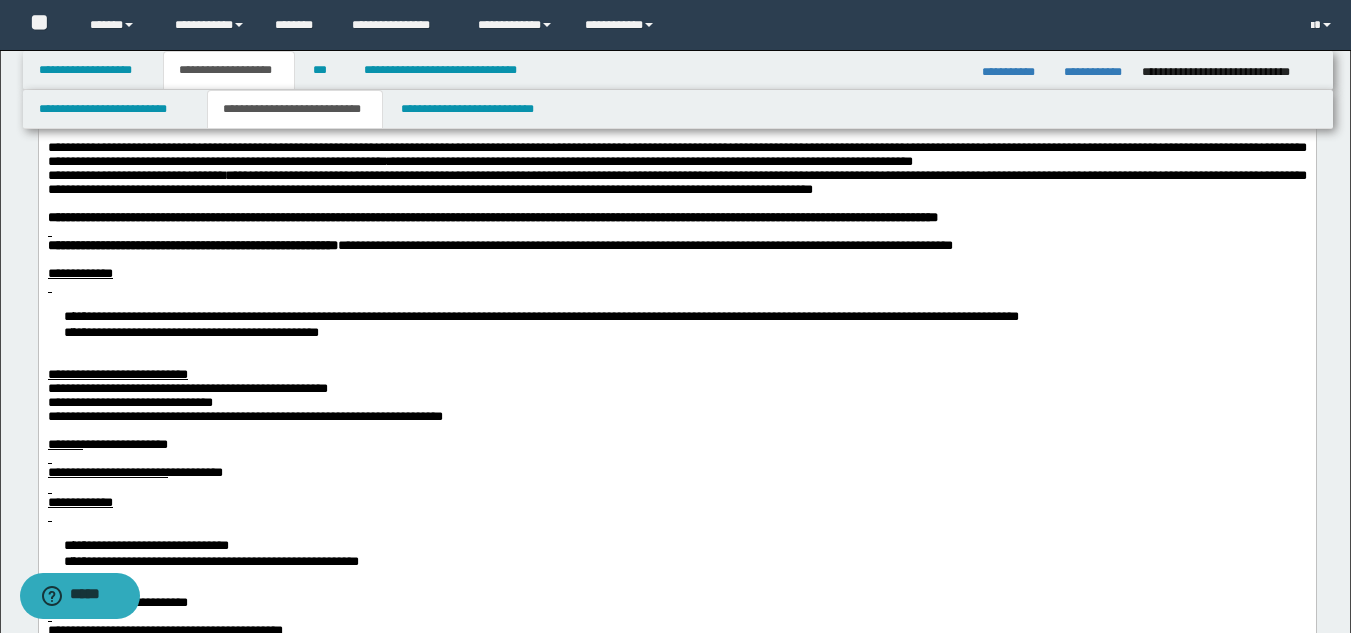 scroll, scrollTop: 300, scrollLeft: 0, axis: vertical 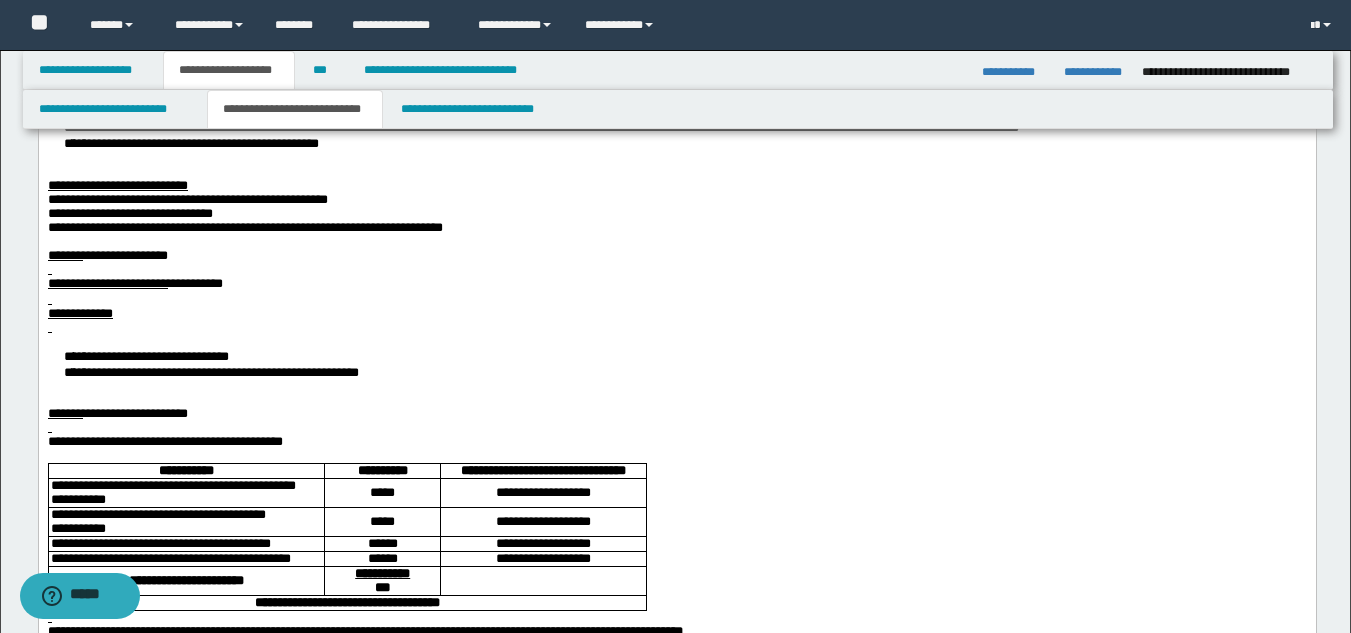 click at bounding box center (676, 328) 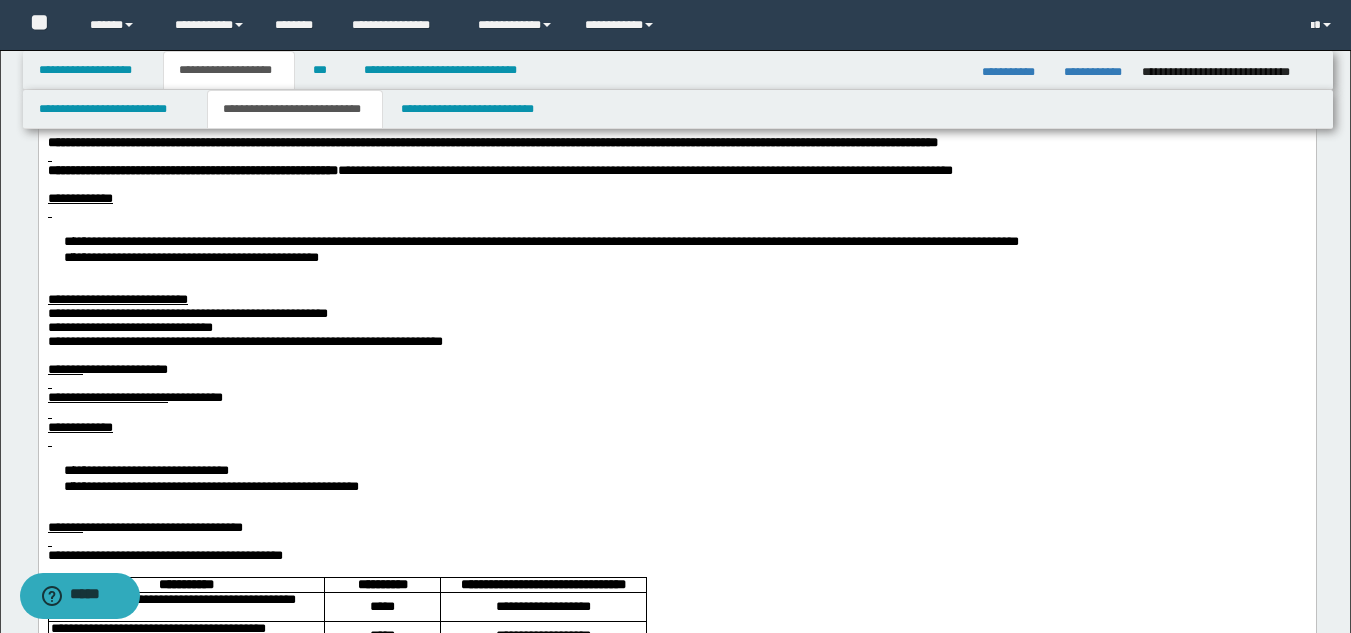 scroll, scrollTop: 0, scrollLeft: 0, axis: both 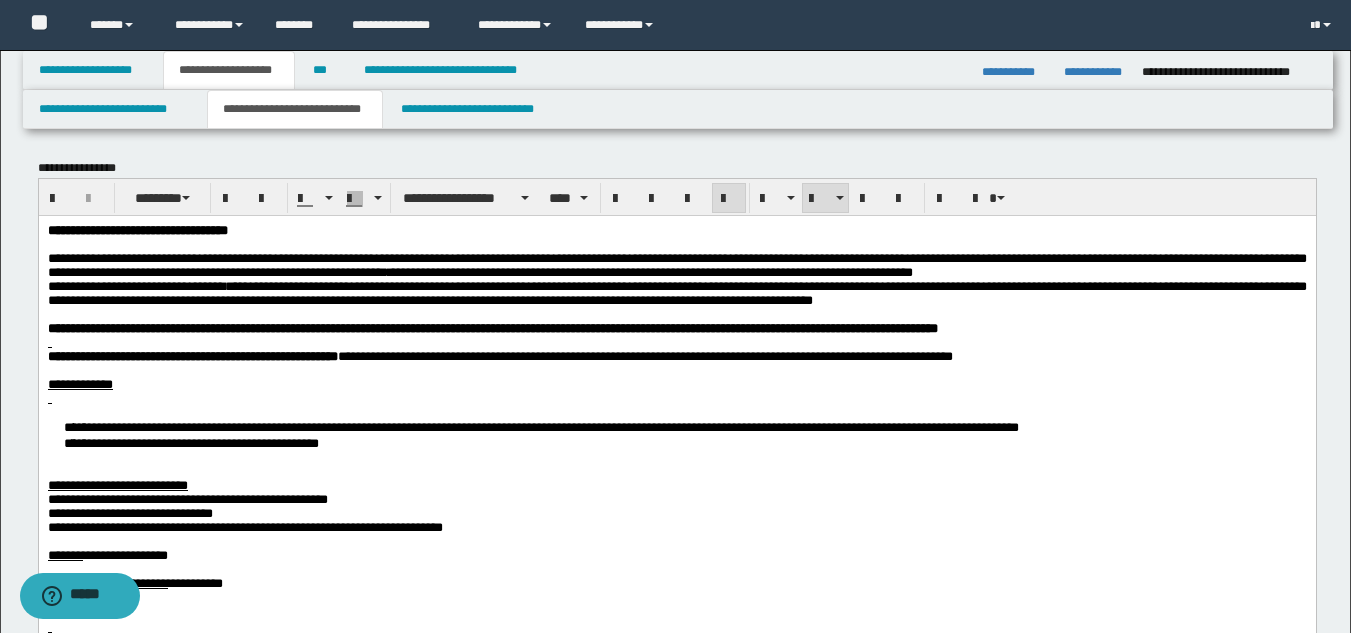 click on "**********" at bounding box center [190, 442] 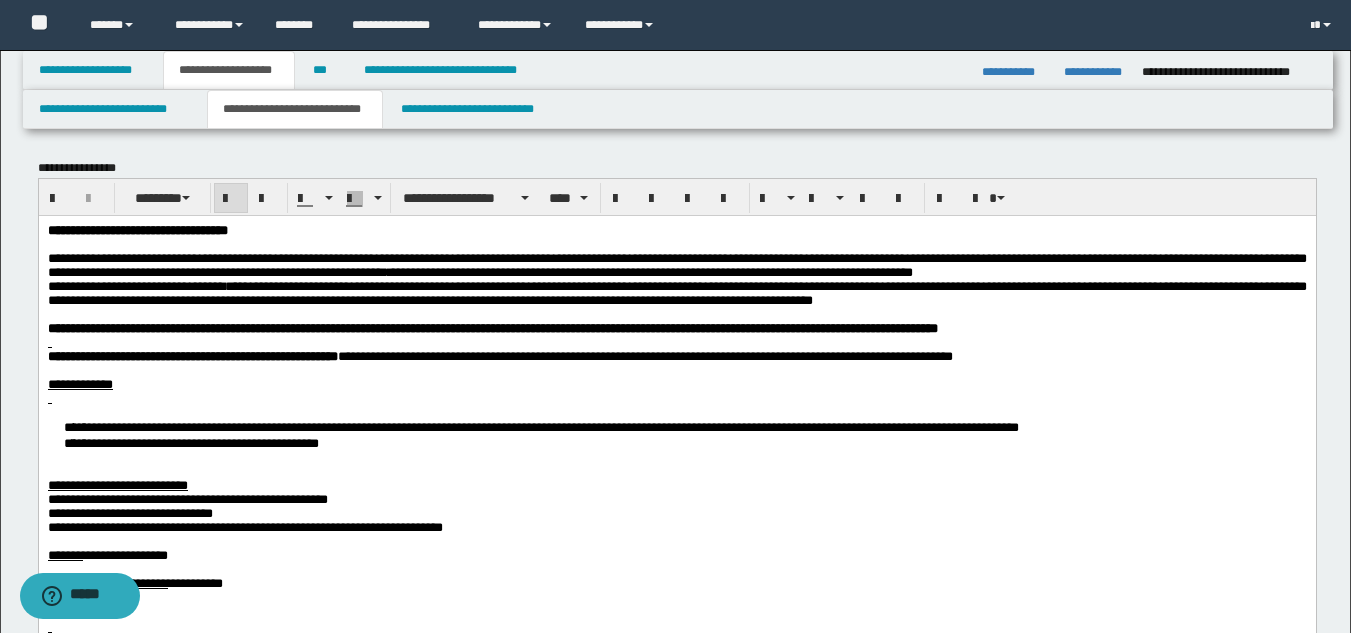 click at bounding box center [676, 342] 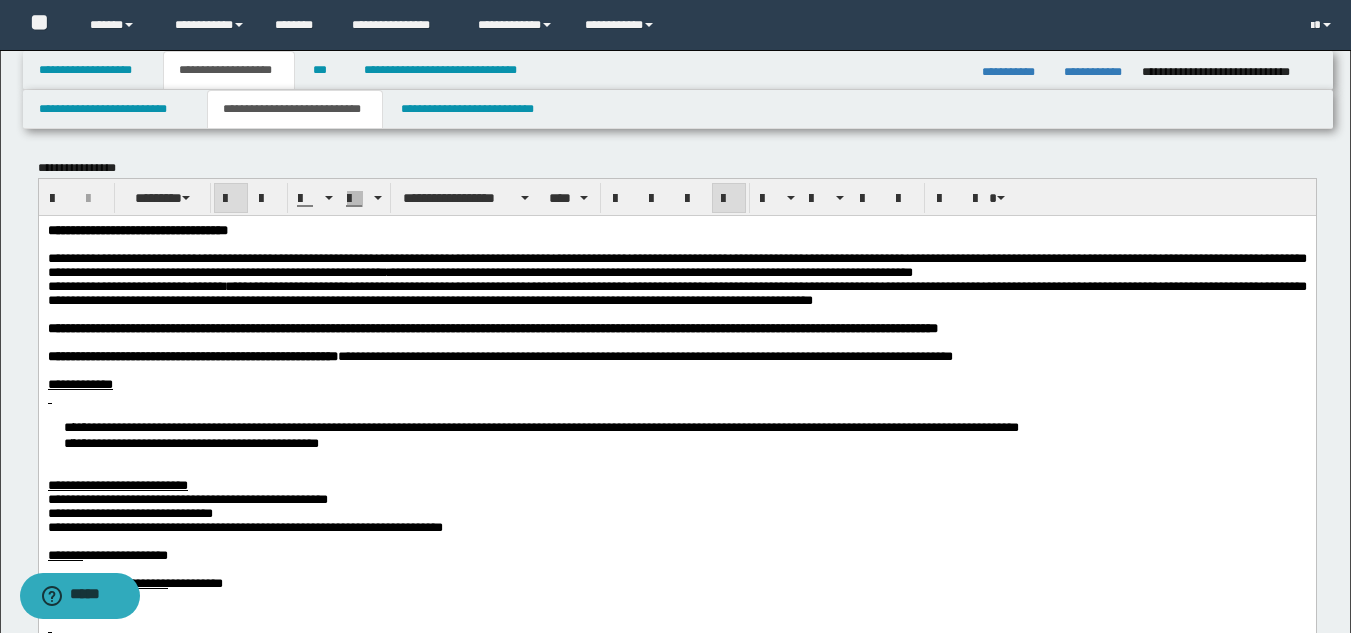 click on "**********" at bounding box center (676, 434) 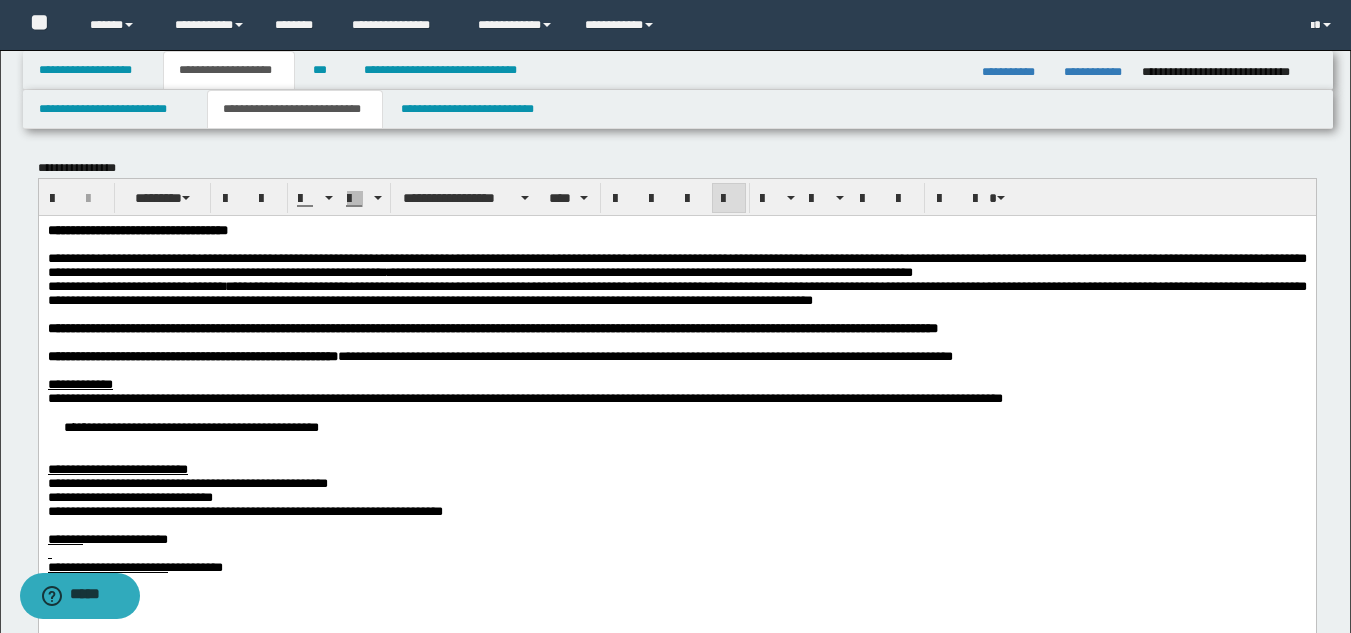 click on "**********" at bounding box center (676, 3020) 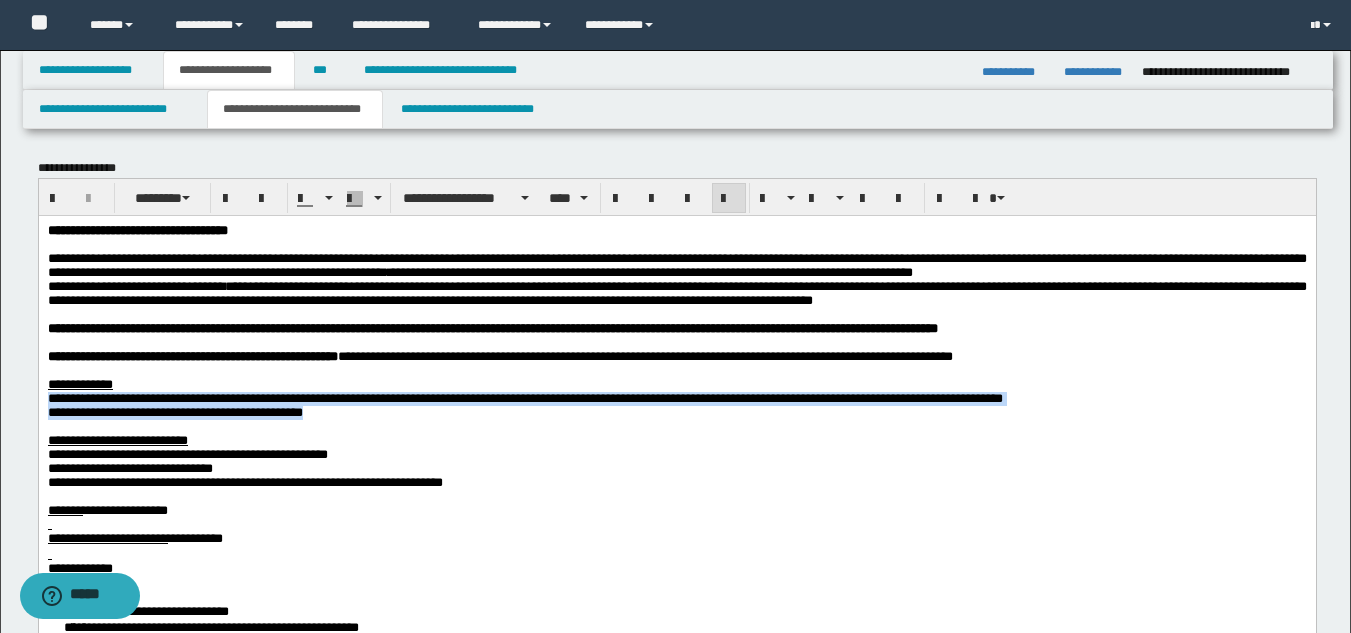 drag, startPoint x: 429, startPoint y: 461, endPoint x: 11, endPoint y: 418, distance: 420.2059 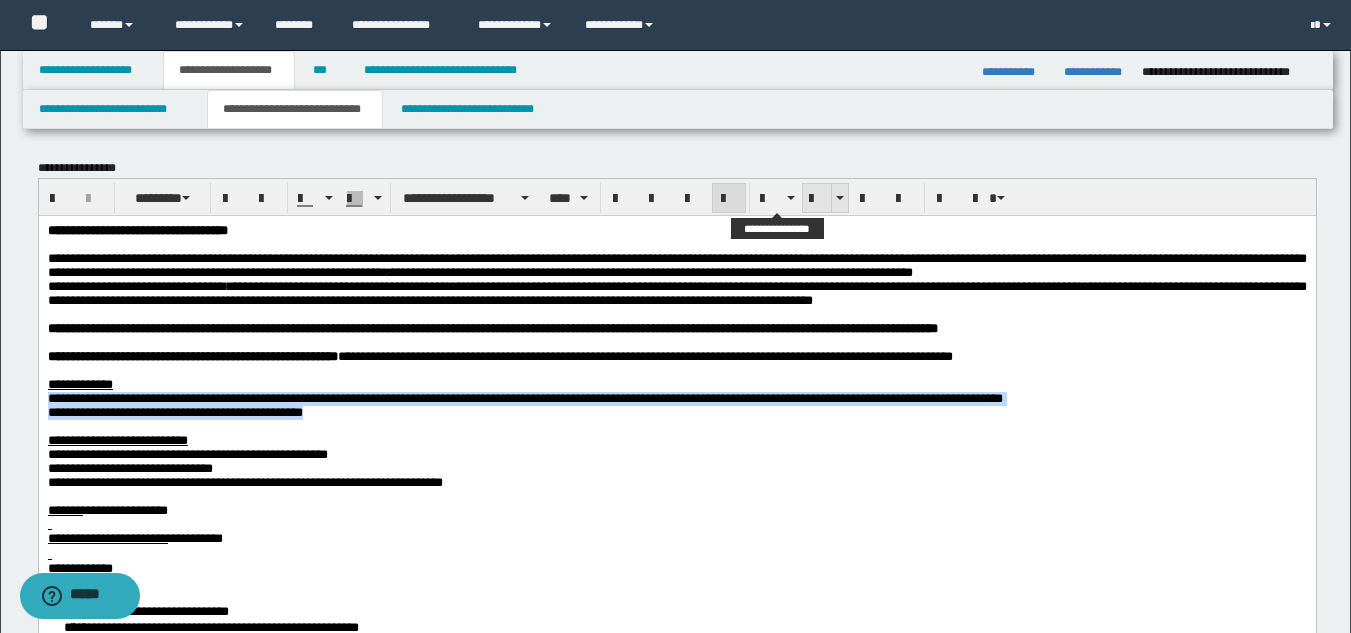 click at bounding box center (817, 199) 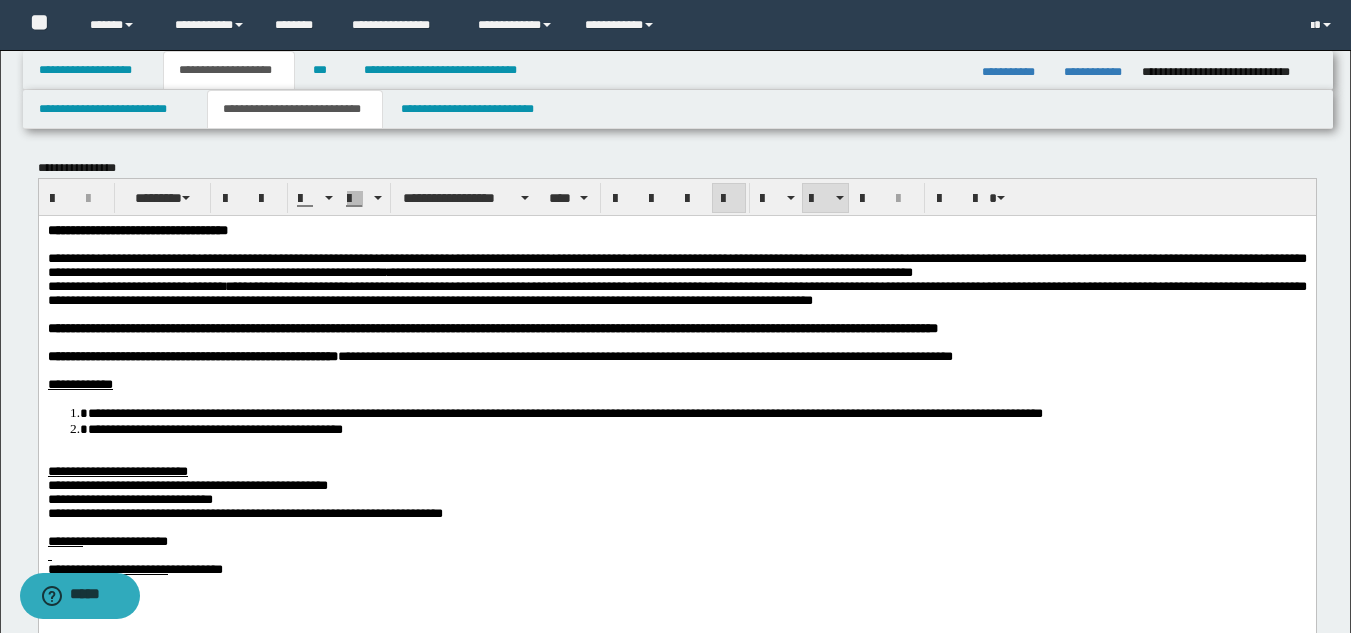 scroll, scrollTop: 200, scrollLeft: 0, axis: vertical 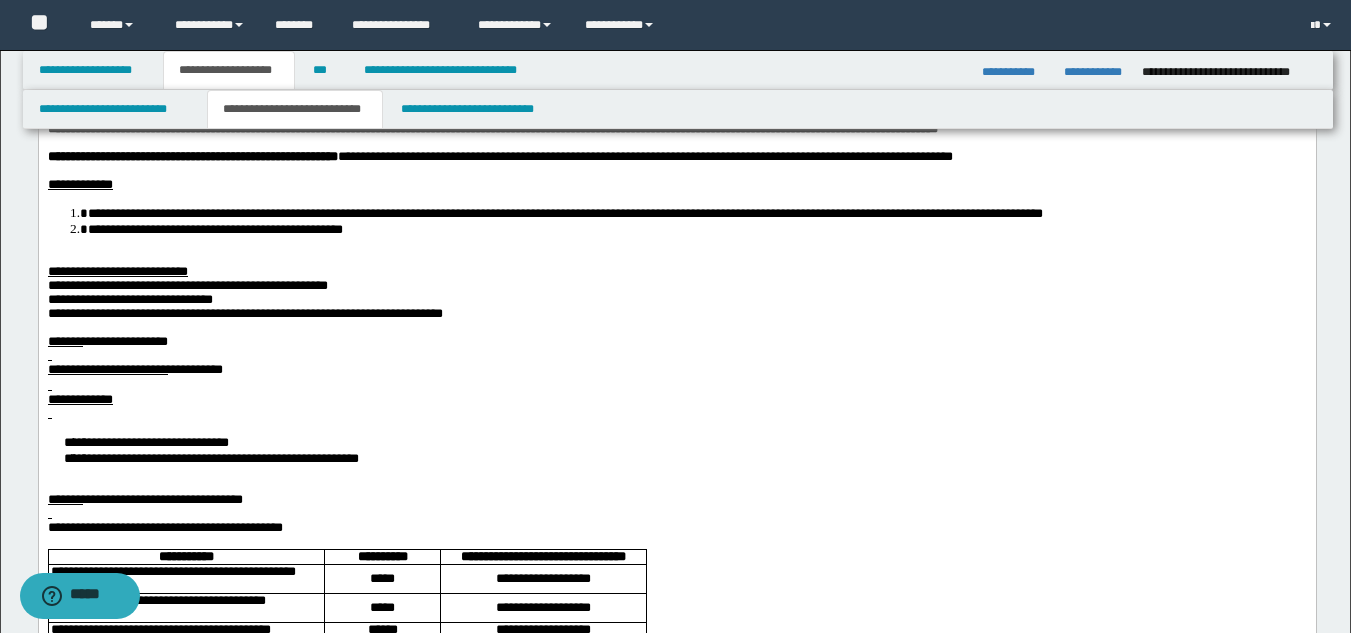 click on "**********" at bounding box center [117, 270] 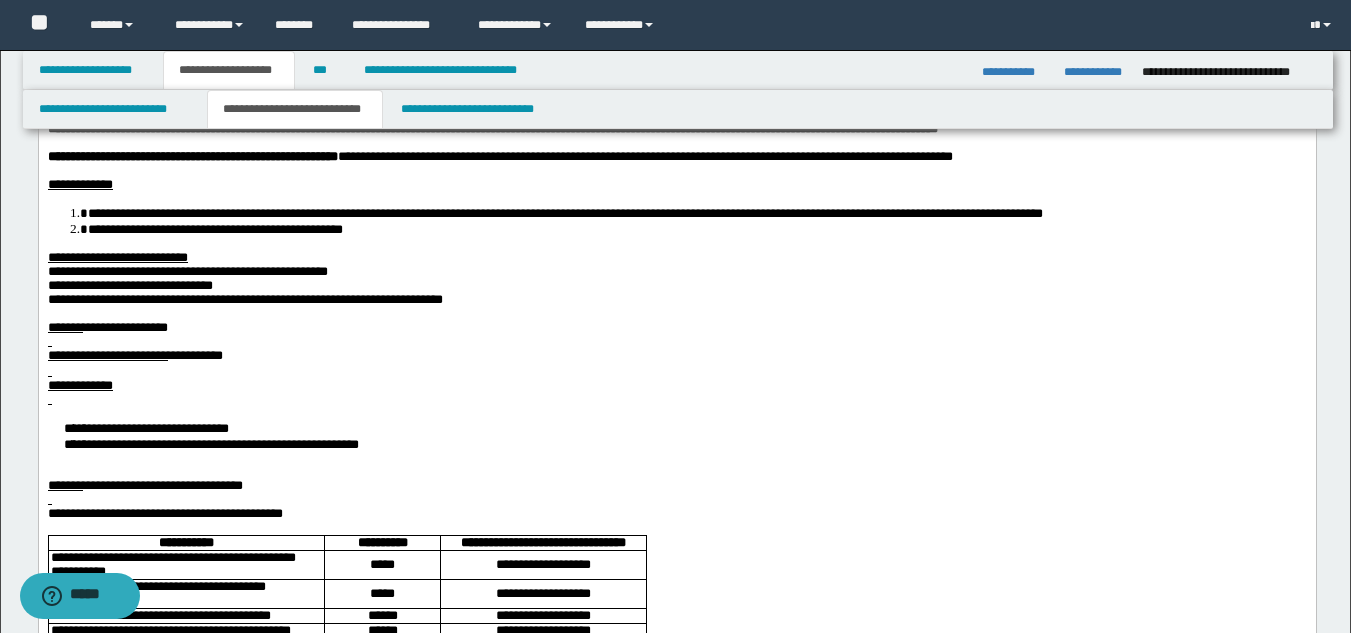 click on "**********" at bounding box center [187, 270] 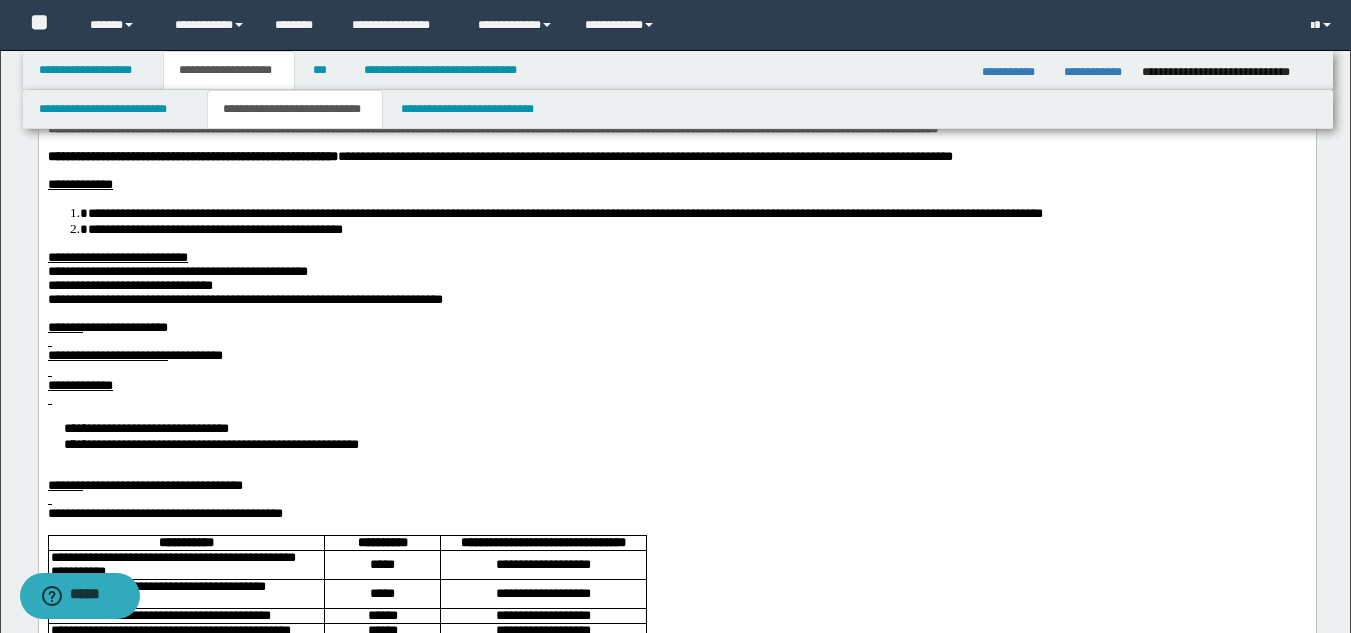 click on "**********" at bounding box center [244, 298] 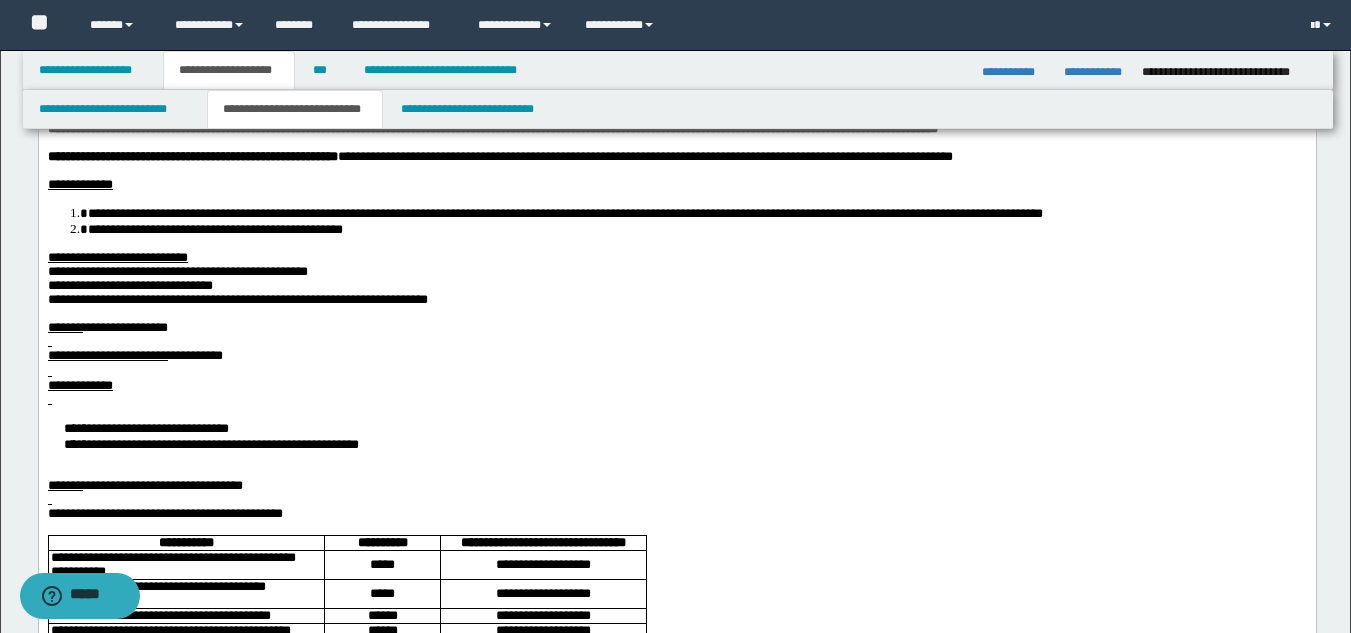 click on "**********" at bounding box center (107, 354) 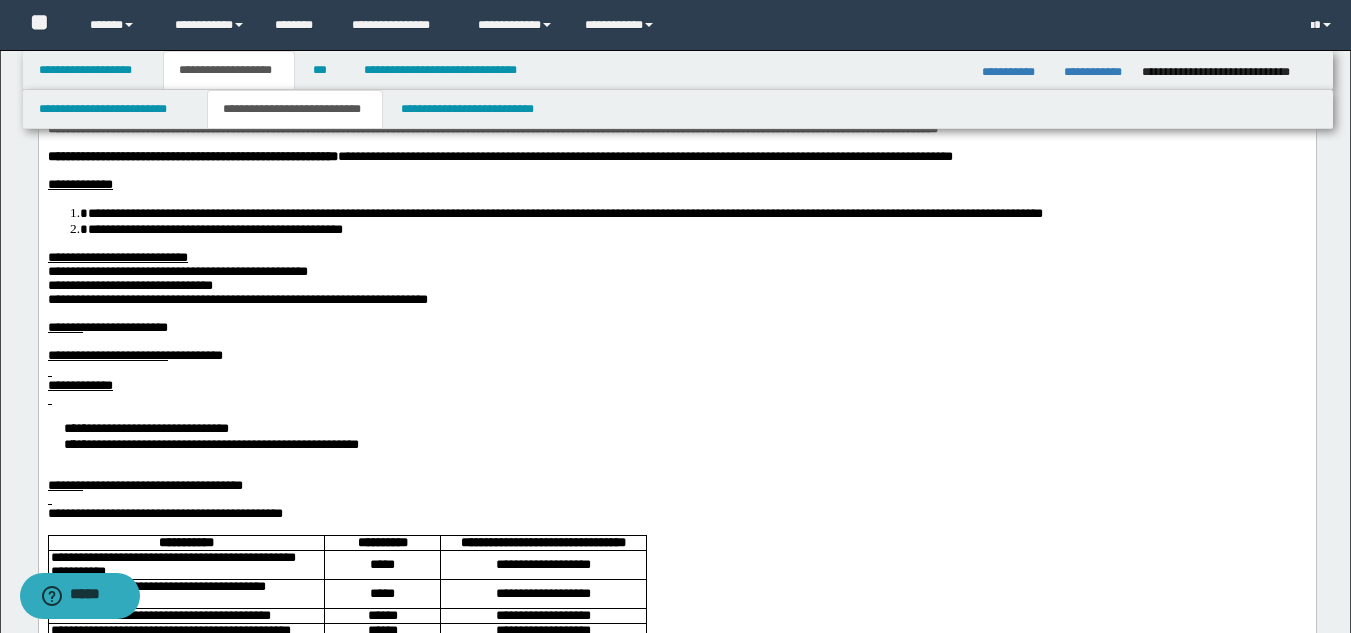 click on "**********" at bounding box center [79, 384] 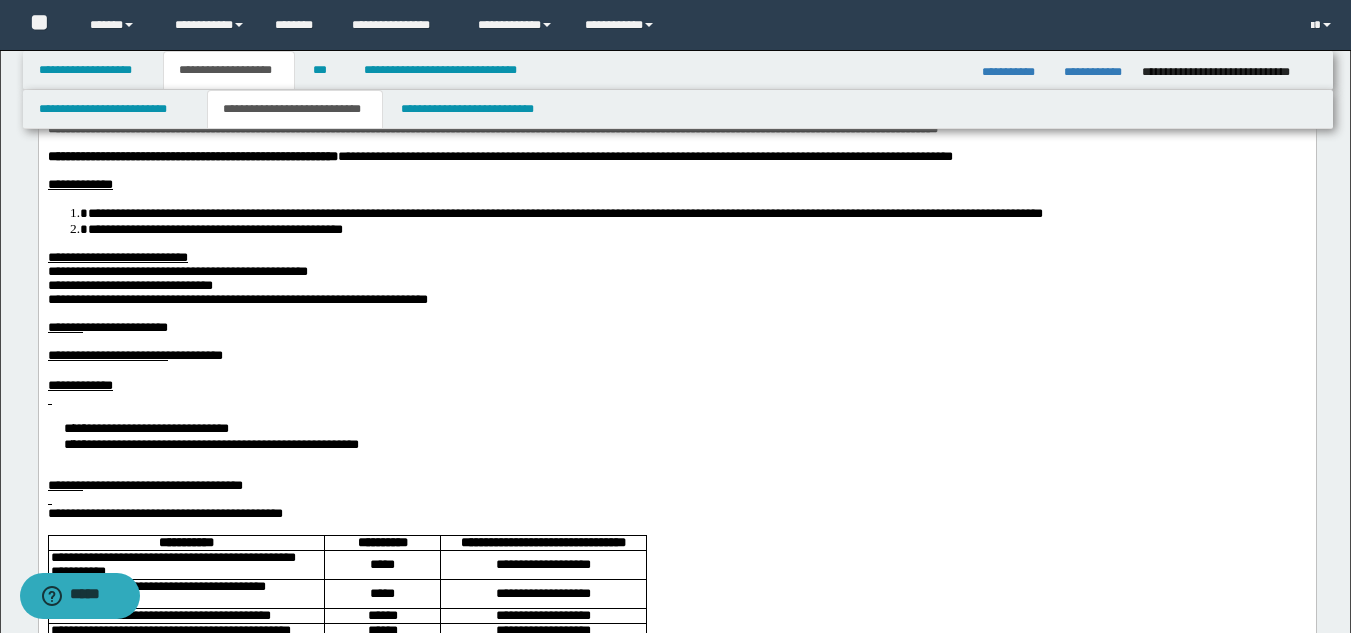 click on "**********" at bounding box center [676, 435] 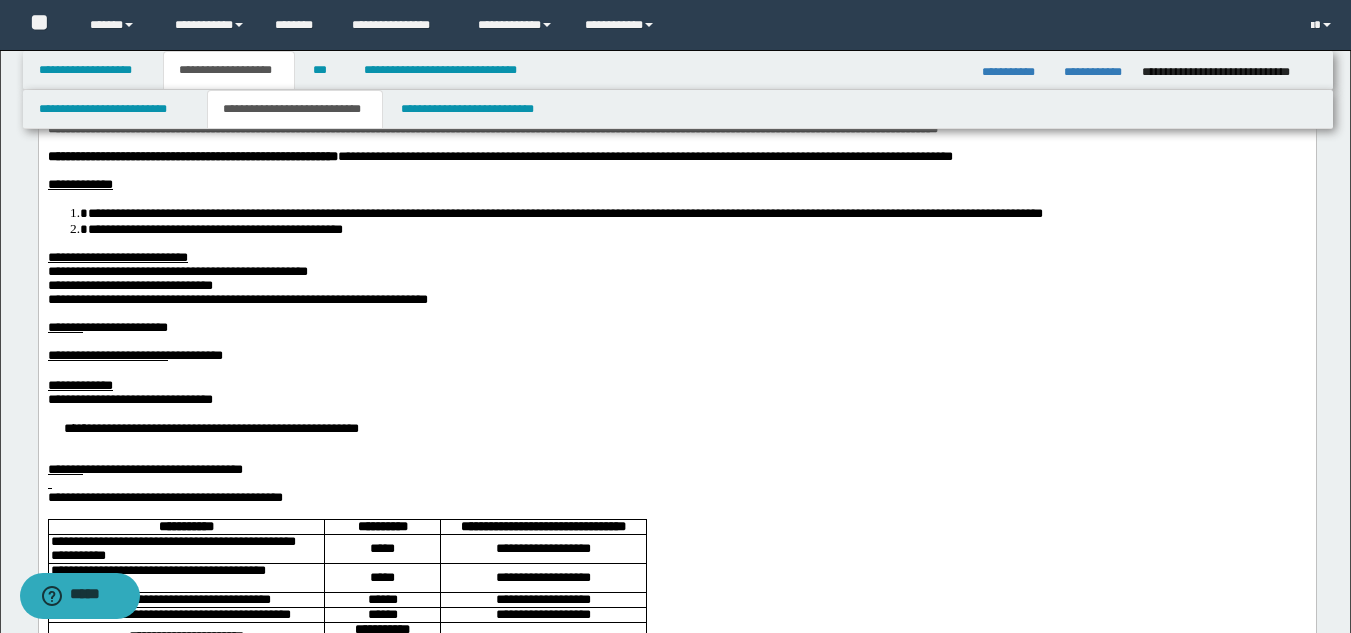 click on "**********" at bounding box center (676, 427) 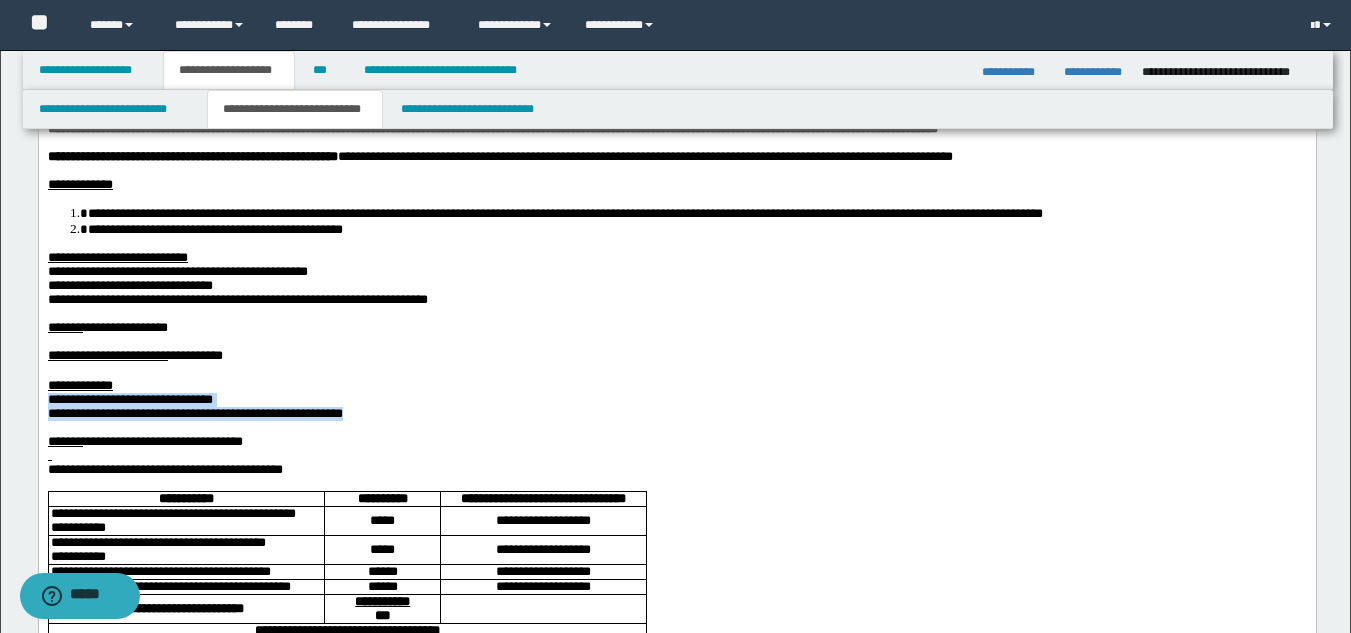 drag, startPoint x: 503, startPoint y: 476, endPoint x: -1, endPoint y: 460, distance: 504.2539 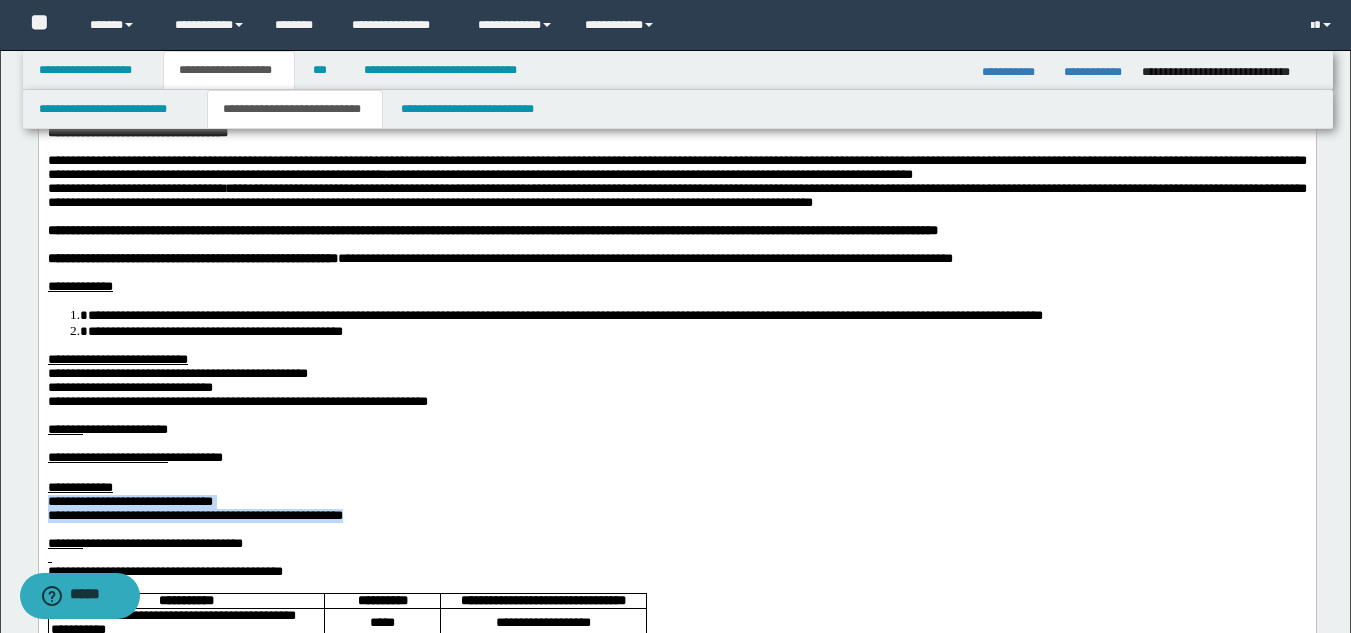 scroll, scrollTop: 0, scrollLeft: 0, axis: both 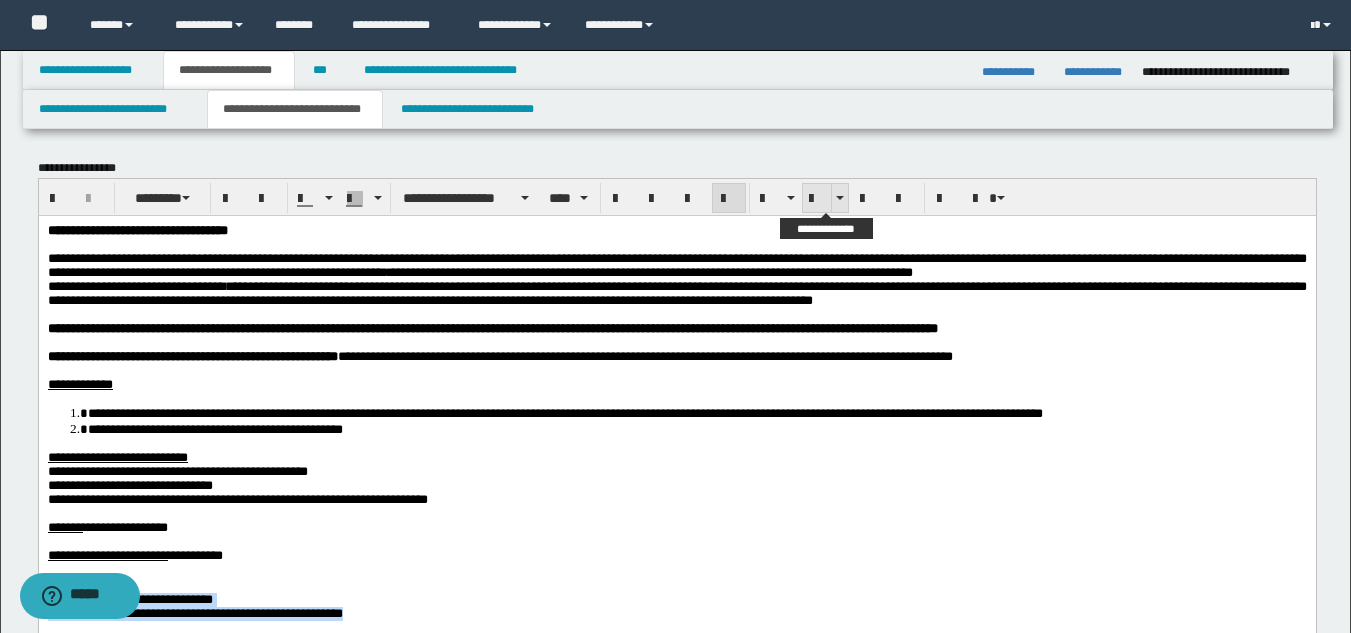 click at bounding box center [817, 199] 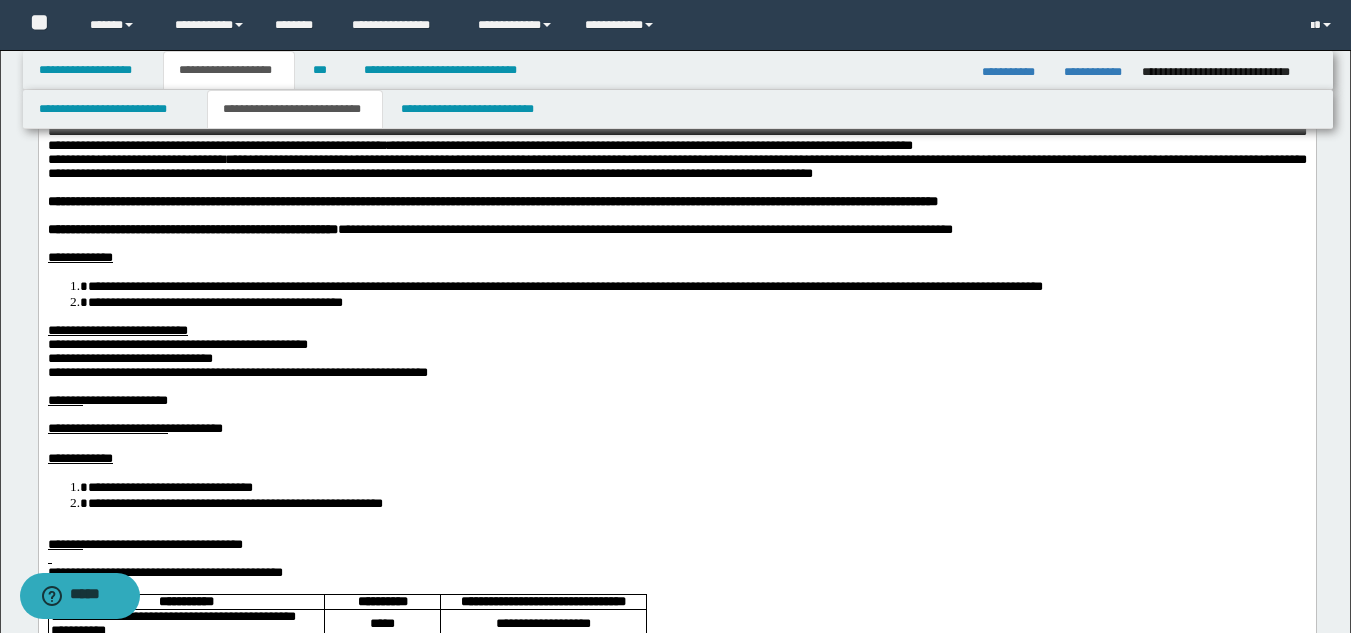 scroll, scrollTop: 300, scrollLeft: 0, axis: vertical 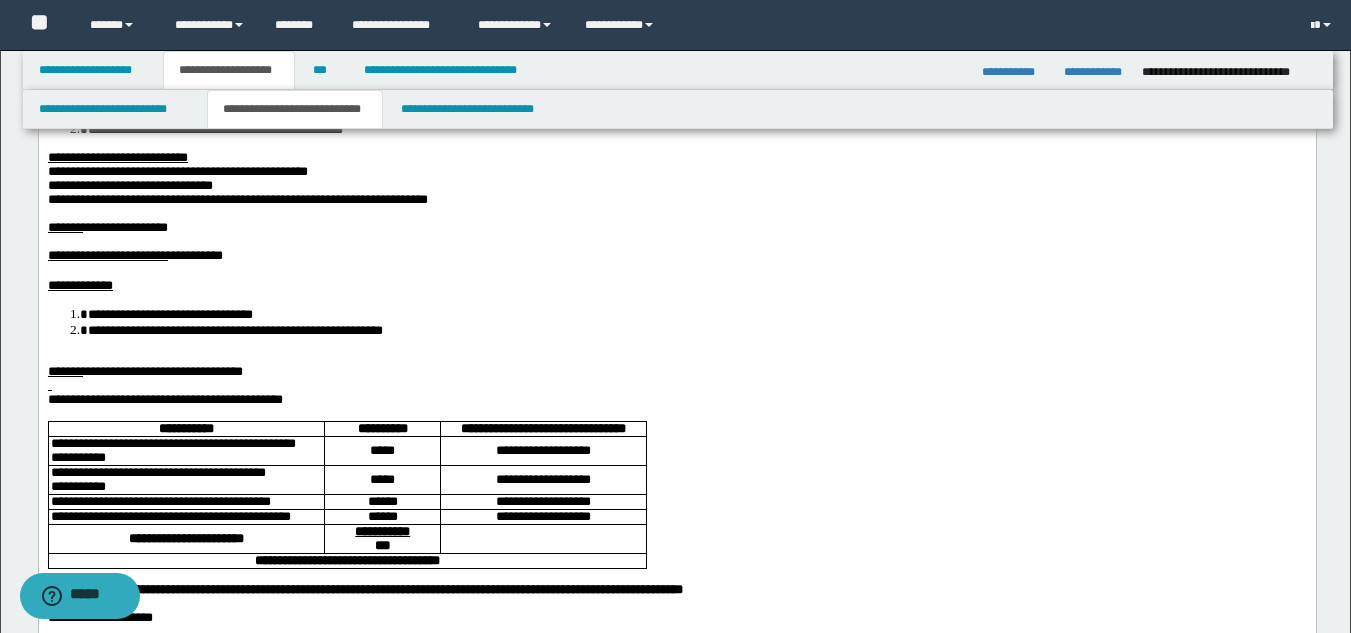 click at bounding box center (676, 358) 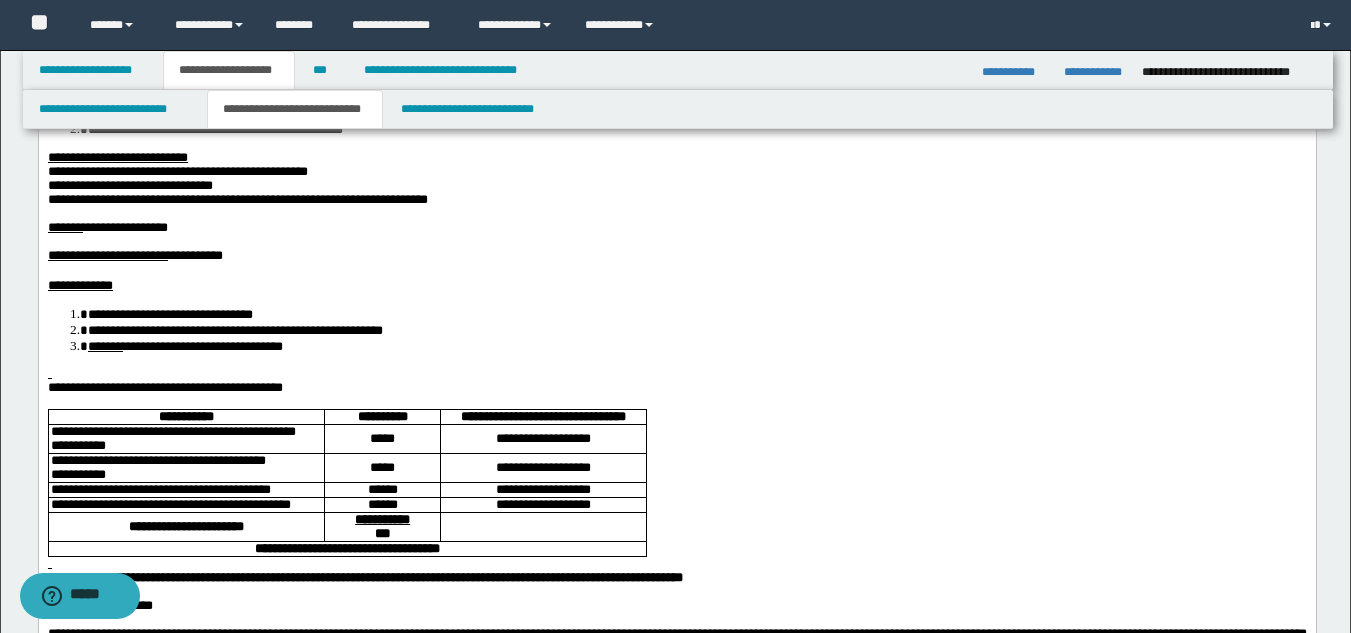 scroll, scrollTop: 0, scrollLeft: 0, axis: both 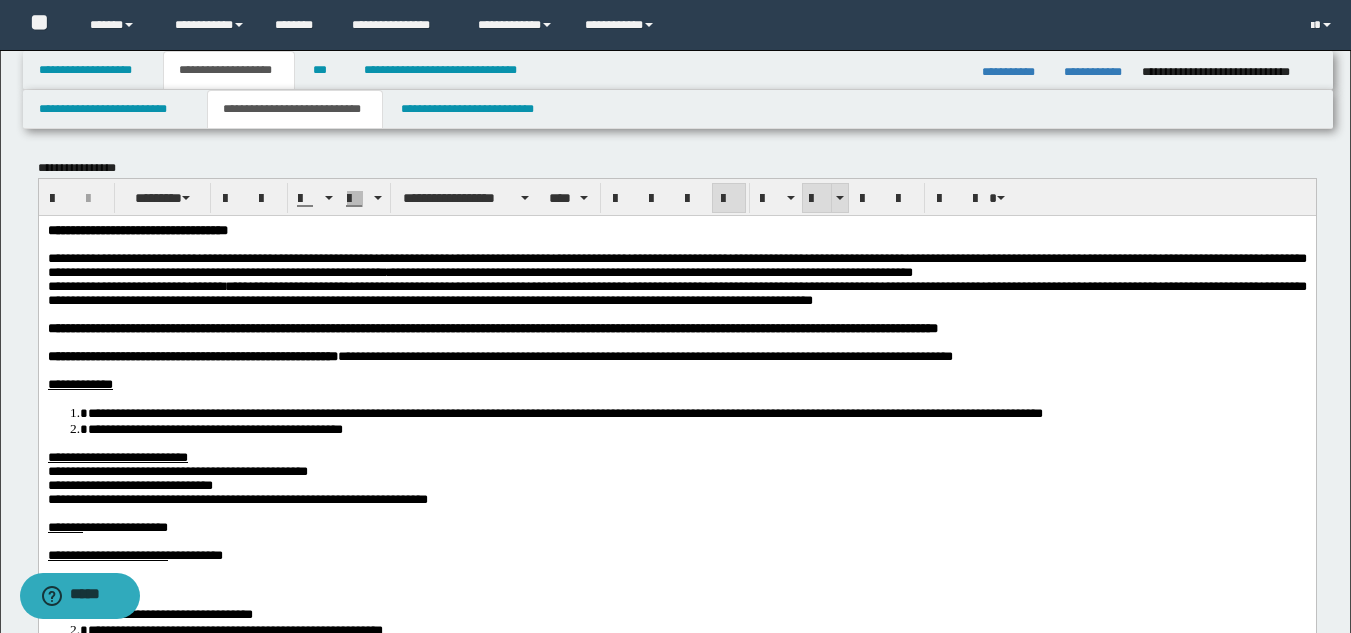 drag, startPoint x: 805, startPoint y: 198, endPoint x: 108, endPoint y: 278, distance: 701.5761 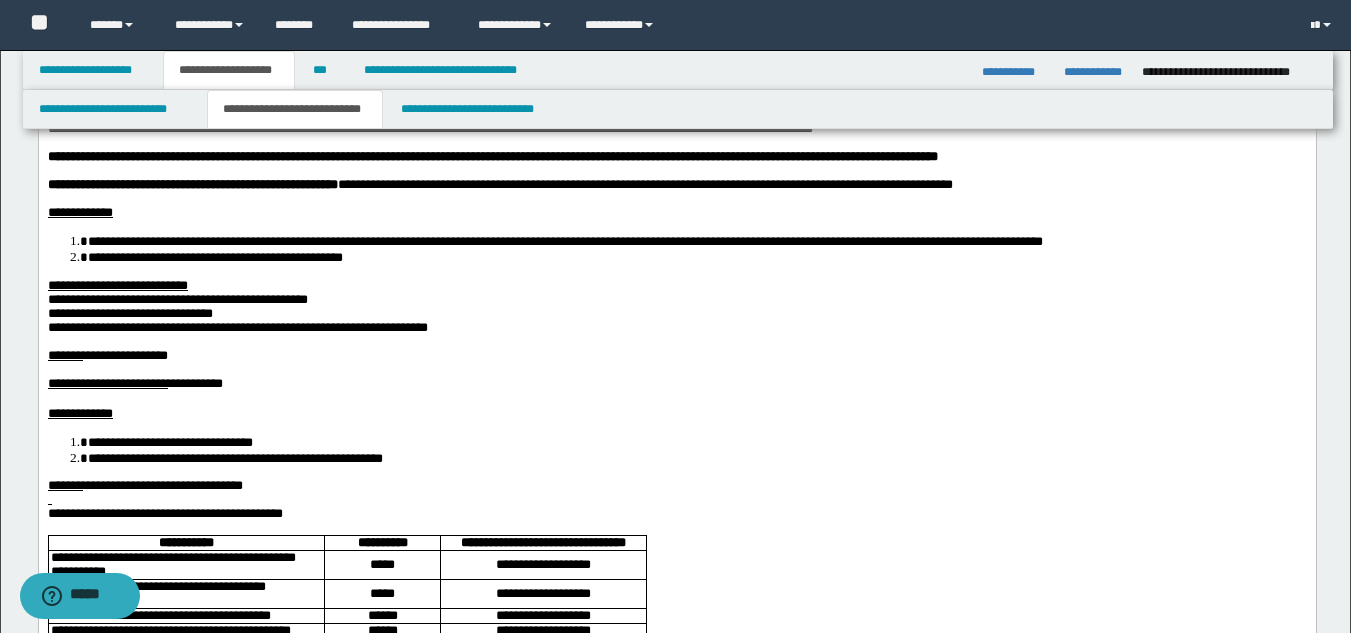 scroll, scrollTop: 400, scrollLeft: 0, axis: vertical 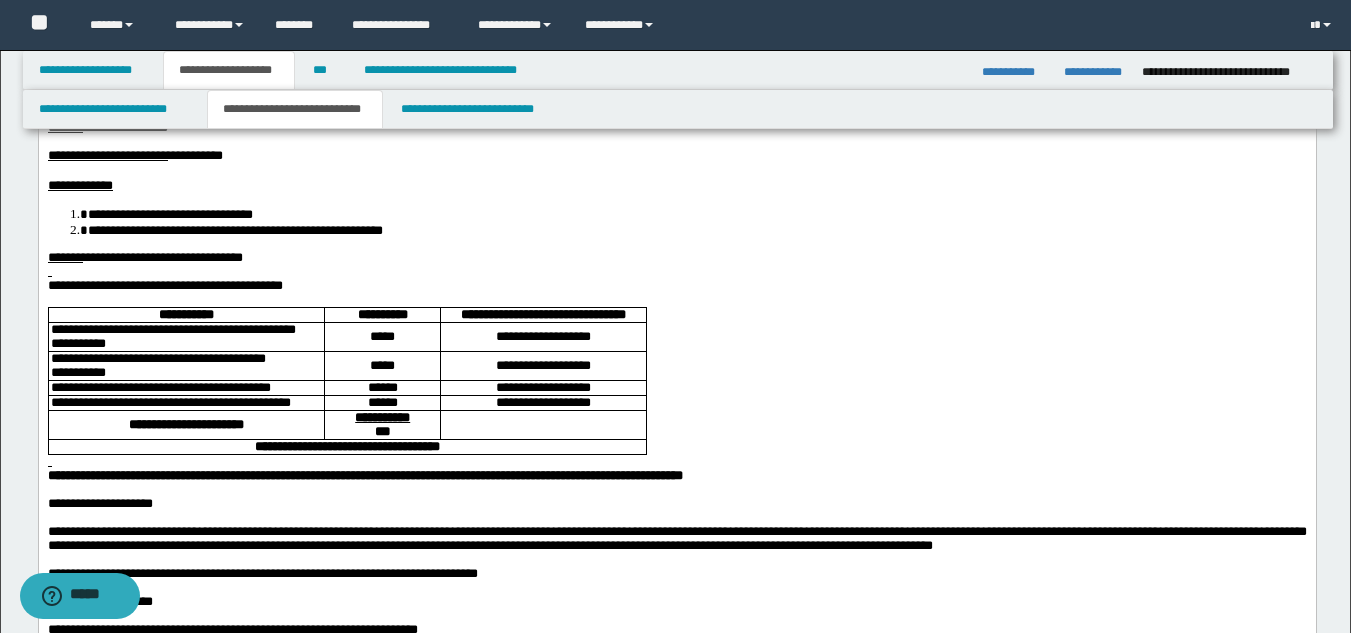 click at bounding box center (676, 272) 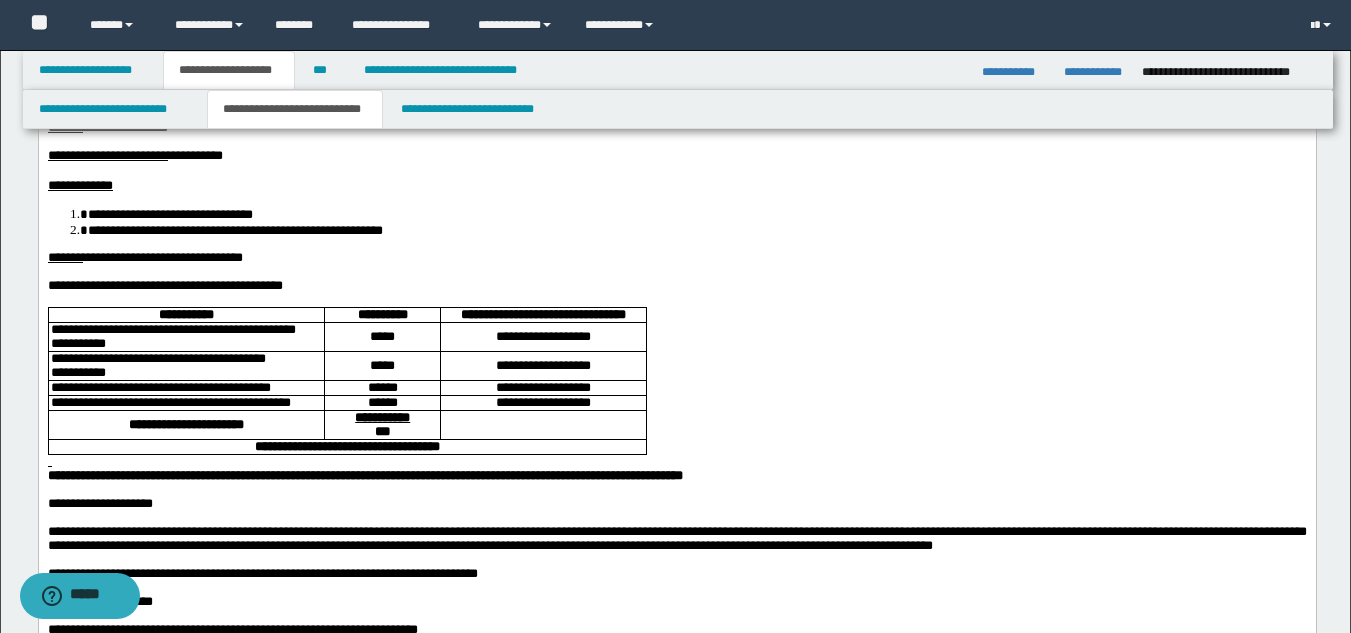 scroll, scrollTop: 600, scrollLeft: 0, axis: vertical 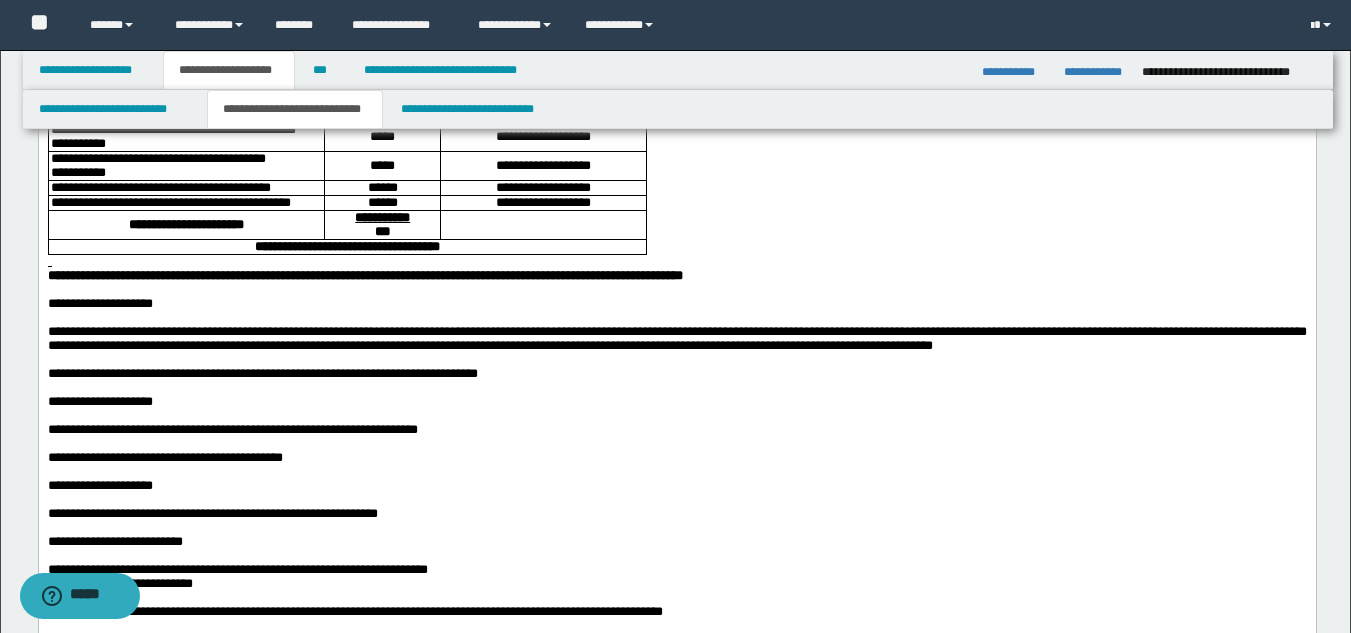 click at bounding box center (676, 360) 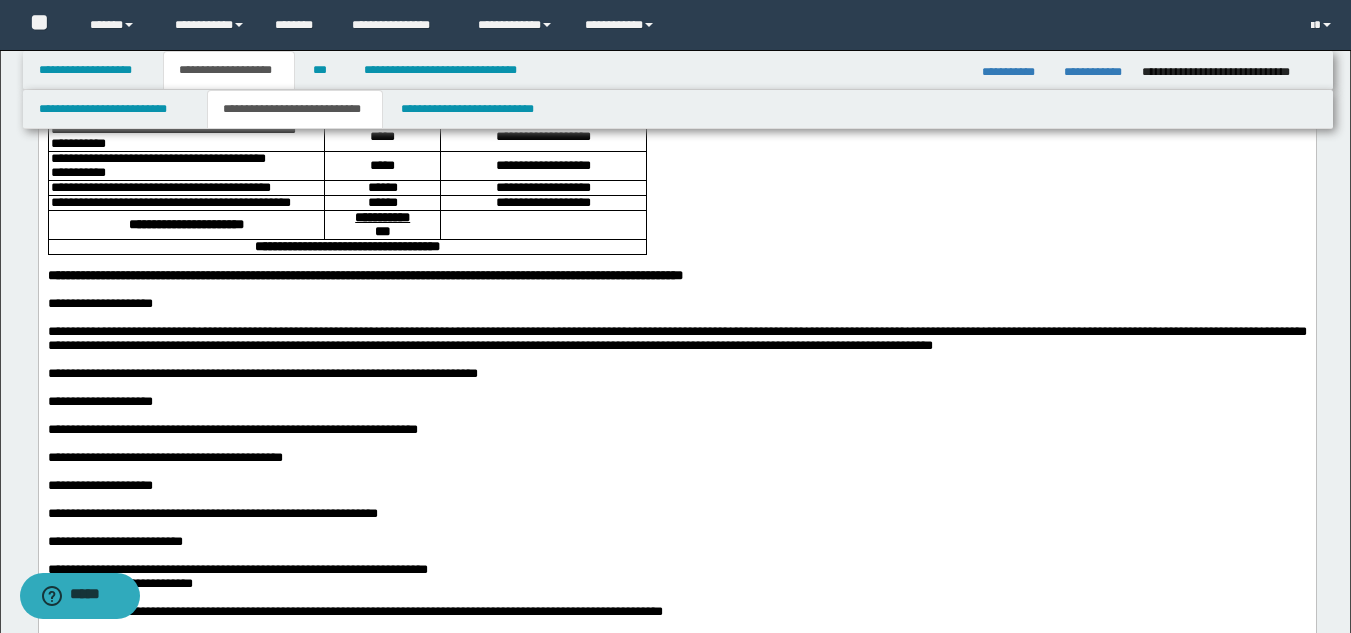 click on "**********" at bounding box center (676, 338) 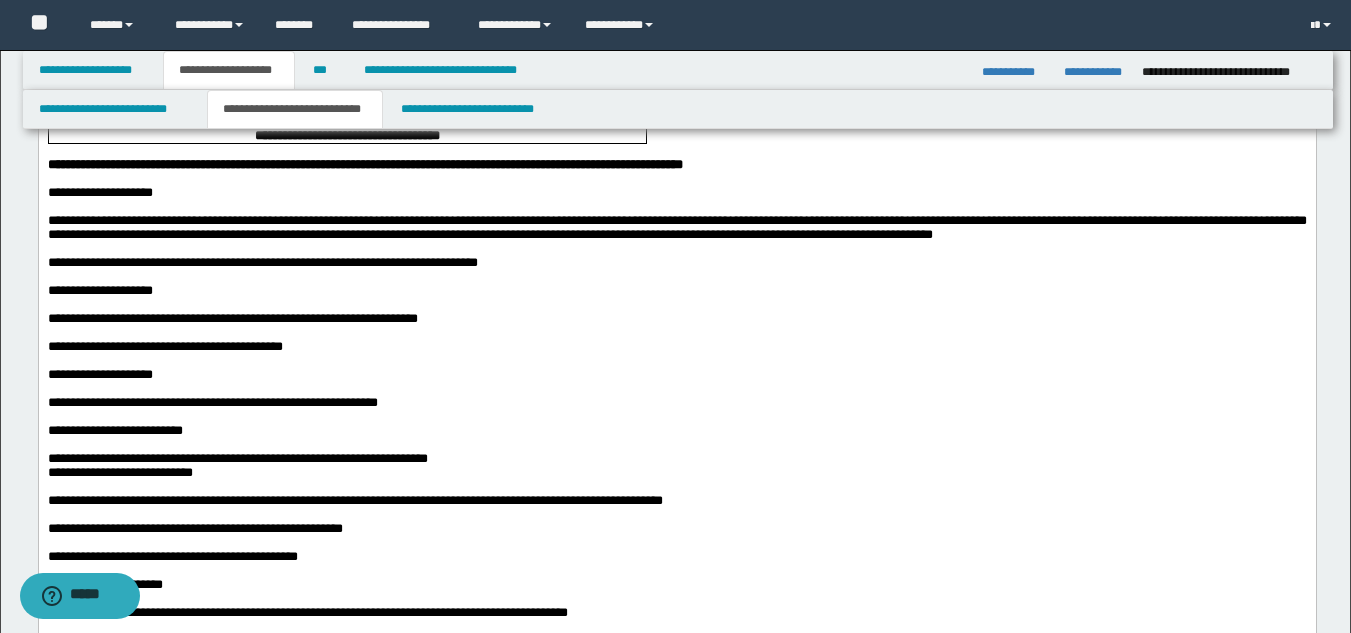 scroll, scrollTop: 800, scrollLeft: 0, axis: vertical 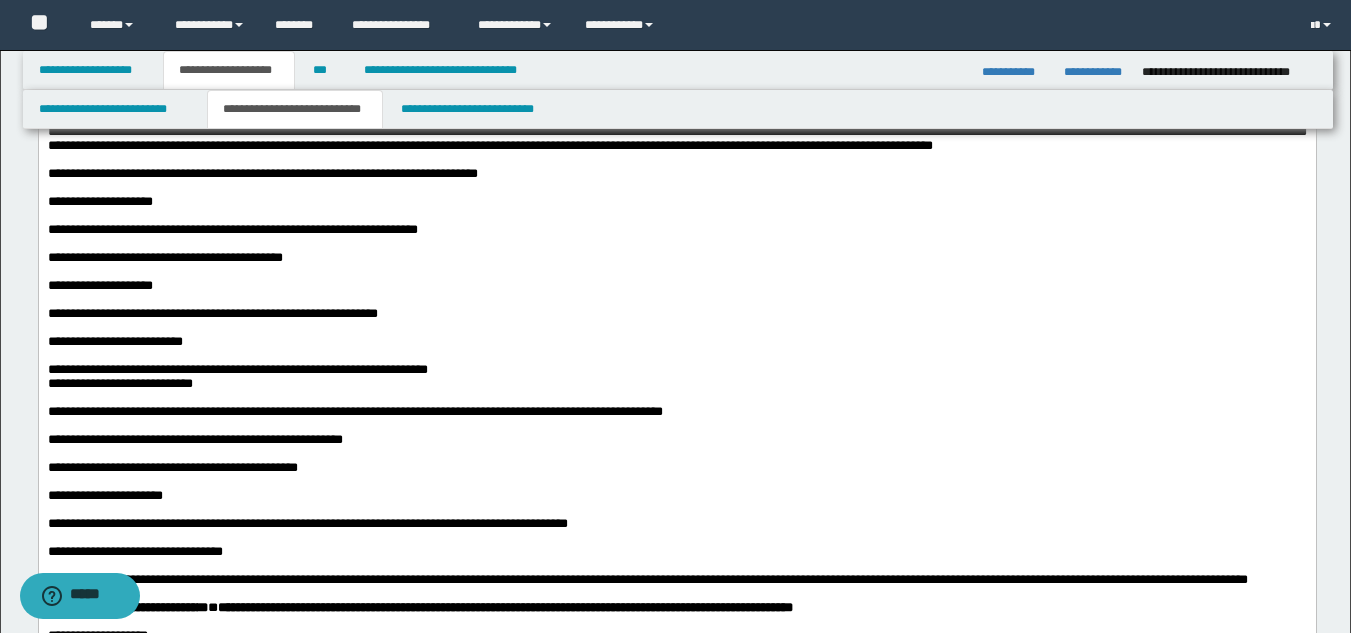 click on "**********" at bounding box center [676, 230] 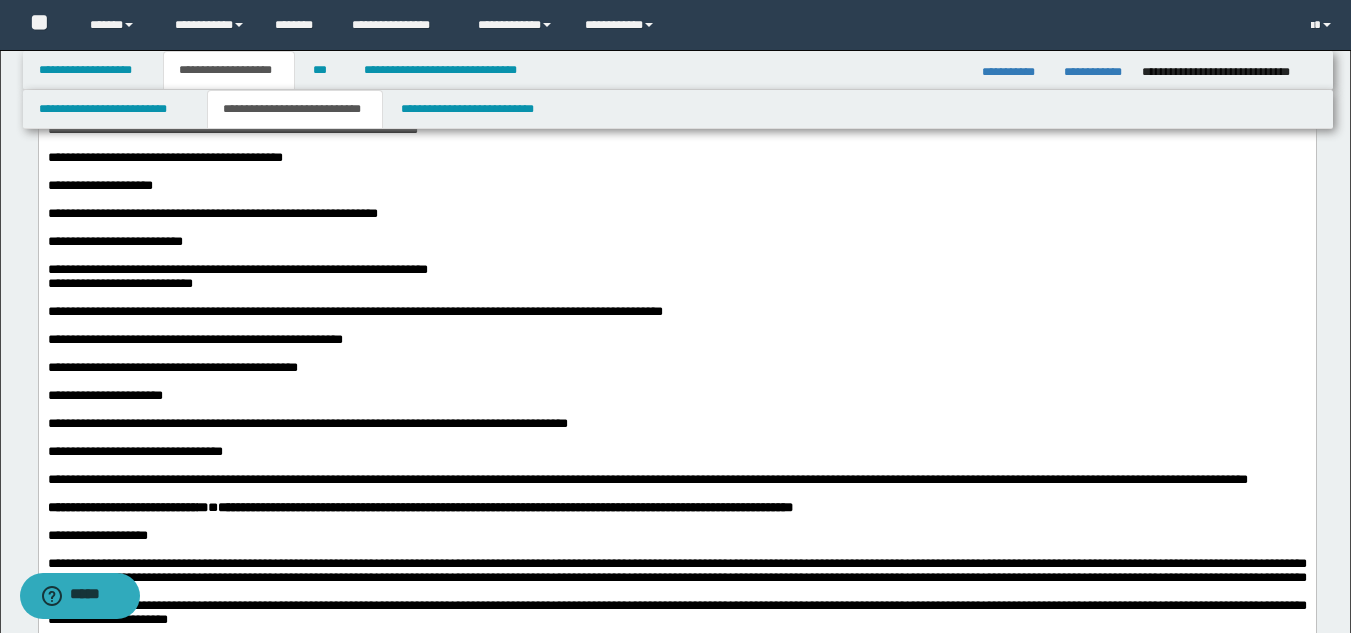click at bounding box center (676, 256) 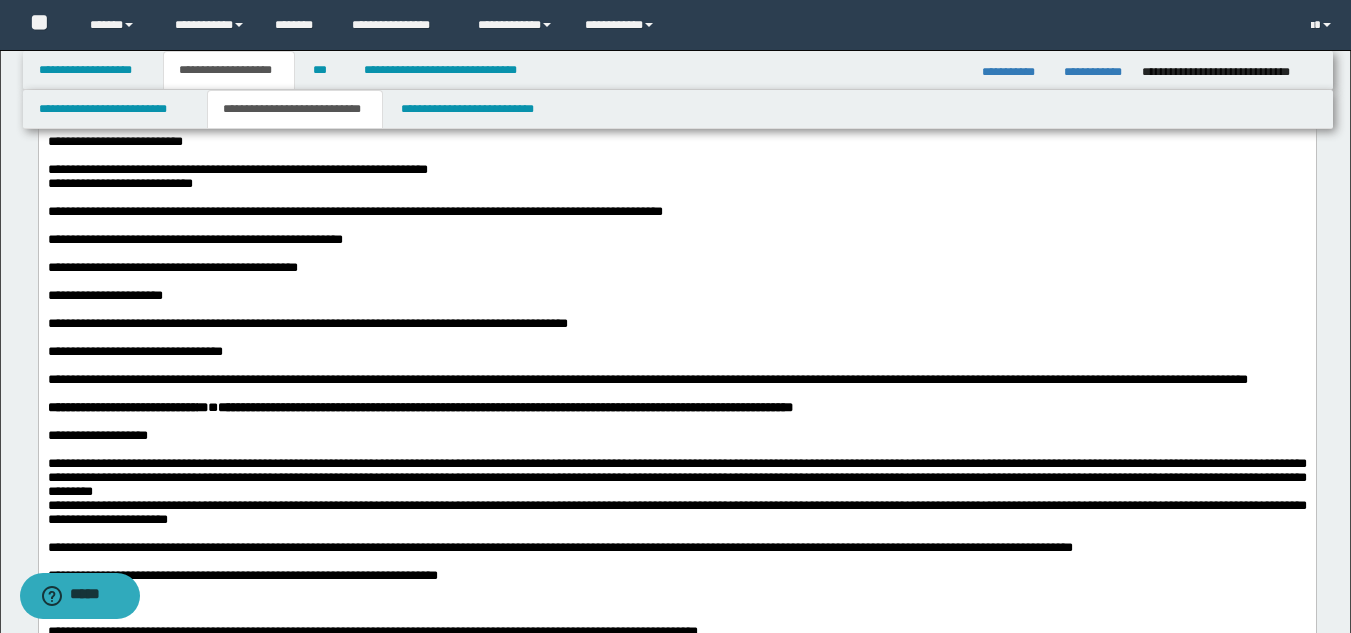 click at bounding box center (676, 226) 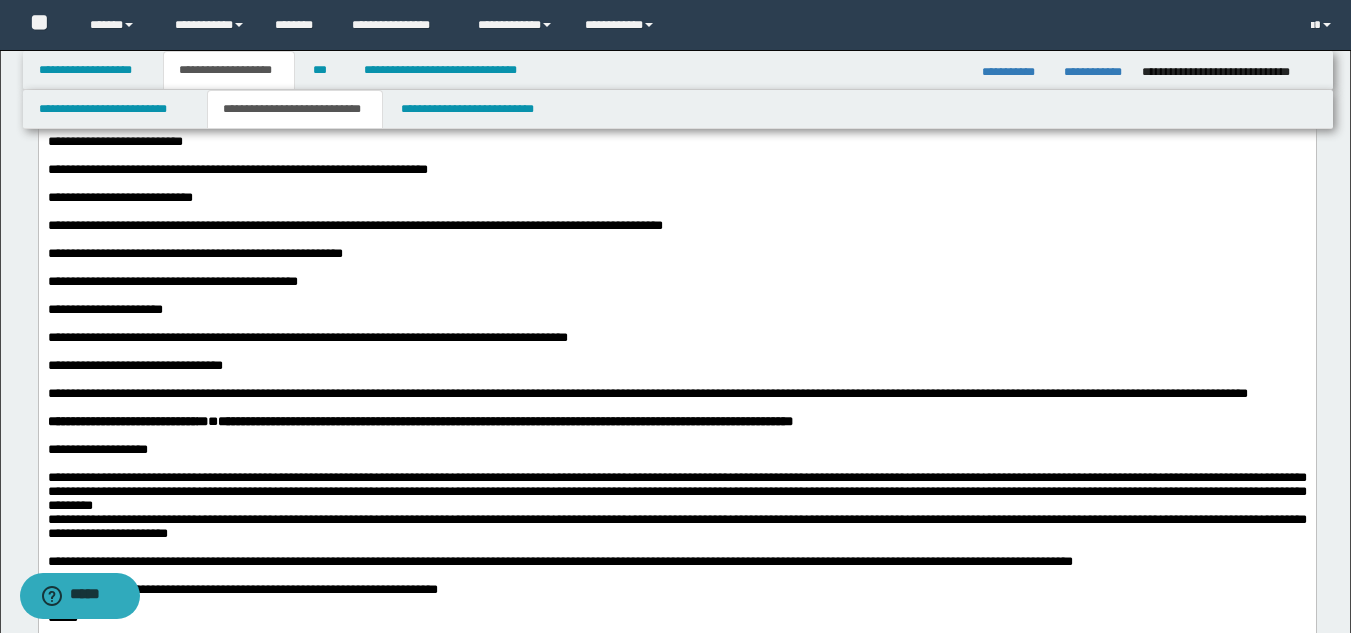 click on "**********" at bounding box center [354, 225] 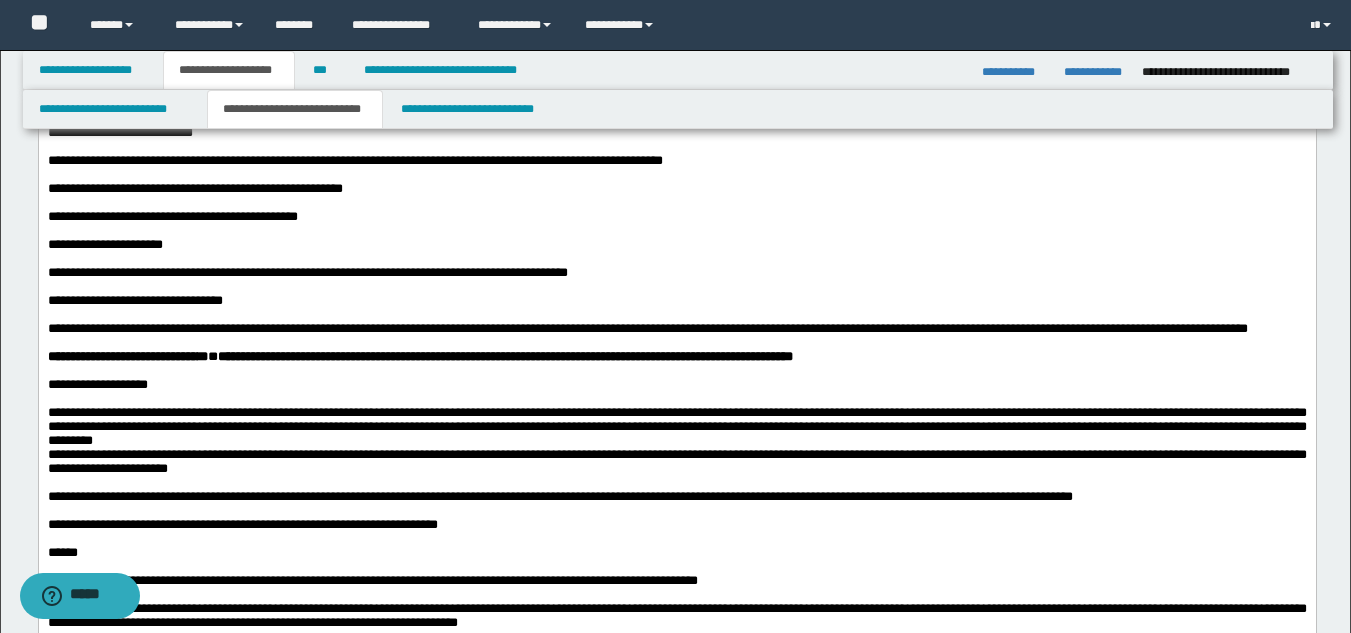 scroll, scrollTop: 1100, scrollLeft: 0, axis: vertical 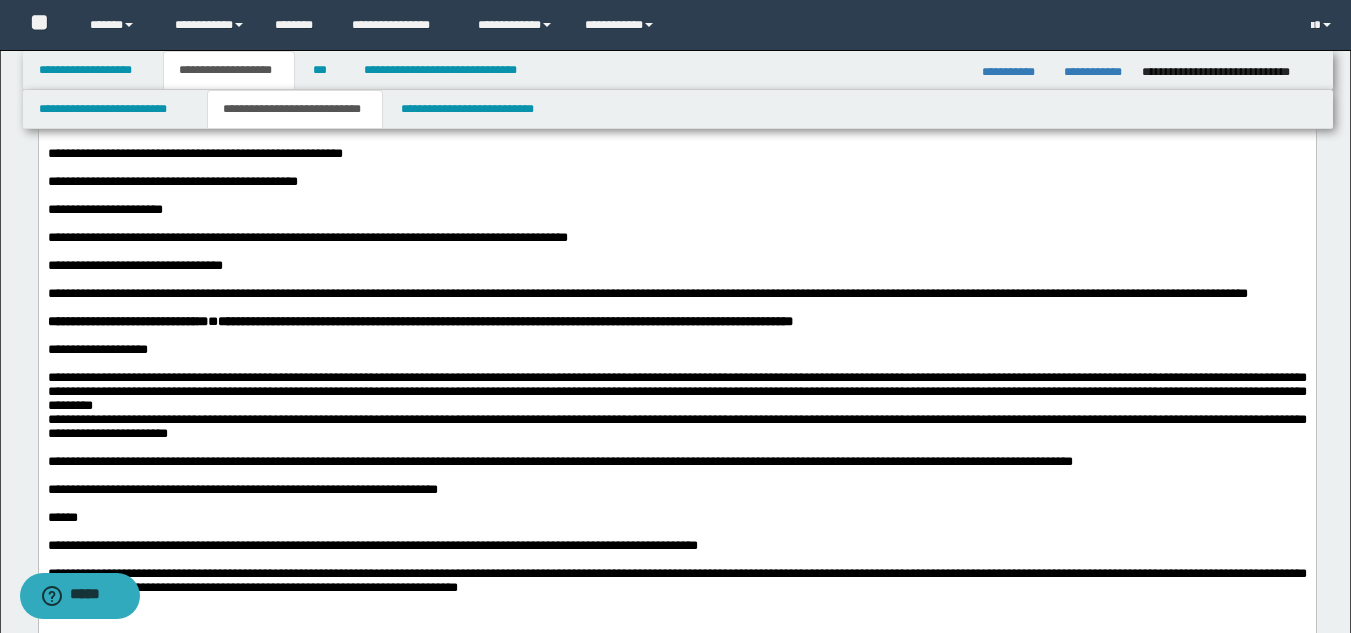 click on "**********" at bounding box center [172, 181] 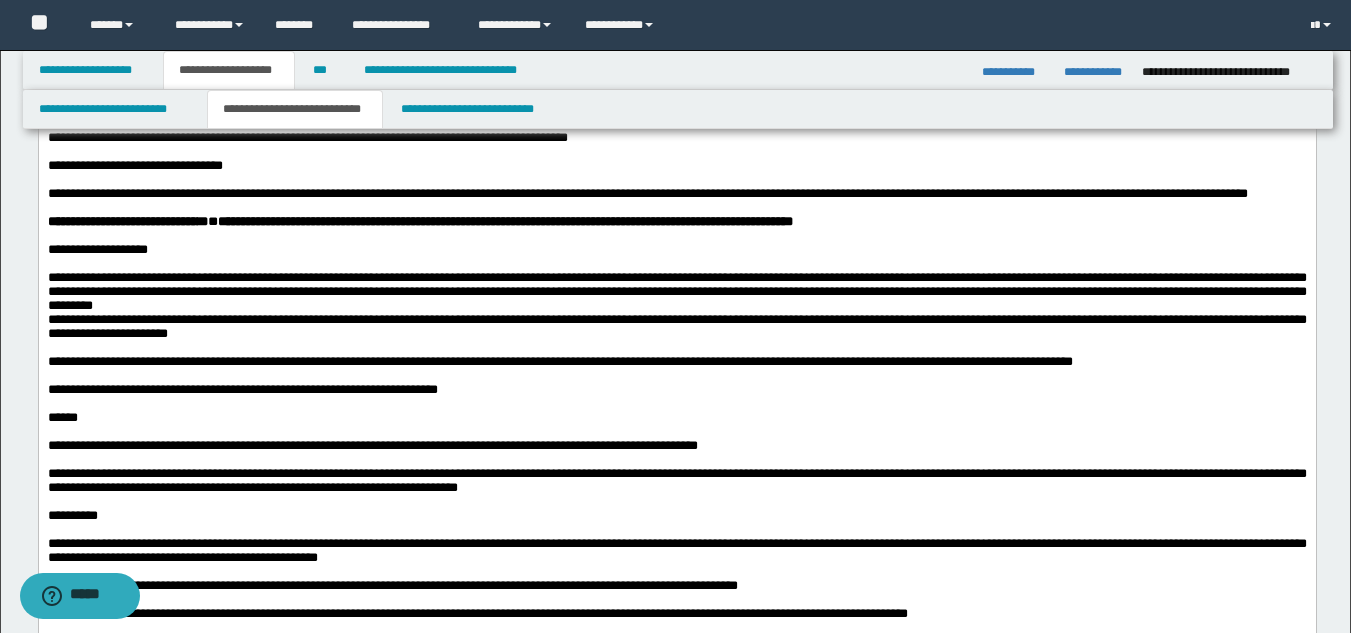 click at bounding box center (676, 236) 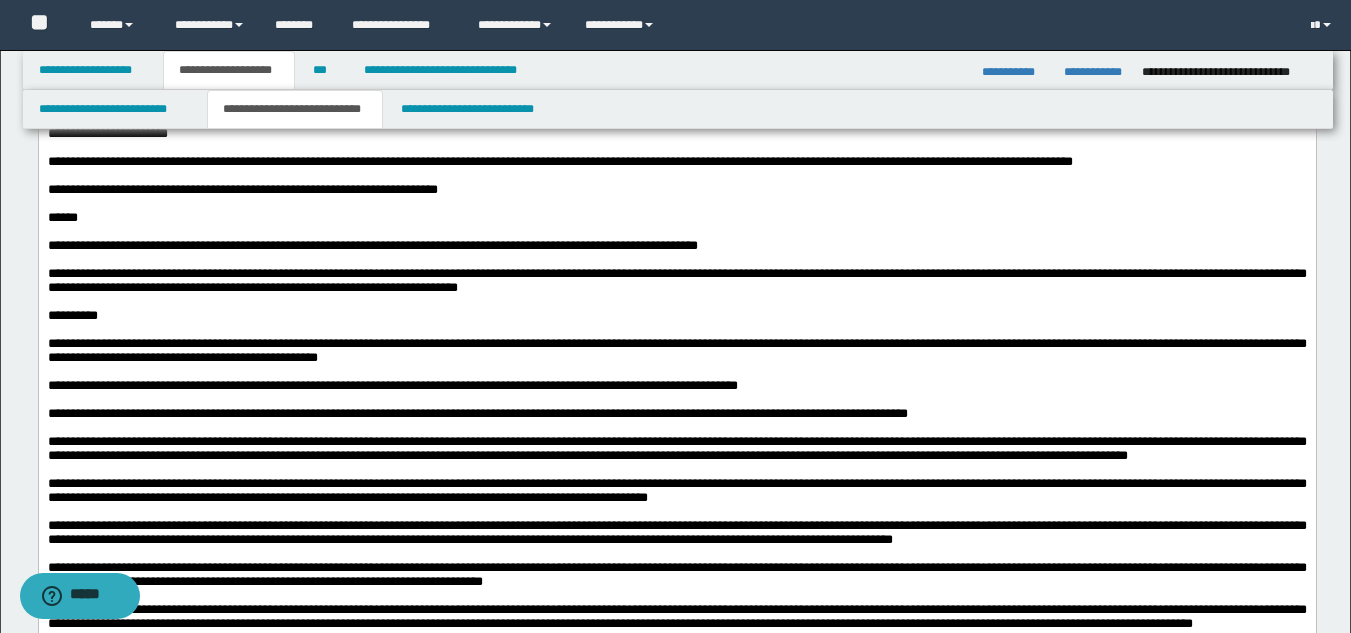 click on "**********" at bounding box center [676, 91] 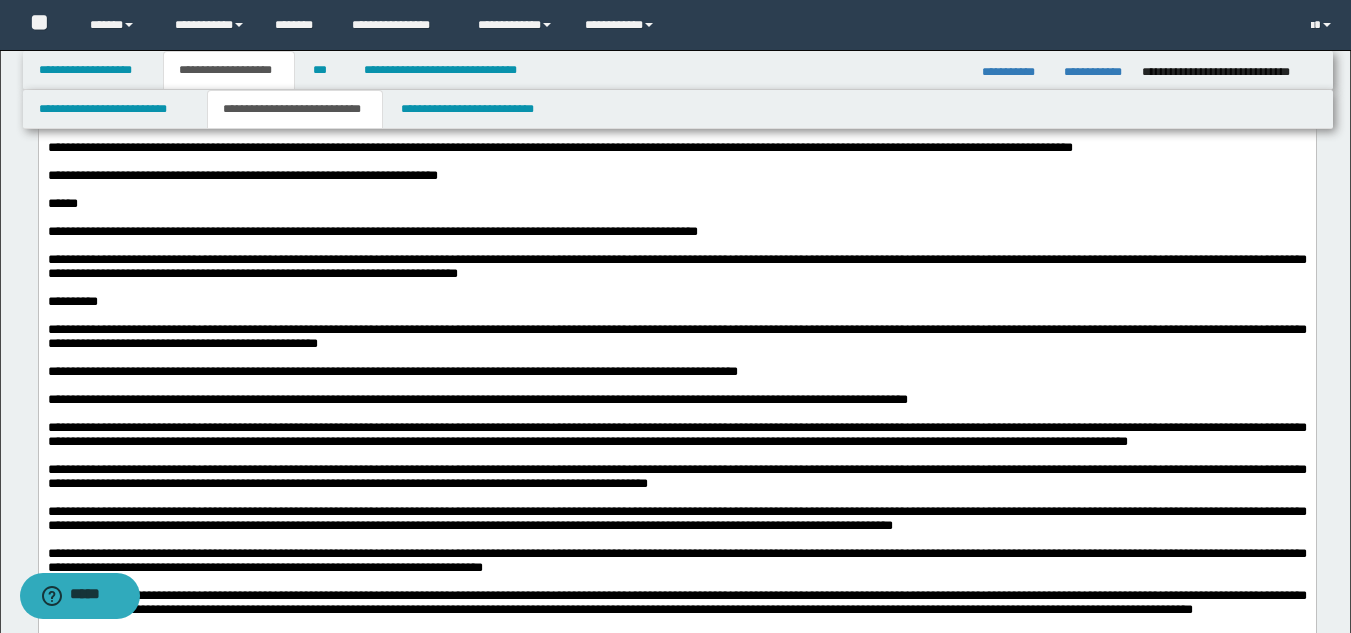 click on "**********" at bounding box center [676, 112] 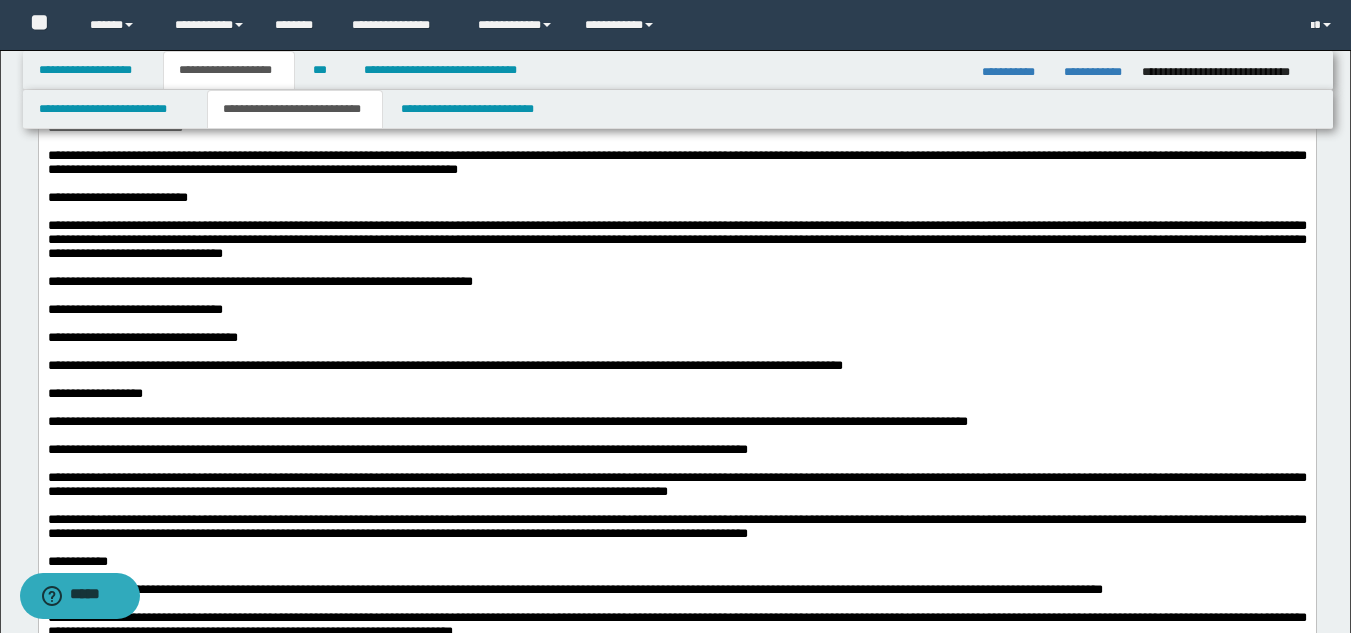 scroll, scrollTop: 2000, scrollLeft: 0, axis: vertical 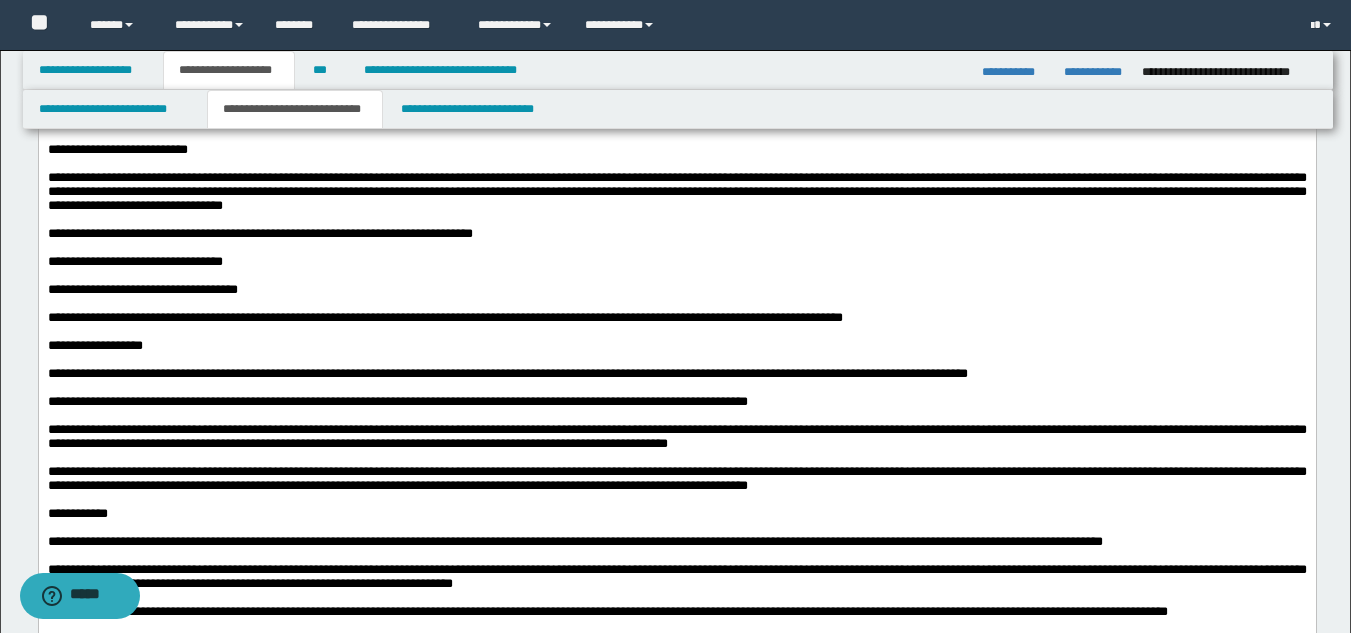 click on "**********" at bounding box center [676, 80] 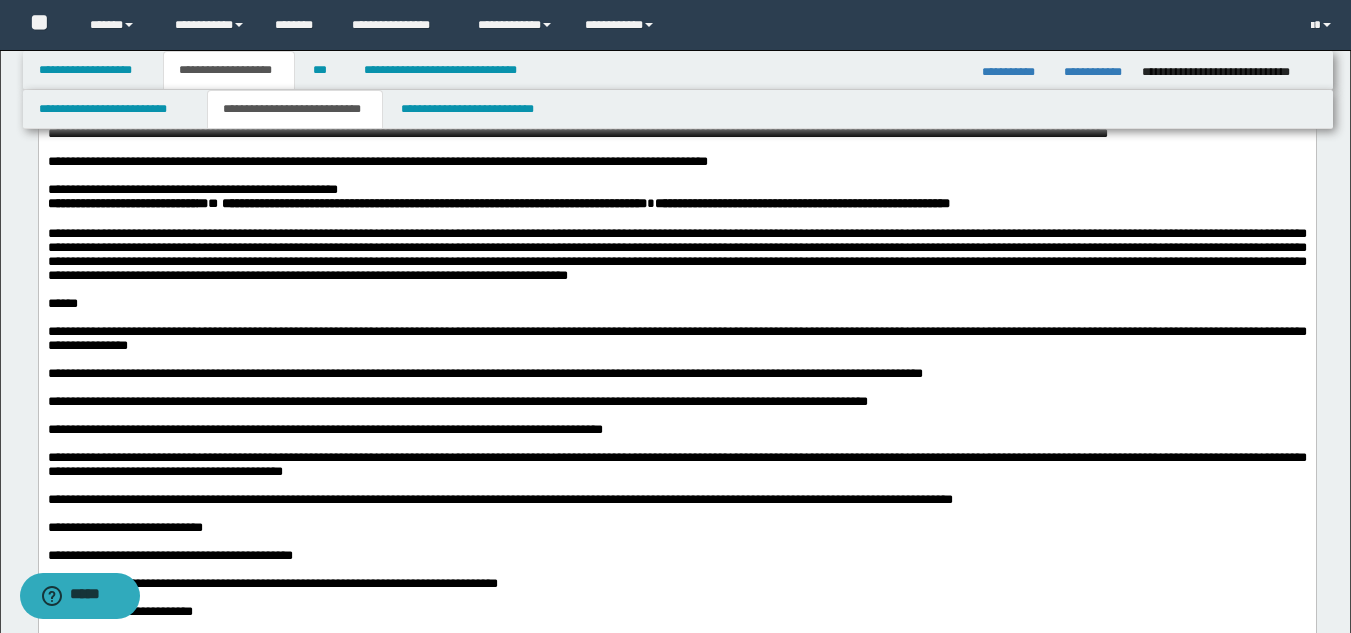 scroll, scrollTop: 2900, scrollLeft: 0, axis: vertical 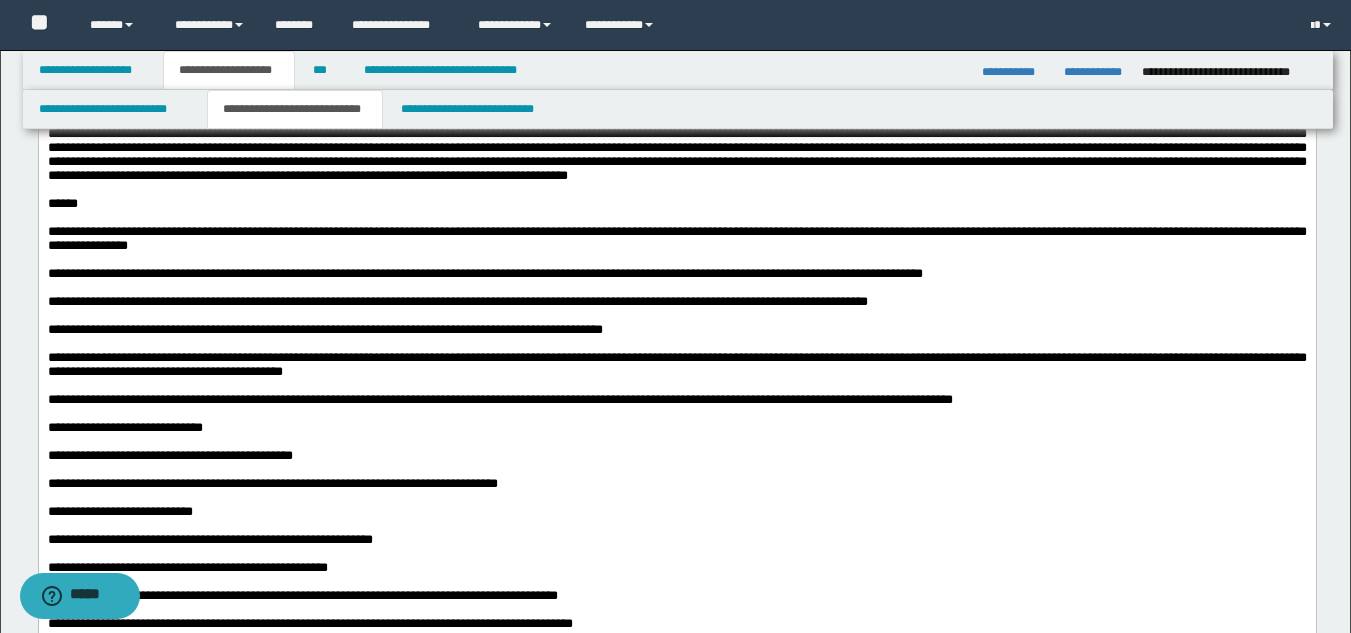click on "**********" at bounding box center [374, -65] 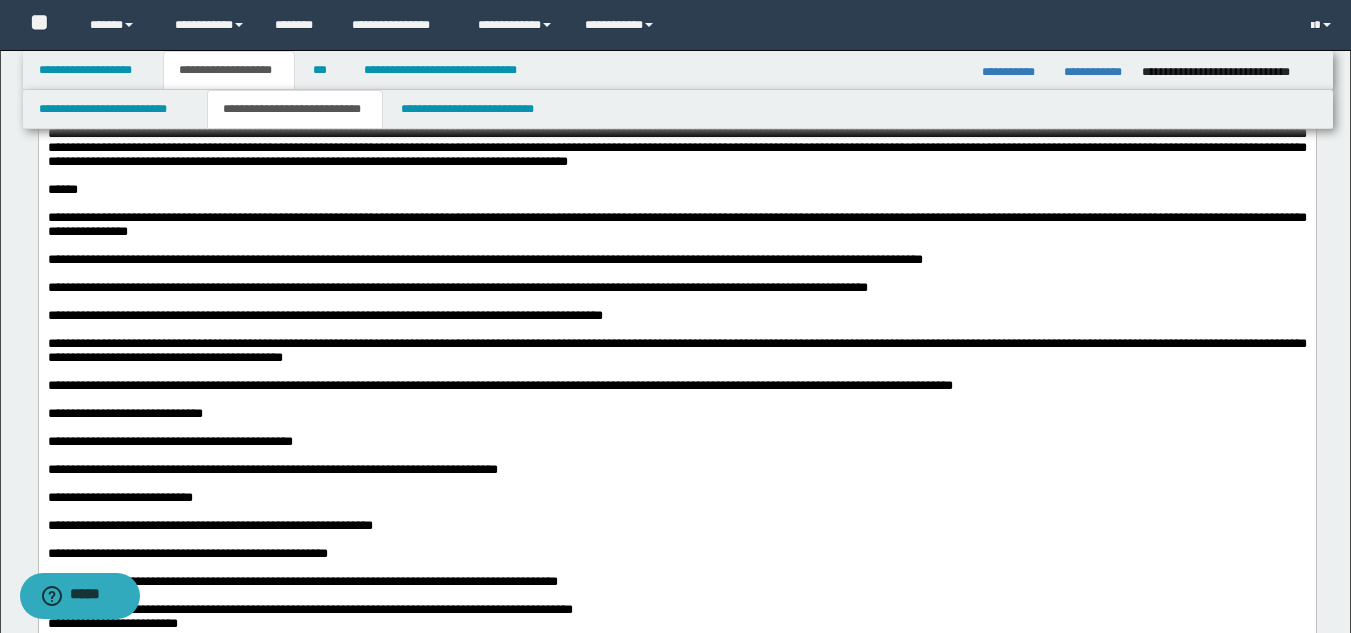 click on "**********" at bounding box center (676, -156) 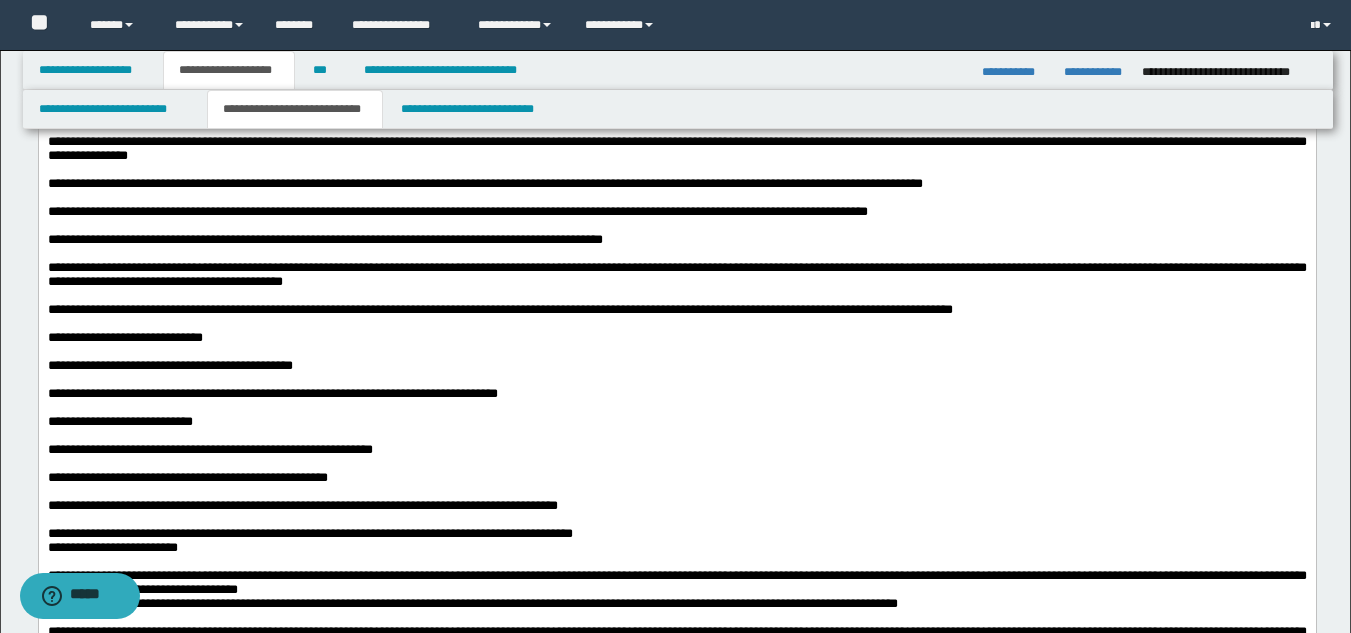 scroll, scrollTop: 3100, scrollLeft: 0, axis: vertical 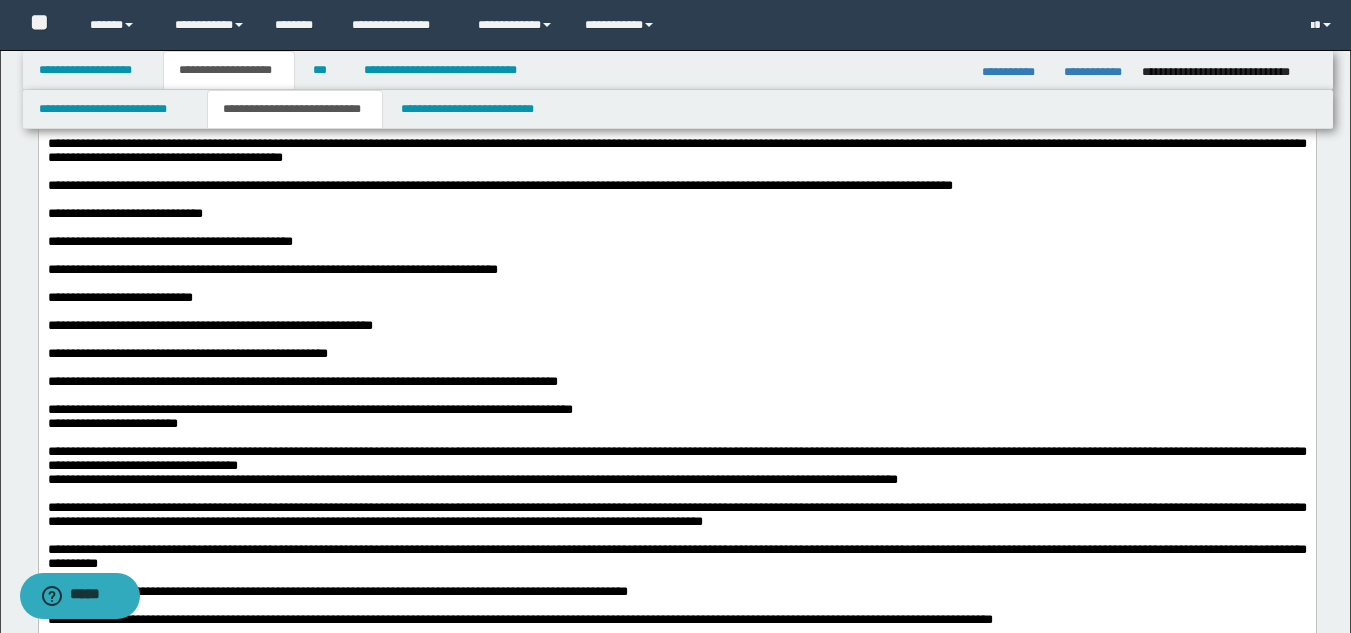 click on "**********" at bounding box center [422, -251] 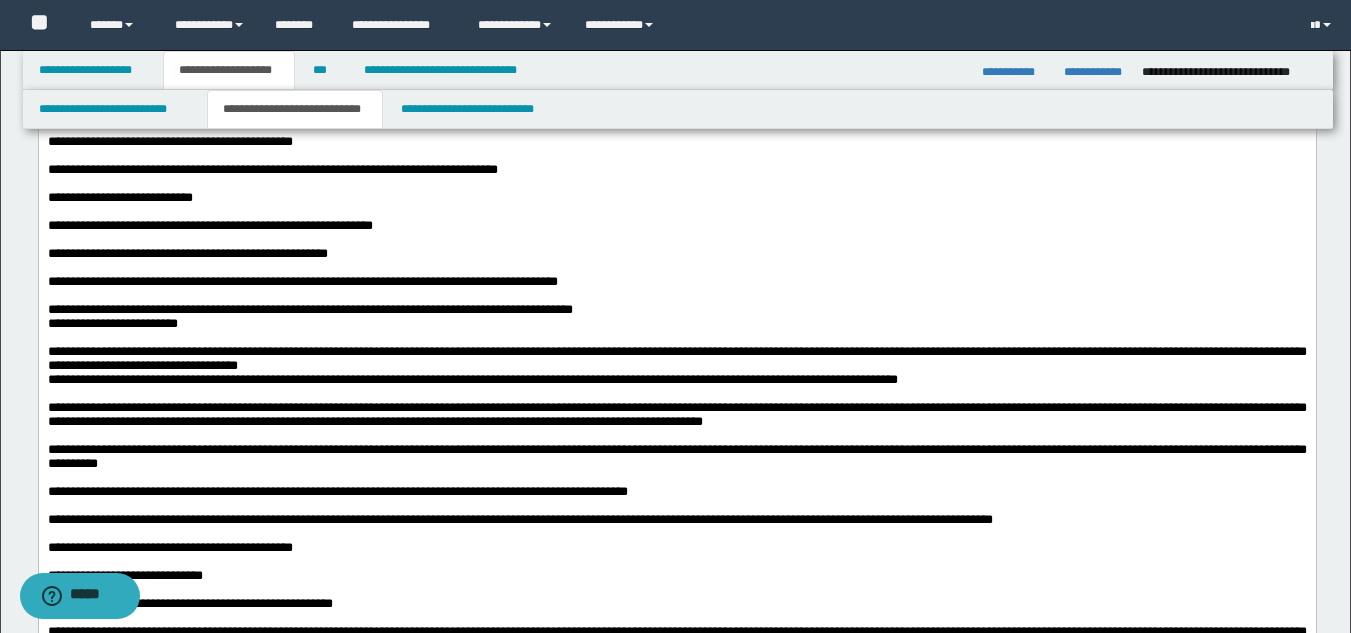 click on "**********" at bounding box center [676, -160] 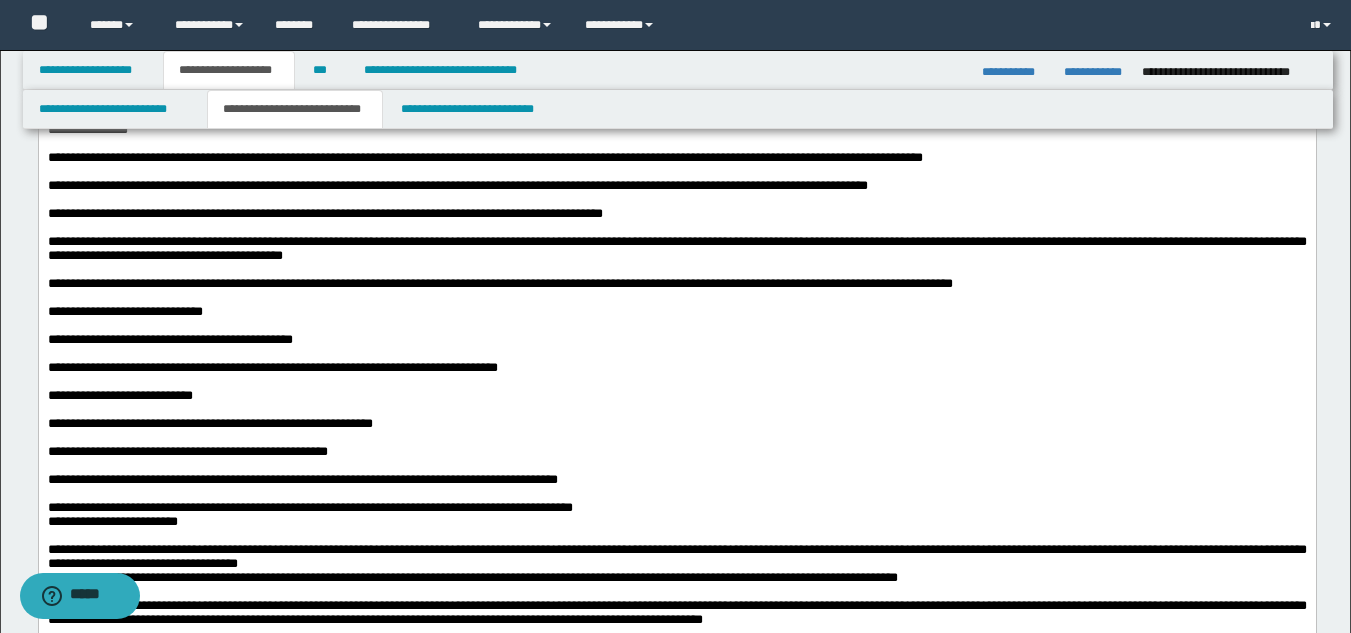 scroll, scrollTop: 3000, scrollLeft: 0, axis: vertical 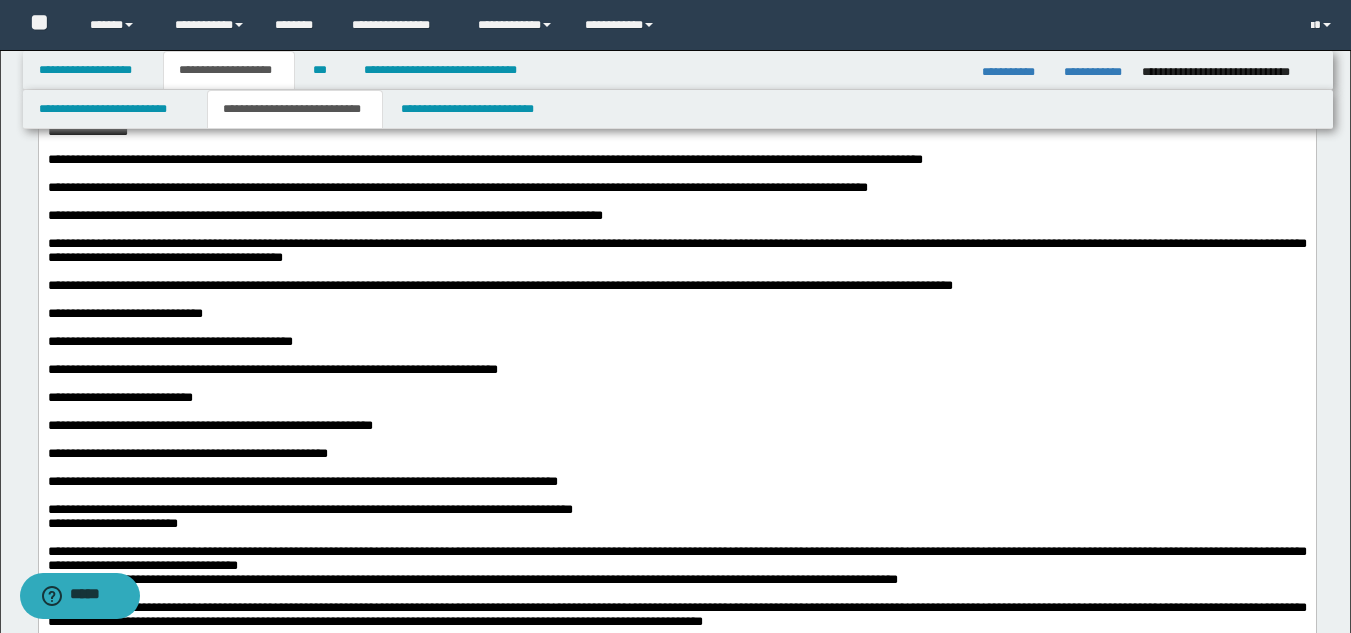 click on "**********" at bounding box center [676, -24] 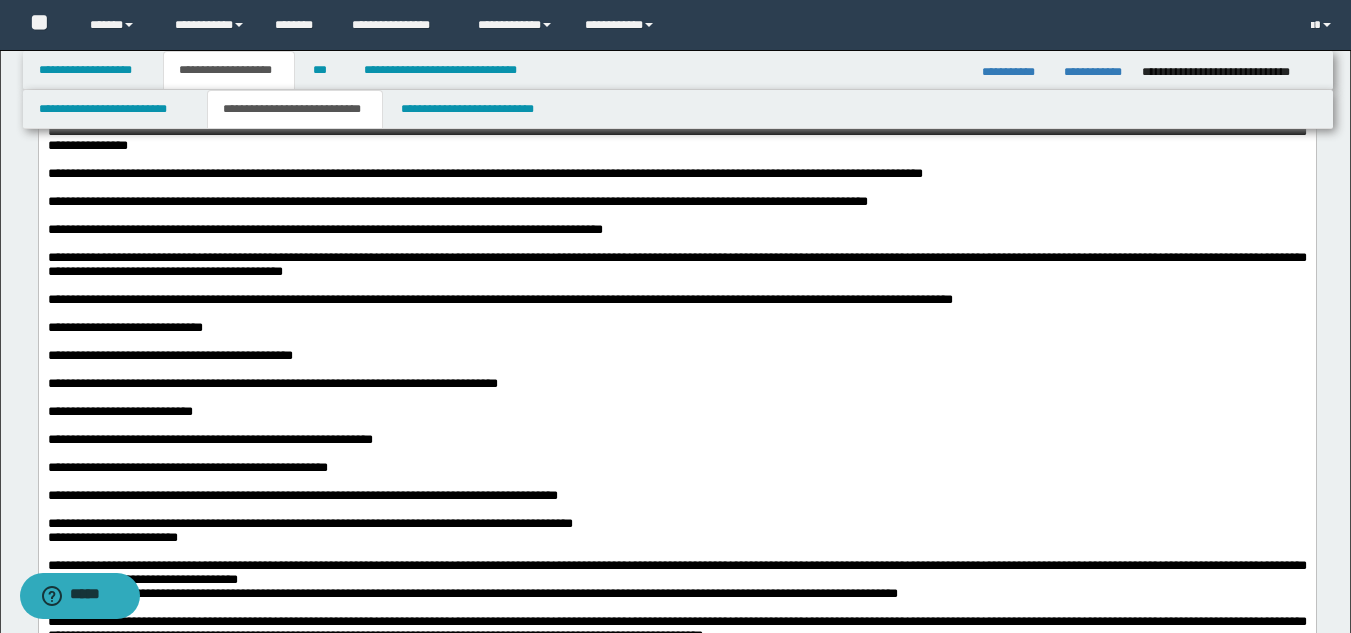 click on "**********" at bounding box center [192, -25] 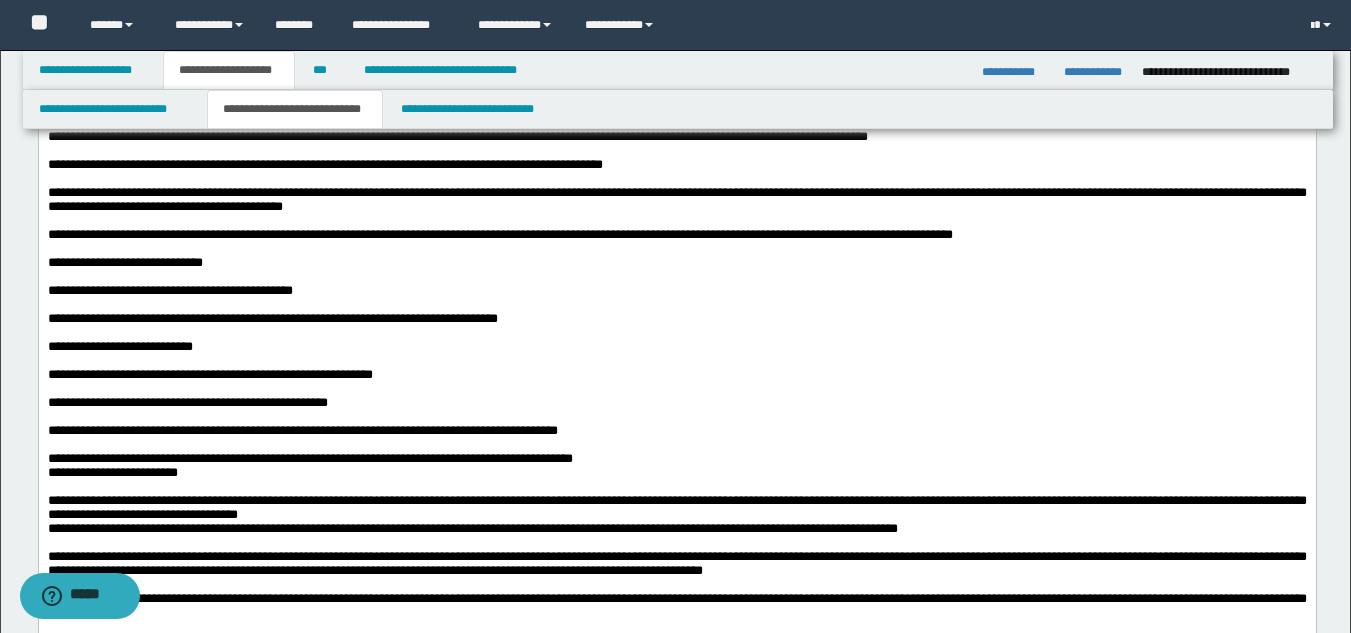 scroll, scrollTop: 3100, scrollLeft: 0, axis: vertical 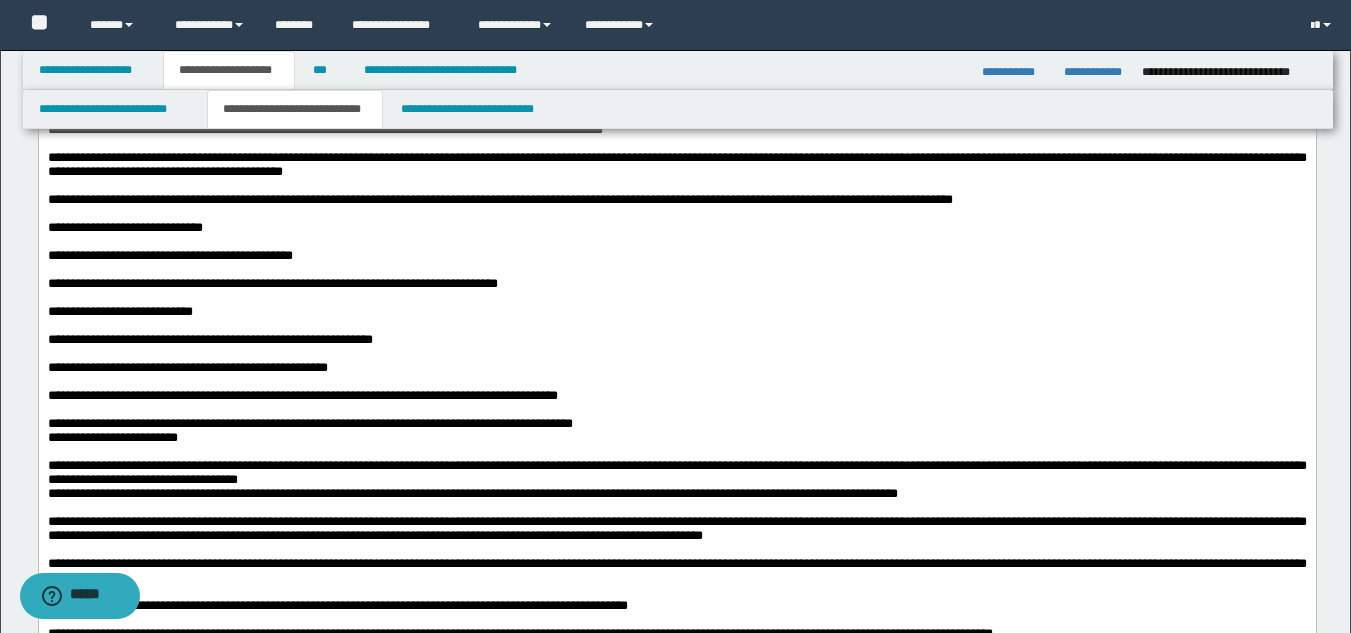 click on "**********" at bounding box center (676, -46) 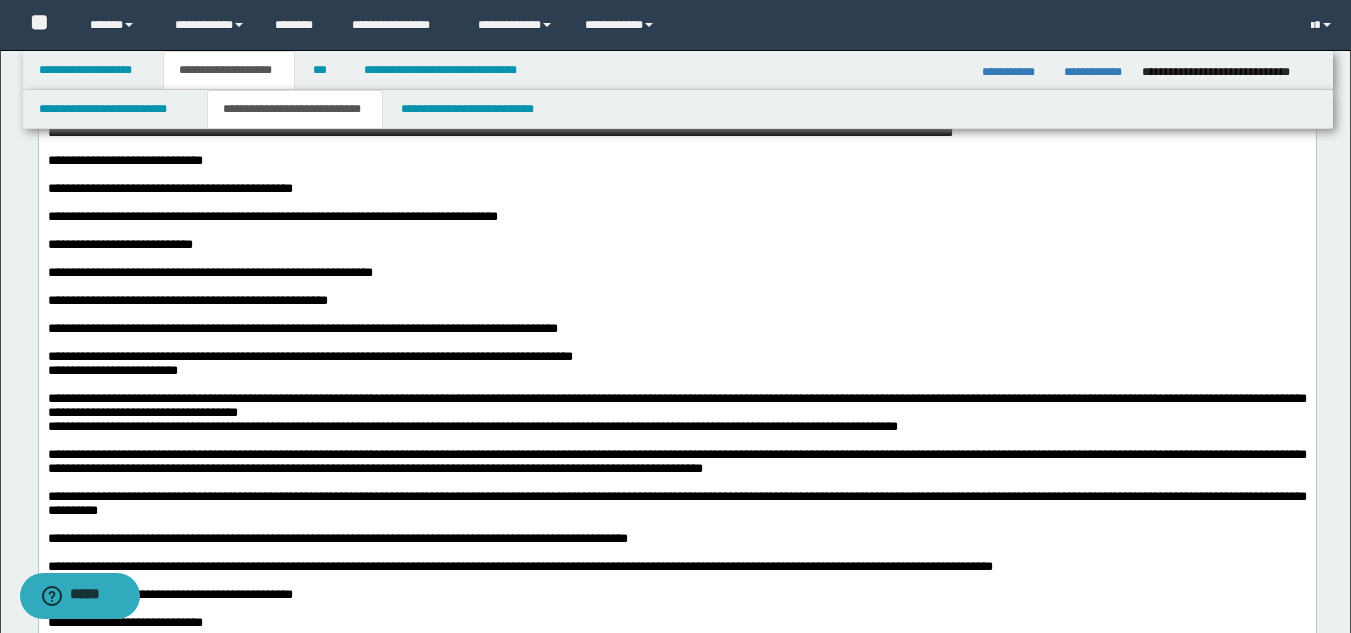 scroll, scrollTop: 3300, scrollLeft: 0, axis: vertical 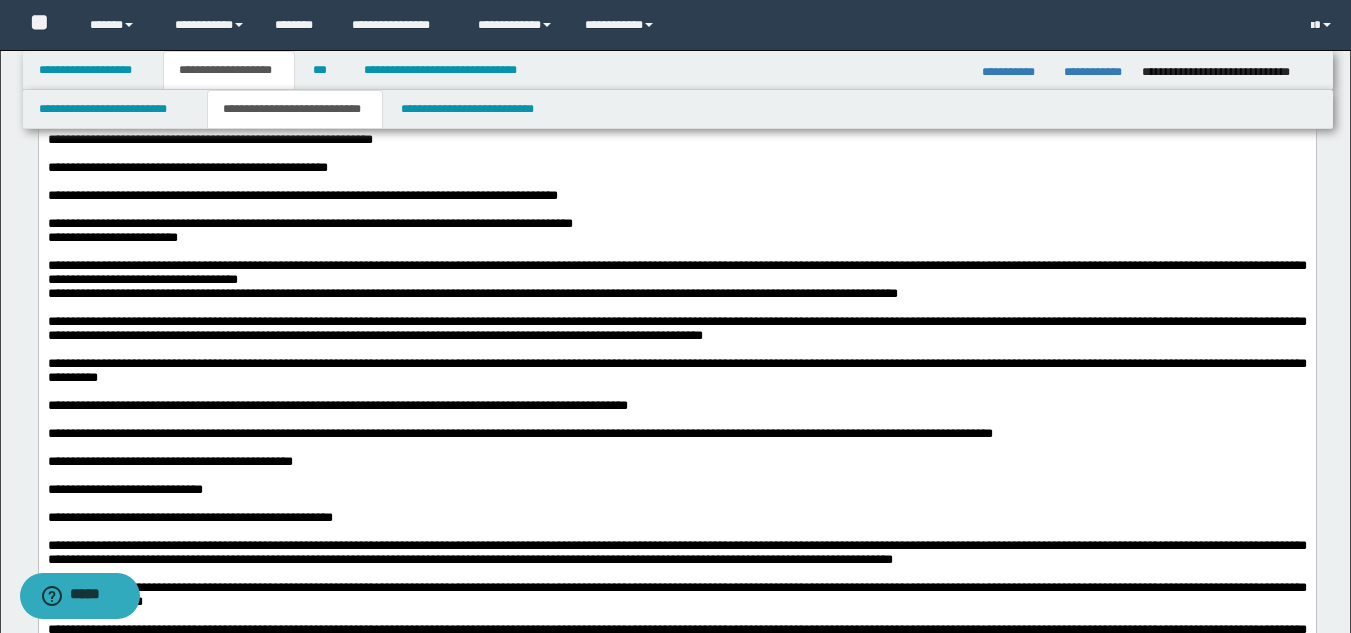 click on "**********" at bounding box center (457, -99) 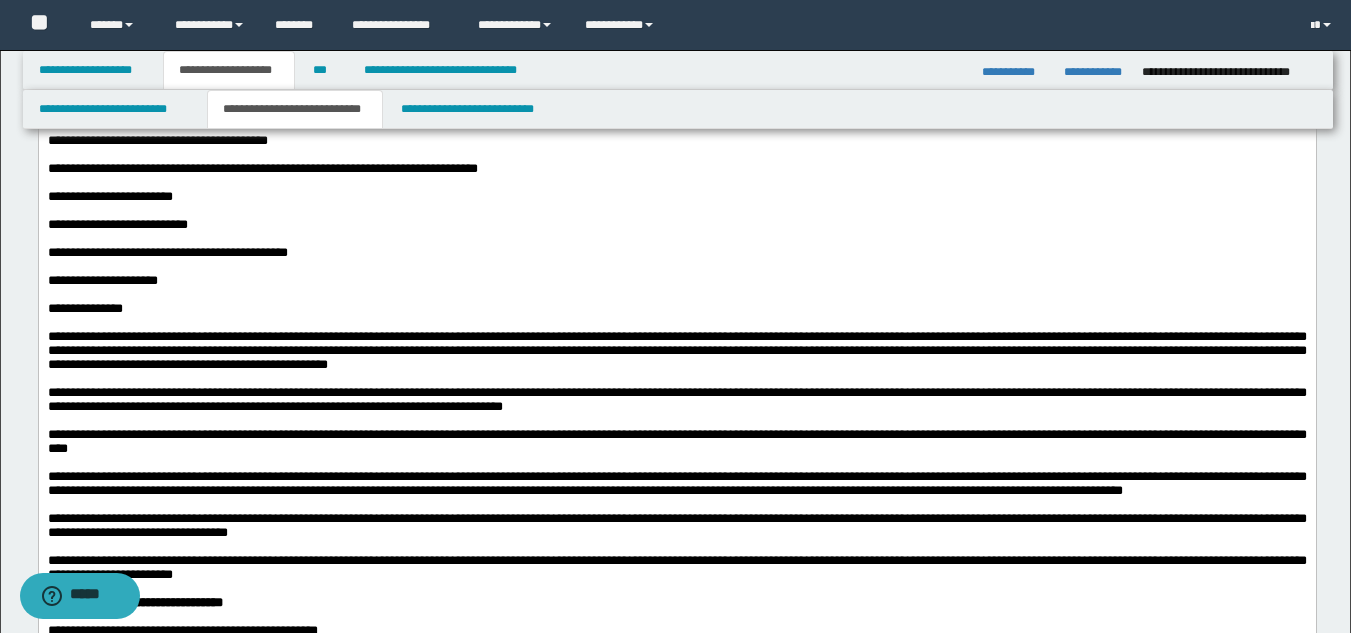 scroll, scrollTop: 5000, scrollLeft: 0, axis: vertical 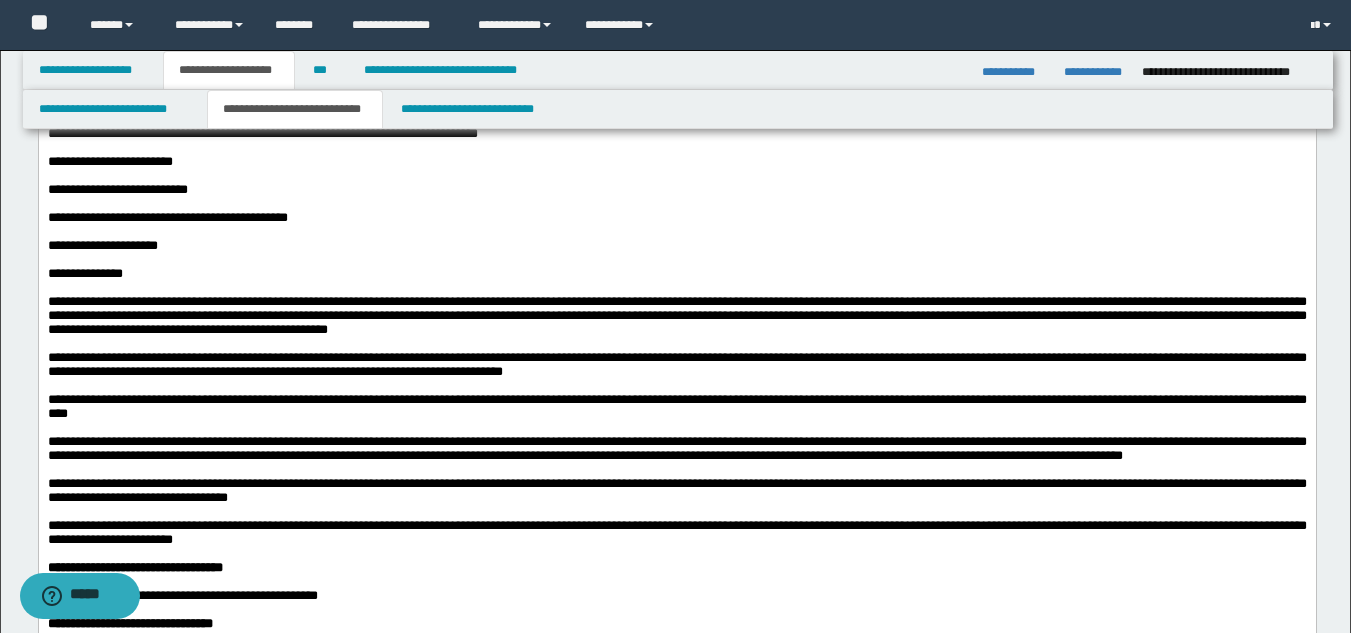 click on "**********" at bounding box center (676, -384) 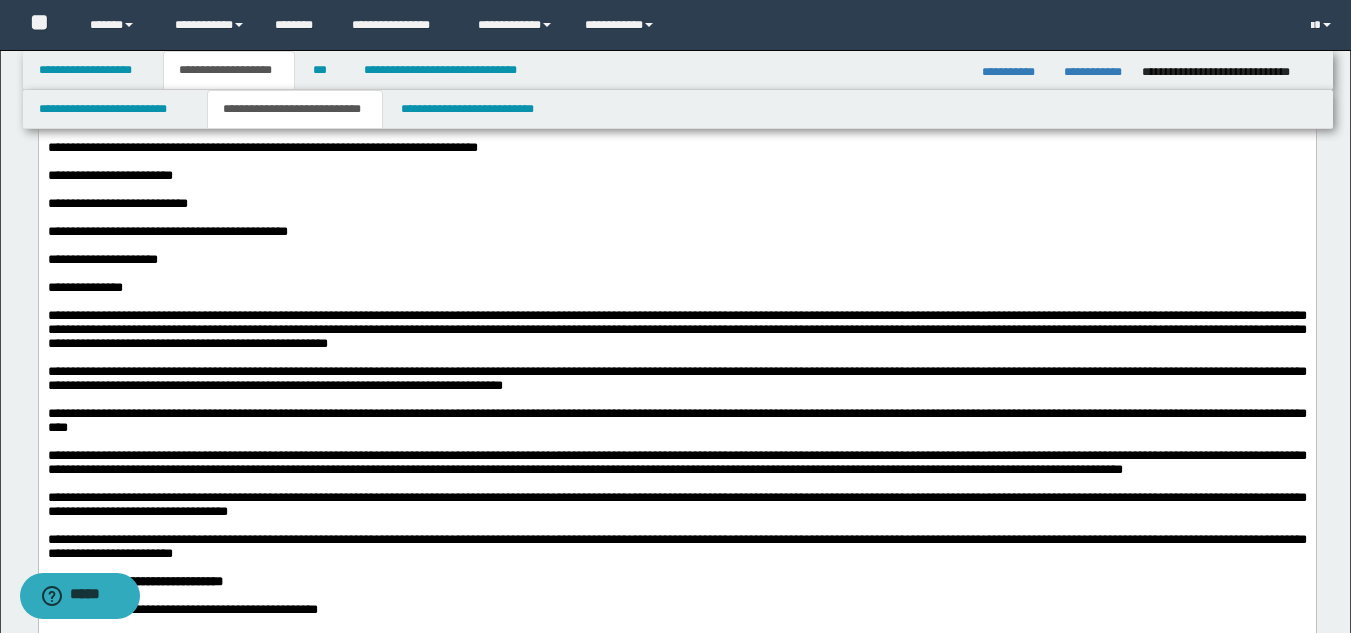 click on "**********" at bounding box center (676, -308) 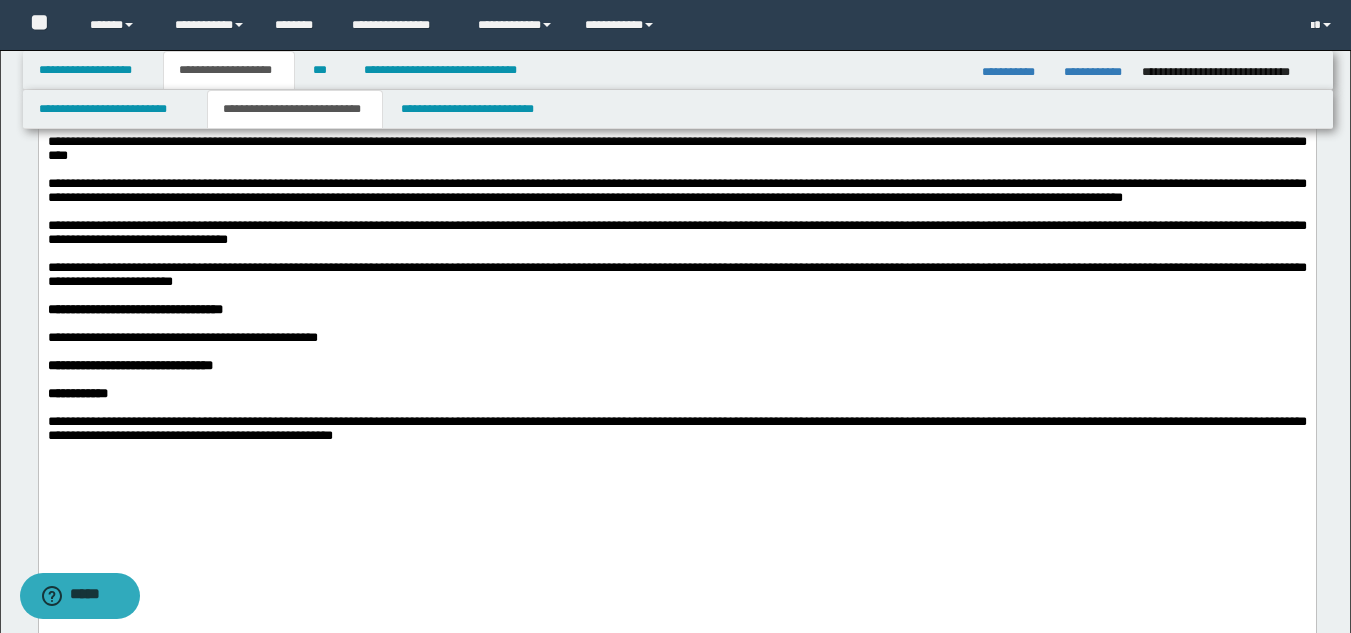 scroll, scrollTop: 5300, scrollLeft: 0, axis: vertical 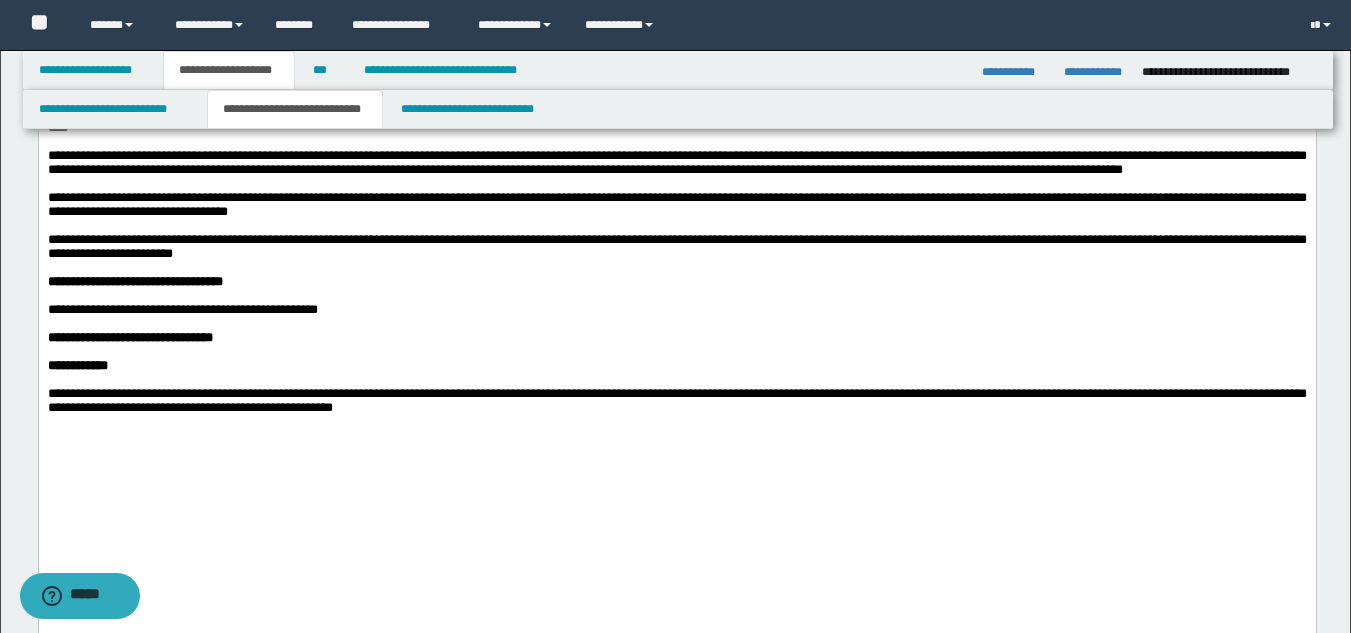 click at bounding box center (676, -418) 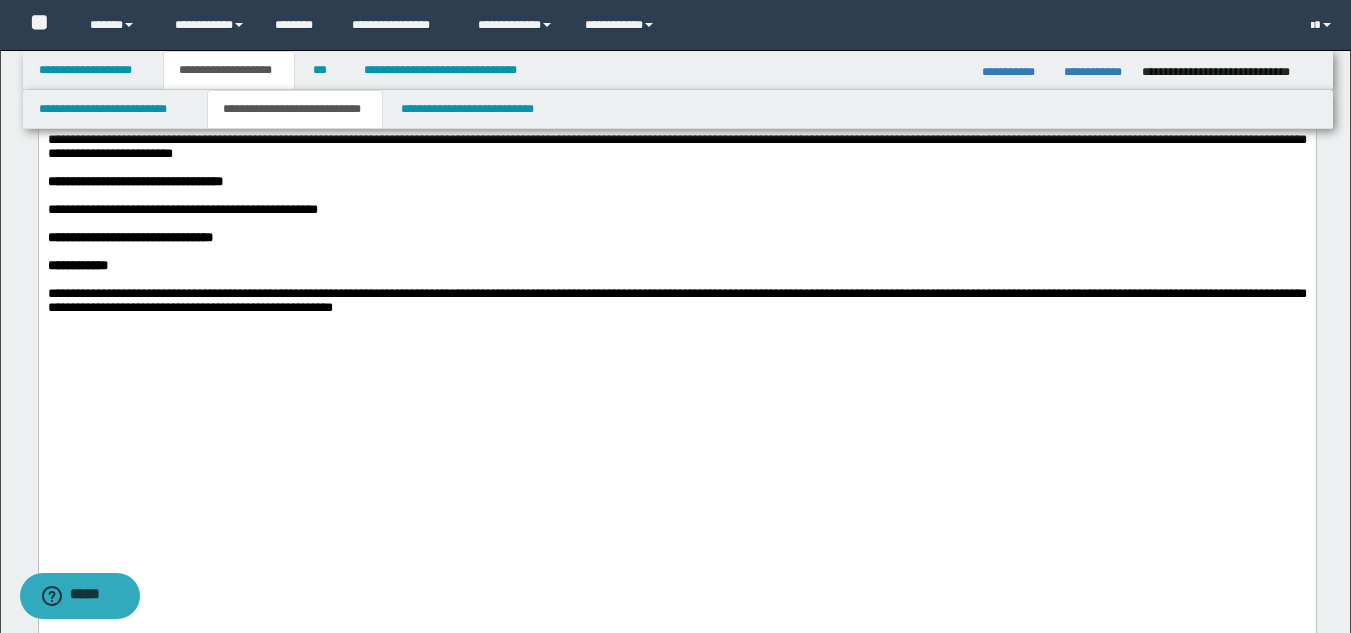 click on "**********" at bounding box center [676, -420] 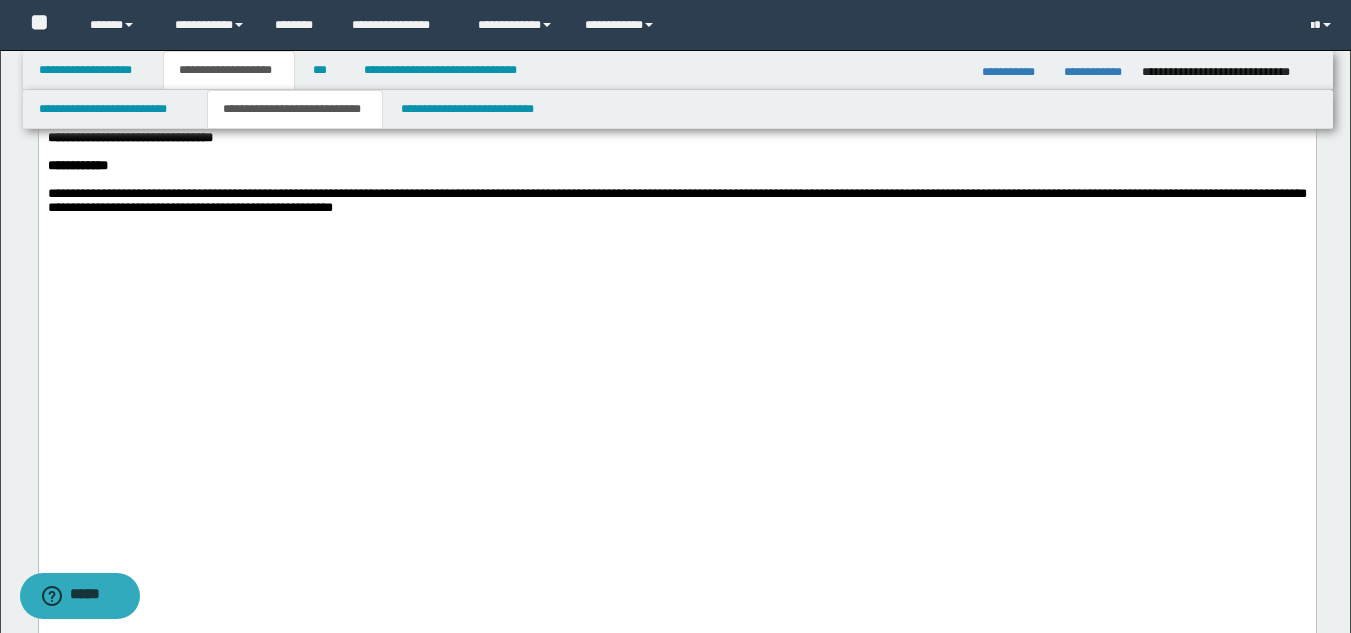 click at bounding box center [676, -450] 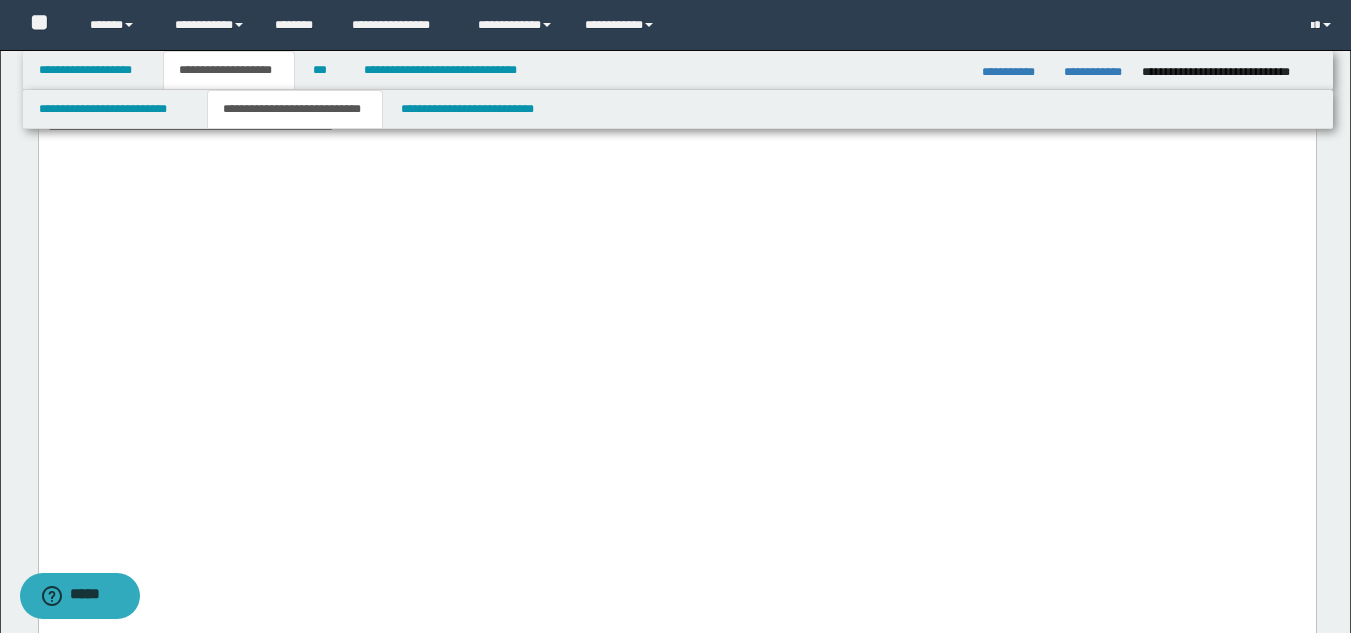 scroll, scrollTop: 5700, scrollLeft: 0, axis: vertical 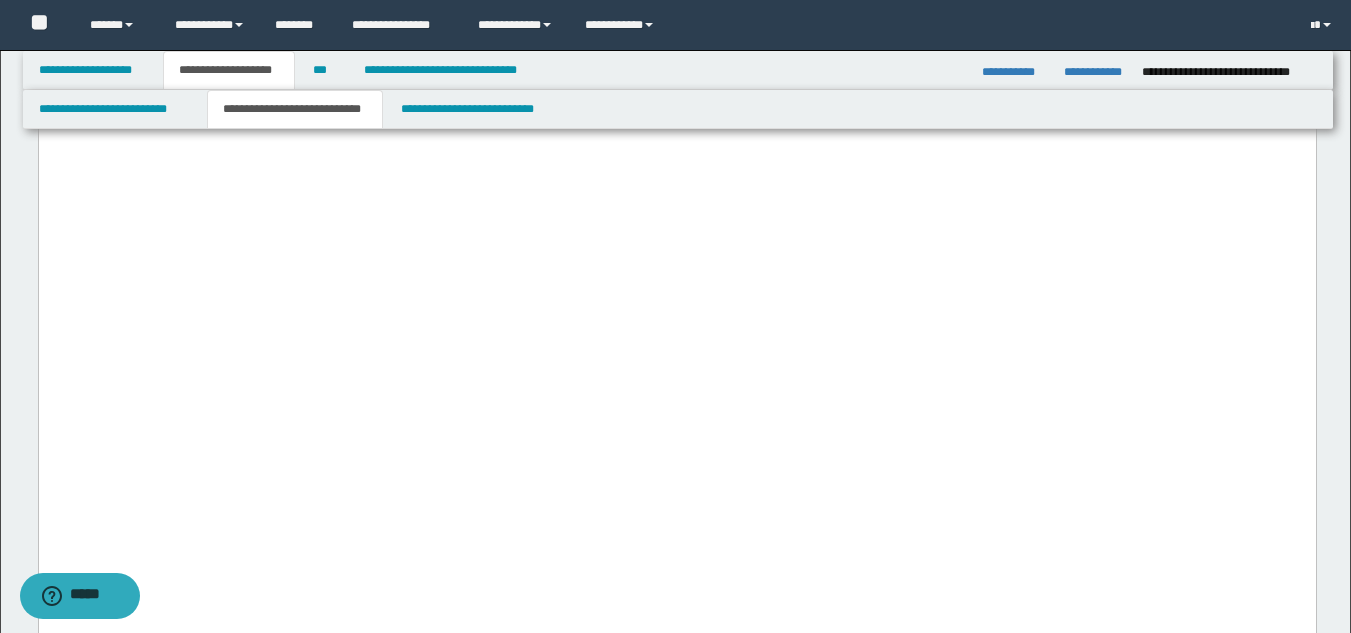 click on "**********" at bounding box center (262, -553) 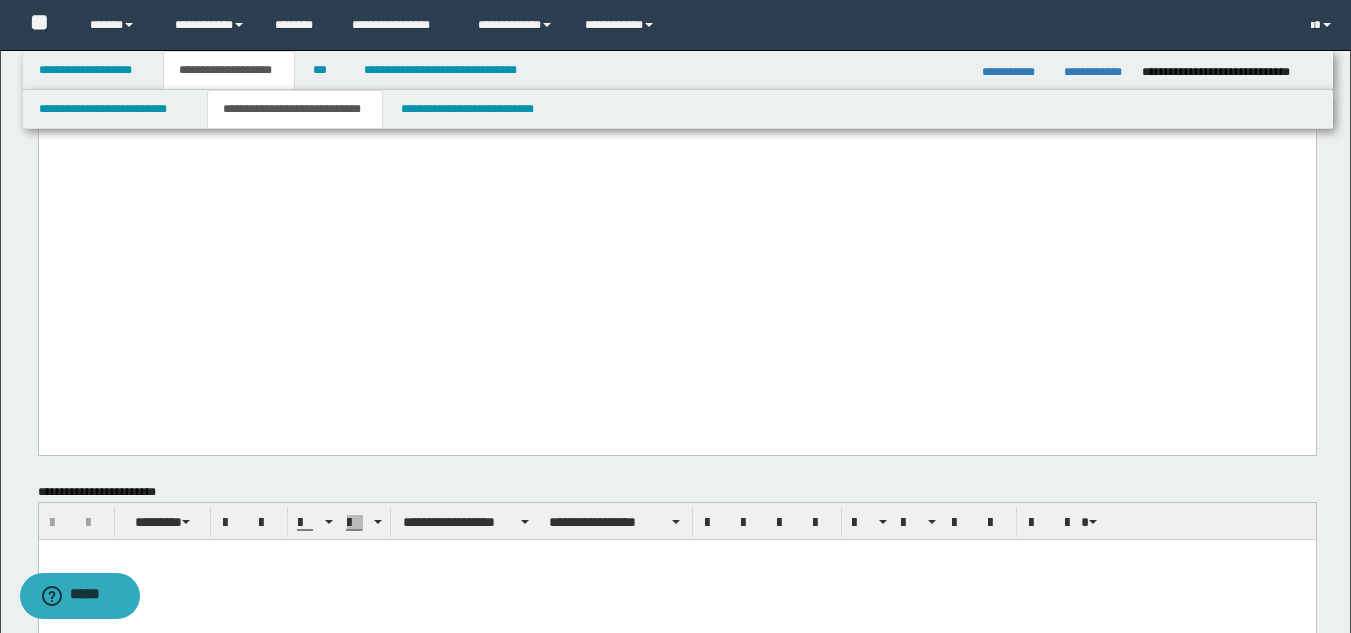 scroll, scrollTop: 6400, scrollLeft: 0, axis: vertical 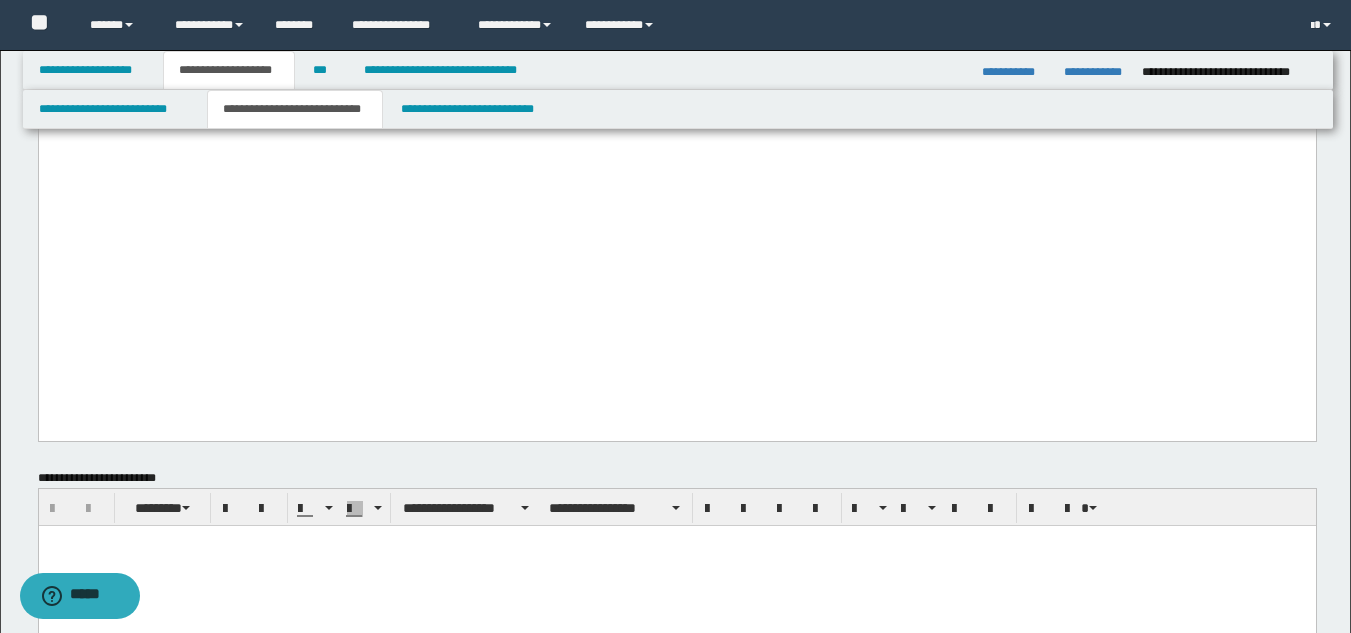 click on "**********" at bounding box center [676, -3392] 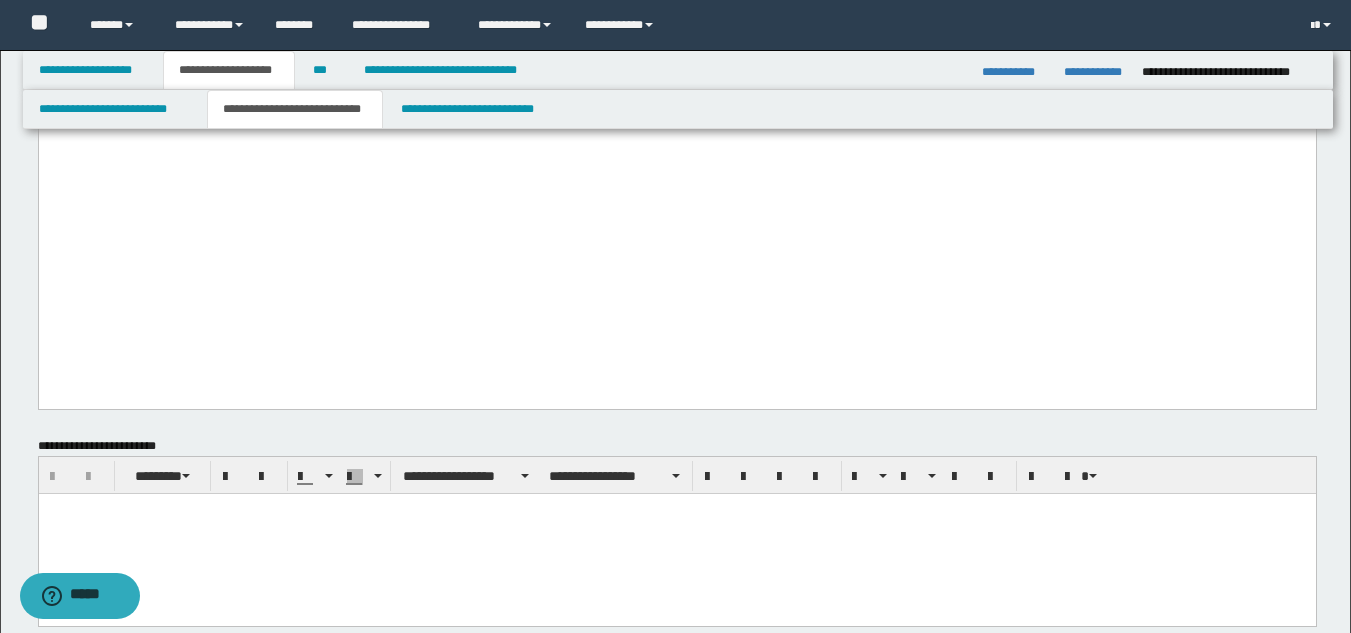 click on "**********" at bounding box center (676, -3406) 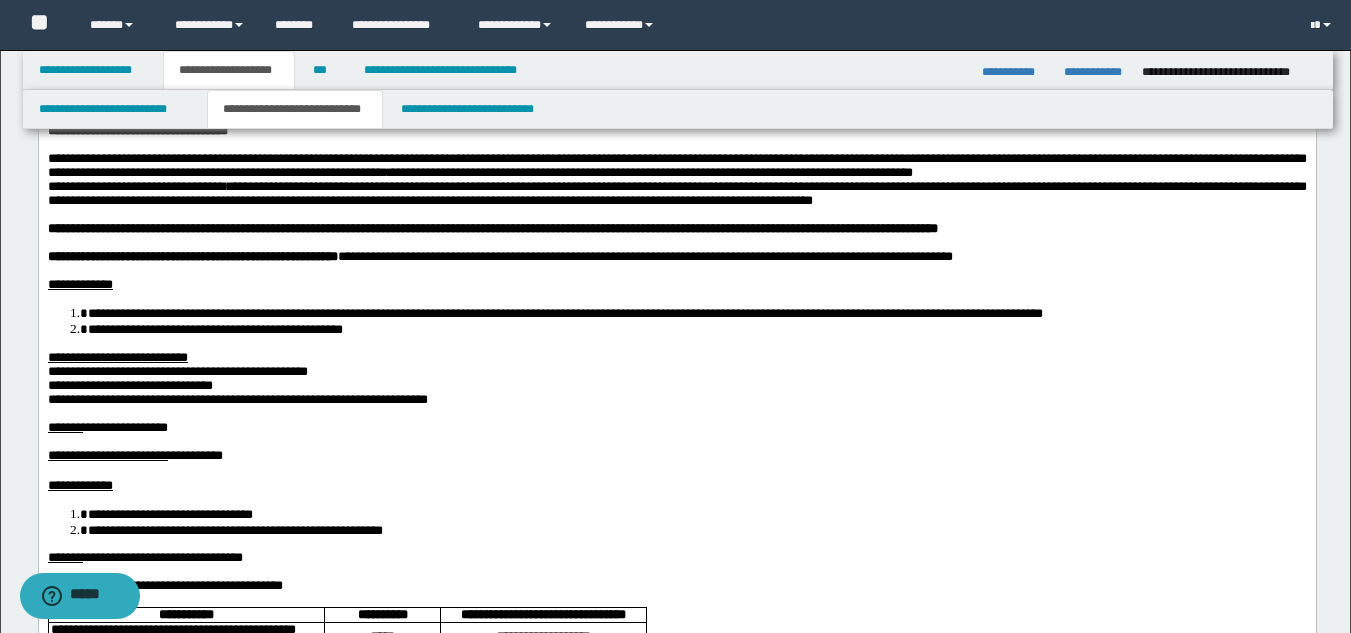 scroll, scrollTop: 0, scrollLeft: 0, axis: both 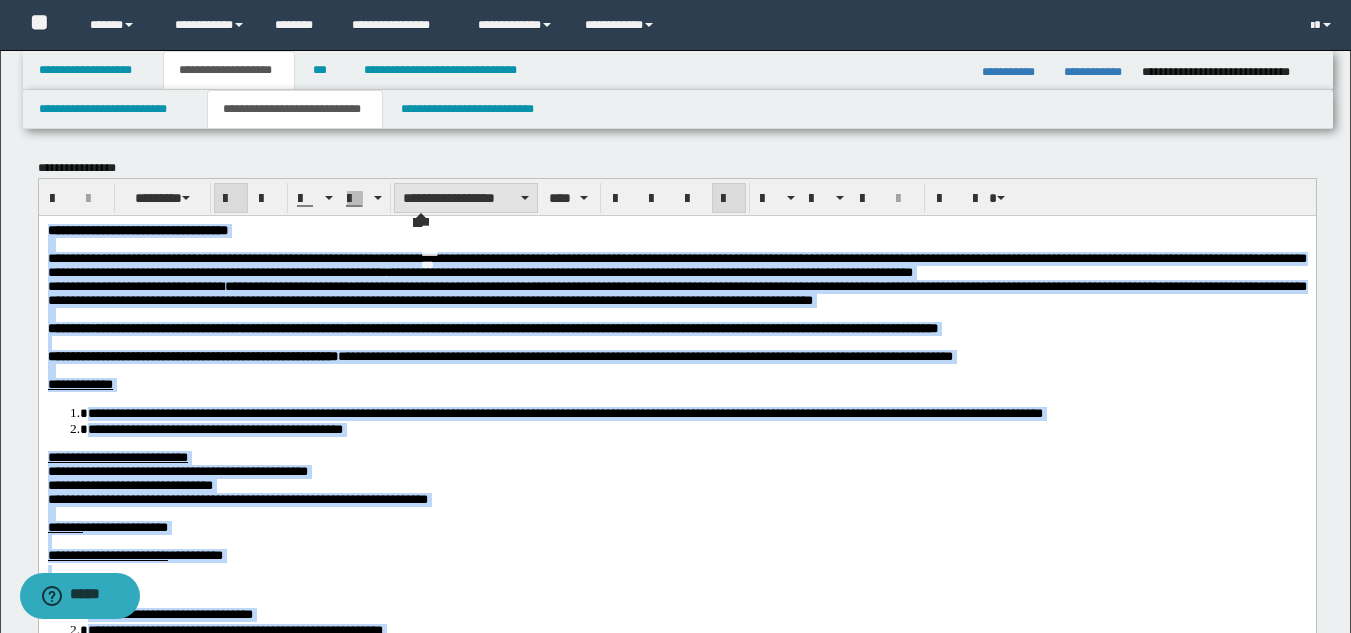 click on "**********" at bounding box center [466, 198] 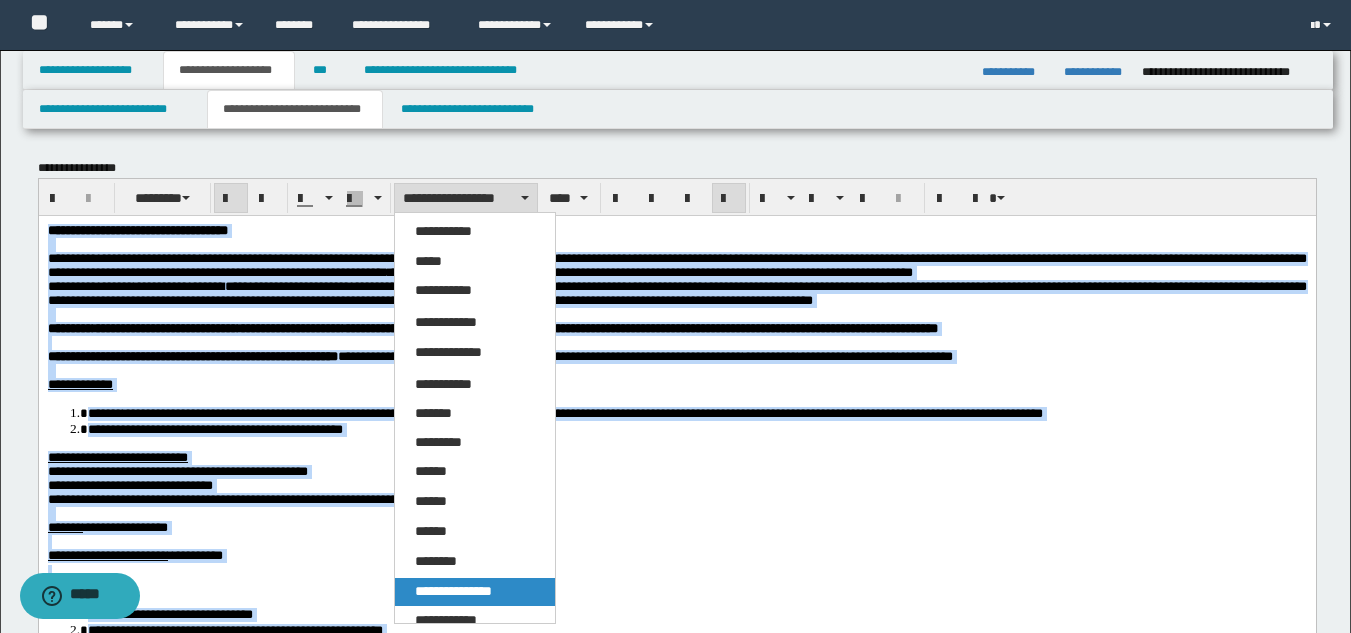 click on "**********" at bounding box center [453, 591] 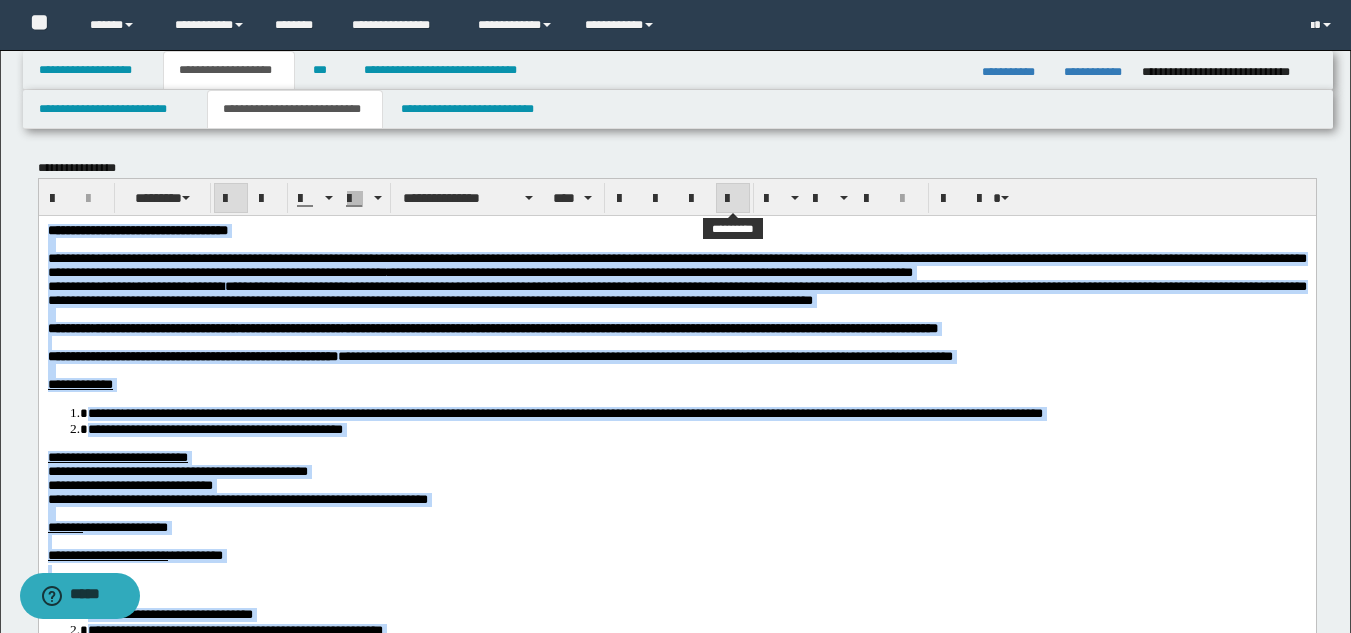 click at bounding box center (733, 198) 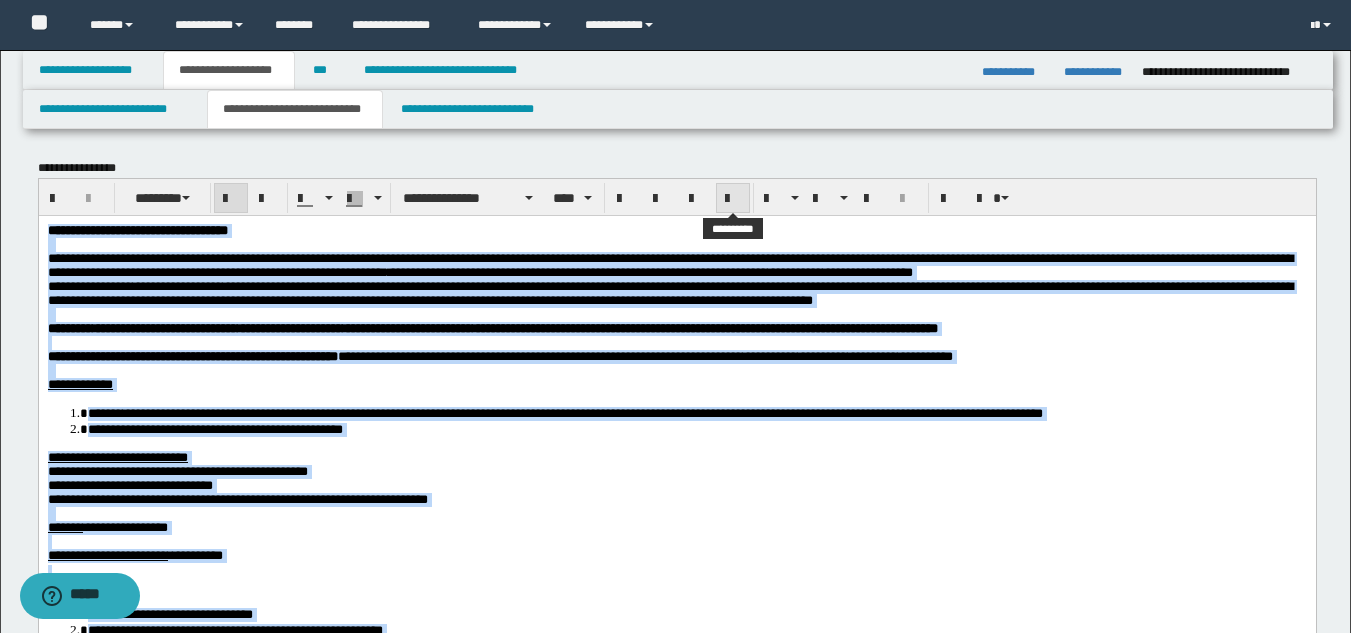 click at bounding box center (733, 199) 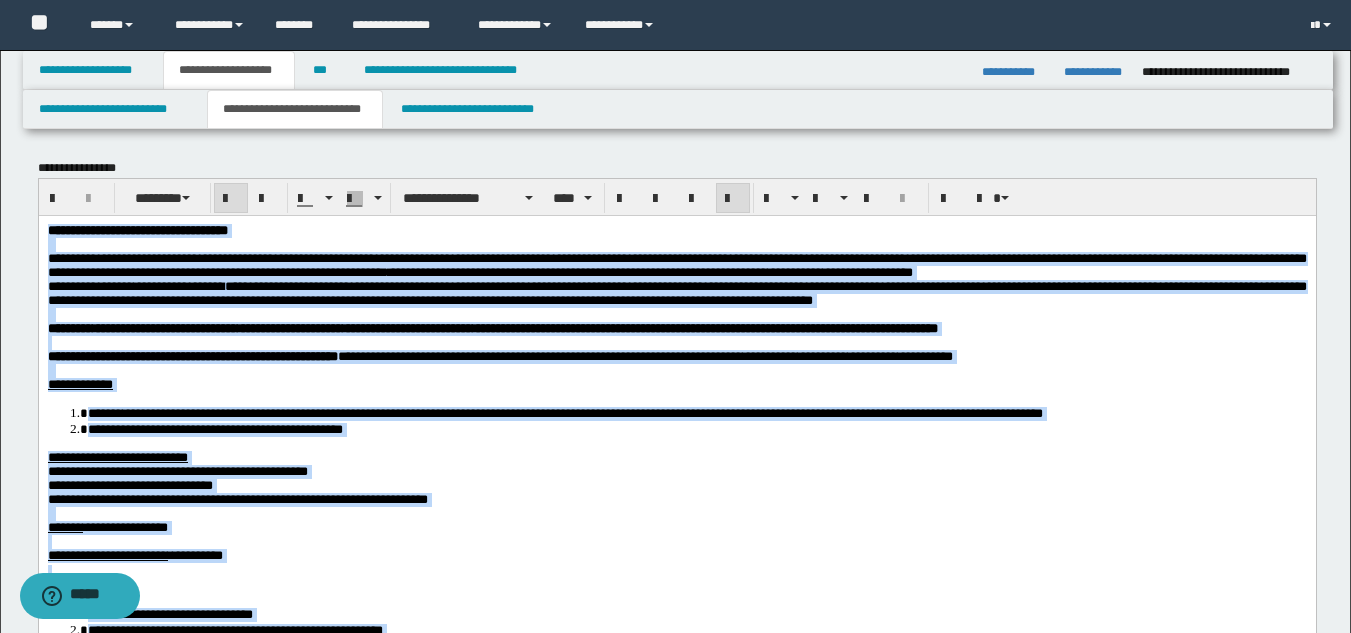click on "**********" at bounding box center (676, 230) 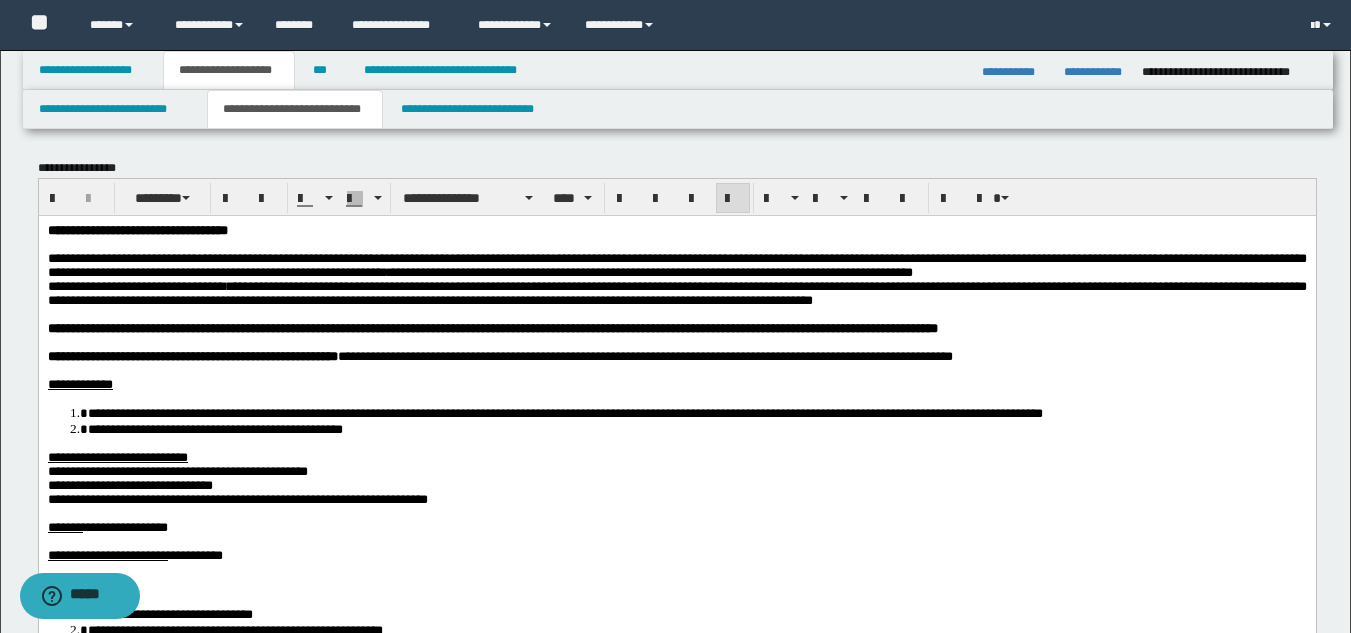 click on "**********" at bounding box center (676, 292) 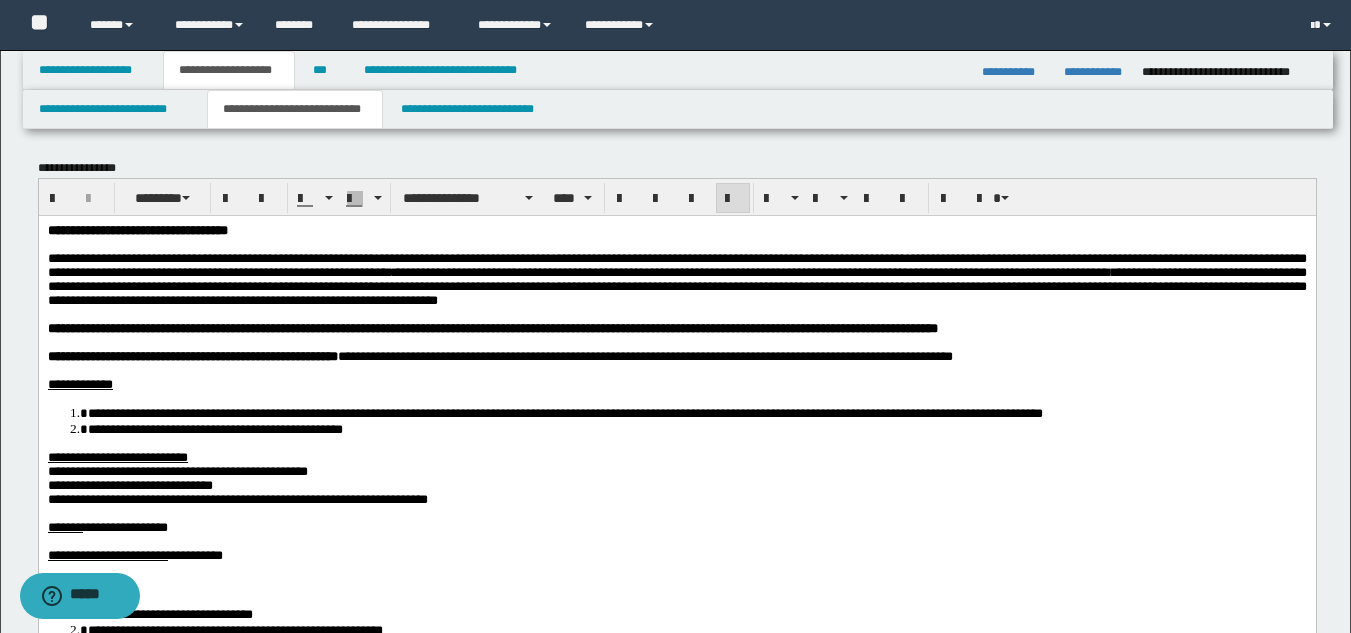 click on "**********" at bounding box center (585, 271) 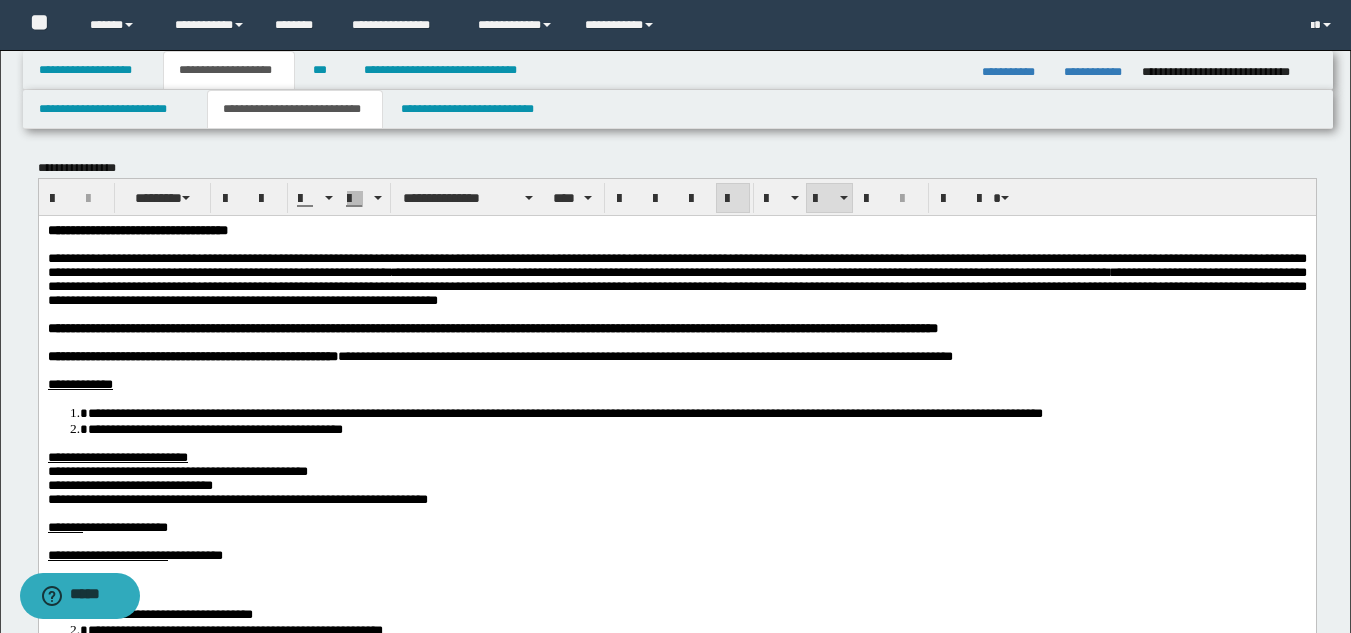 click at bounding box center (676, 314) 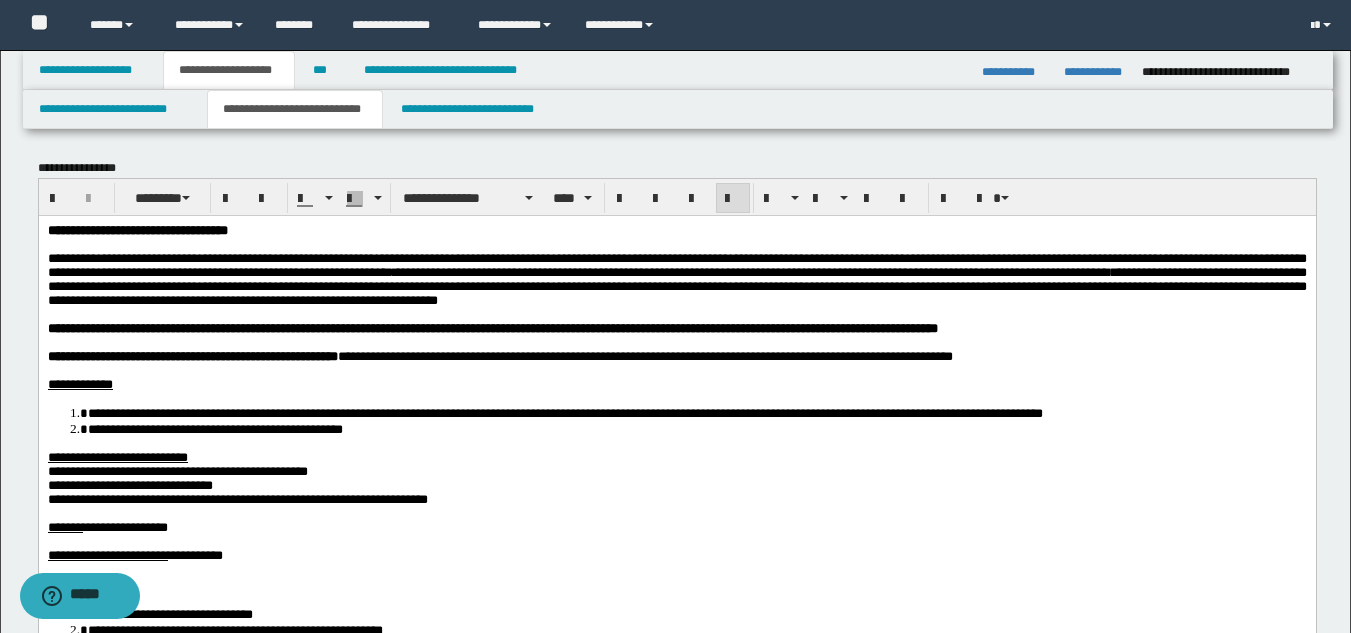 click on "**********" at bounding box center (676, 285) 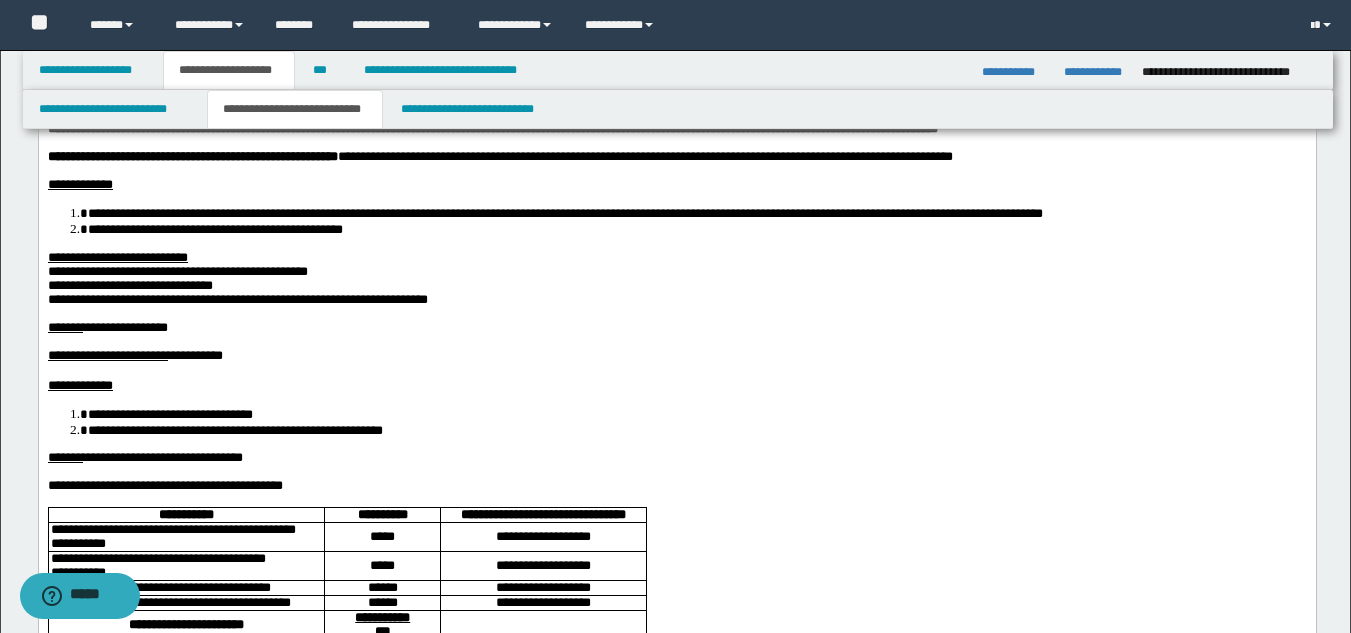 click on "**********" at bounding box center (187, 413) 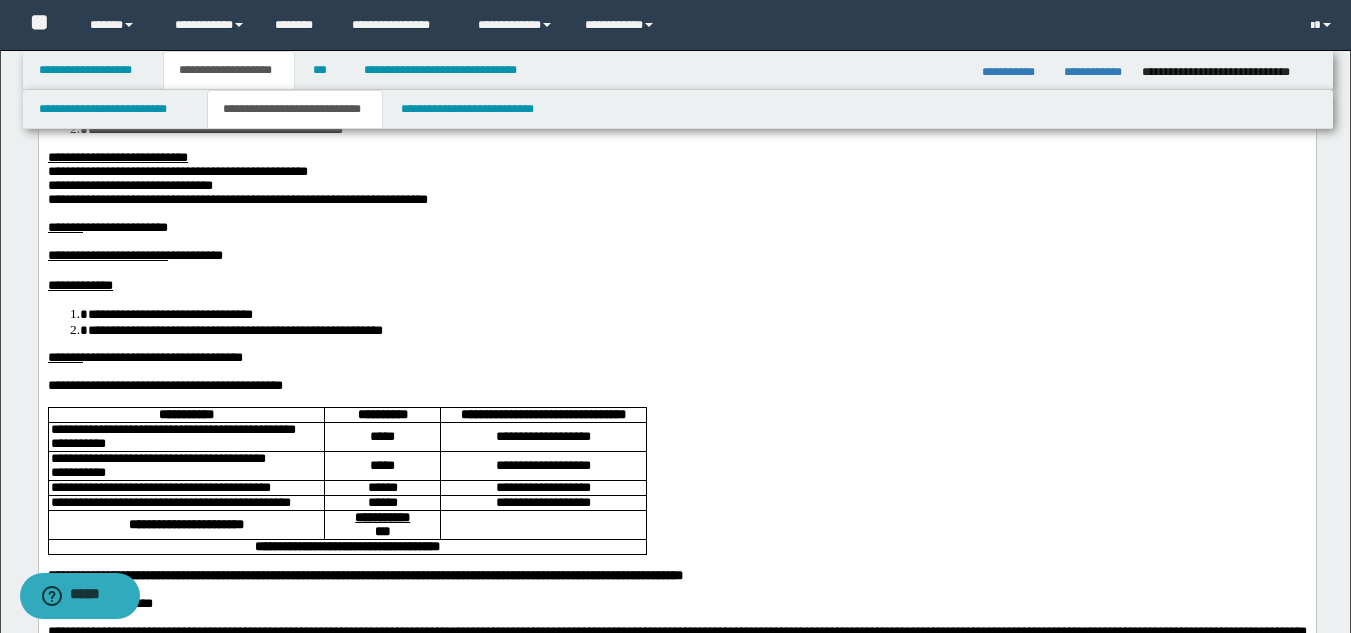 click at bounding box center (676, 400) 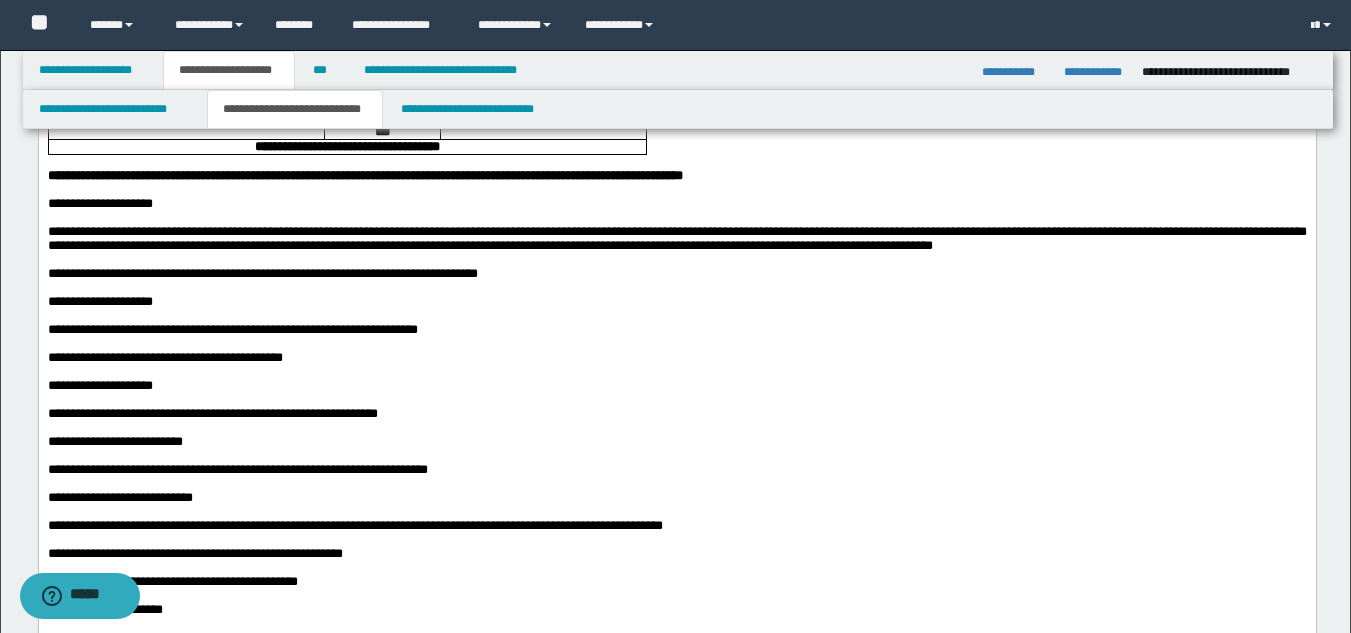 click on "**********" at bounding box center [232, 329] 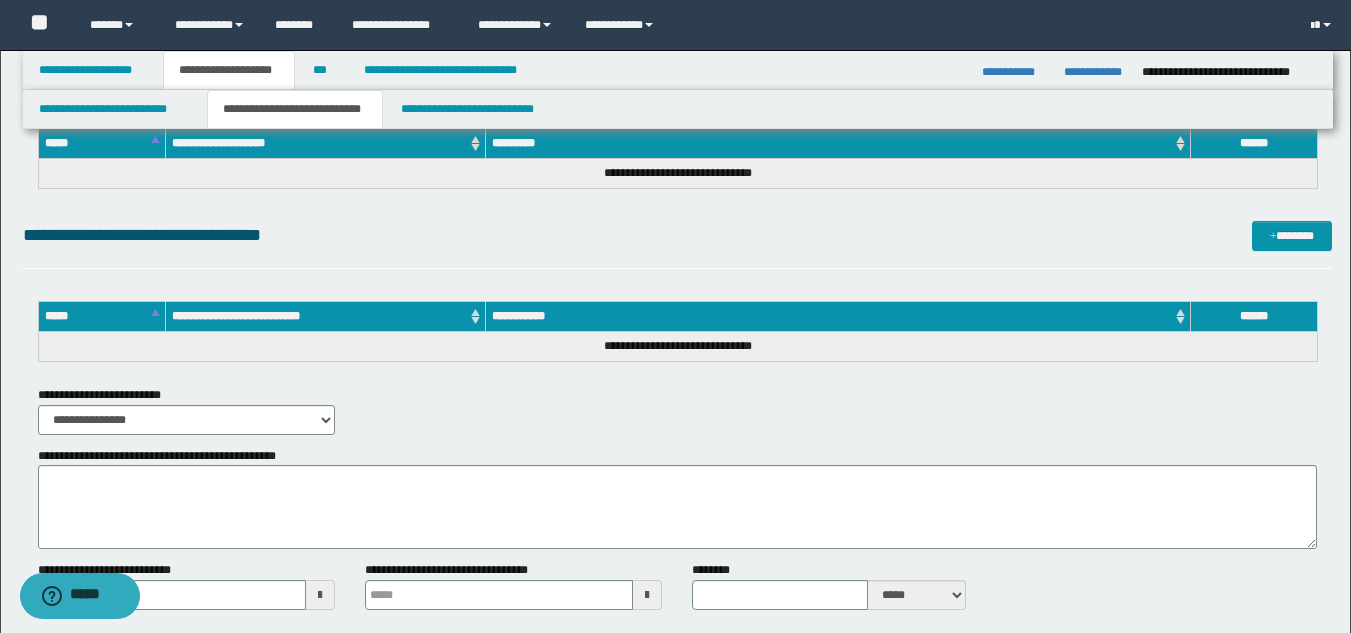 scroll, scrollTop: 7507, scrollLeft: 0, axis: vertical 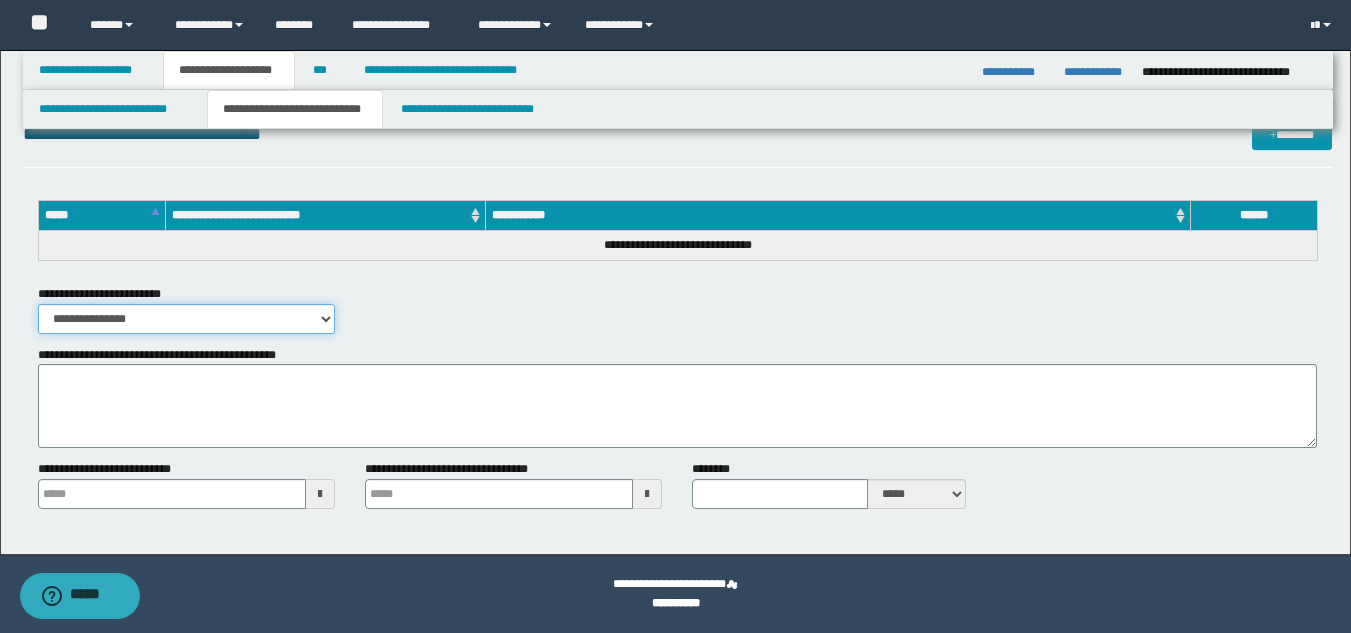 click on "**********" at bounding box center (186, 319) 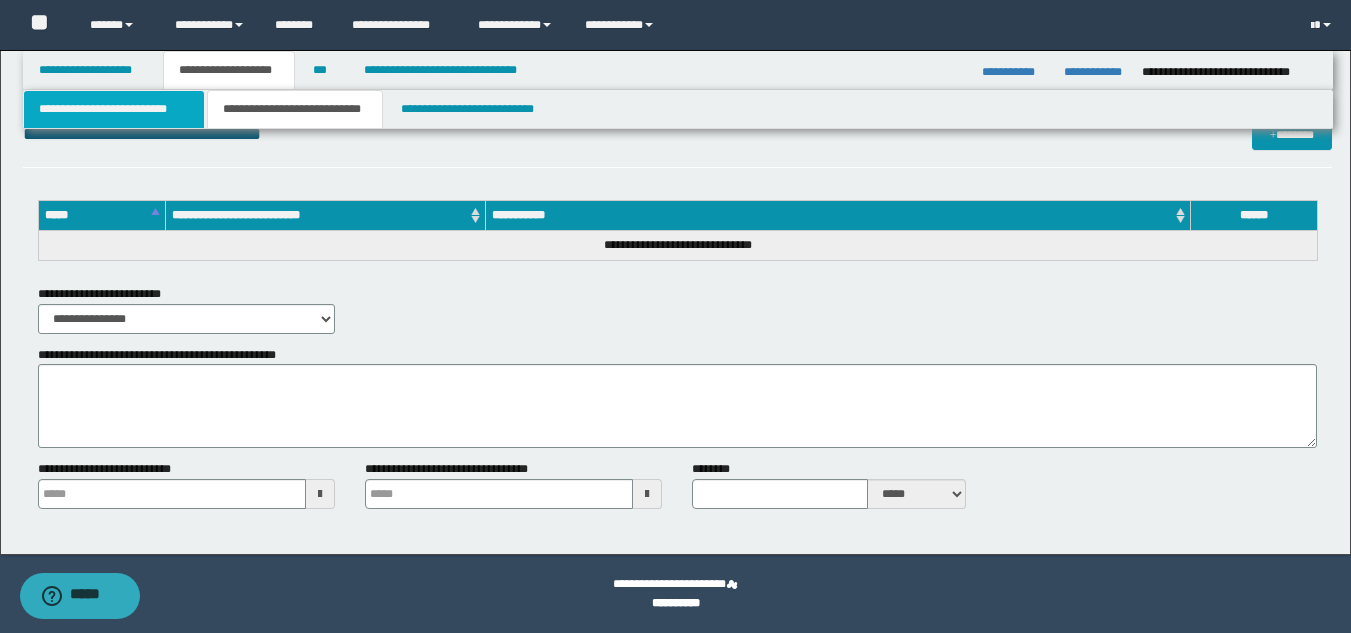 click on "**********" at bounding box center (114, 109) 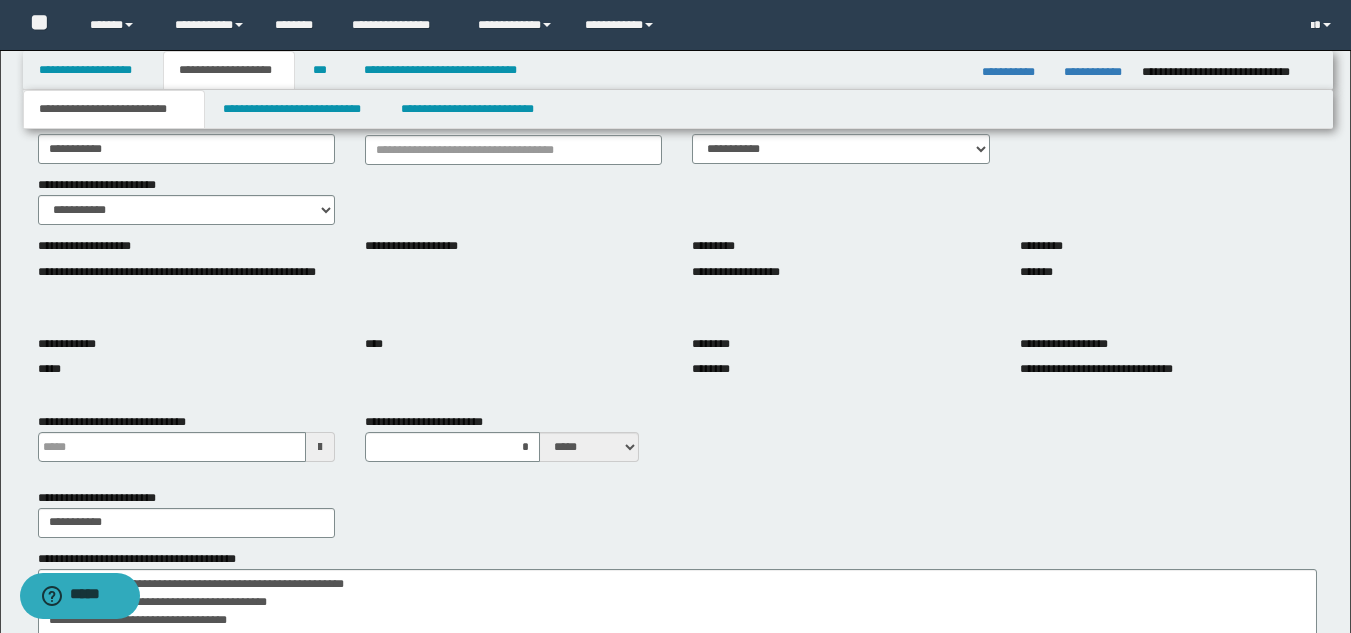 scroll, scrollTop: 0, scrollLeft: 0, axis: both 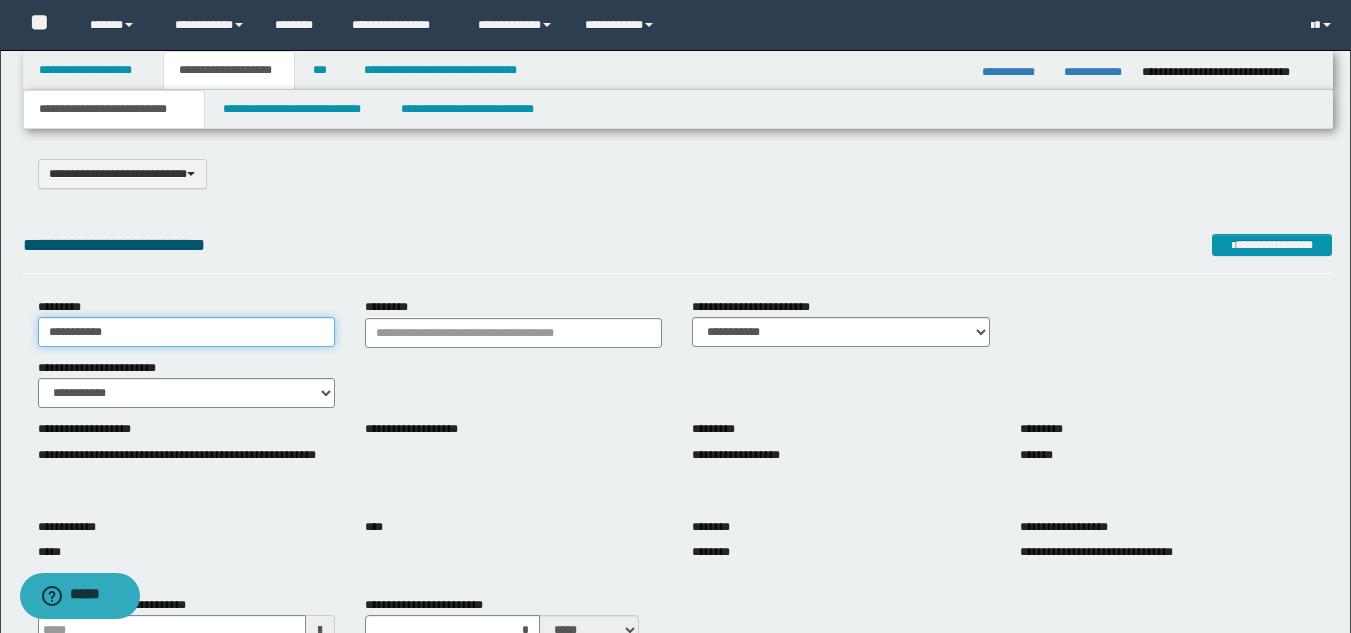 click on "**********" at bounding box center (186, 332) 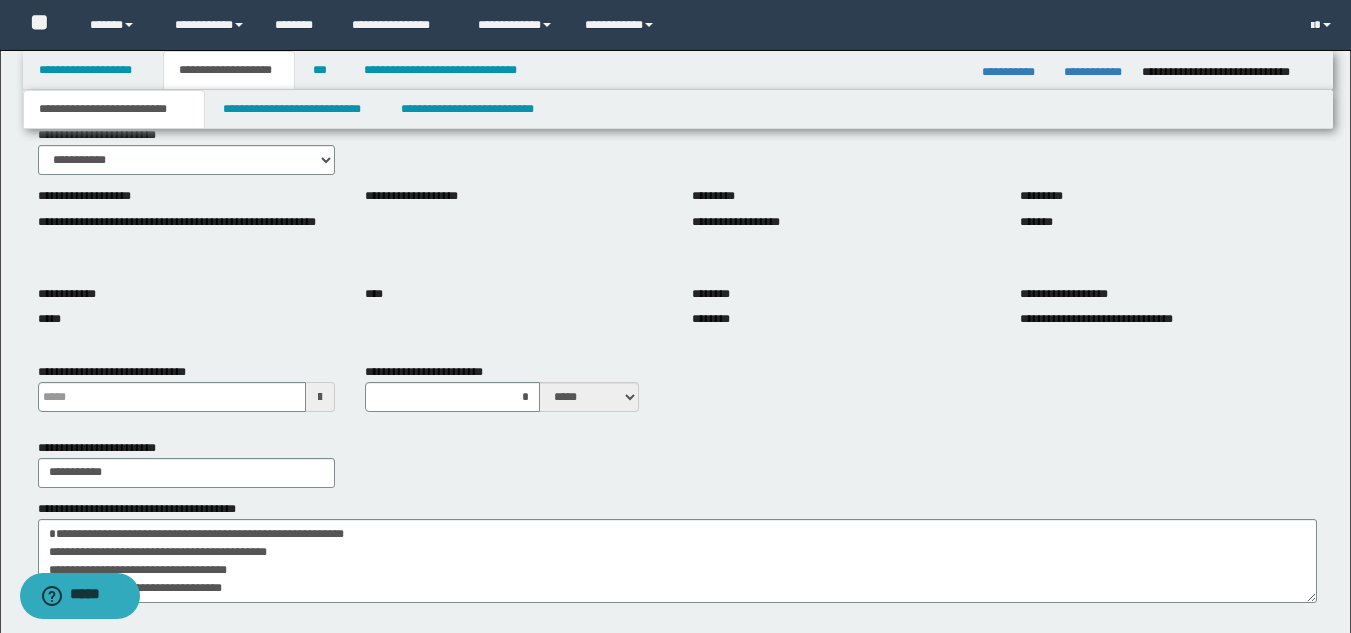 scroll, scrollTop: 100, scrollLeft: 0, axis: vertical 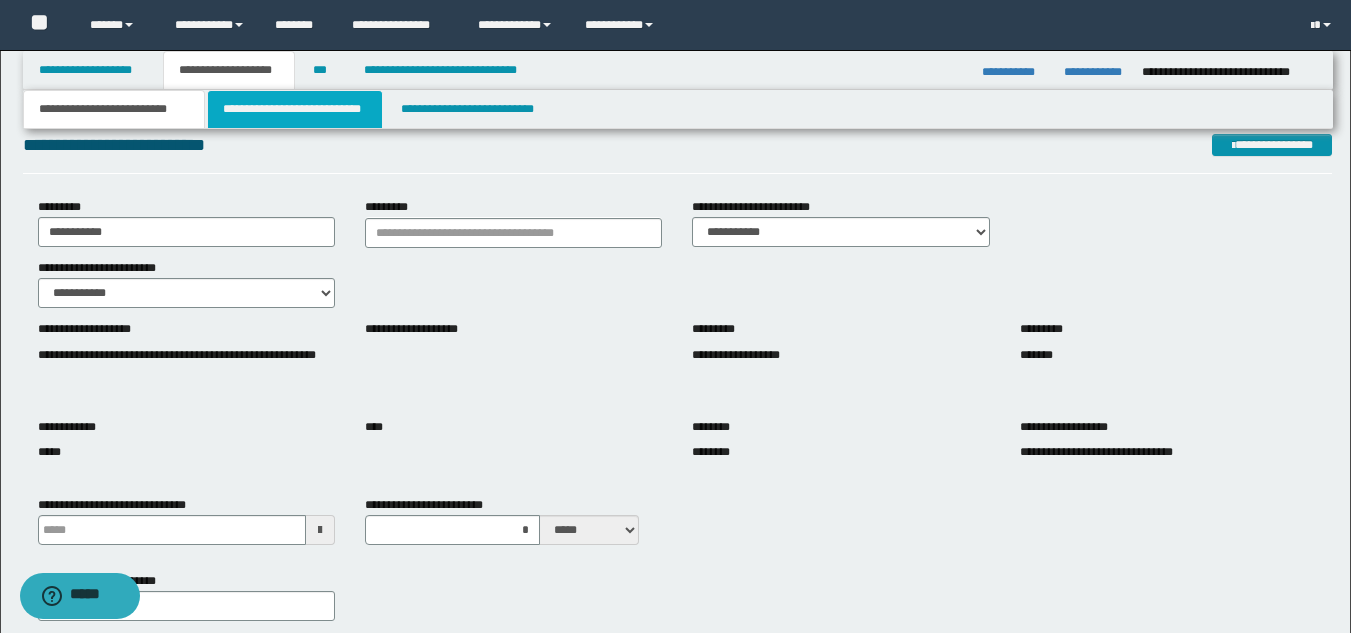click on "**********" at bounding box center (295, 109) 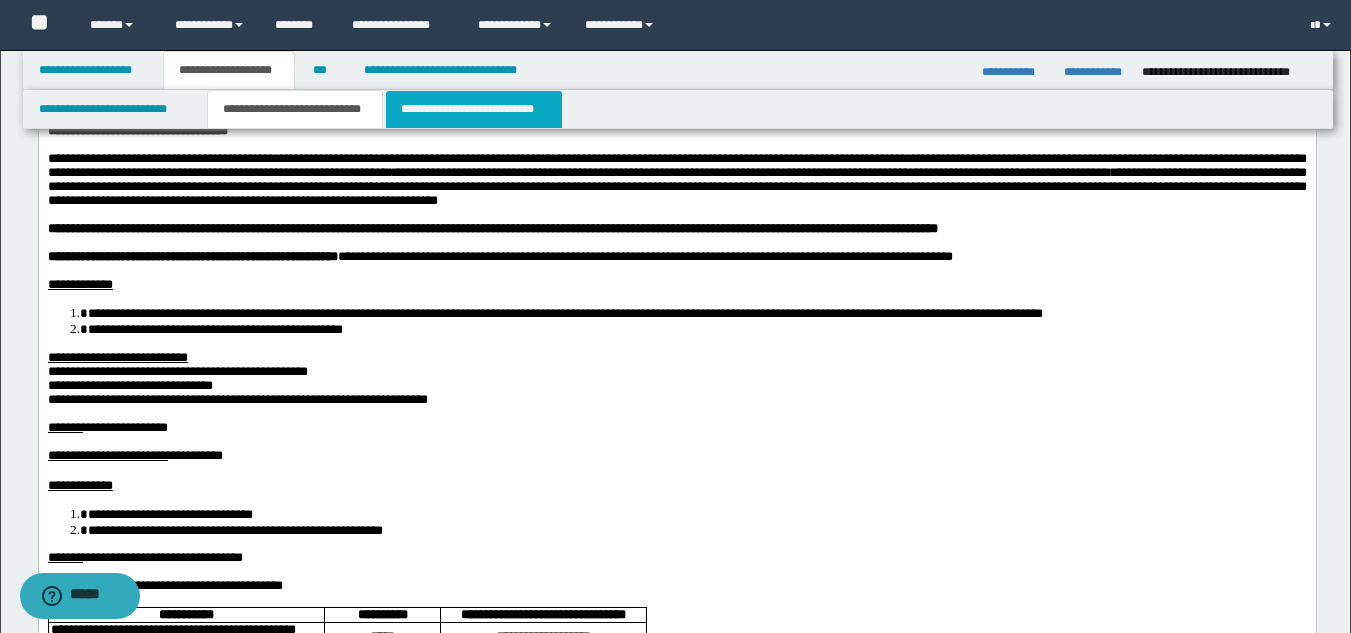 click on "**********" at bounding box center (474, 109) 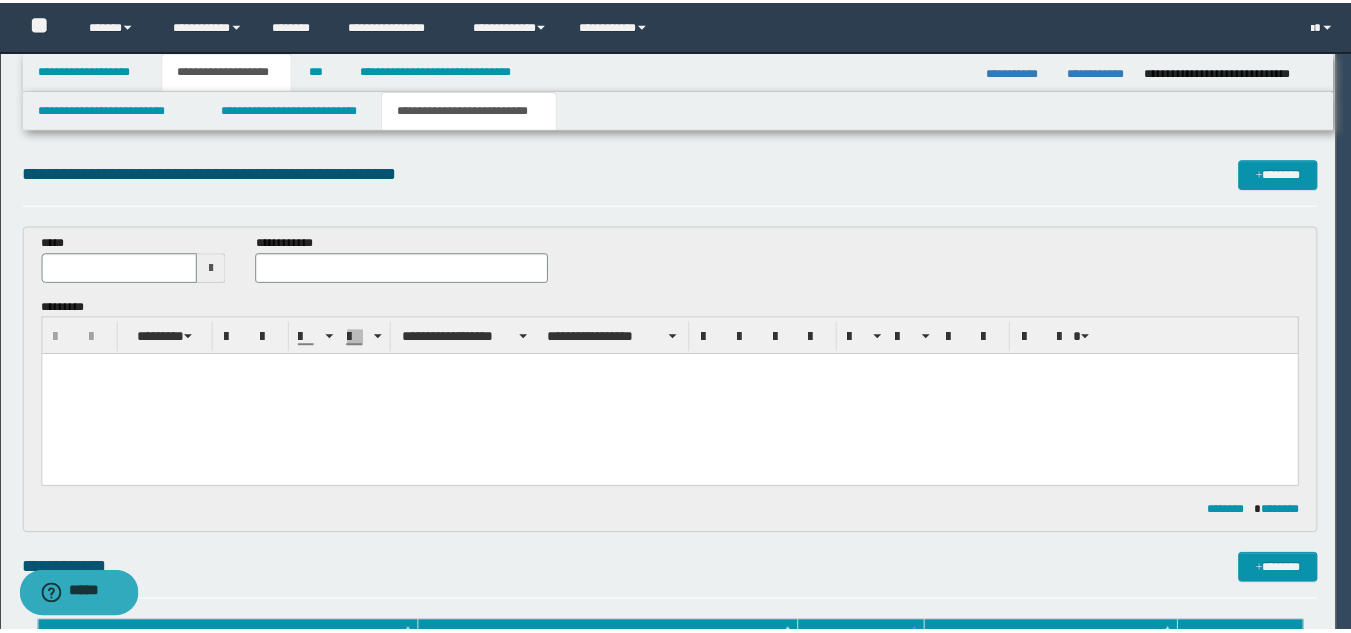 scroll, scrollTop: 0, scrollLeft: 0, axis: both 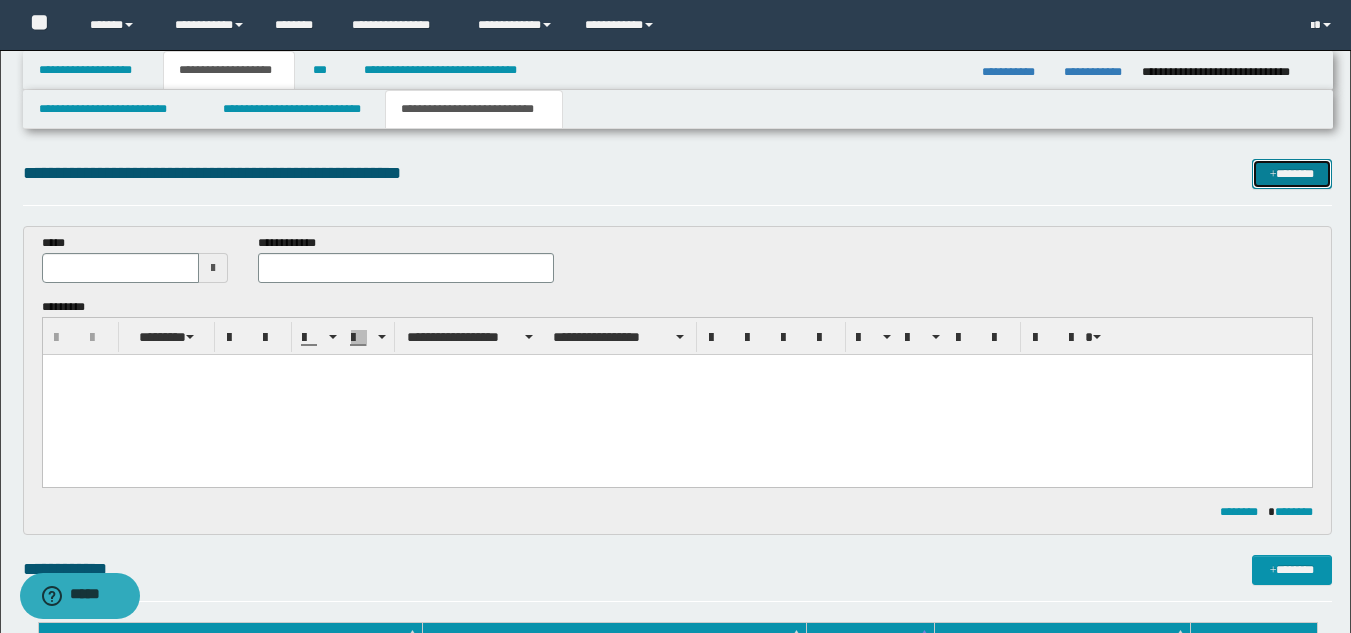 click on "*******" at bounding box center (1292, 174) 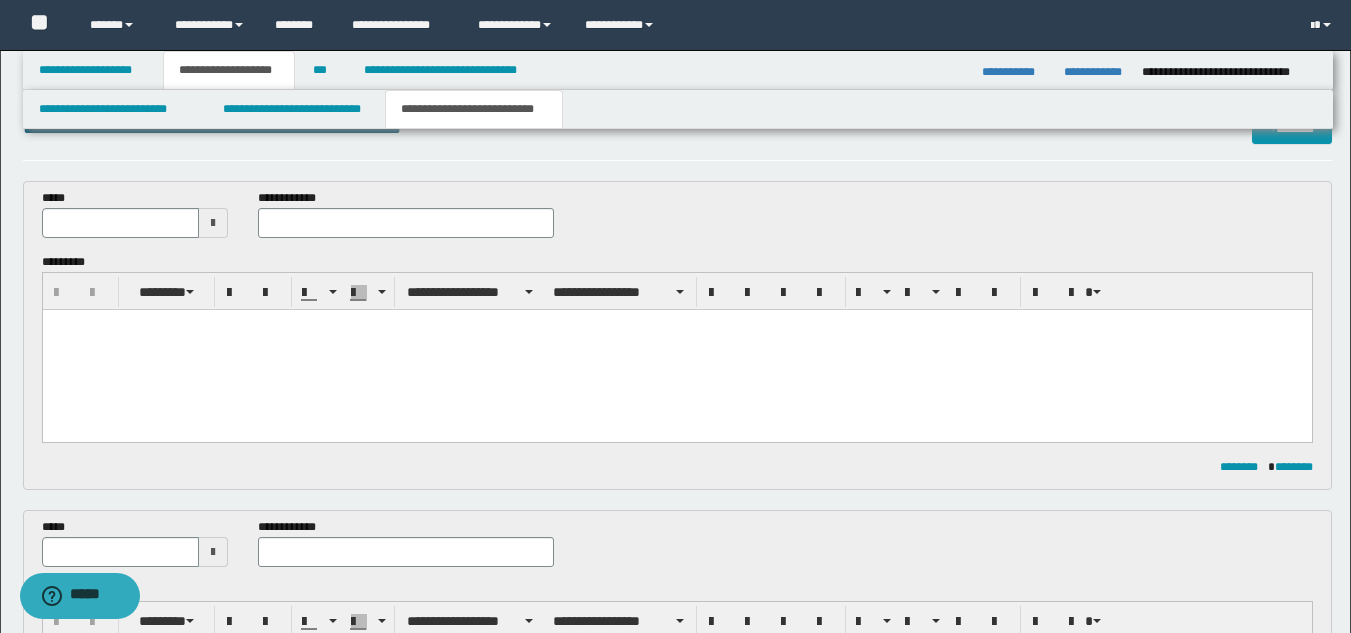 scroll, scrollTop: 0, scrollLeft: 0, axis: both 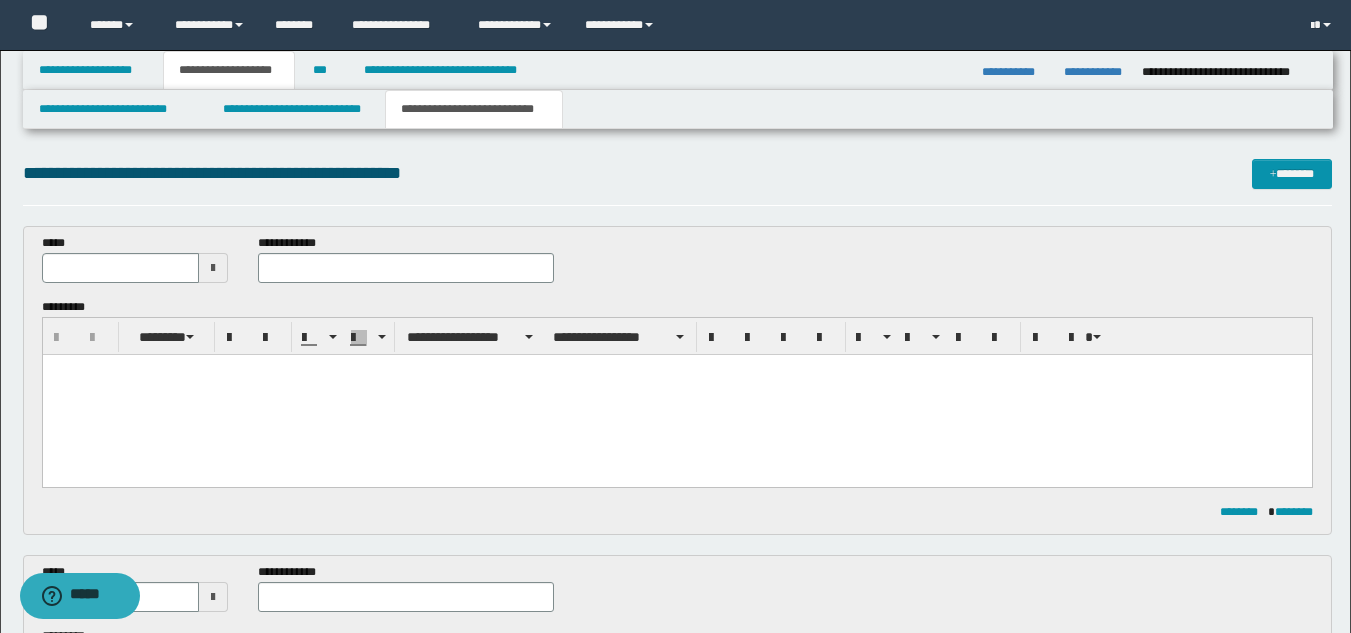click at bounding box center (213, 268) 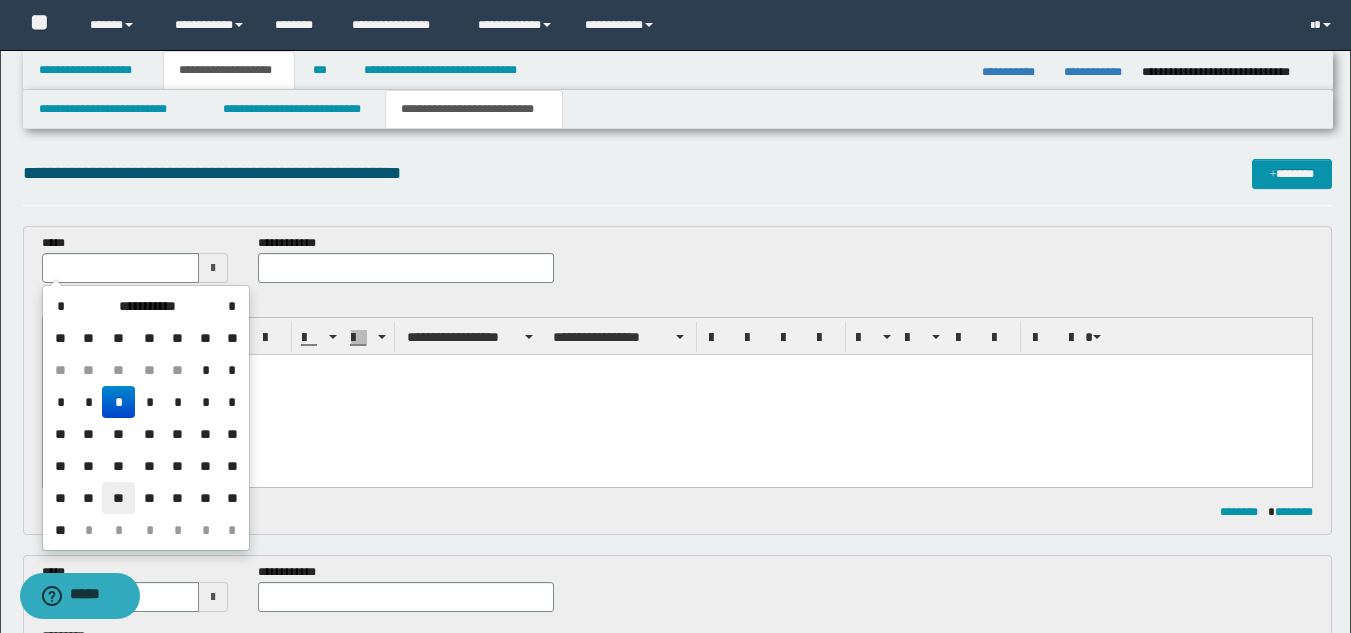 click on "**" at bounding box center (118, 498) 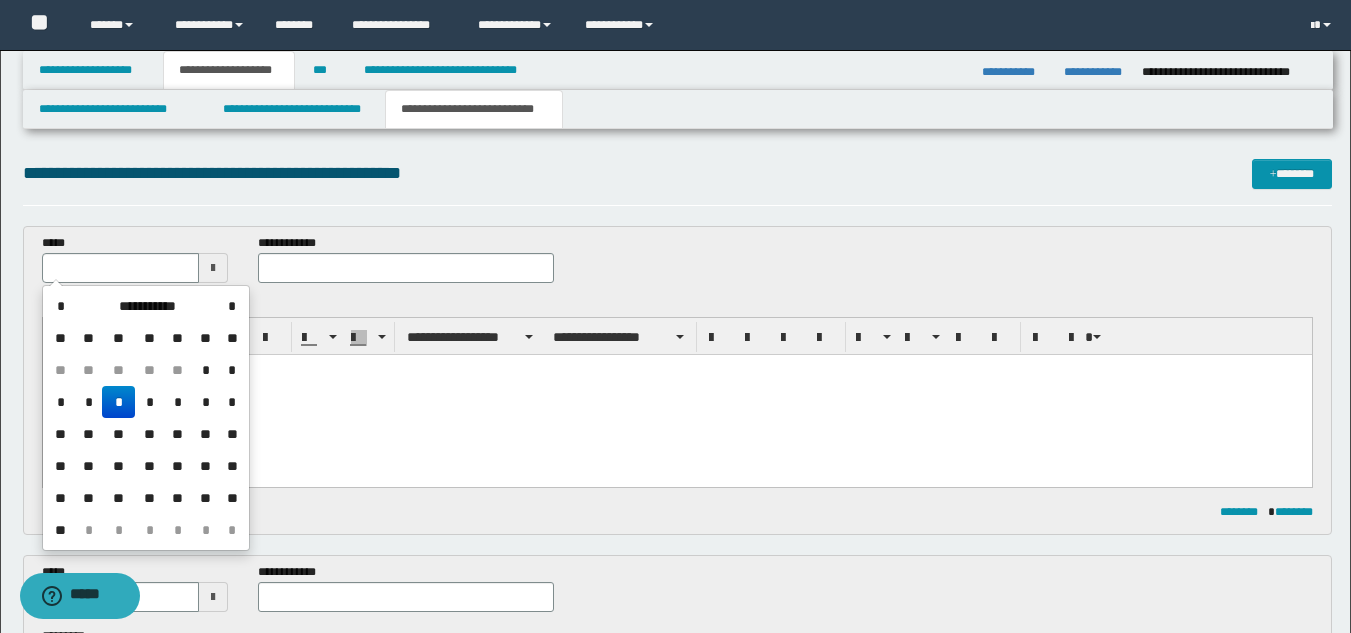 type on "**********" 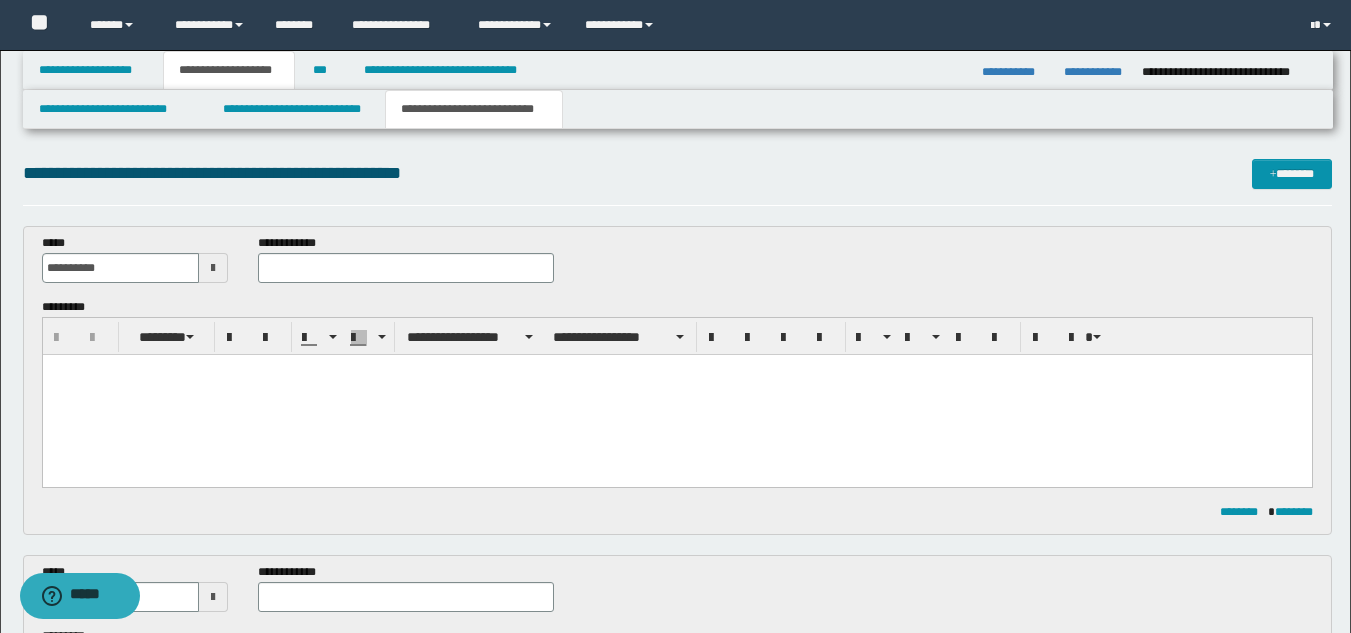 scroll, scrollTop: 300, scrollLeft: 0, axis: vertical 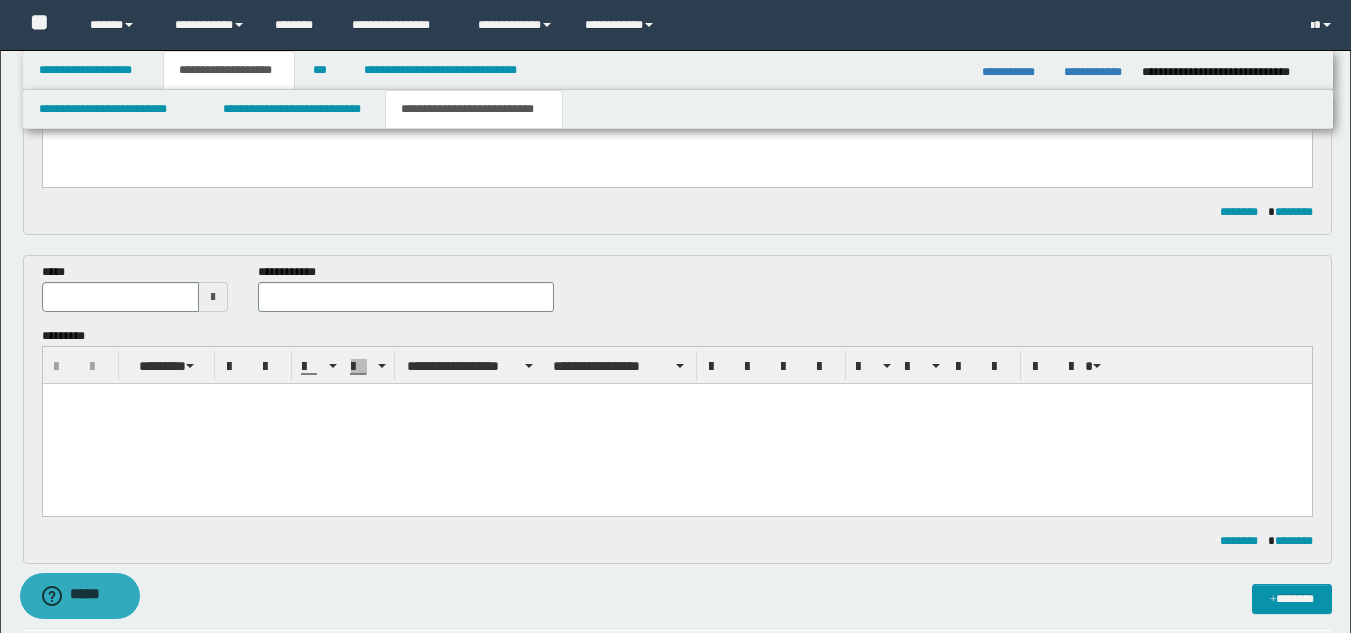 drag, startPoint x: 205, startPoint y: 289, endPoint x: 198, endPoint y: 305, distance: 17.464249 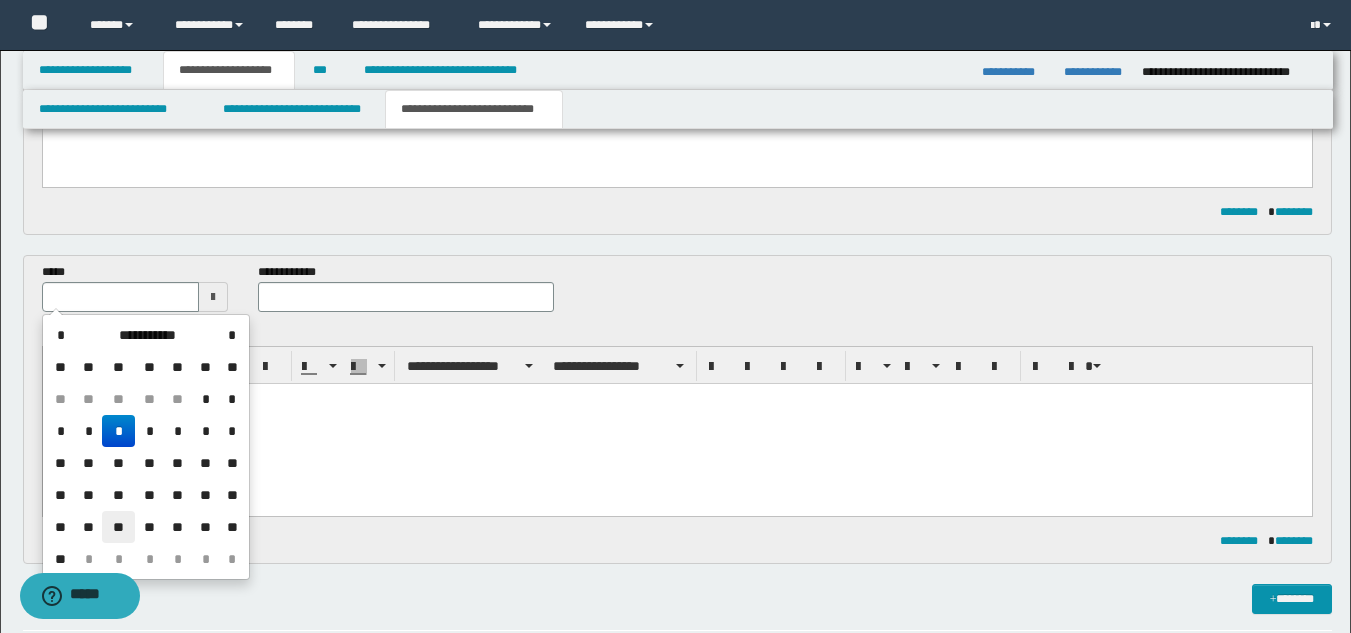click on "**" at bounding box center (118, 527) 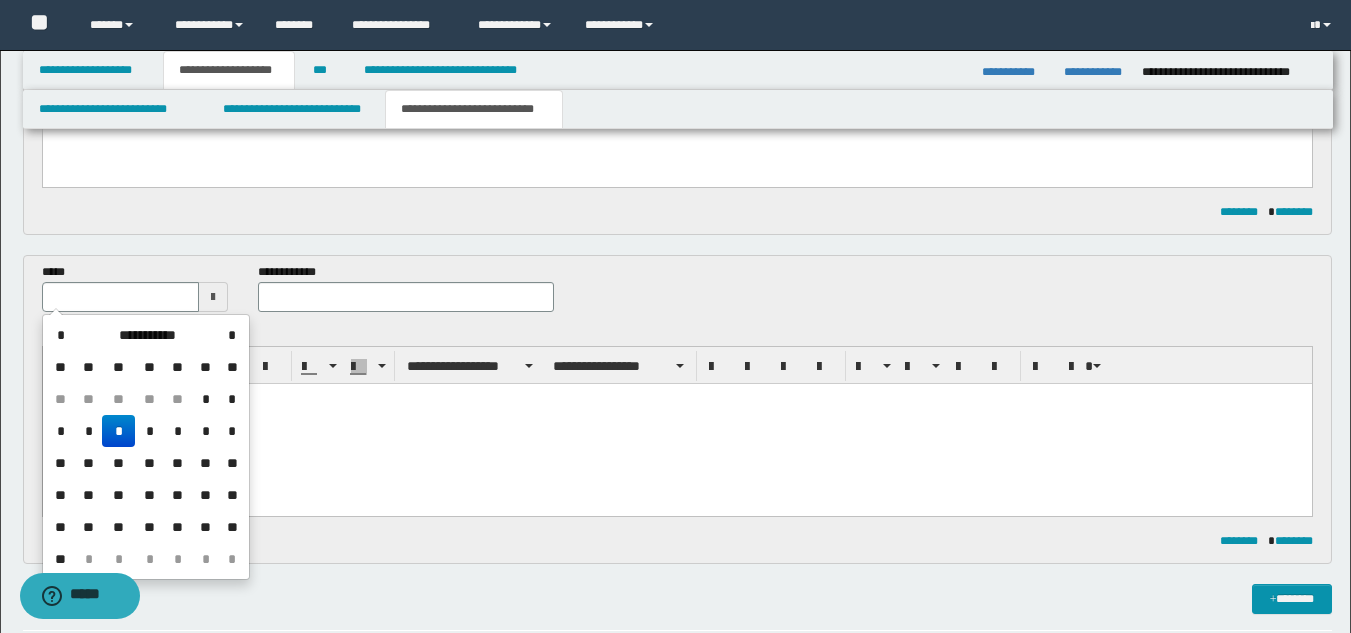 type on "**********" 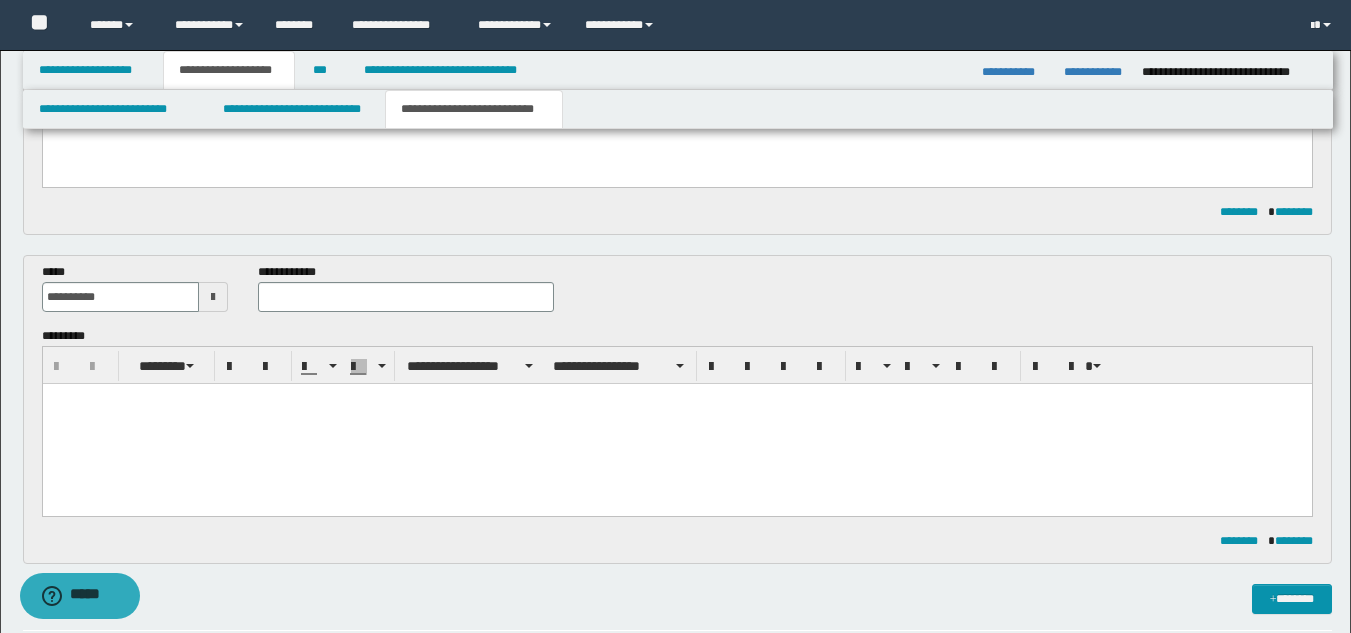 scroll, scrollTop: 0, scrollLeft: 0, axis: both 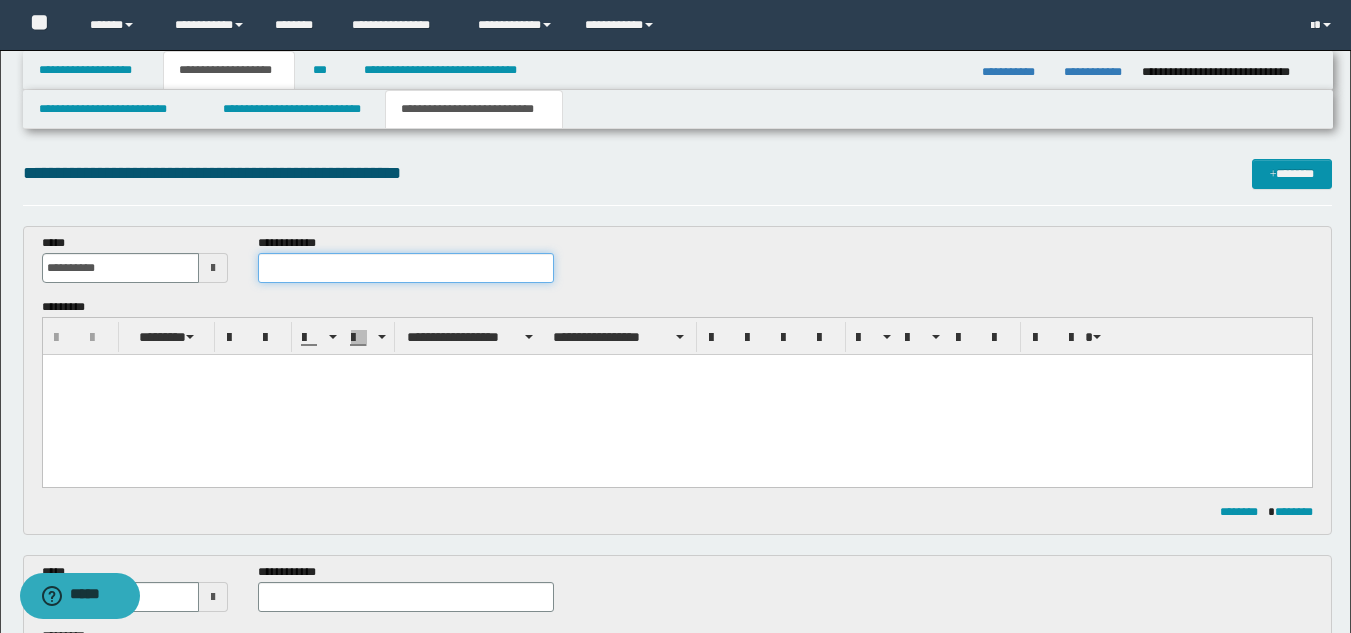 click at bounding box center [405, 268] 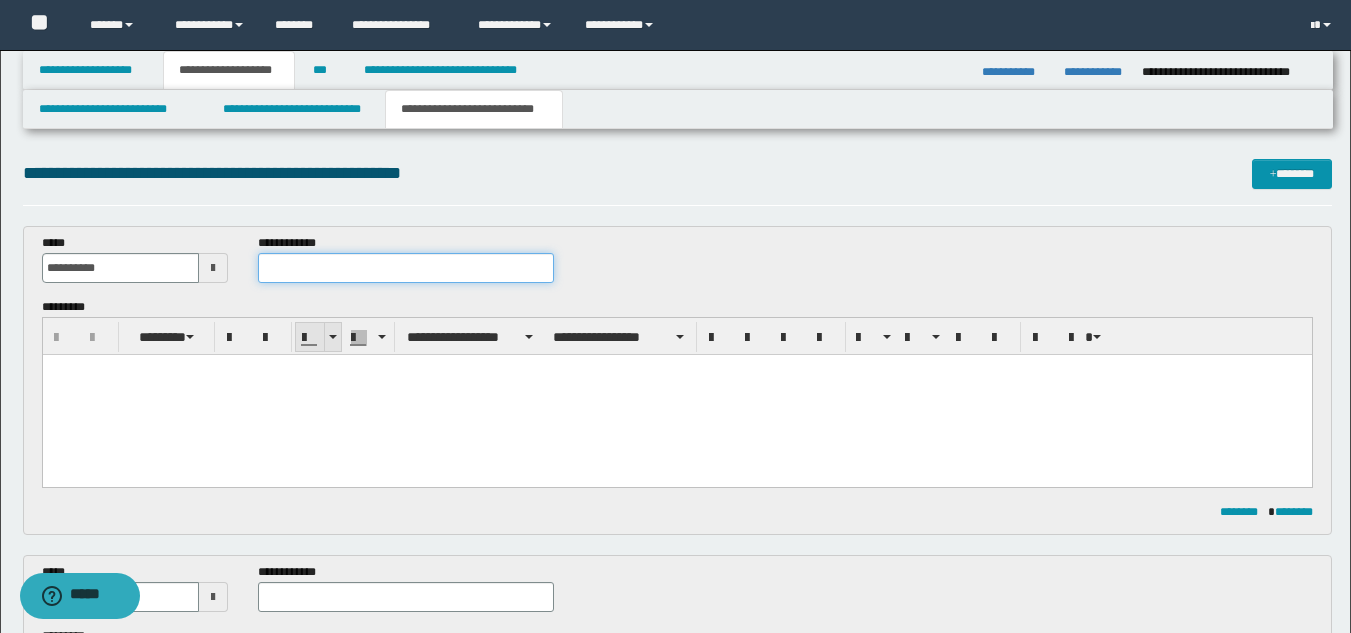 paste on "**********" 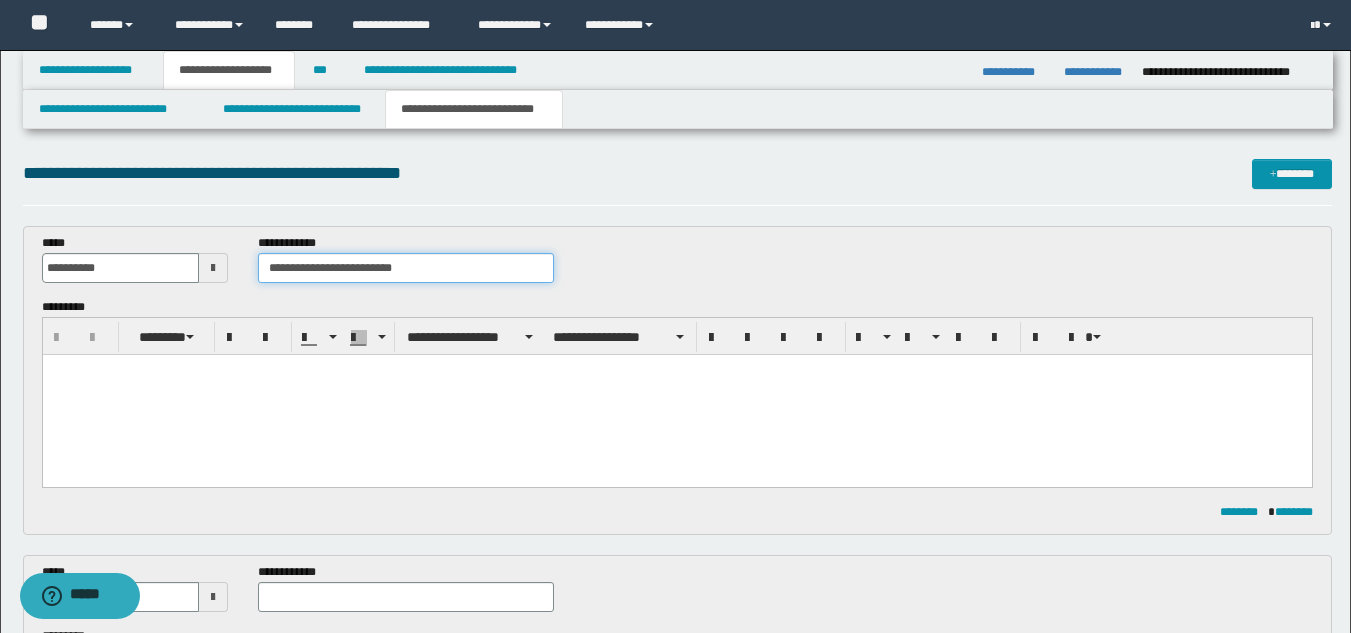type on "**********" 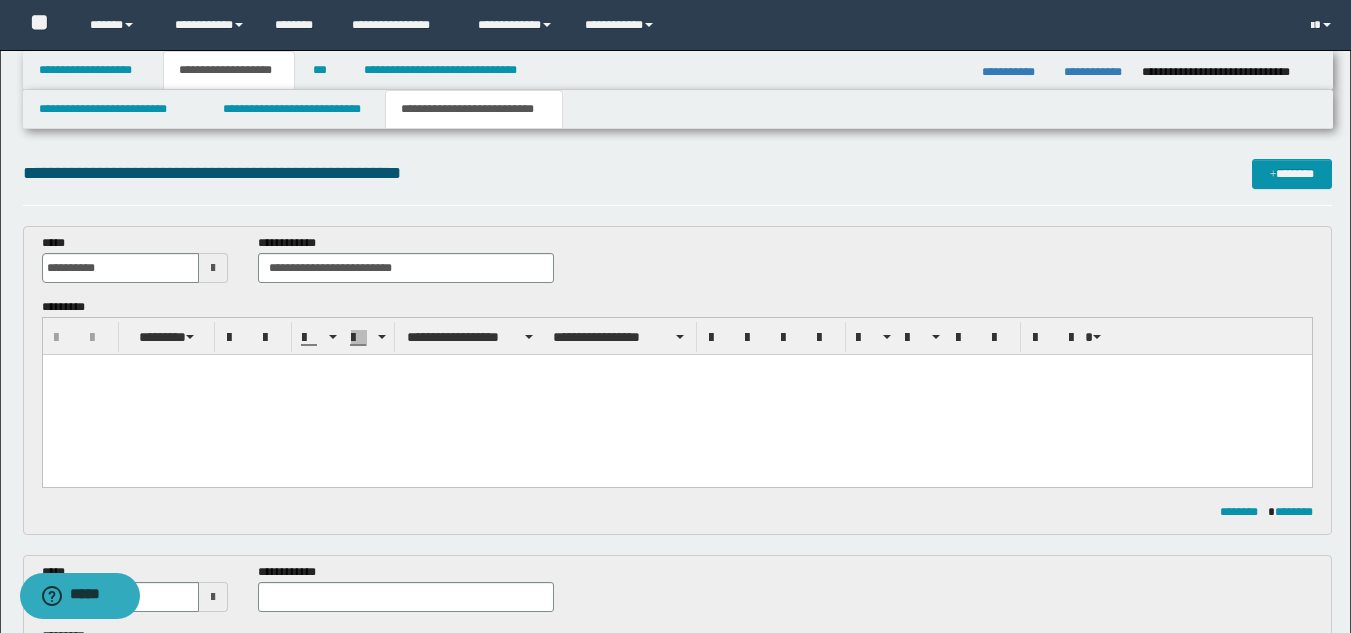 click at bounding box center [676, 395] 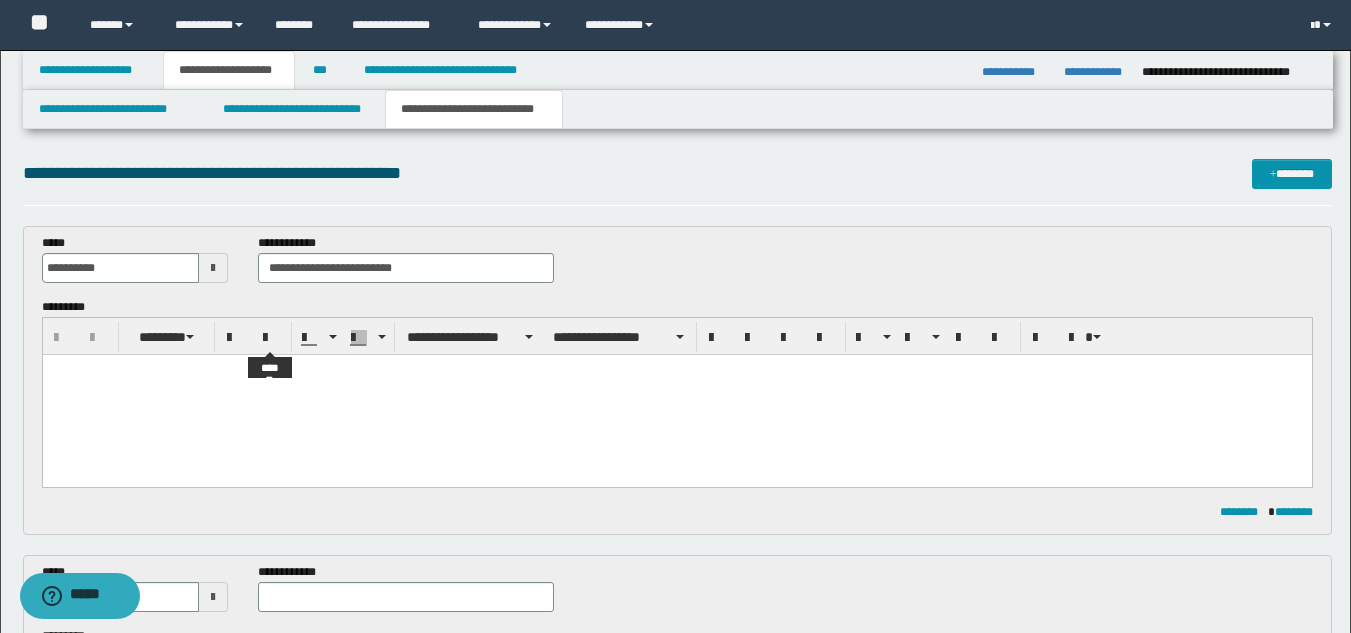 paste 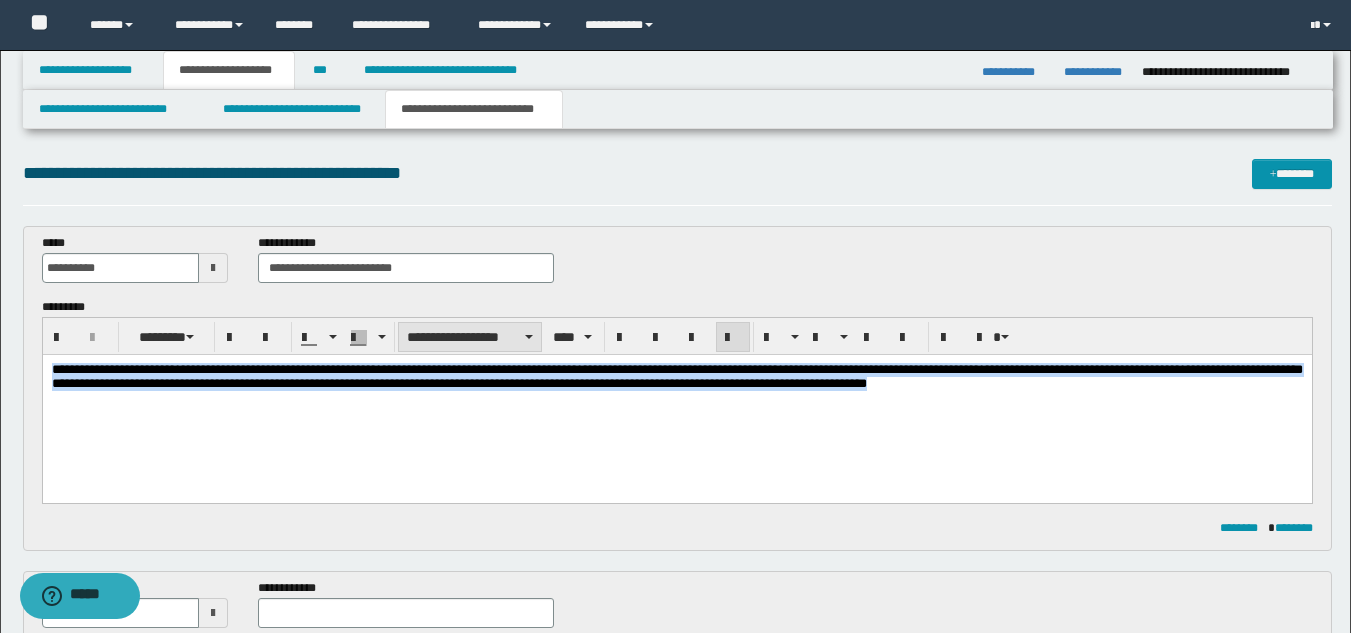 click on "**********" at bounding box center (470, 337) 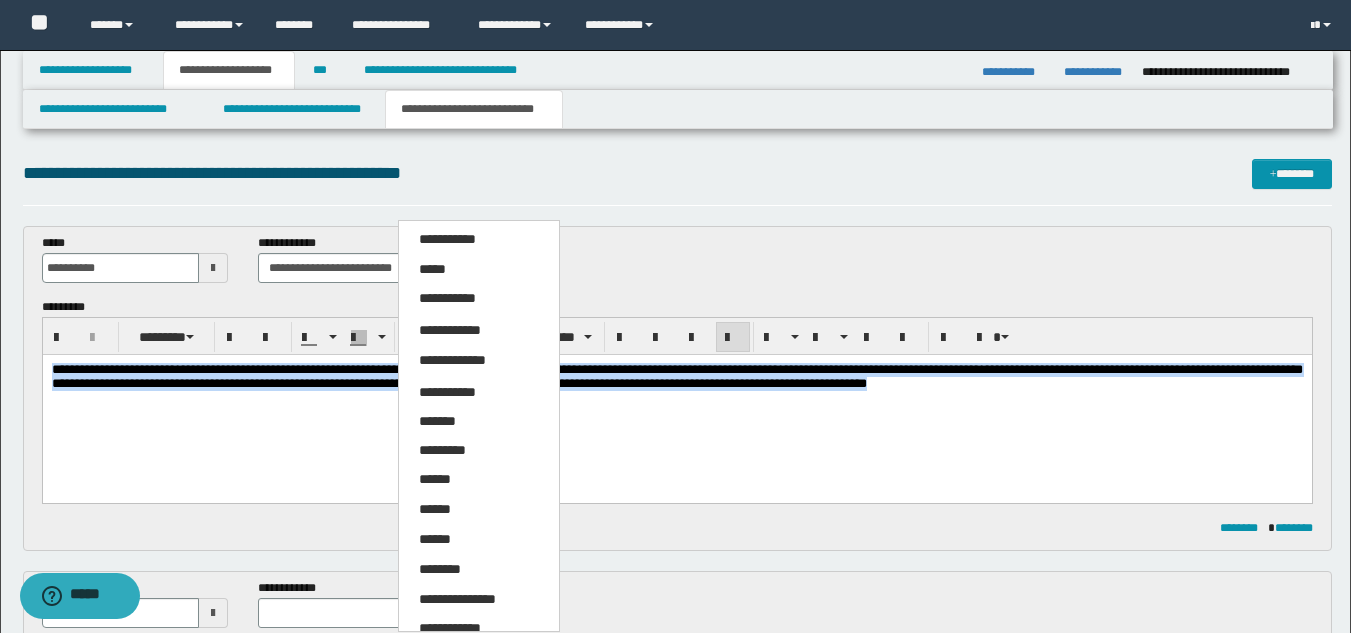 drag, startPoint x: 466, startPoint y: 590, endPoint x: 538, endPoint y: 559, distance: 78.39005 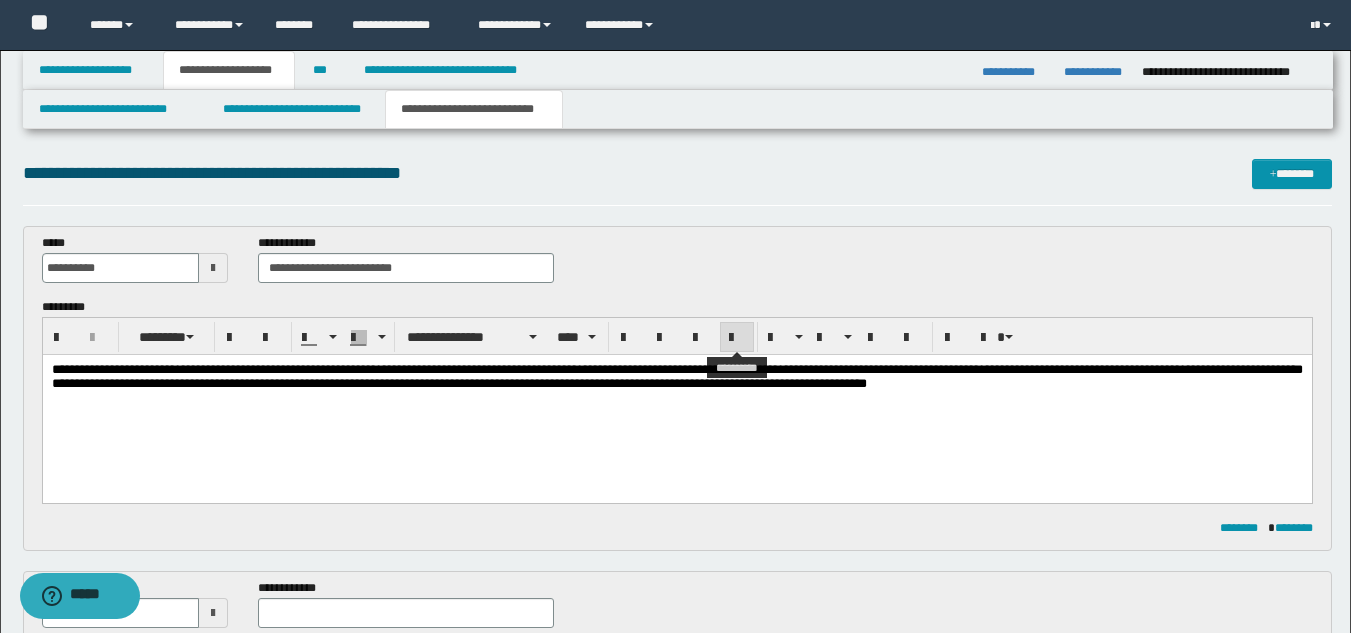 click at bounding box center (737, 337) 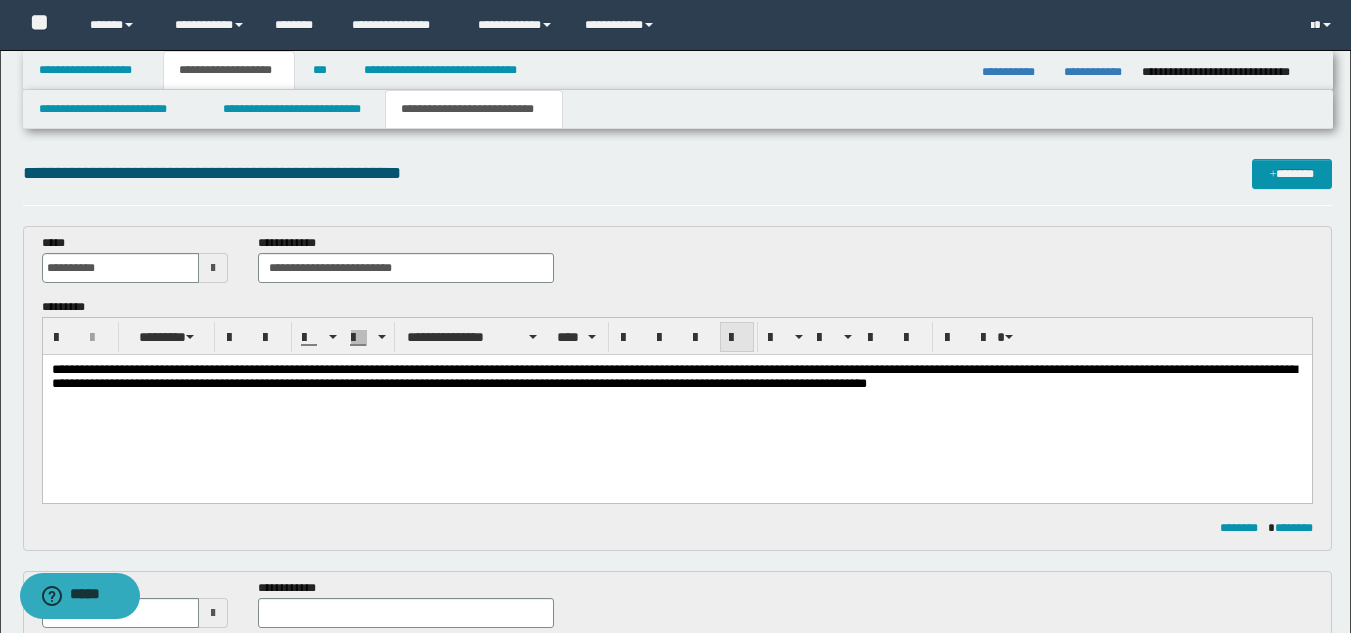 click at bounding box center [737, 337] 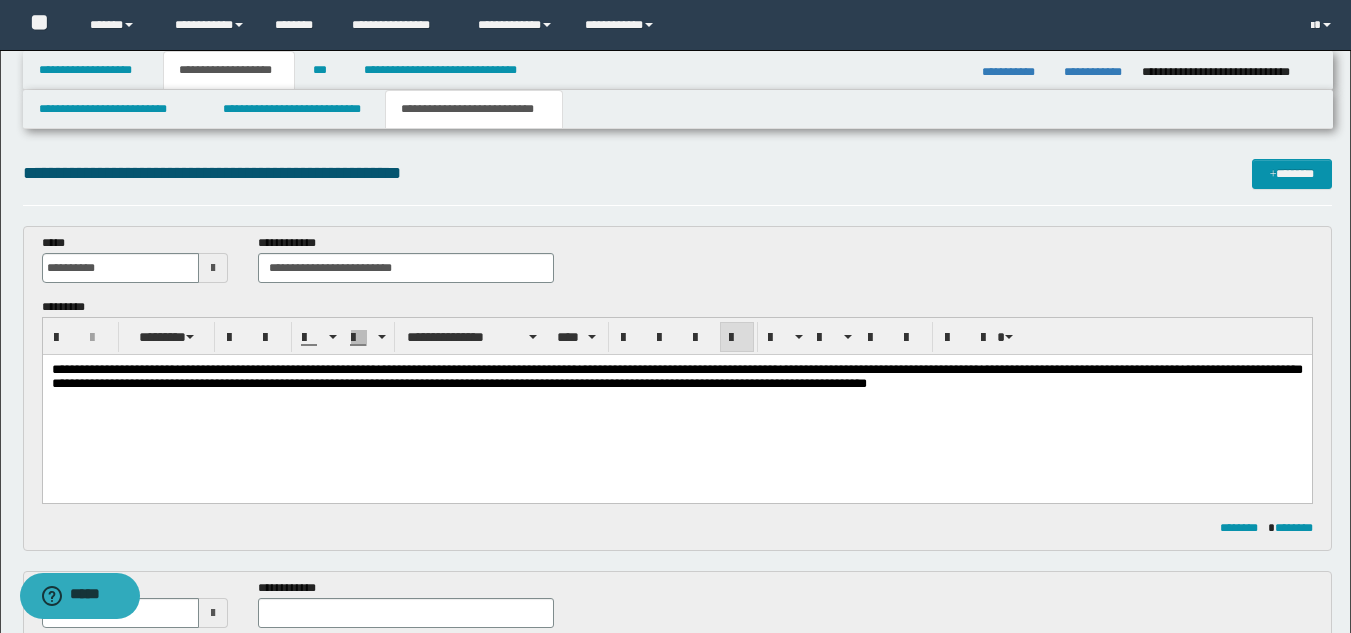 click on "**********" at bounding box center [676, 376] 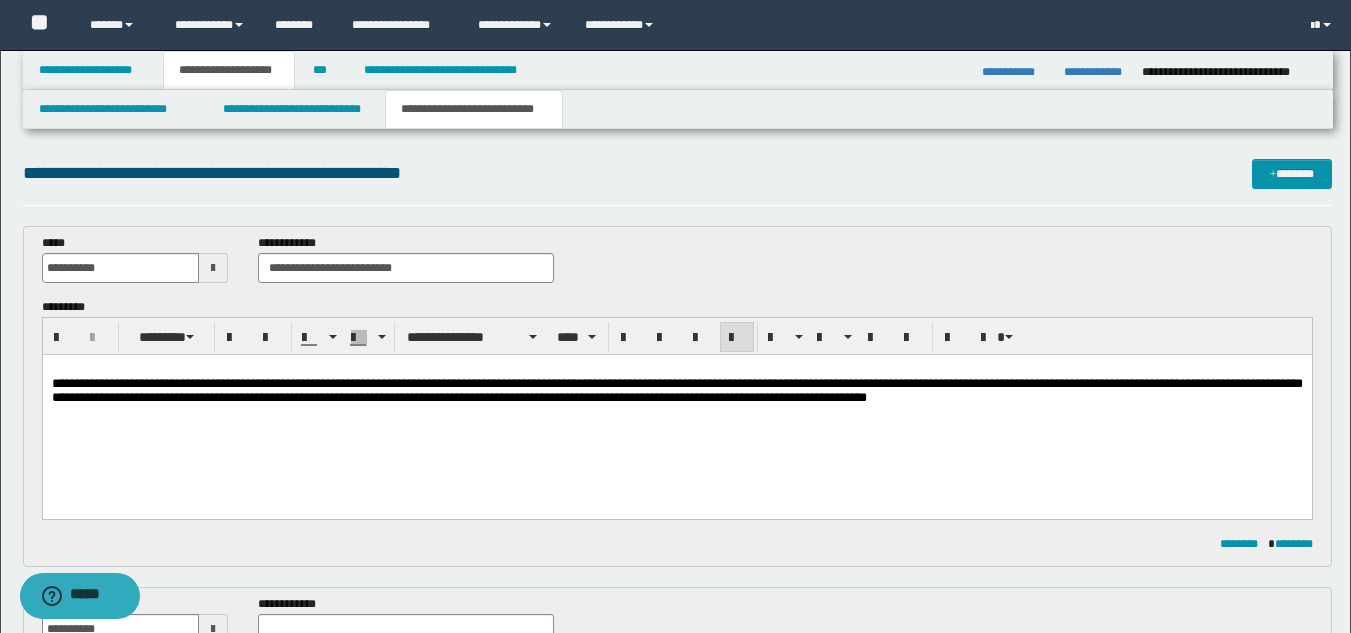 click on "**********" at bounding box center [676, 409] 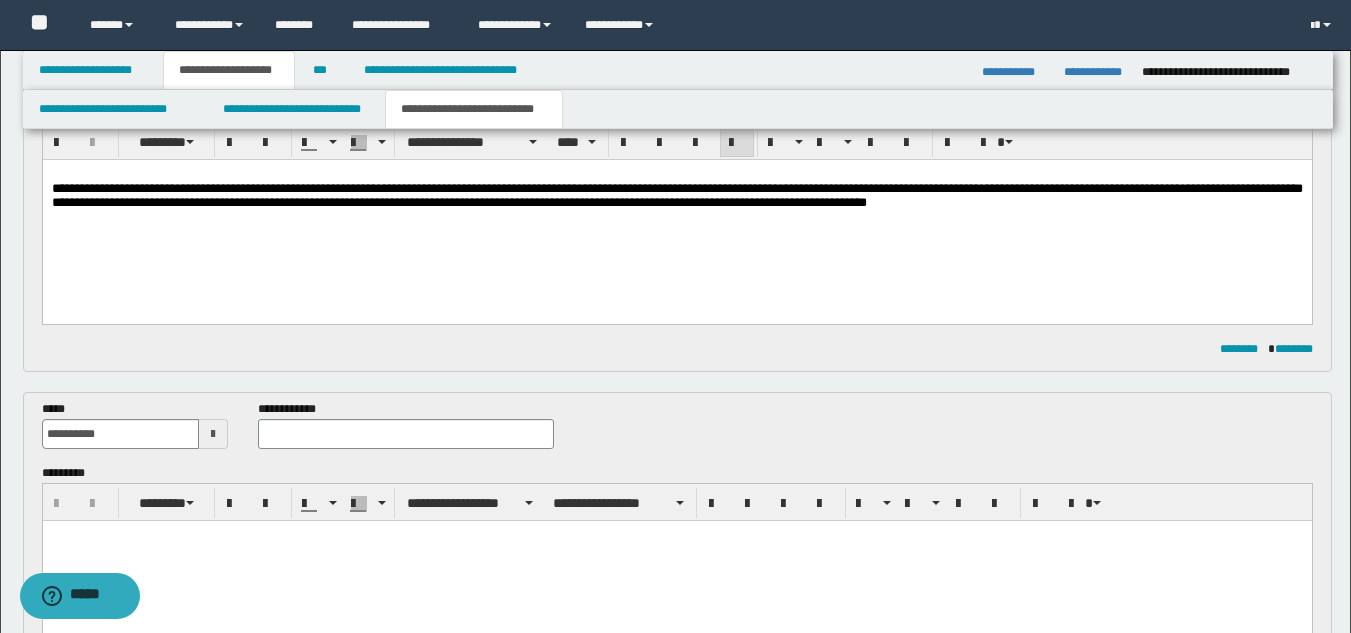 scroll, scrollTop: 200, scrollLeft: 0, axis: vertical 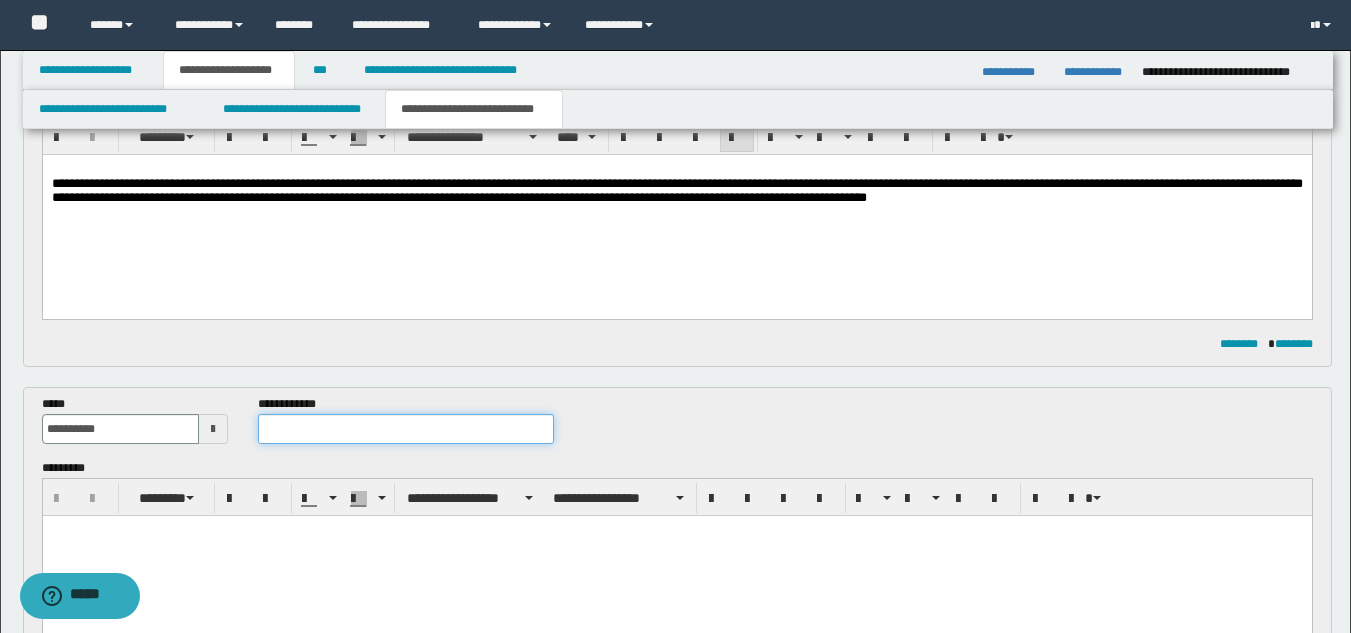 click at bounding box center (405, 429) 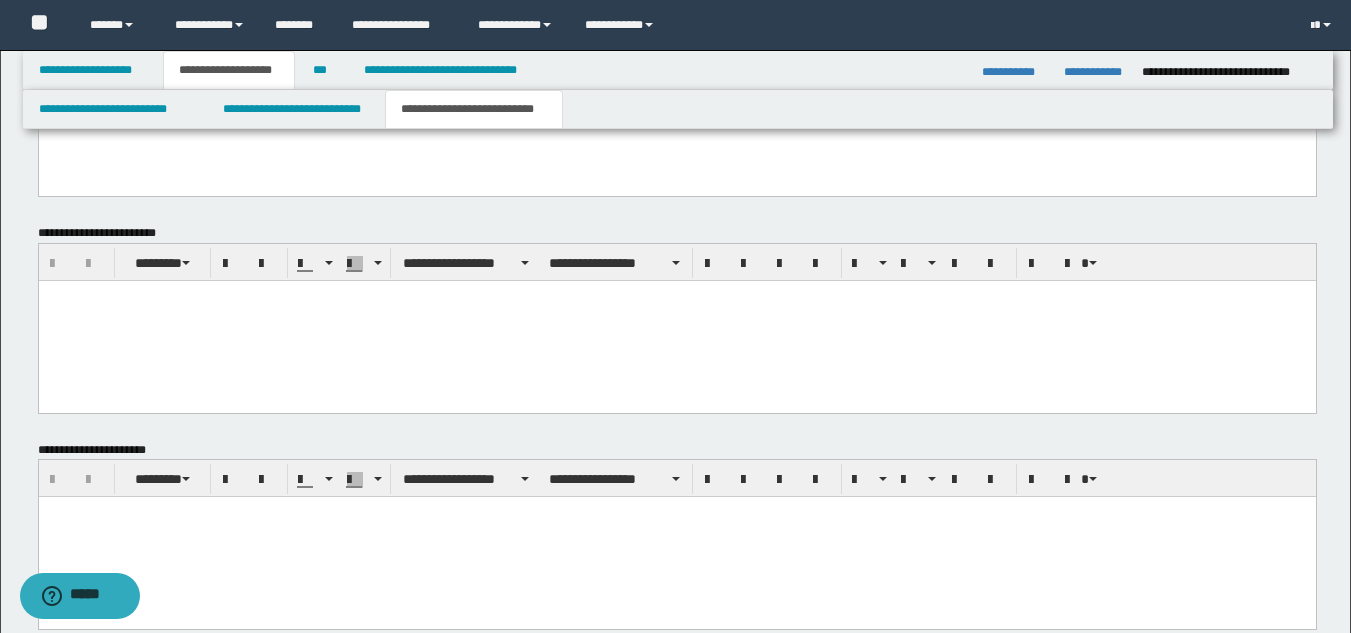 scroll, scrollTop: 1246, scrollLeft: 0, axis: vertical 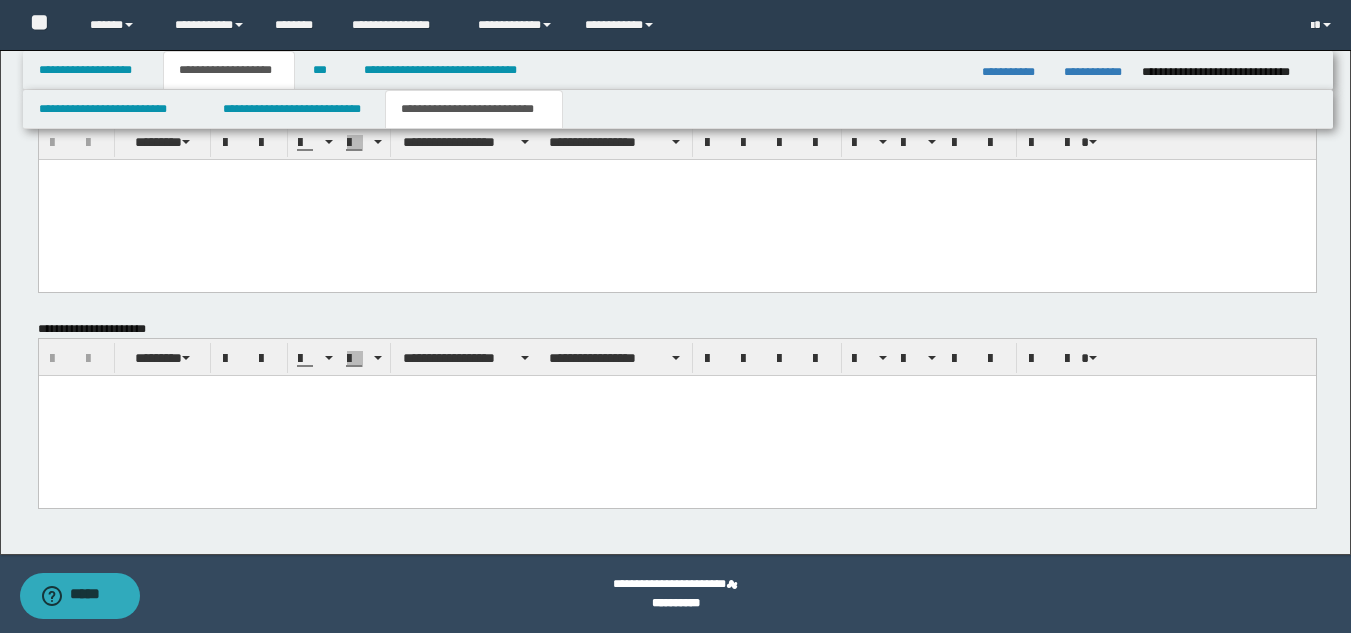 type on "**********" 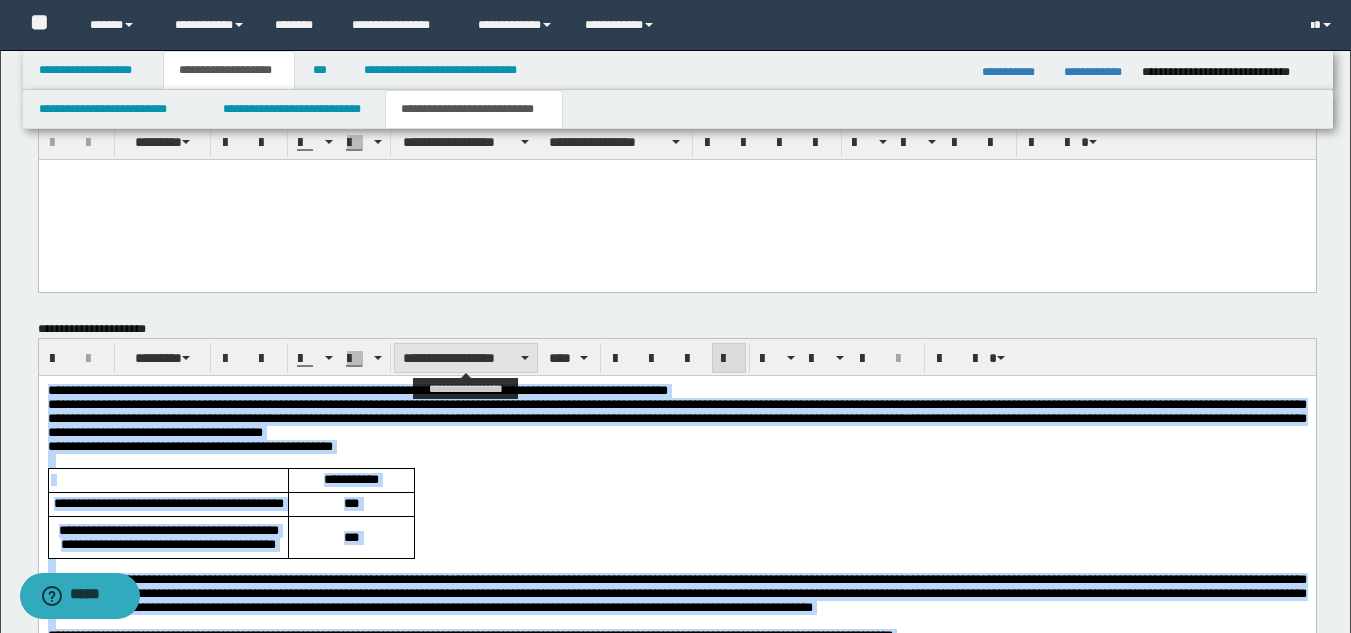 click on "**********" at bounding box center [466, 358] 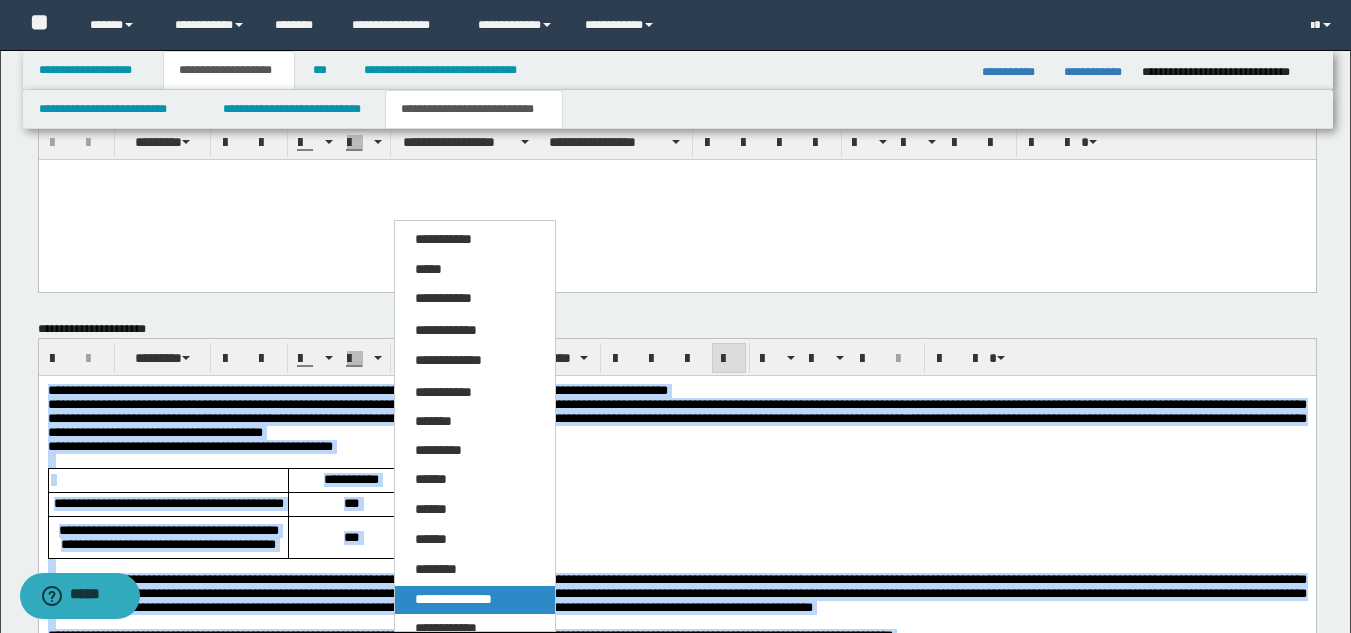 click on "**********" at bounding box center [453, 599] 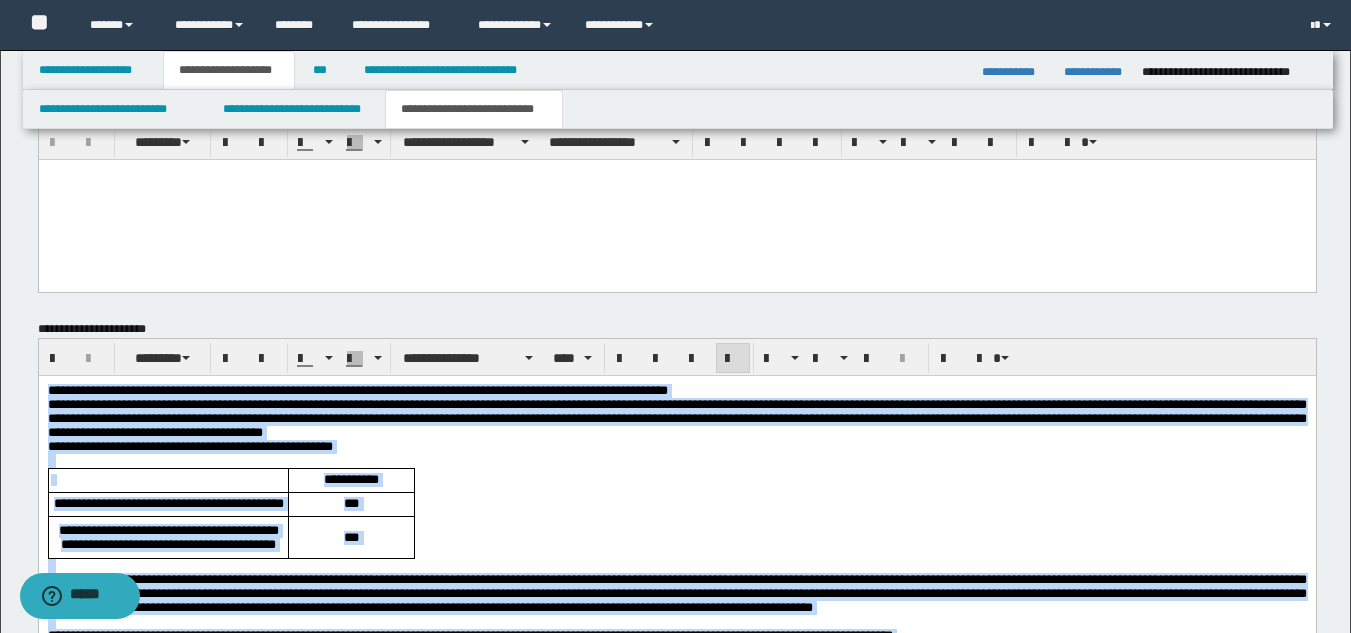 click on "**********" at bounding box center [676, 391] 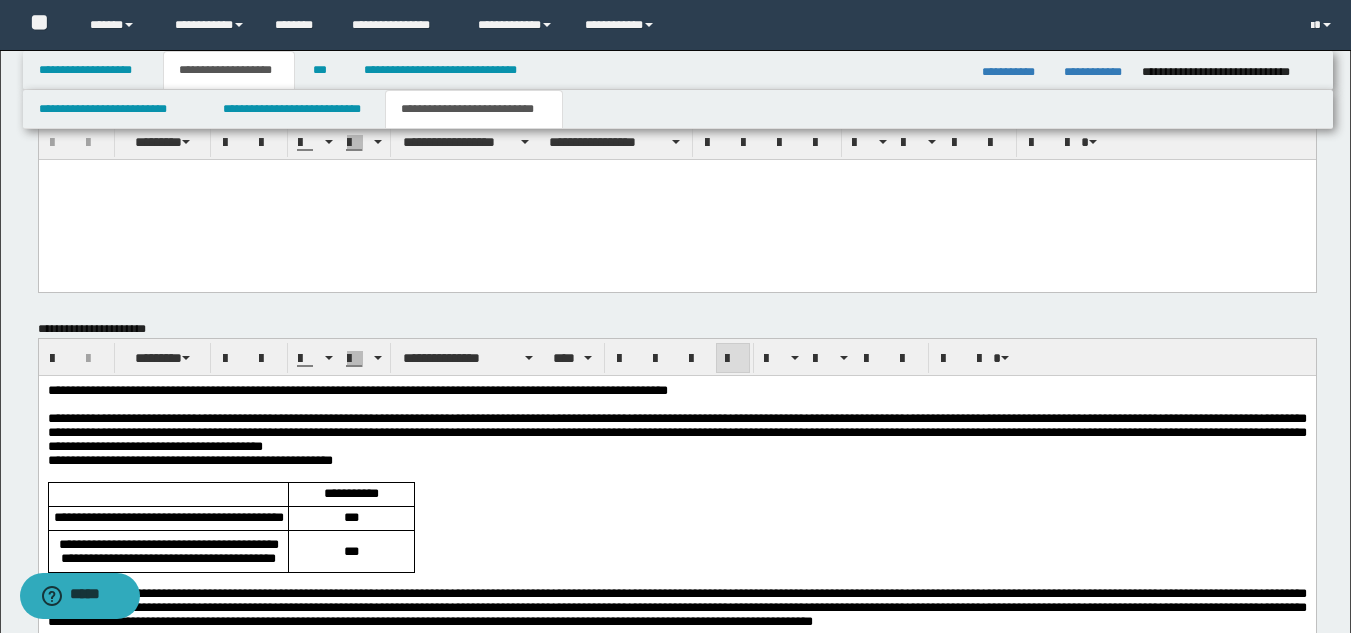 click on "**********" at bounding box center (357, 390) 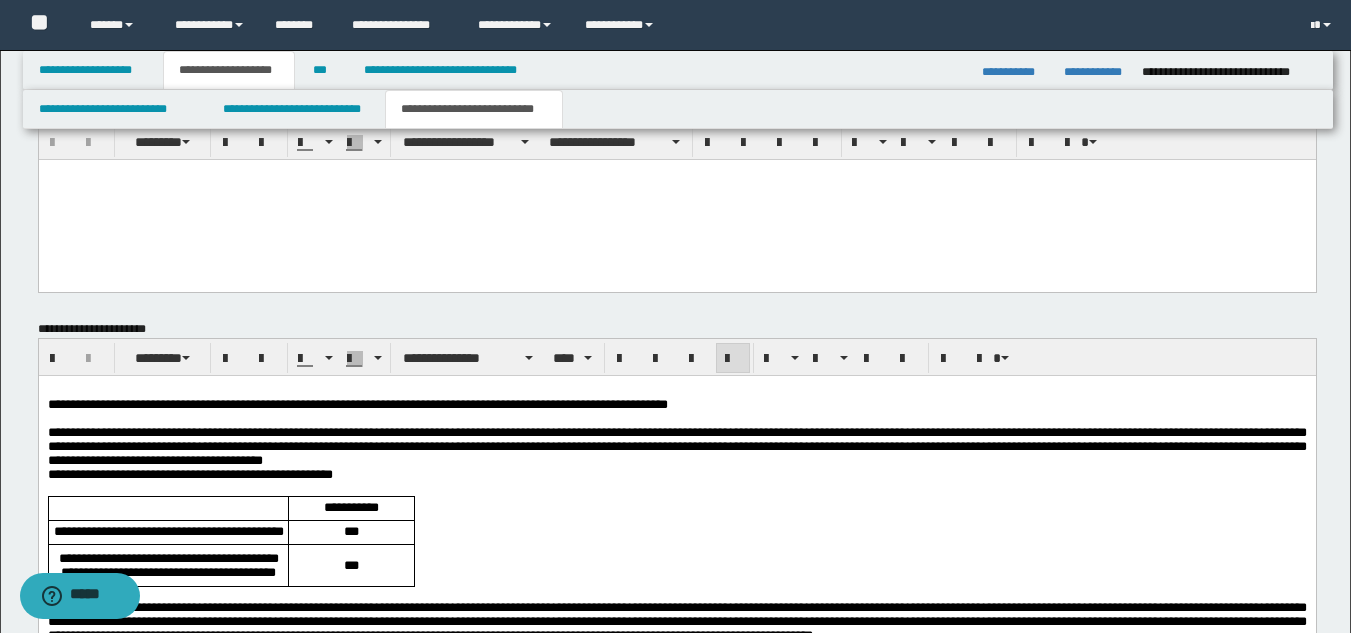click on "**********" at bounding box center (676, 447) 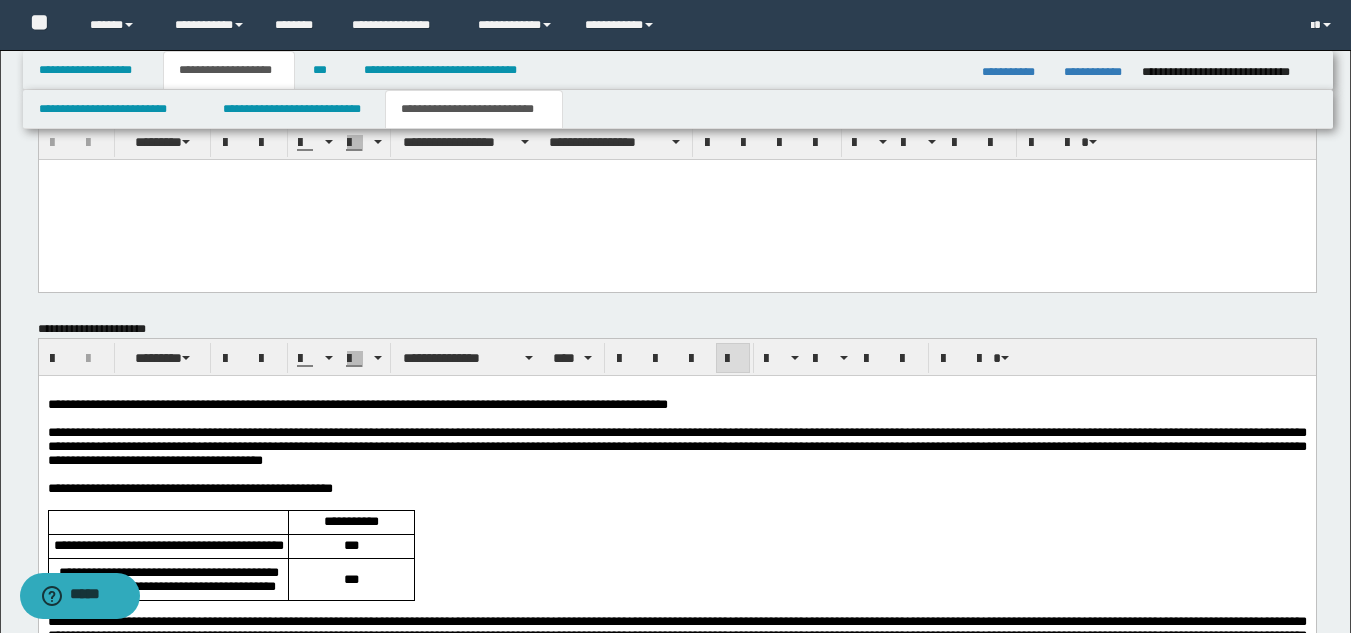 scroll, scrollTop: 1746, scrollLeft: 0, axis: vertical 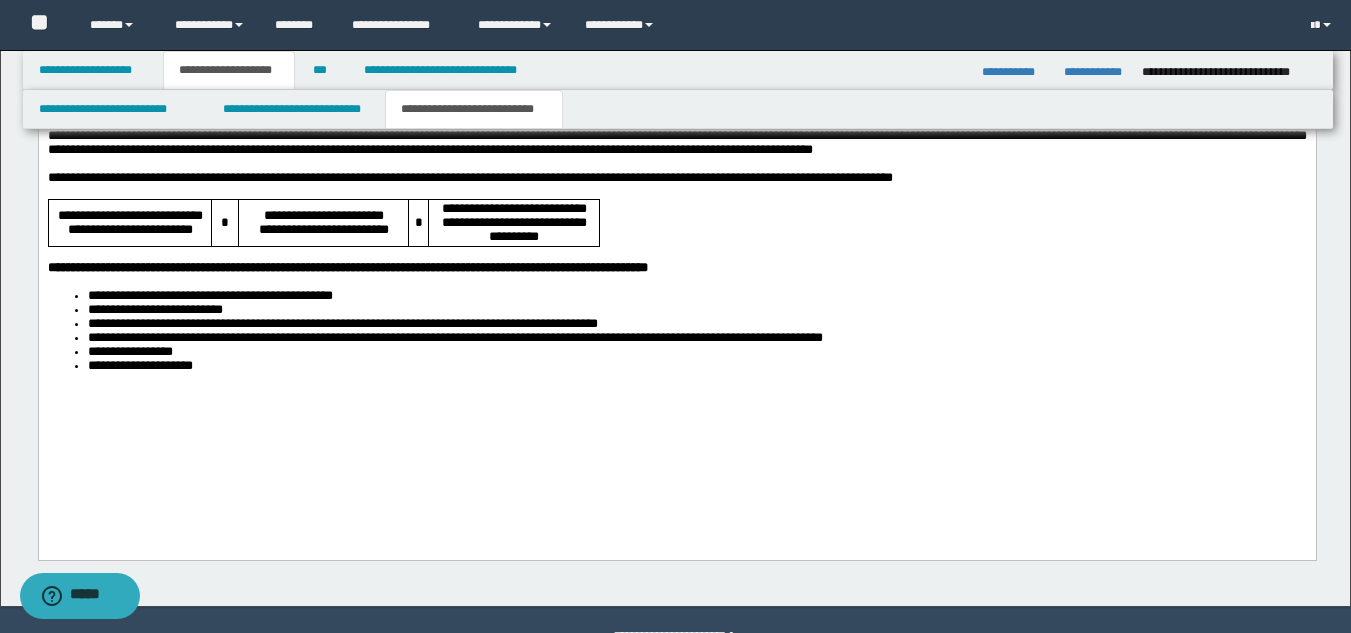 click on "**********" at bounding box center [696, 367] 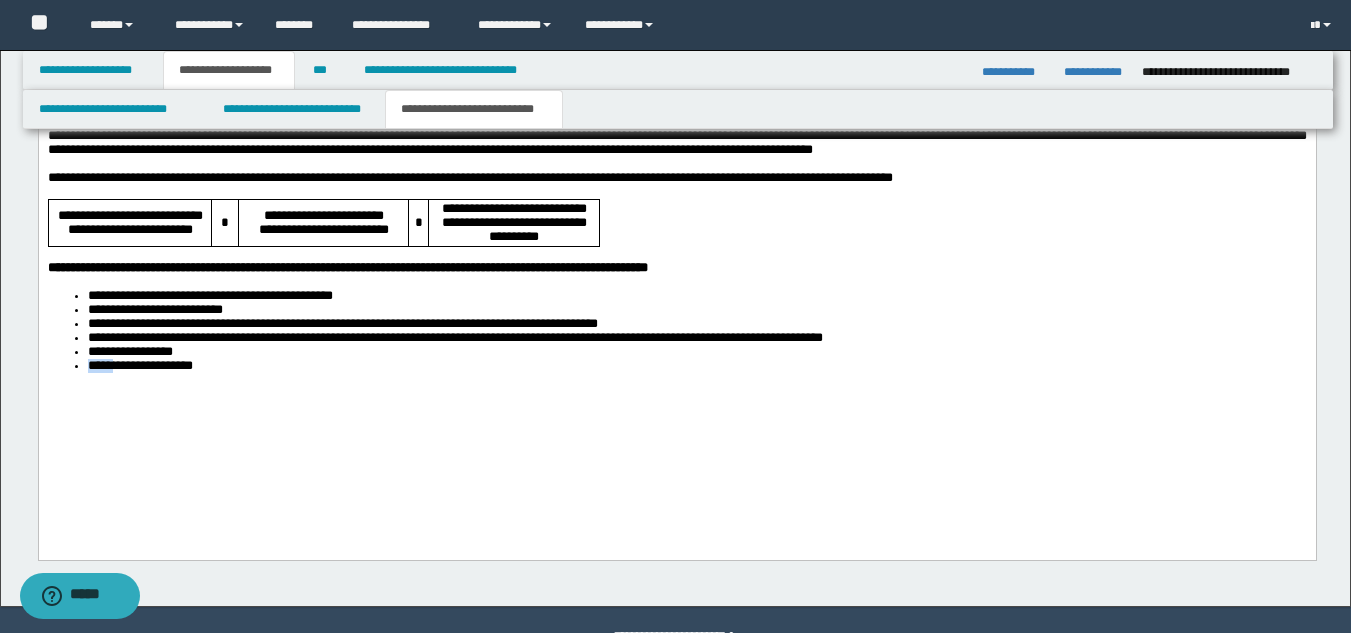 drag, startPoint x: 118, startPoint y: 503, endPoint x: 169, endPoint y: 480, distance: 55.946404 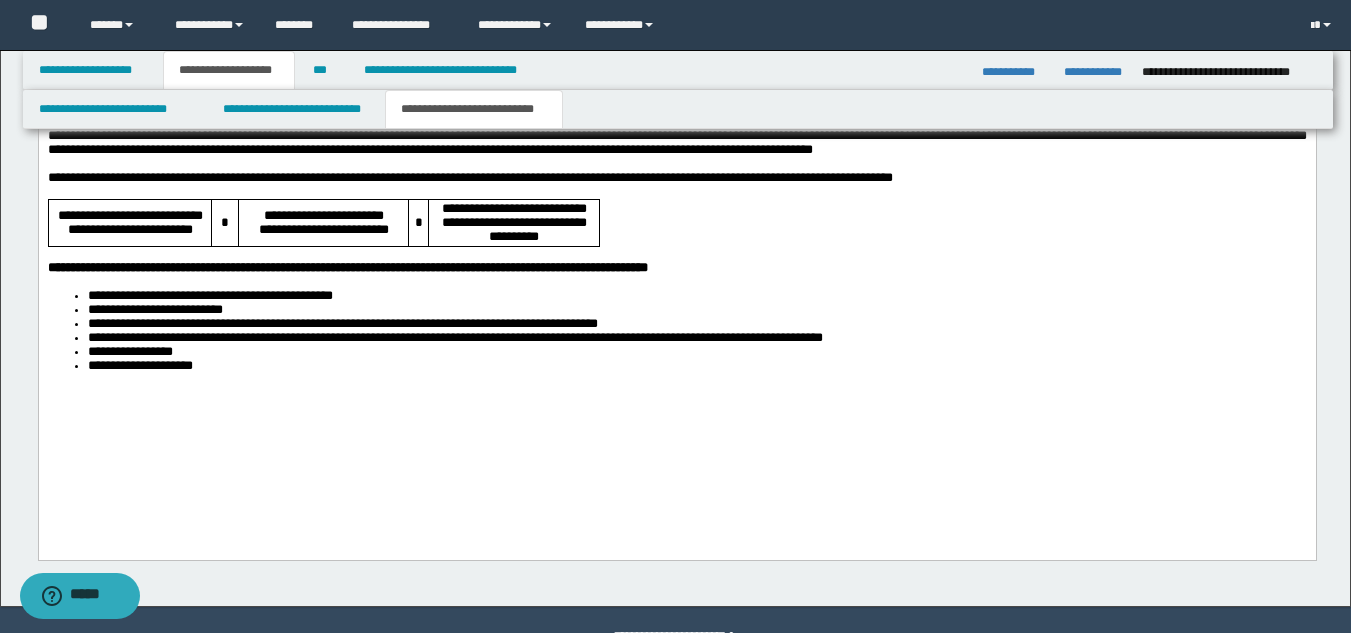 click on "**********" at bounding box center (676, 161) 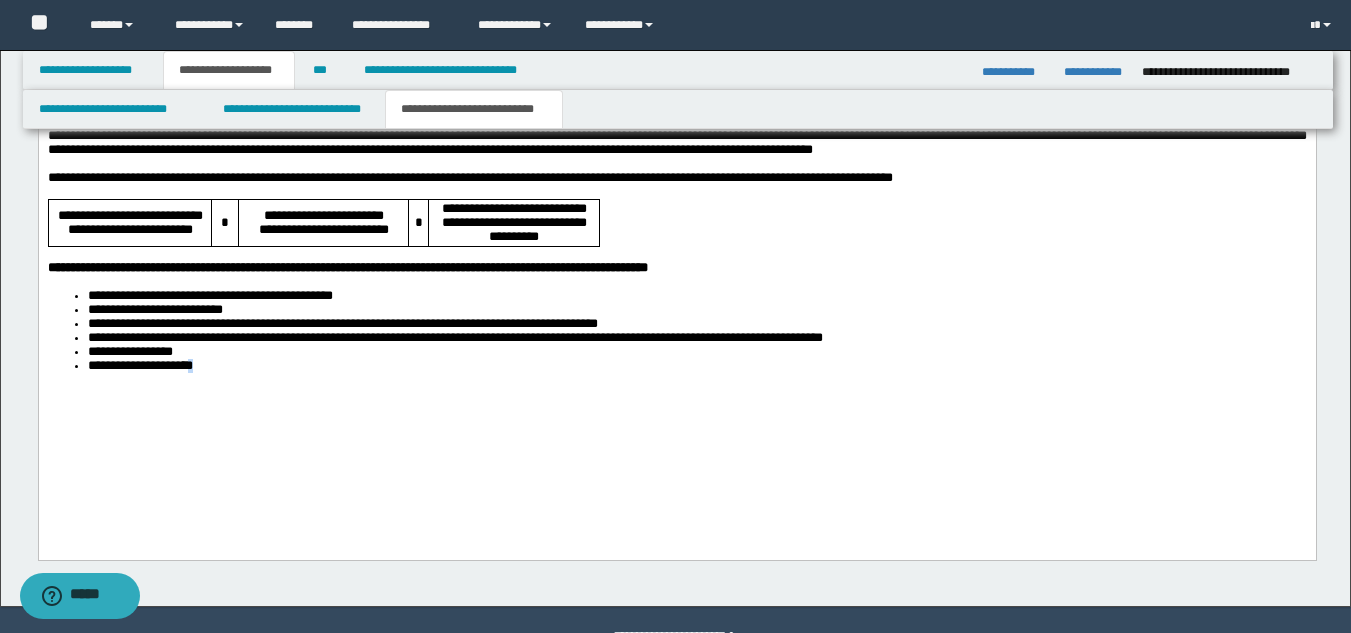drag, startPoint x: 275, startPoint y: 498, endPoint x: 336, endPoint y: 495, distance: 61.073727 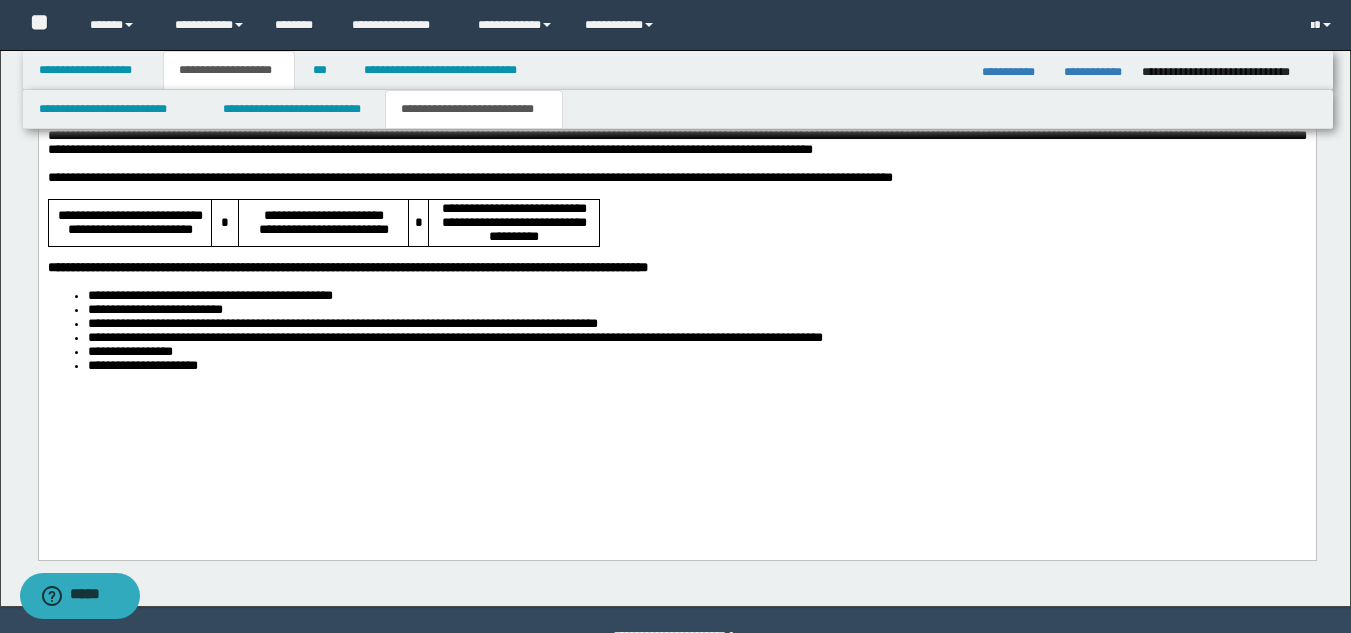 click on "**********" at bounding box center [676, 161] 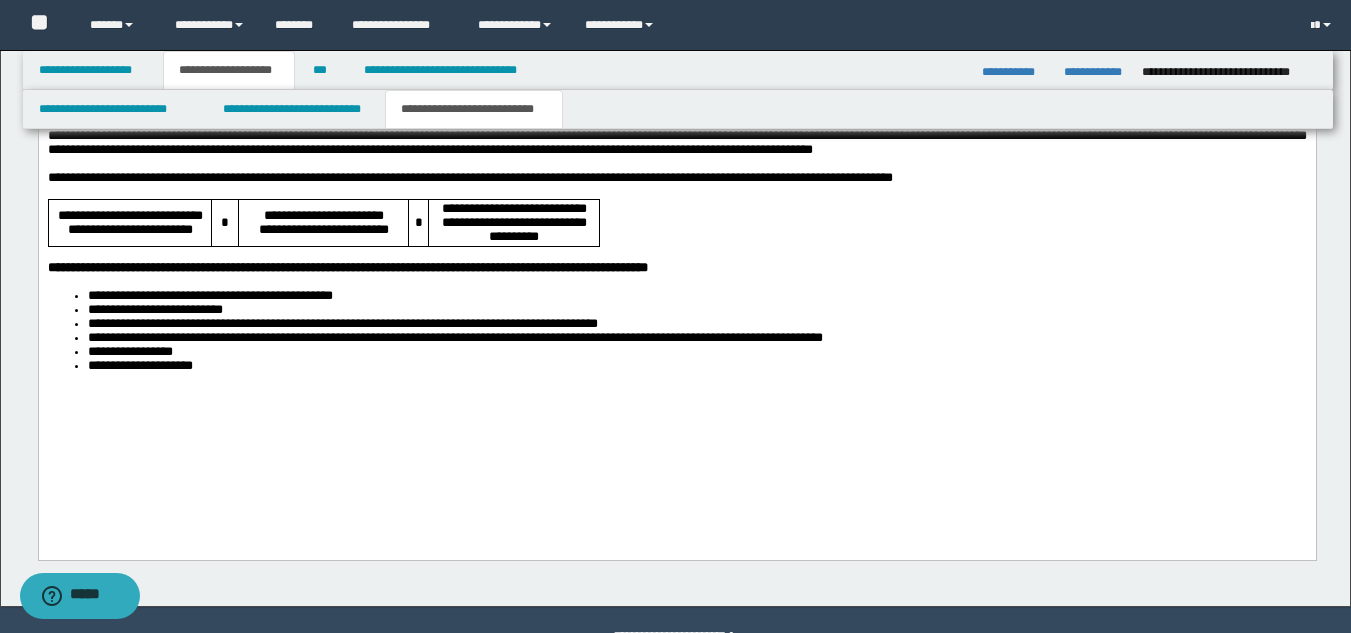 click on "**********" at bounding box center (676, 161) 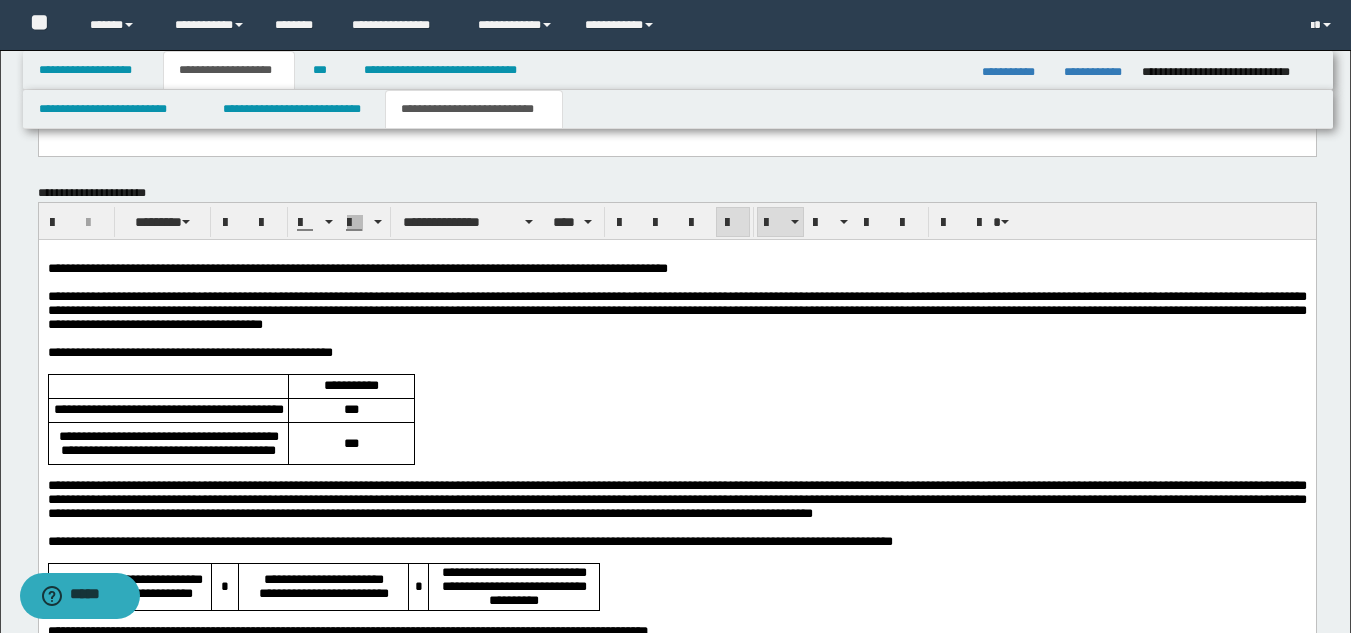 scroll, scrollTop: 1346, scrollLeft: 0, axis: vertical 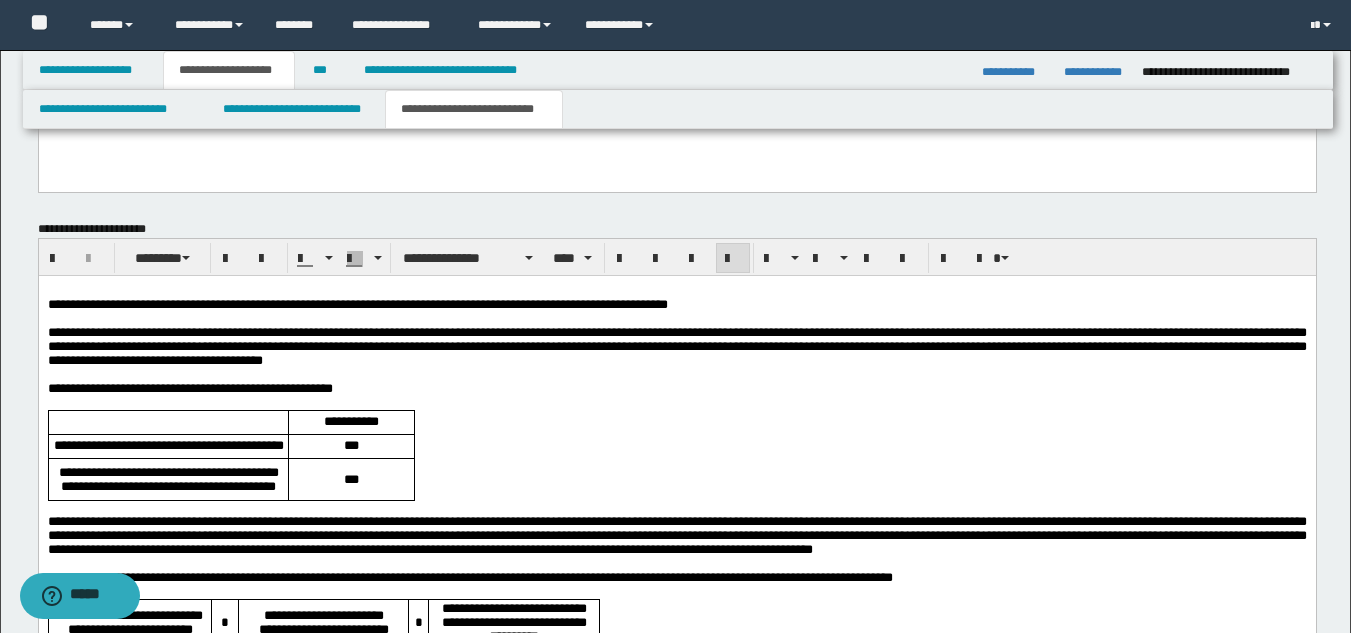click on "**********" at bounding box center (676, 346) 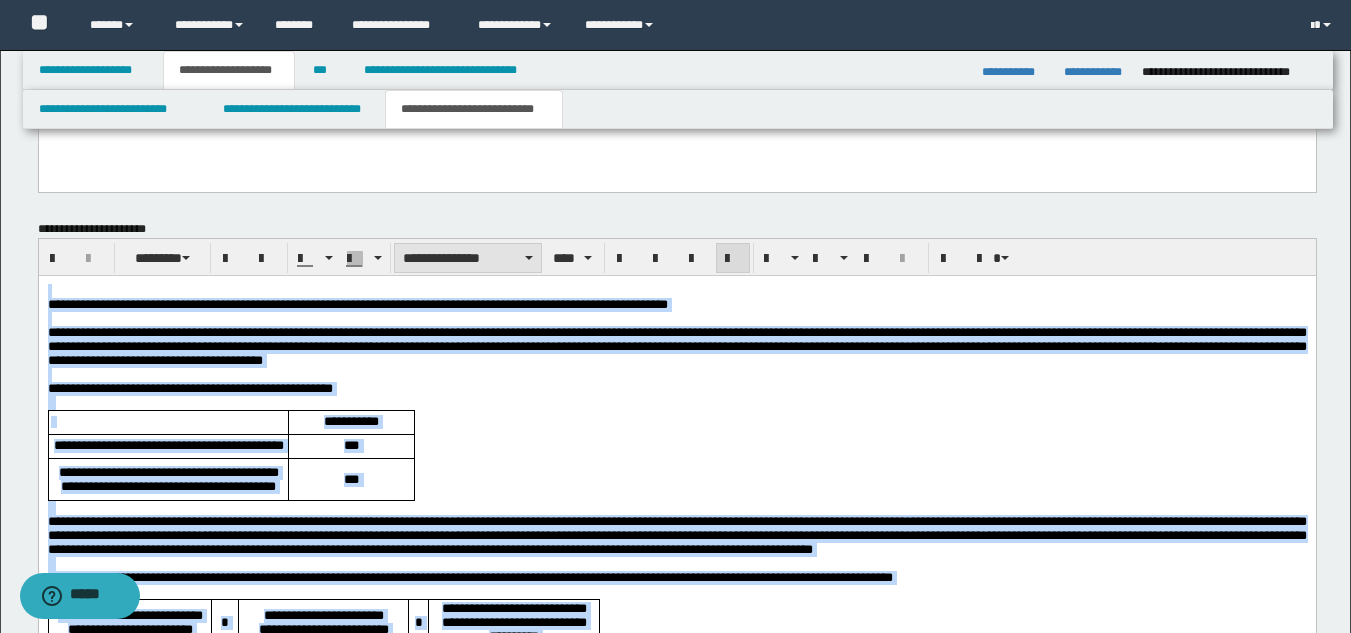 click on "**********" at bounding box center (468, 258) 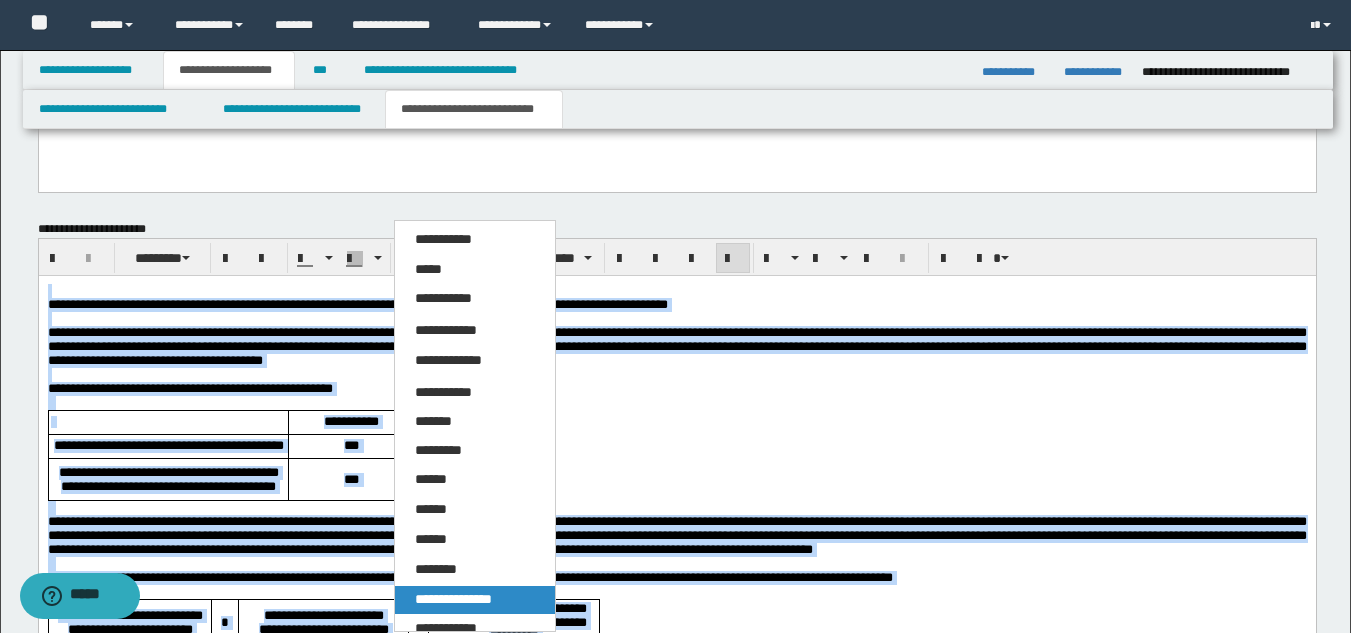 click on "**********" at bounding box center [453, 599] 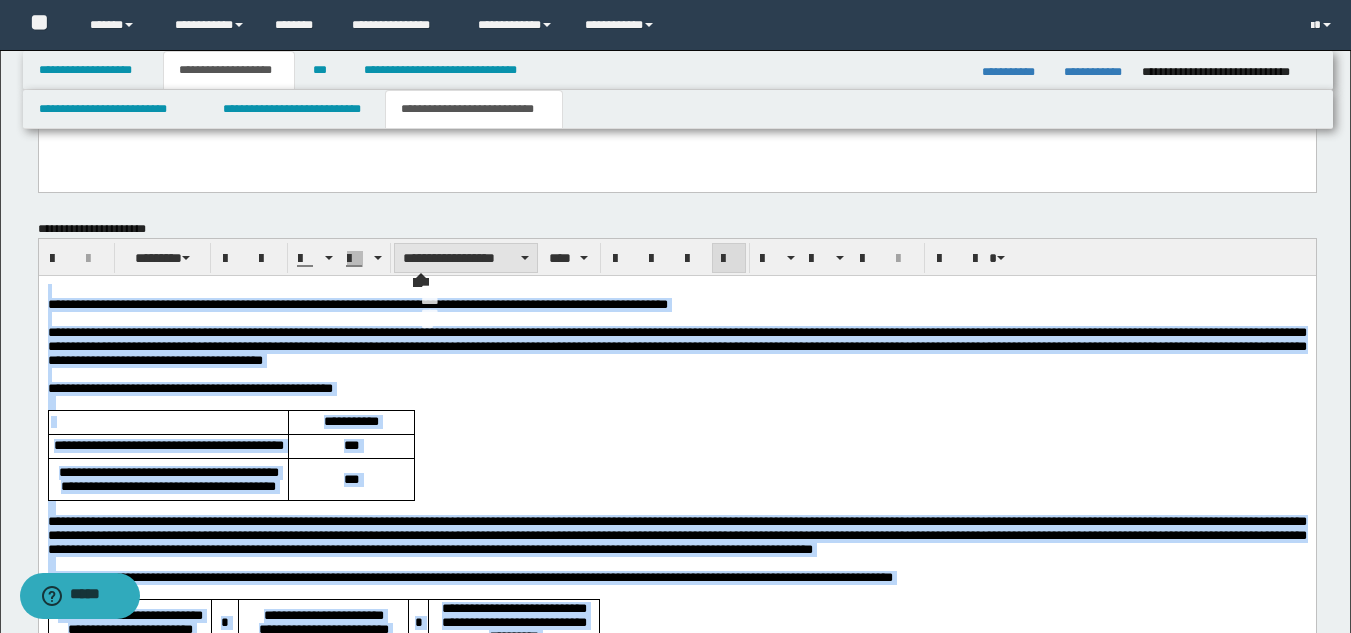 click on "**********" at bounding box center (466, 258) 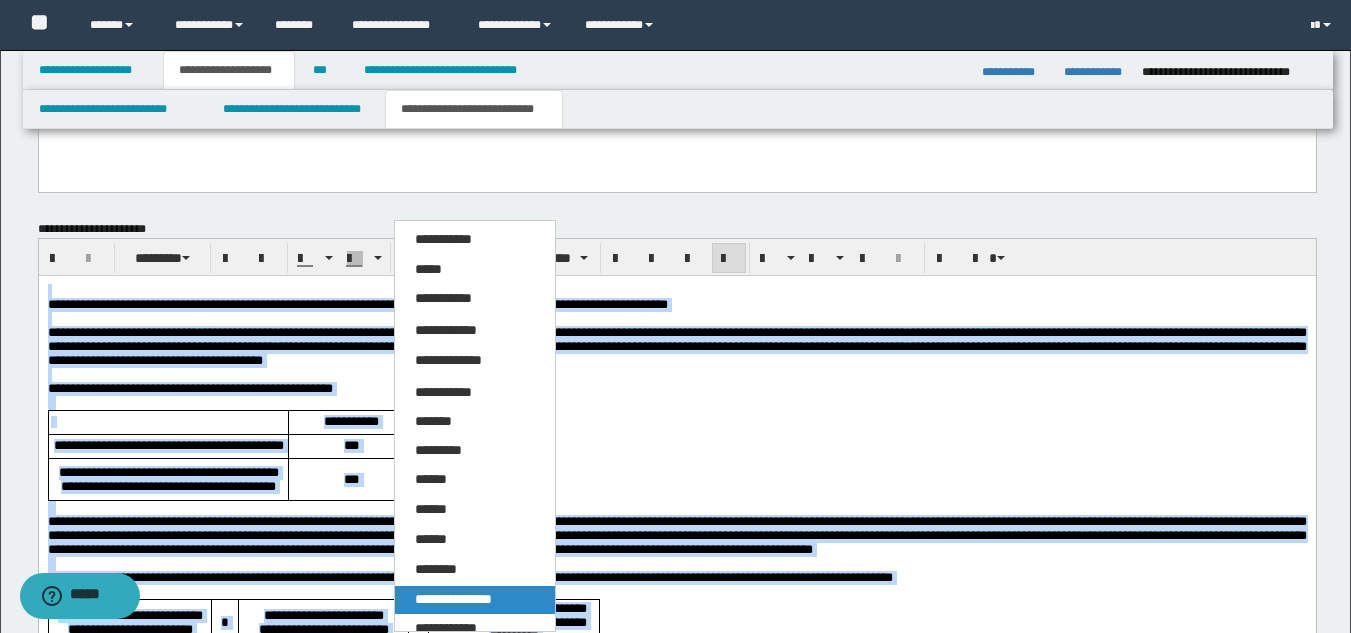 click on "**********" at bounding box center (453, 599) 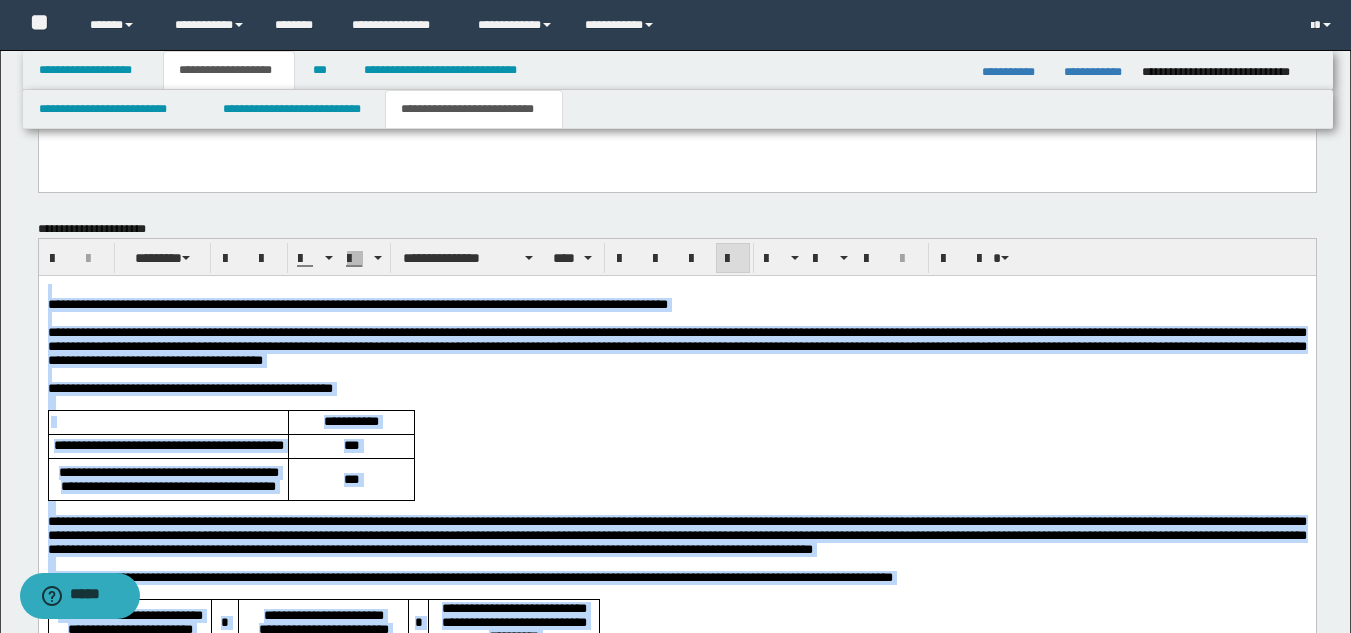 click on "**********" at bounding box center [676, 560] 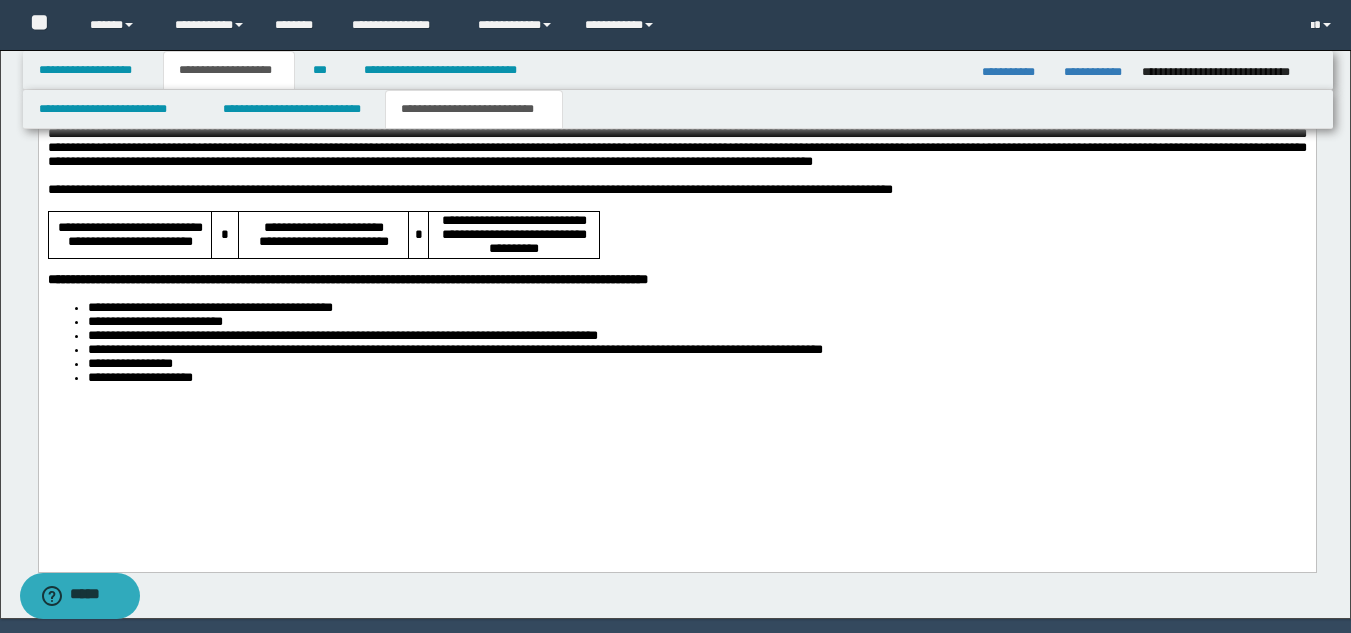 scroll, scrollTop: 1798, scrollLeft: 0, axis: vertical 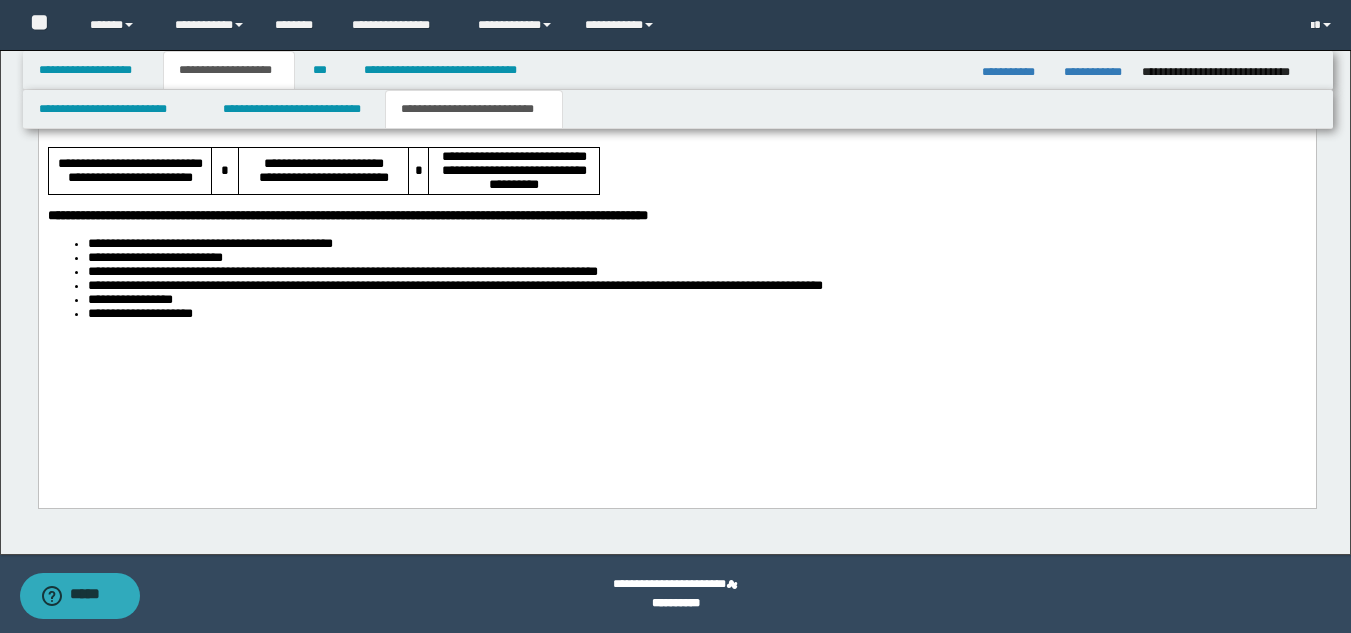 click on "**********" at bounding box center (676, 109) 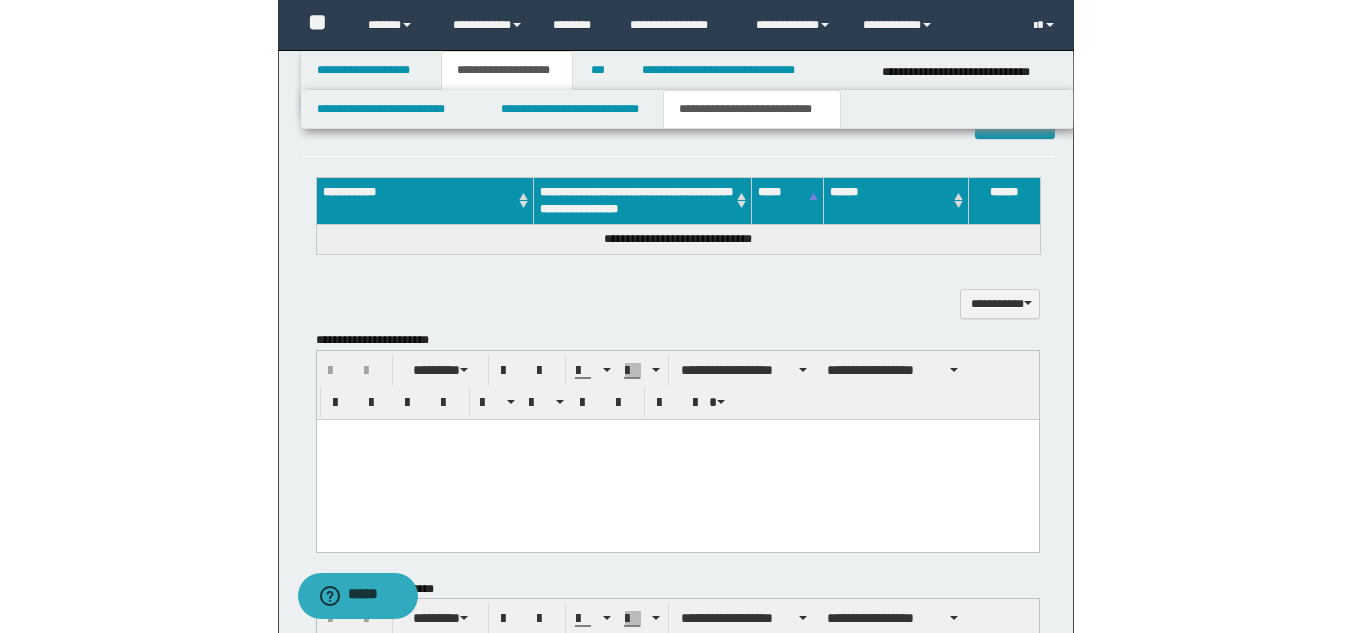 scroll, scrollTop: 698, scrollLeft: 0, axis: vertical 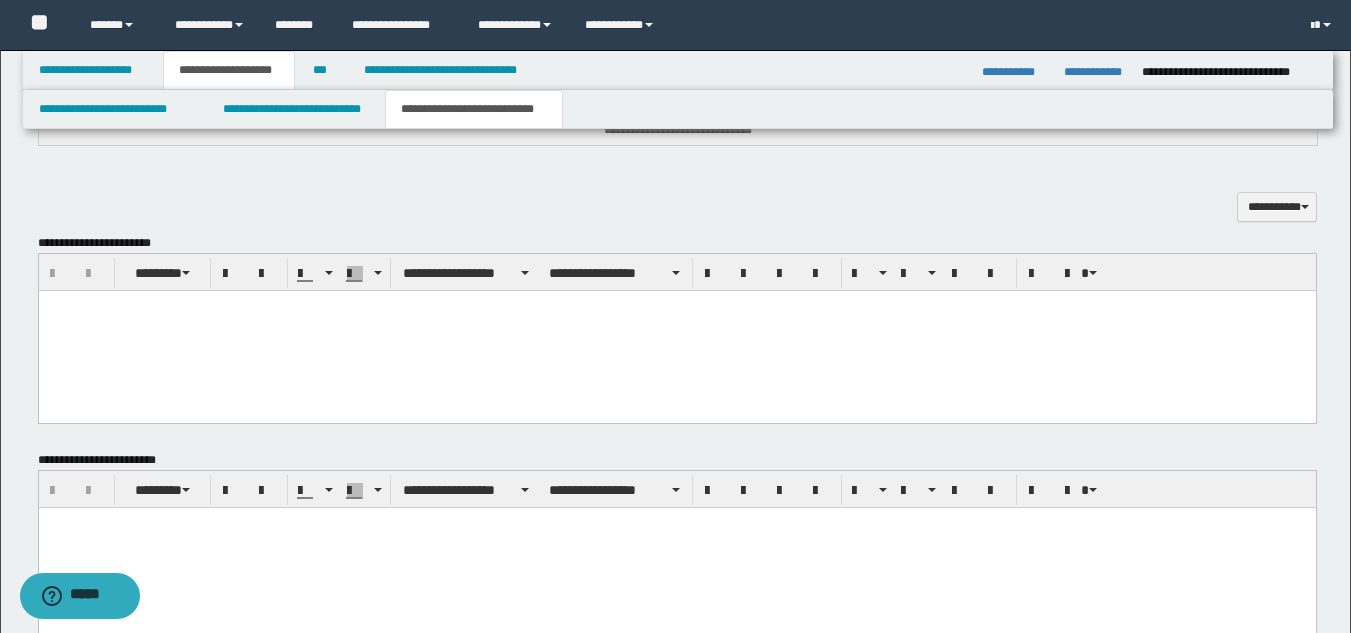 click at bounding box center [676, 330] 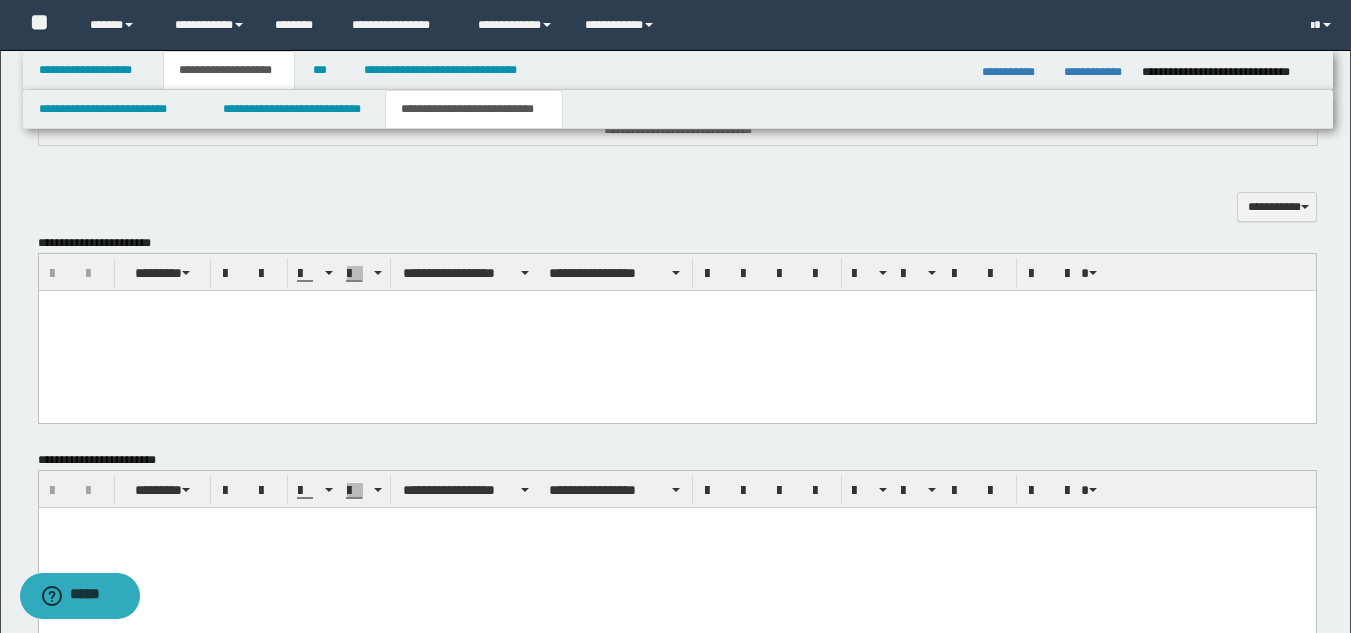 paste 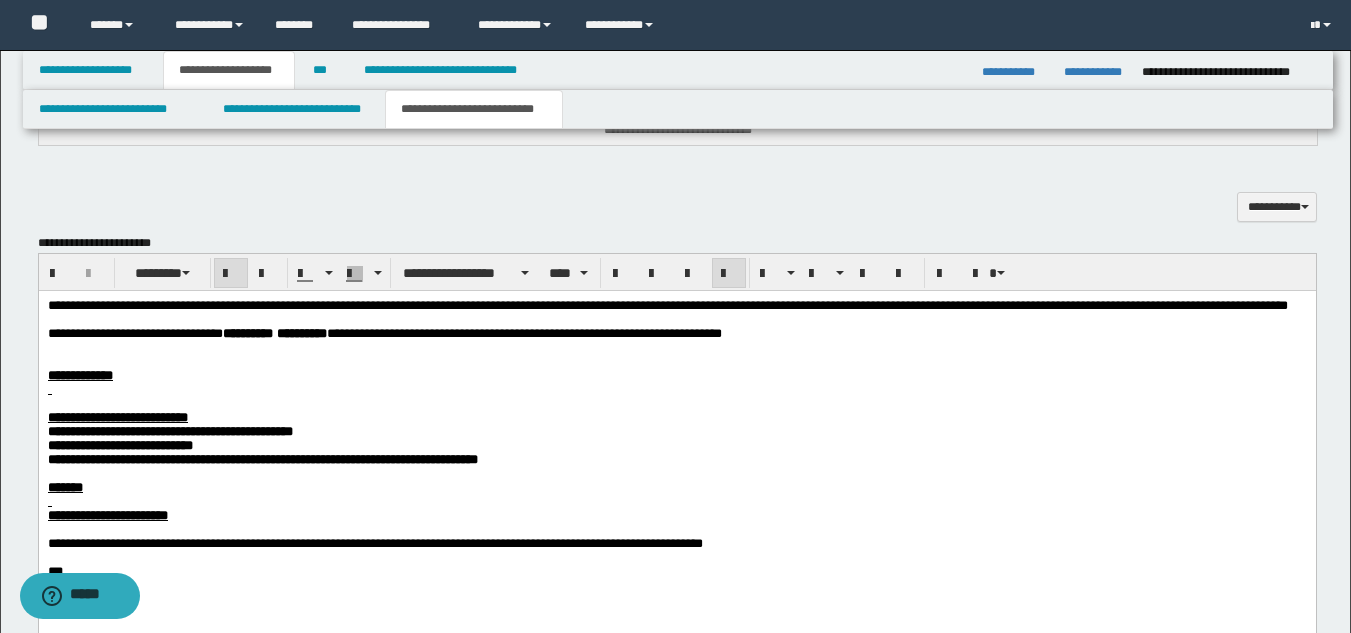 click at bounding box center (676, 389) 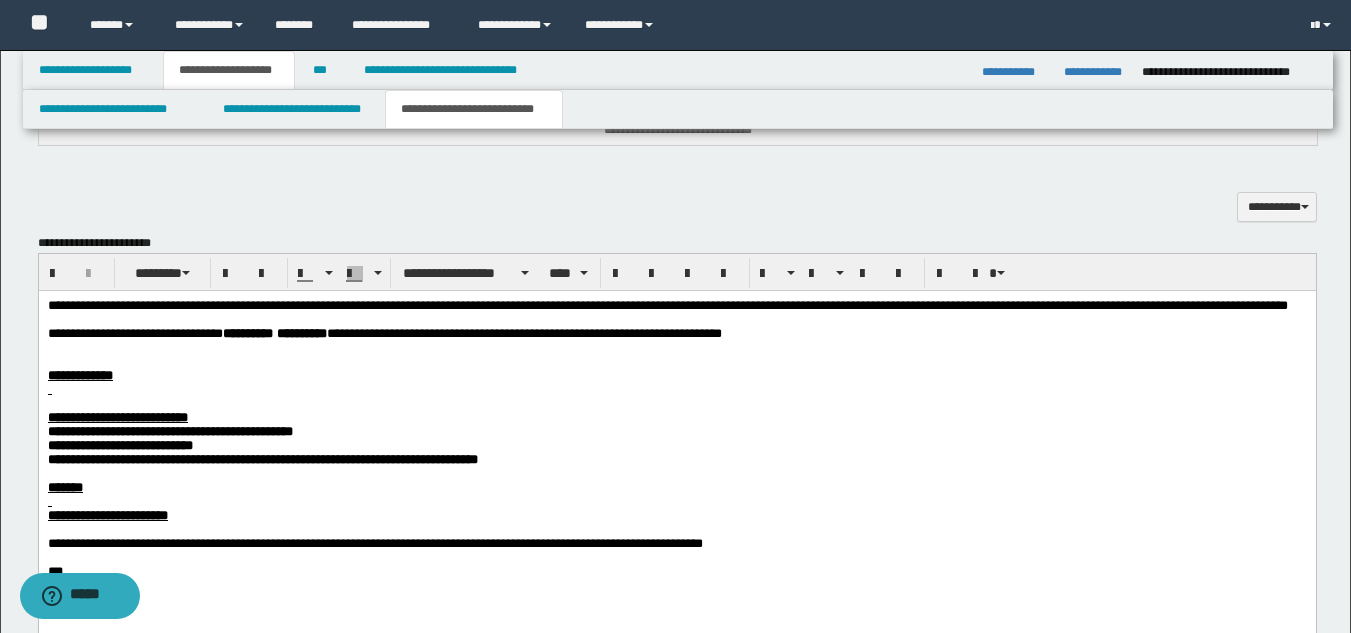click on "**********" at bounding box center [523, 332] 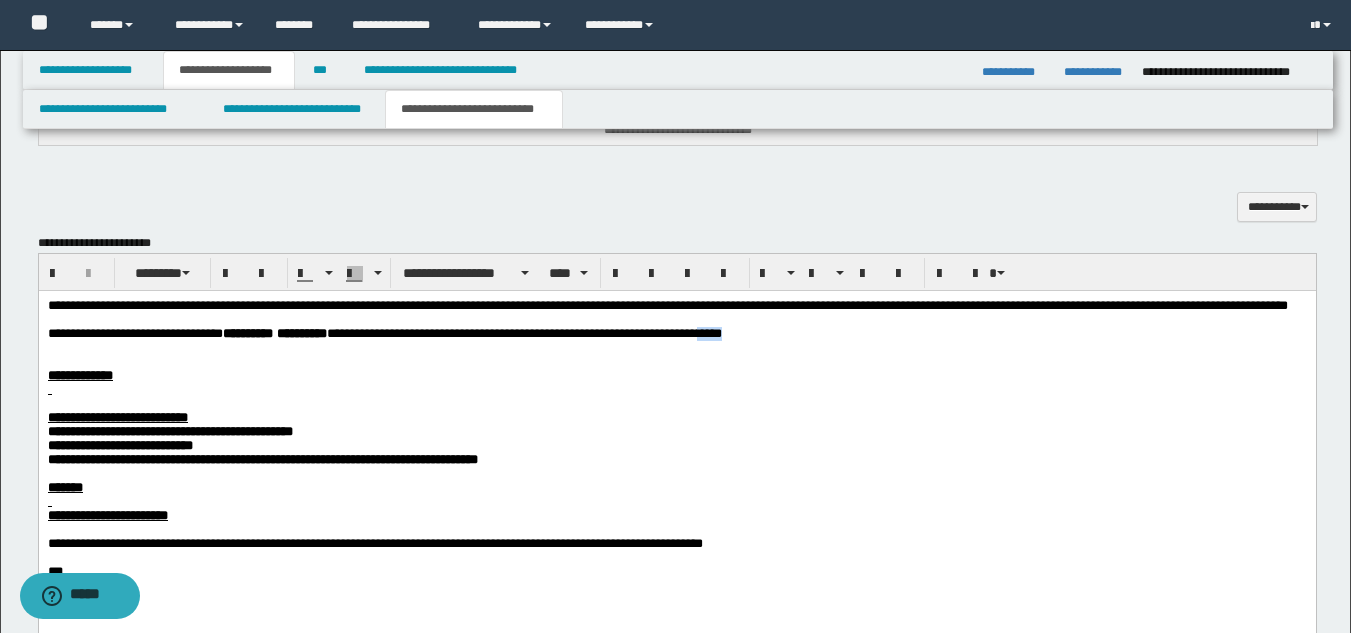 drag, startPoint x: 796, startPoint y: 351, endPoint x: 865, endPoint y: 354, distance: 69.065186 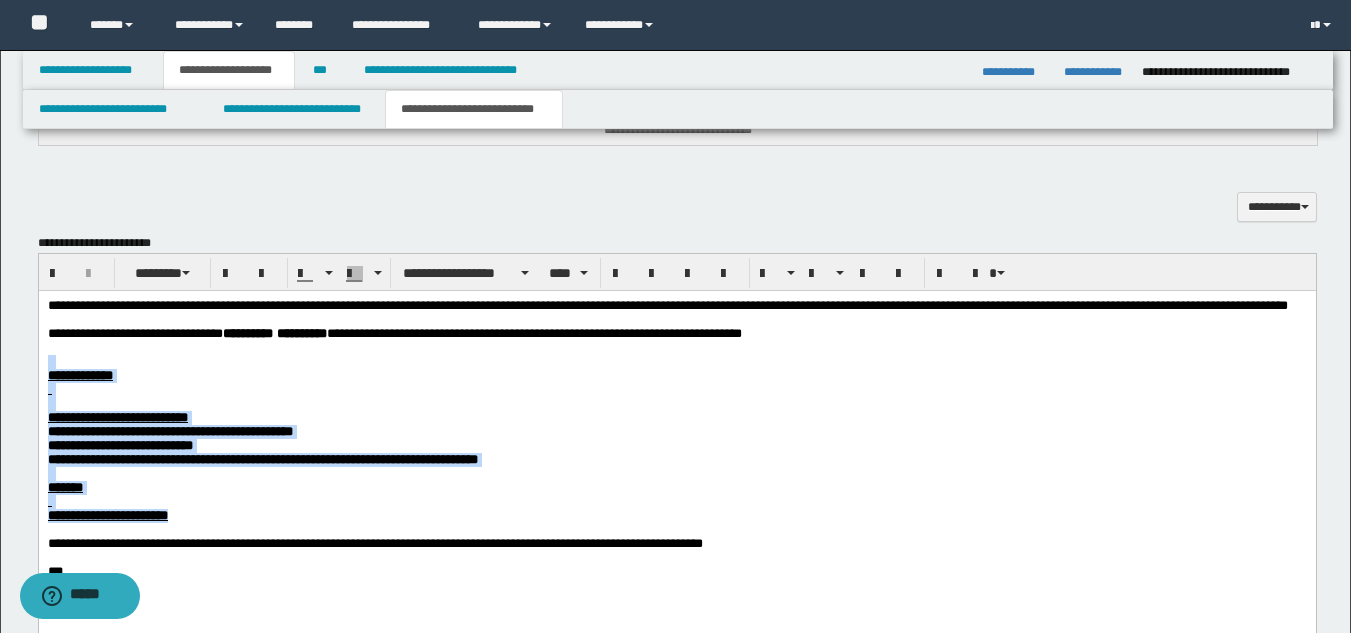 drag, startPoint x: 249, startPoint y: 567, endPoint x: 45, endPoint y: 387, distance: 272.0588 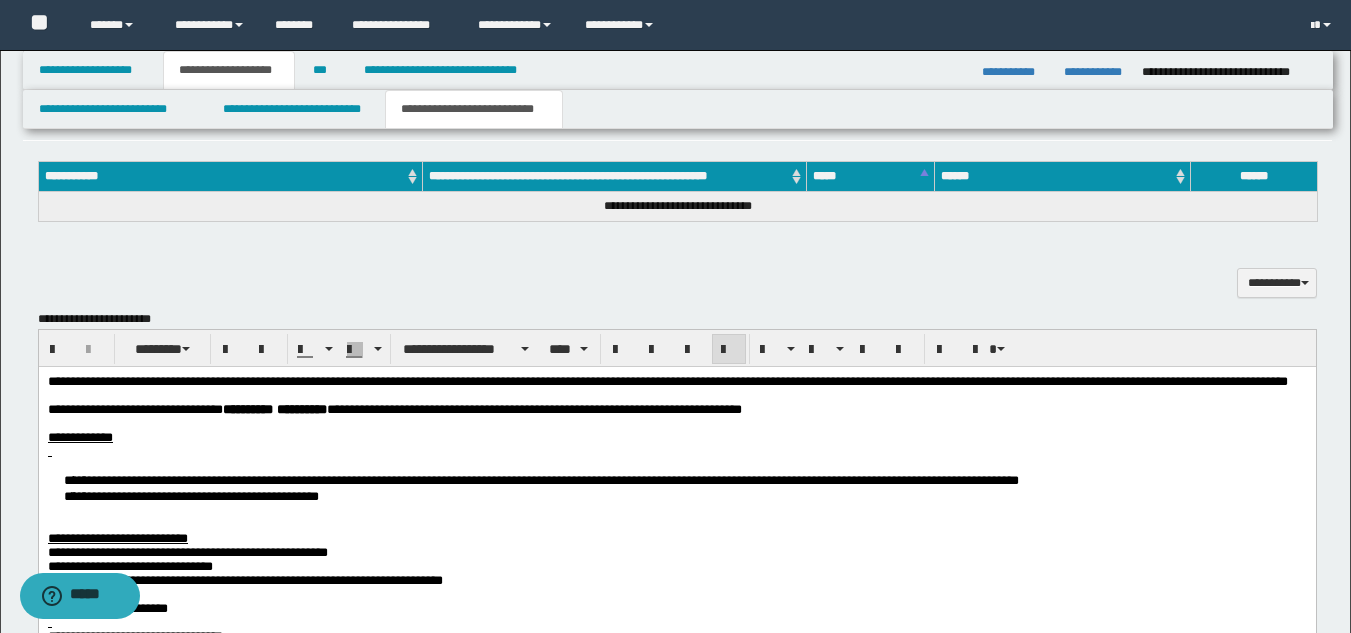 scroll, scrollTop: 698, scrollLeft: 0, axis: vertical 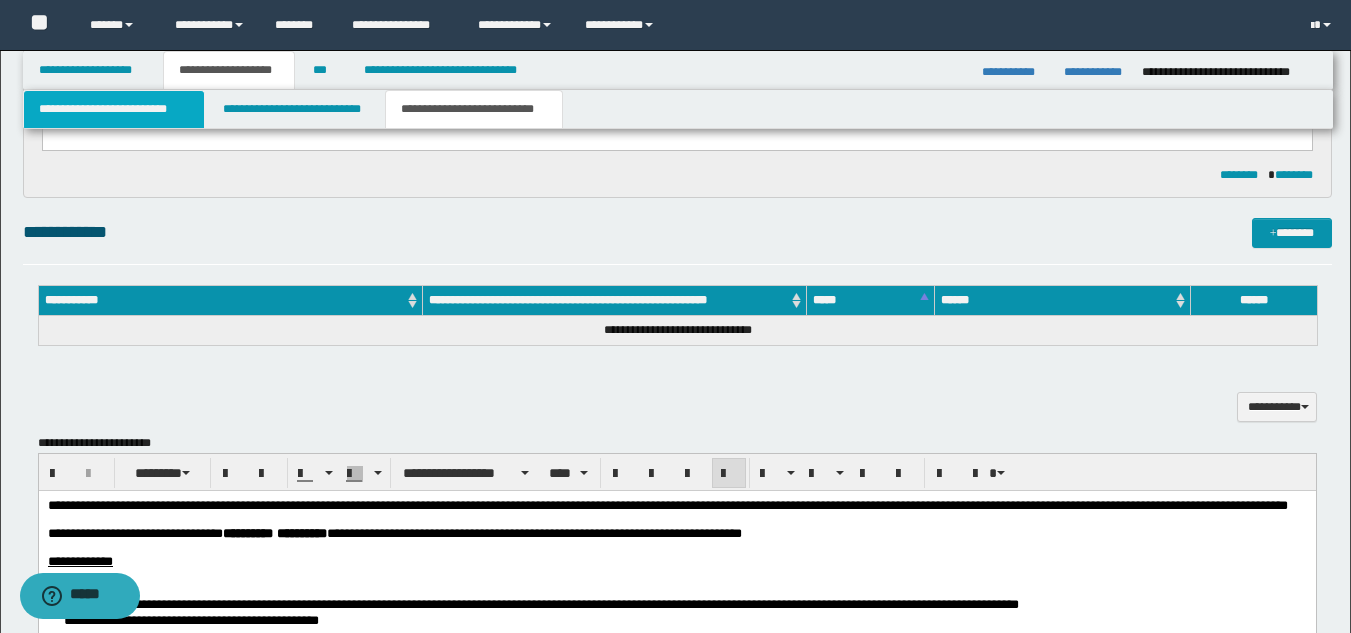 click on "**********" at bounding box center (114, 109) 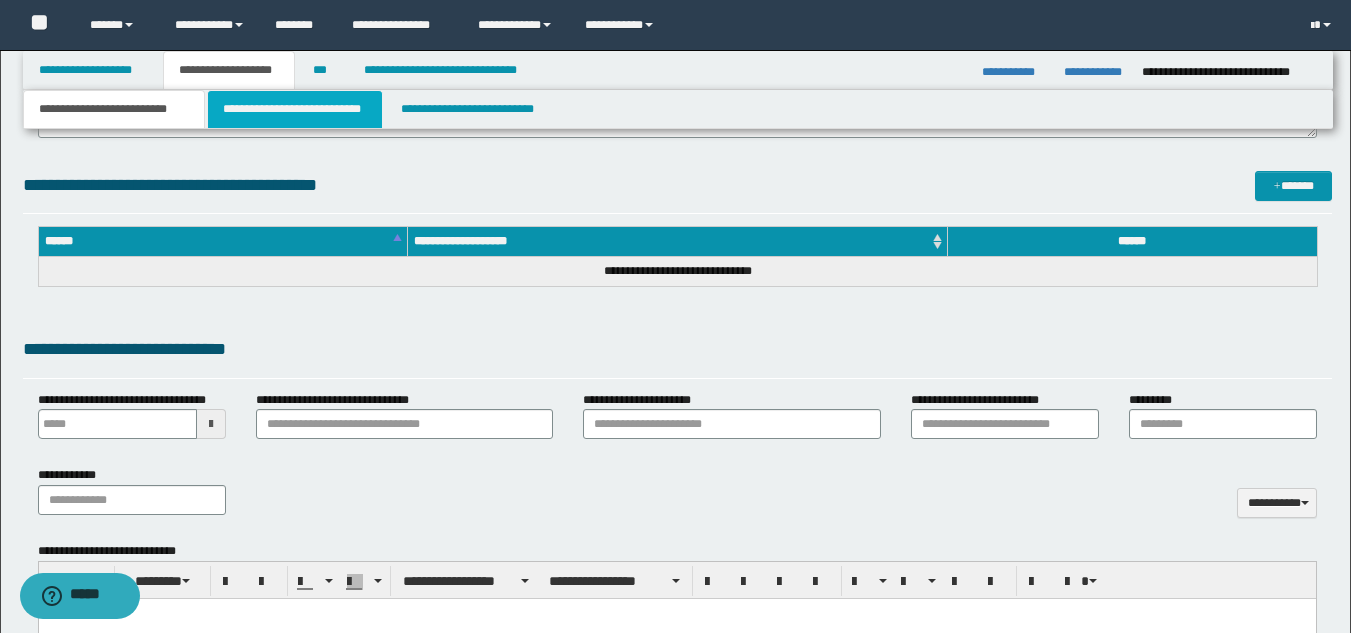 drag, startPoint x: 270, startPoint y: 120, endPoint x: 250, endPoint y: 631, distance: 511.39124 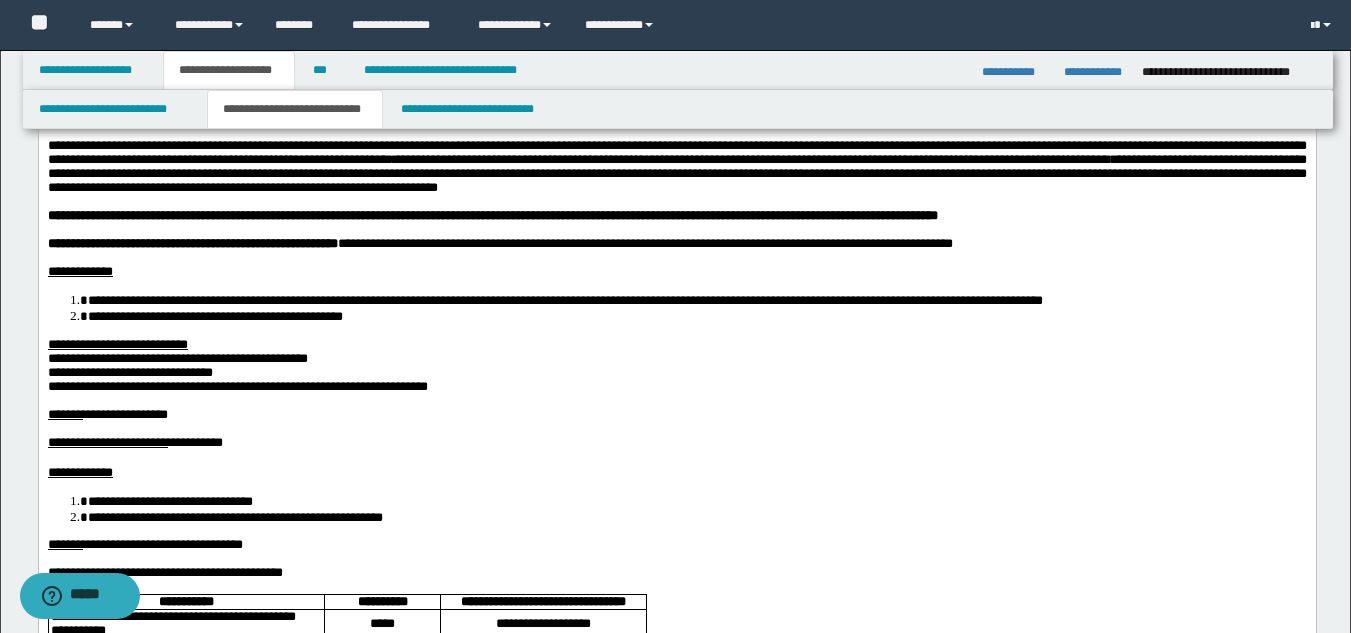 scroll, scrollTop: 400, scrollLeft: 0, axis: vertical 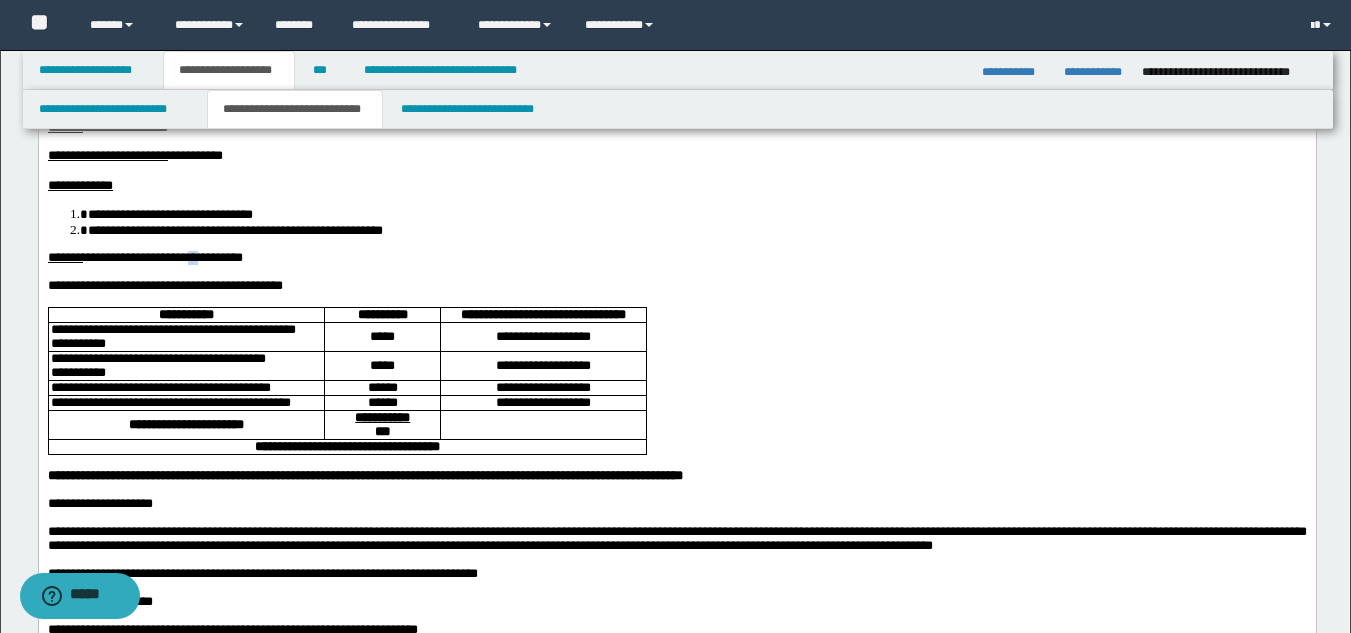 drag, startPoint x: 264, startPoint y: 310, endPoint x: 274, endPoint y: 319, distance: 13.453624 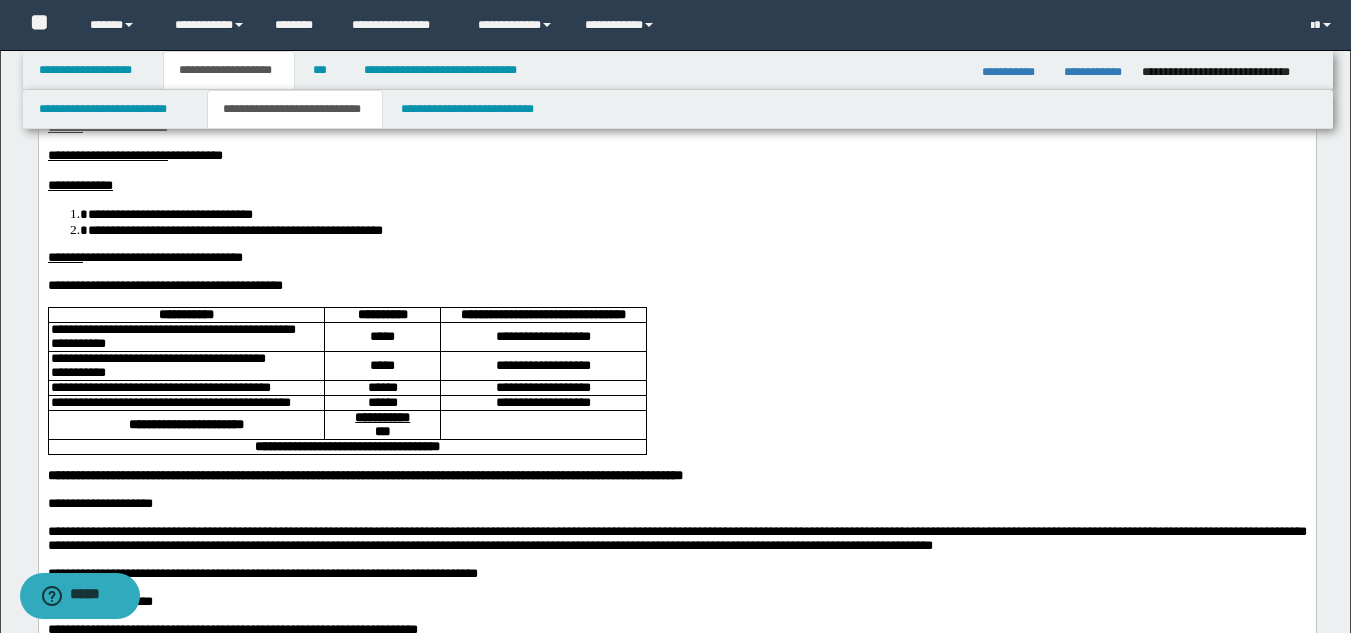 click at bounding box center [676, 272] 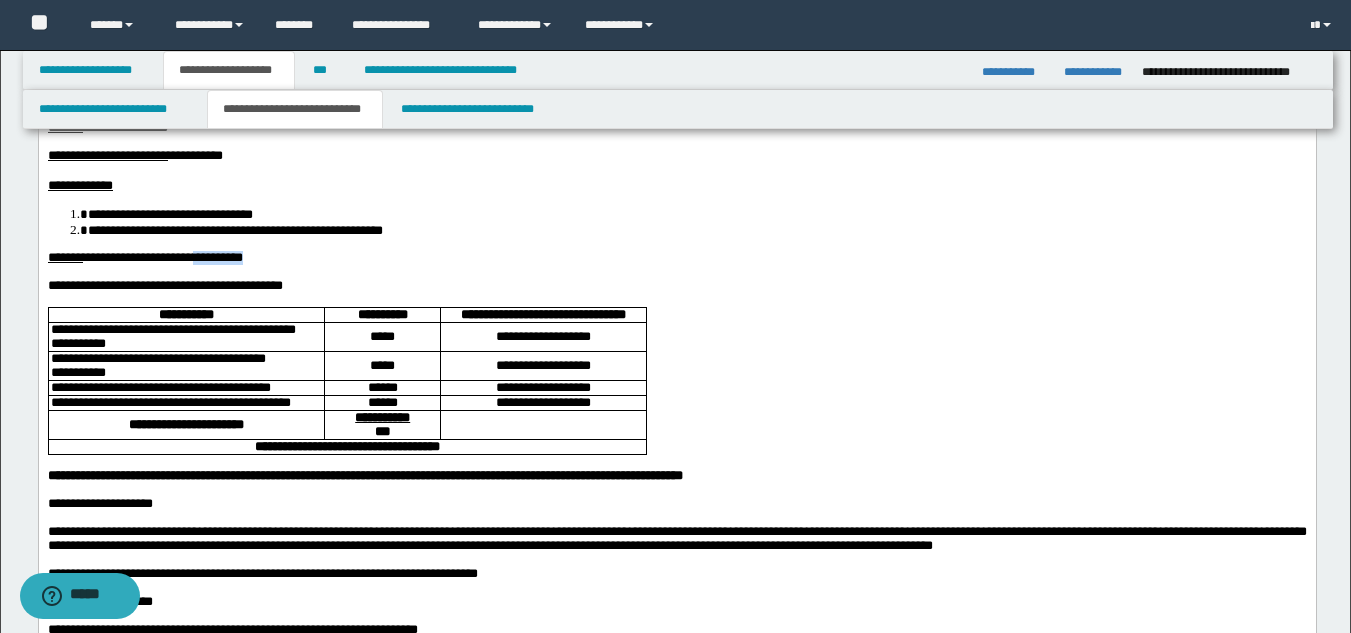 drag, startPoint x: 266, startPoint y: 320, endPoint x: 330, endPoint y: 320, distance: 64 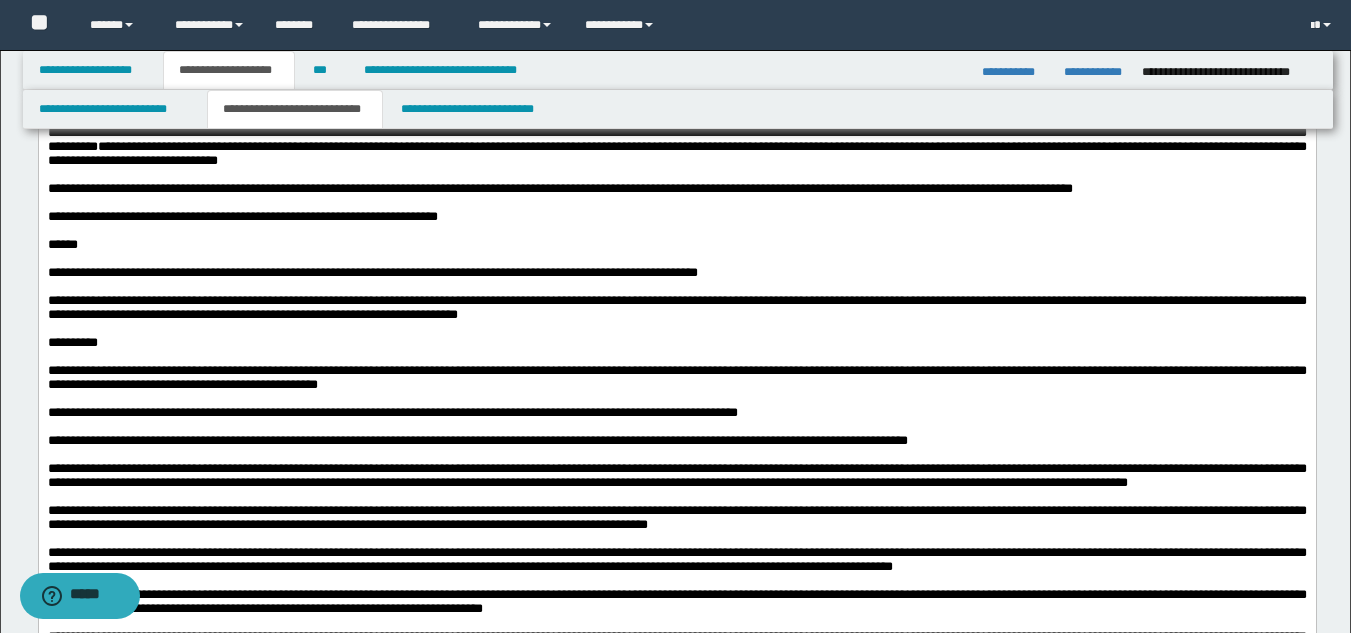 scroll, scrollTop: 1200, scrollLeft: 0, axis: vertical 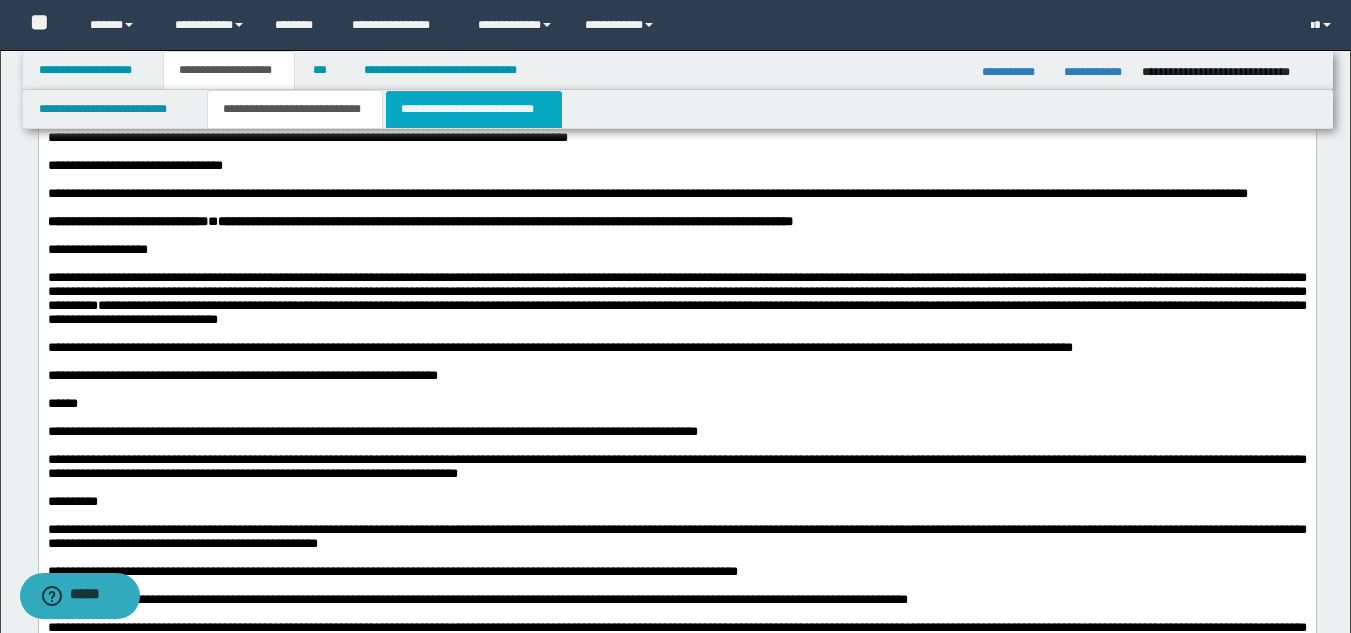 click on "**********" at bounding box center [474, 109] 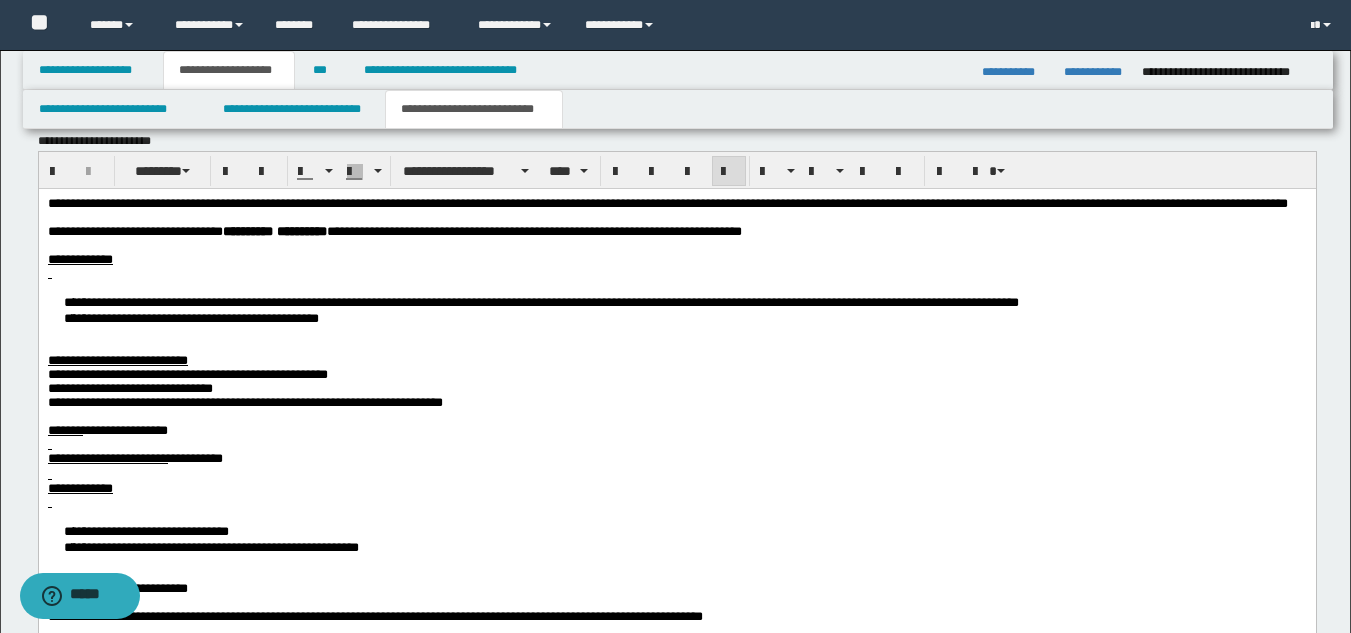 click on "**********" at bounding box center [676, 430] 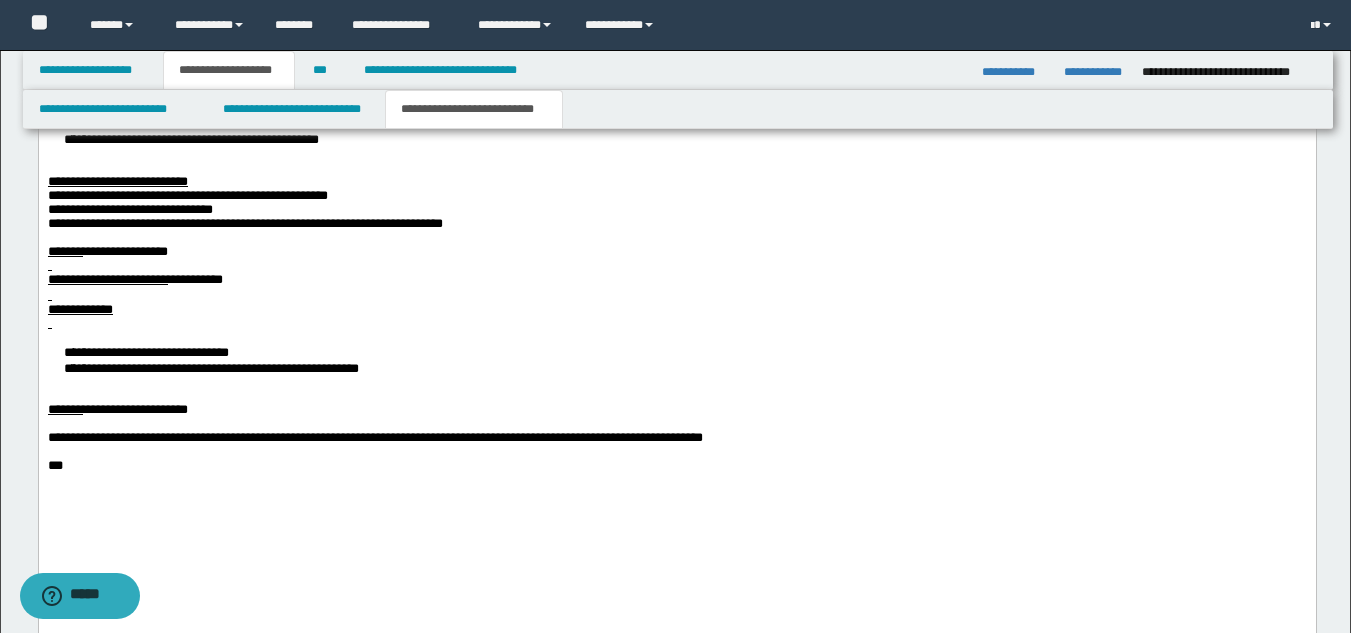 scroll, scrollTop: 1200, scrollLeft: 0, axis: vertical 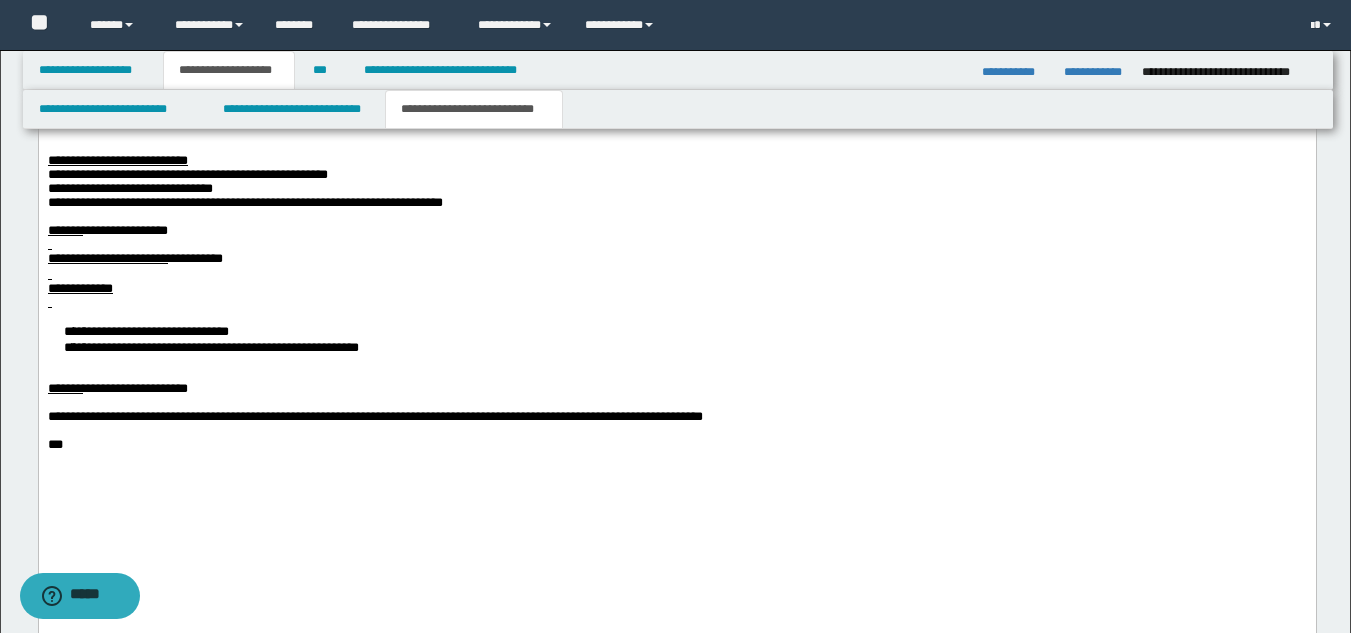 click at bounding box center [676, 375] 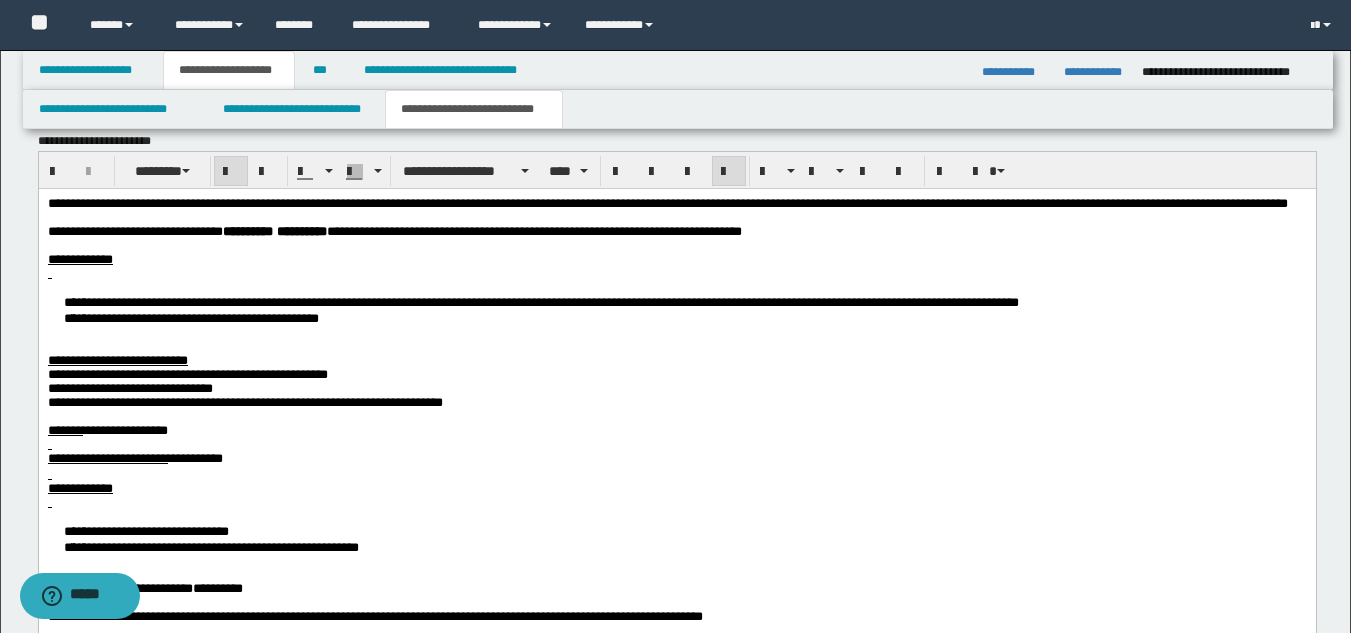 scroll, scrollTop: 1100, scrollLeft: 0, axis: vertical 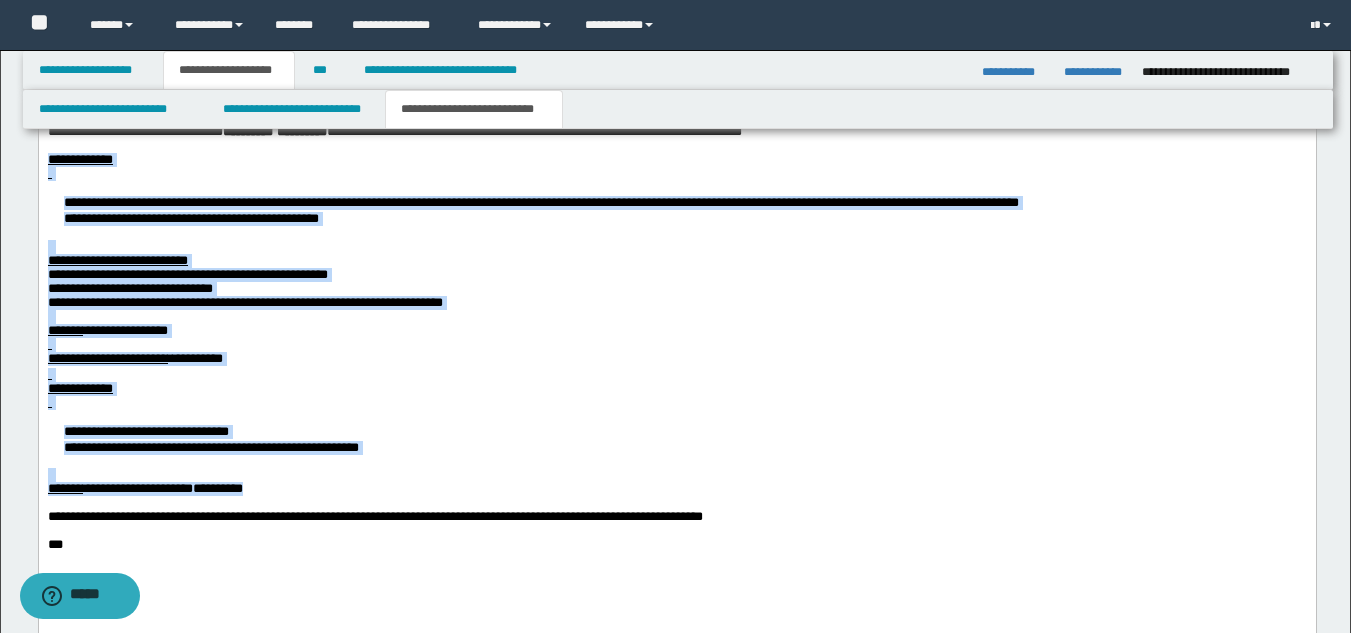 drag, startPoint x: 318, startPoint y: 555, endPoint x: 34, endPoint y: 189, distance: 463.26236 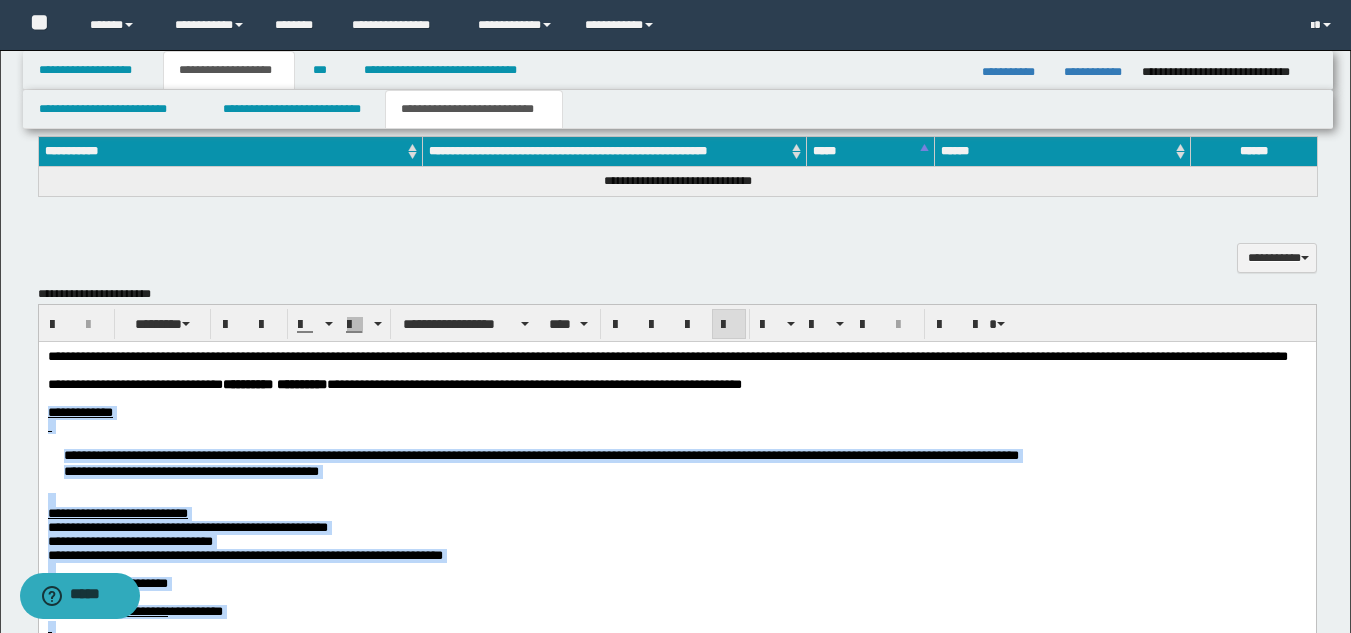 scroll, scrollTop: 800, scrollLeft: 0, axis: vertical 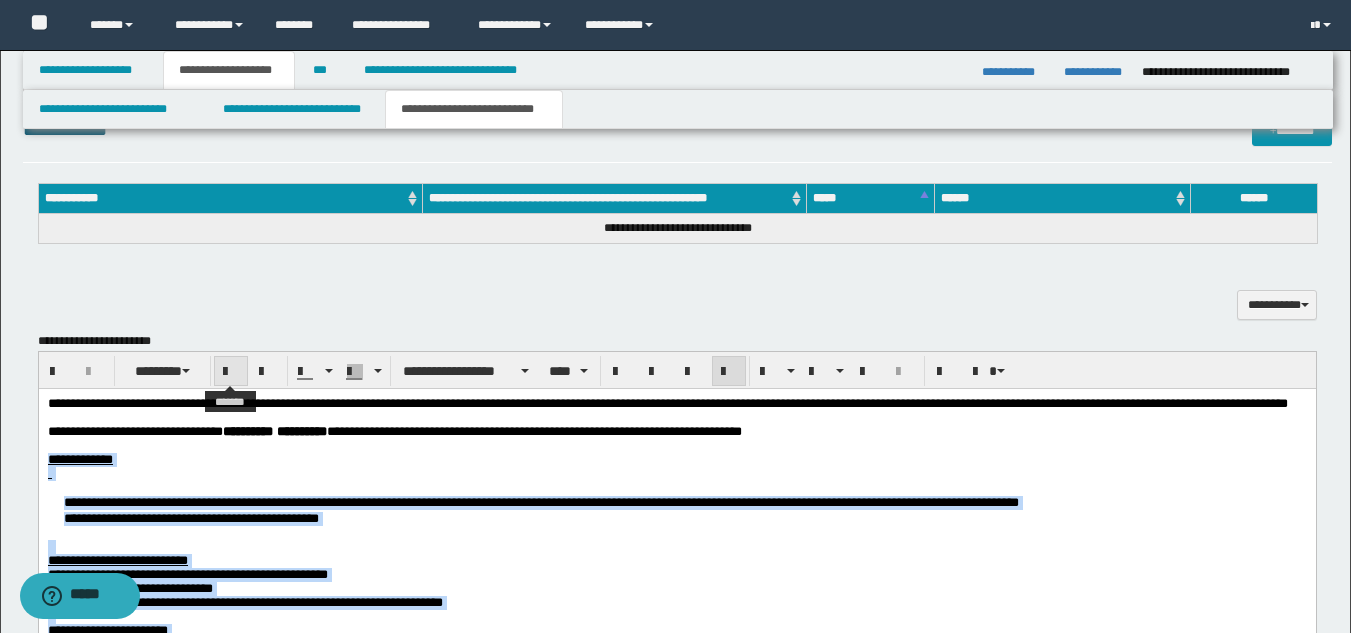 click at bounding box center (231, 372) 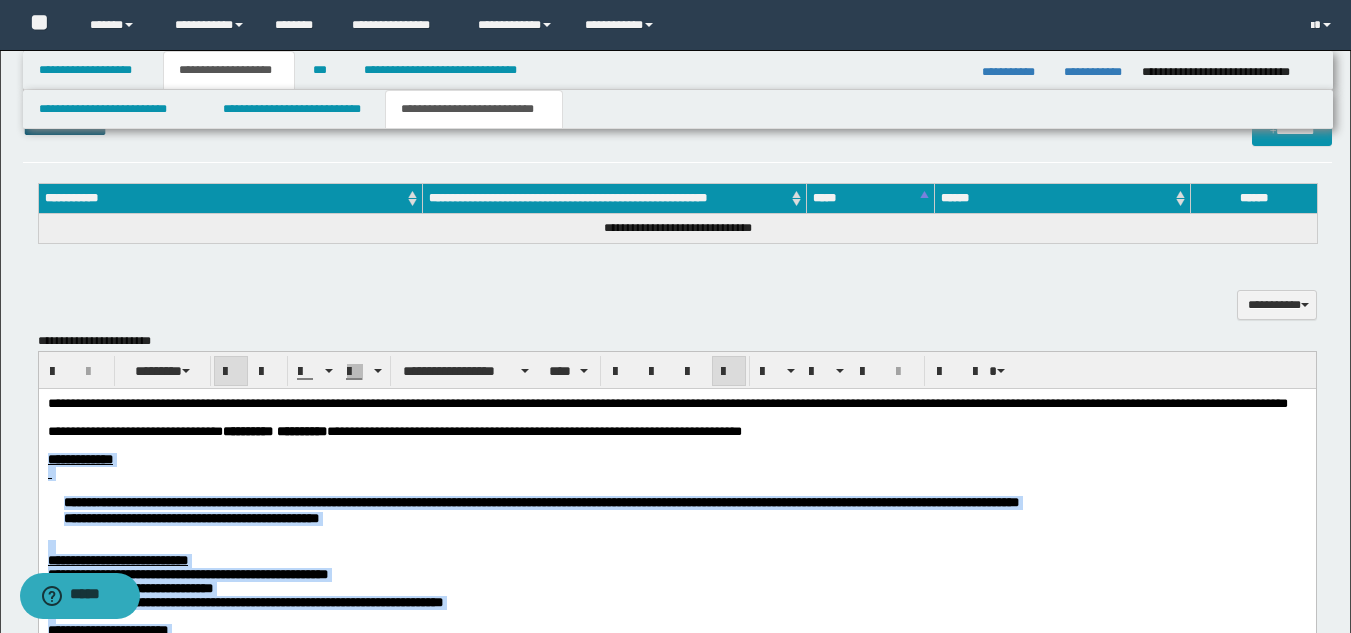 click on "**********" at bounding box center [676, 655] 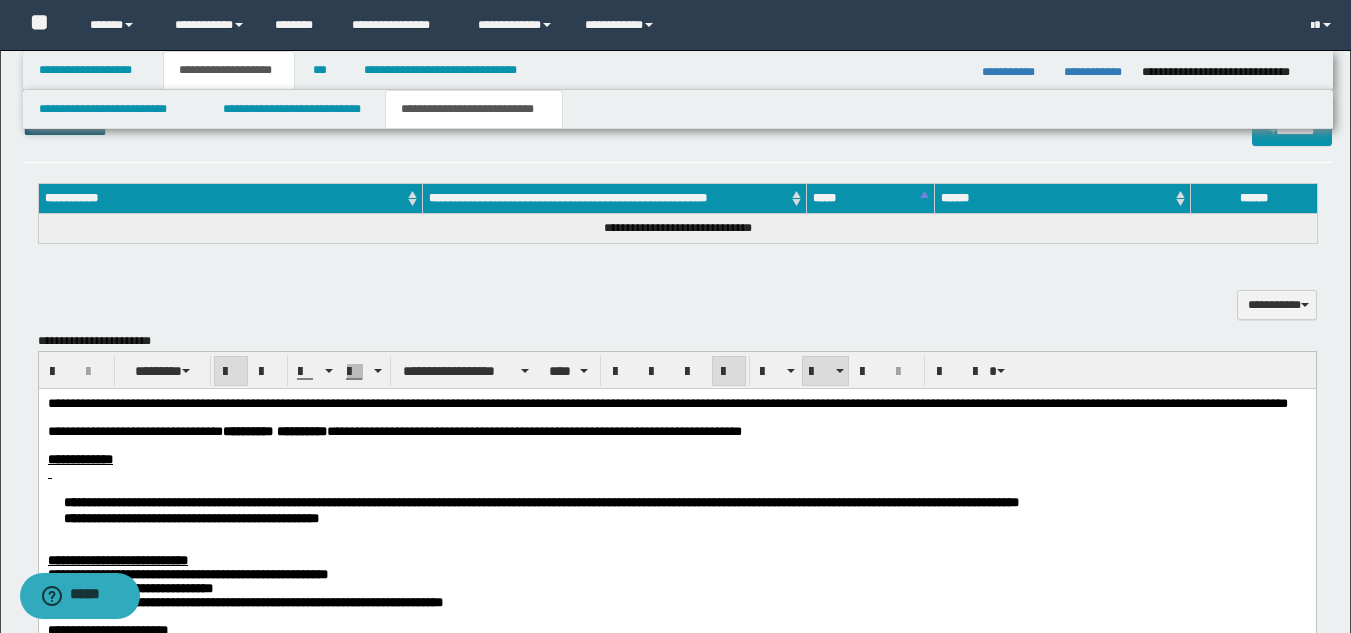 click on "**********" at bounding box center (676, 509) 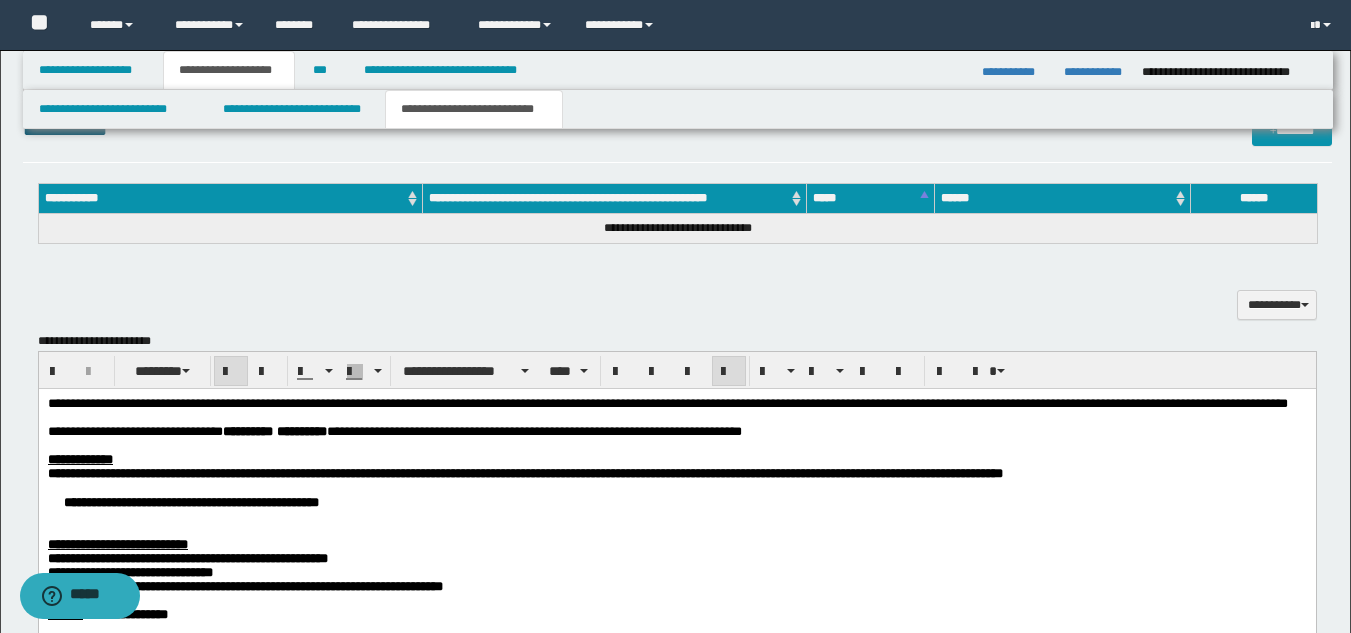 click on "**********" at bounding box center (676, 501) 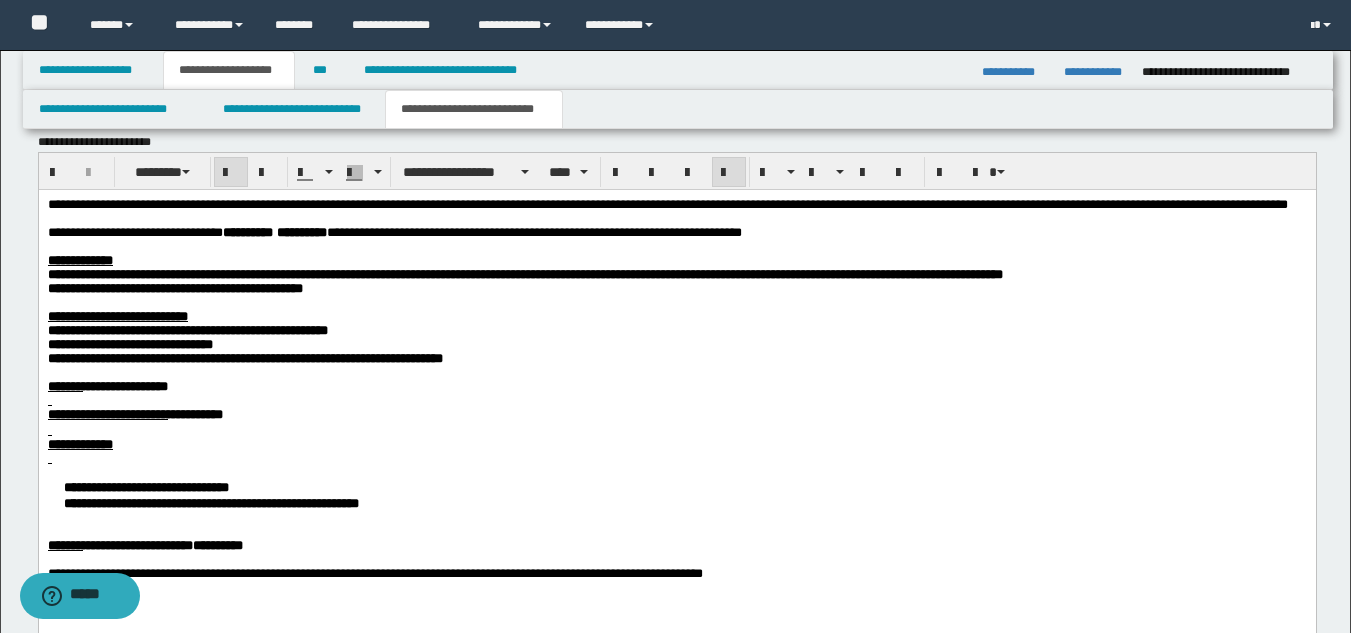scroll, scrollTop: 1000, scrollLeft: 0, axis: vertical 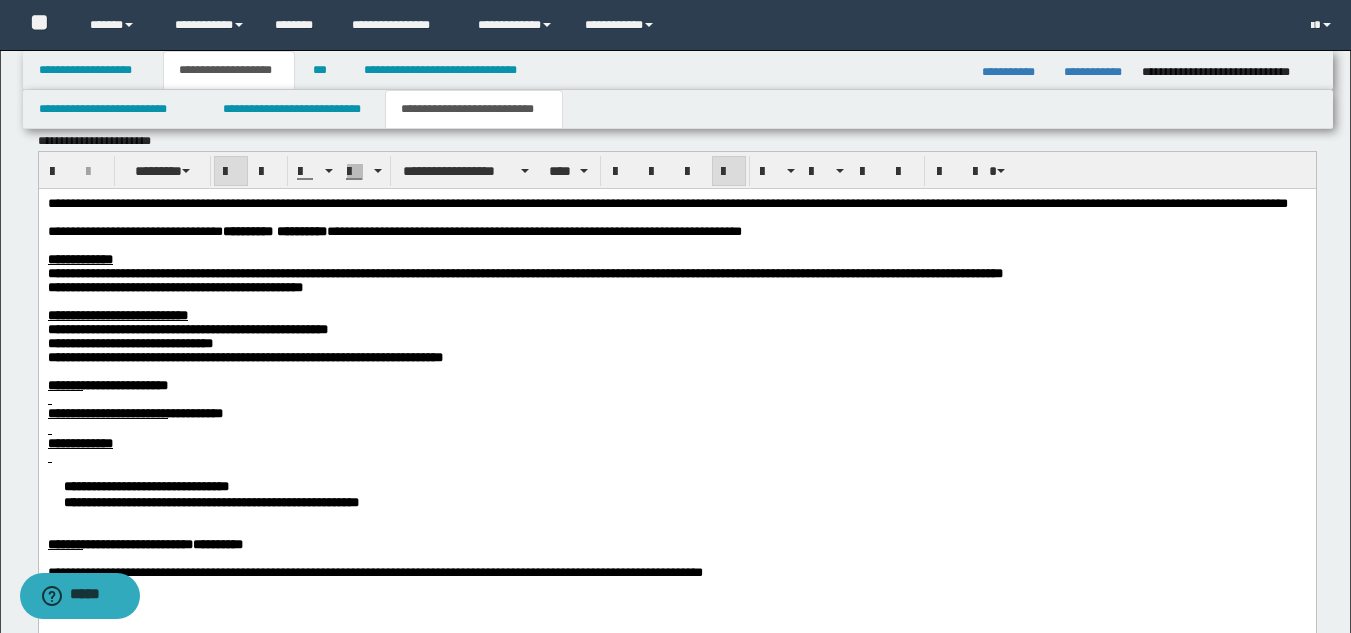 click on "**********" at bounding box center [187, 328] 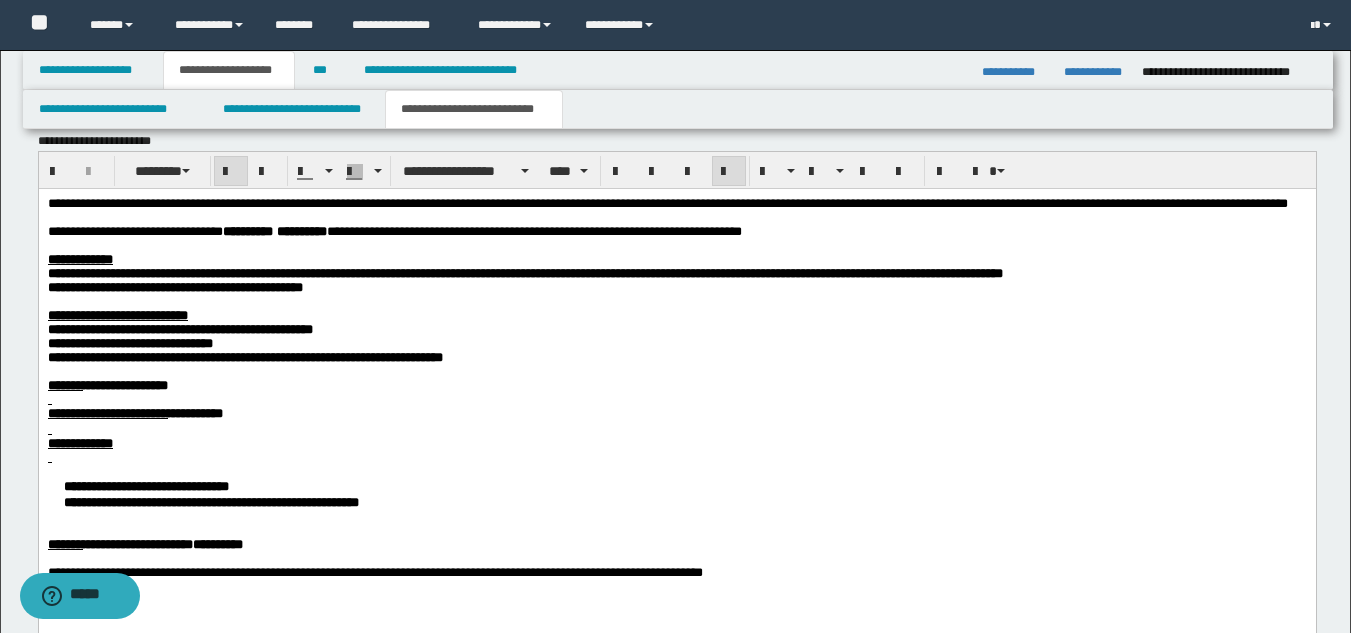 click on "**********" at bounding box center [244, 356] 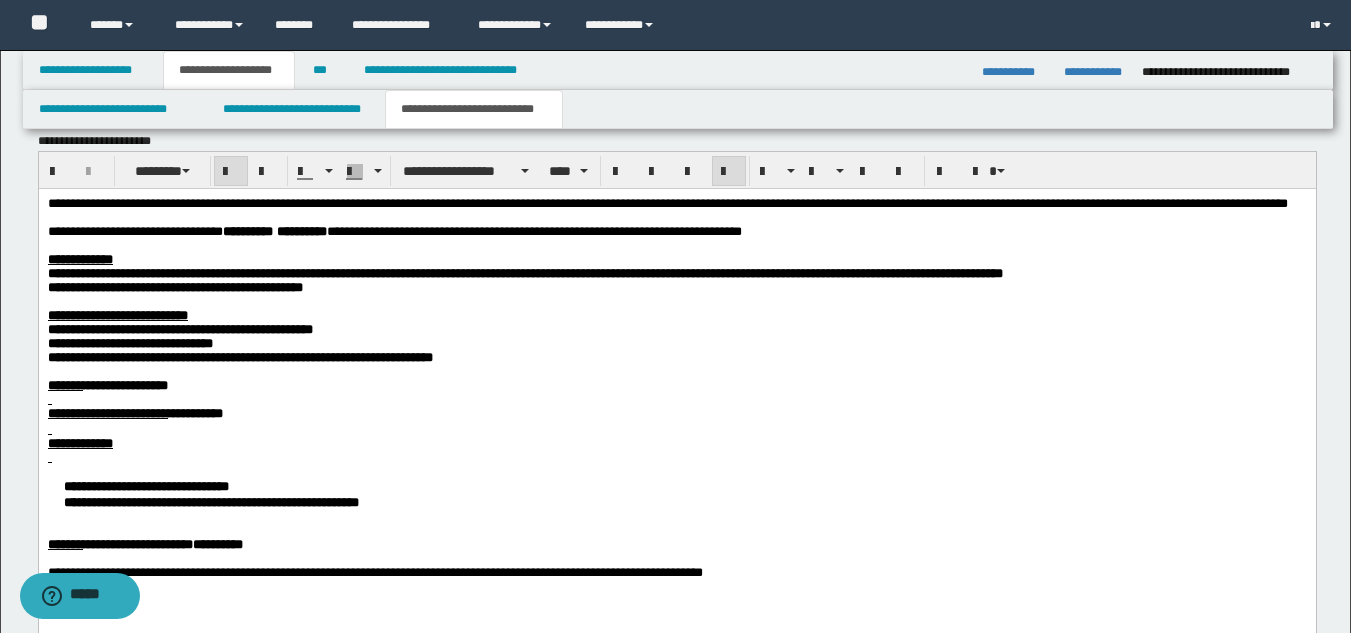 click on "**********" at bounding box center (124, 384) 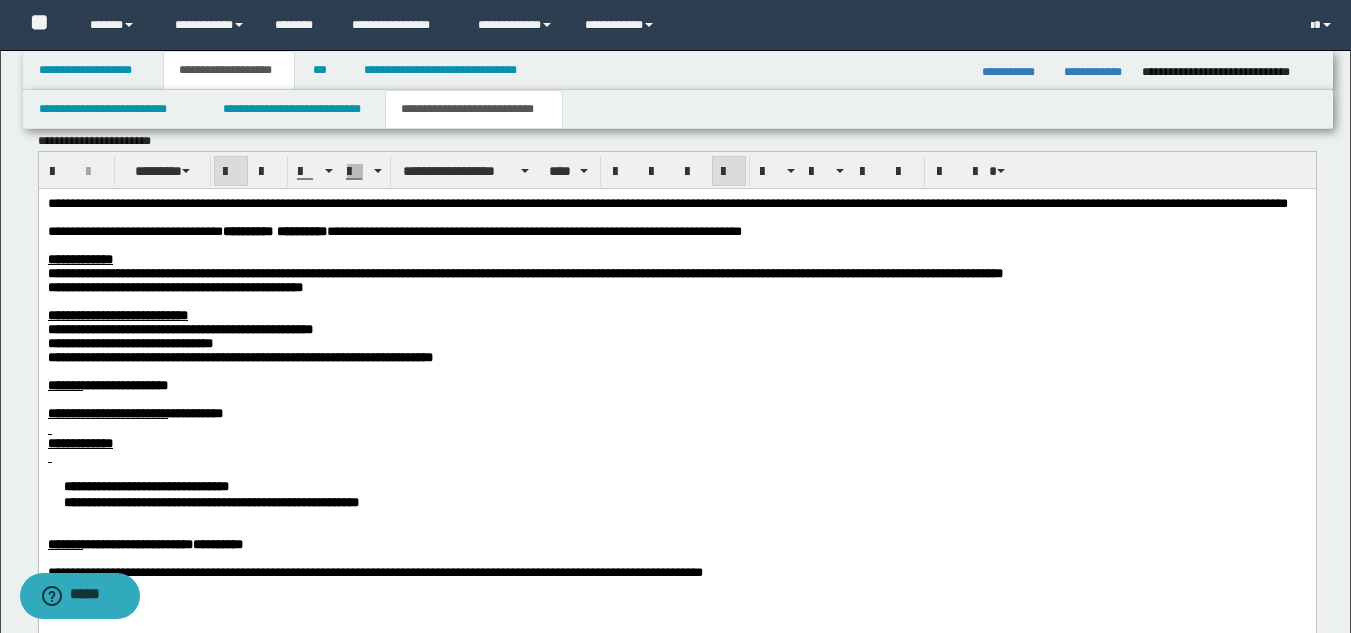 click at bounding box center (676, 429) 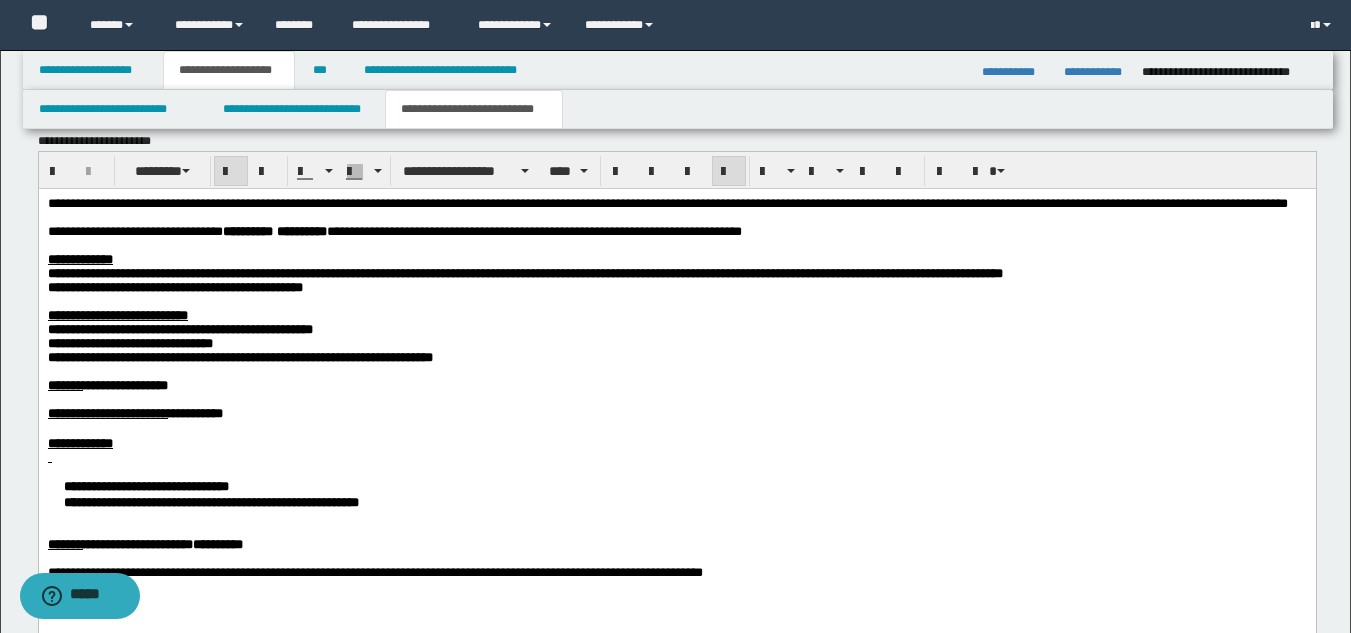 scroll, scrollTop: 1100, scrollLeft: 0, axis: vertical 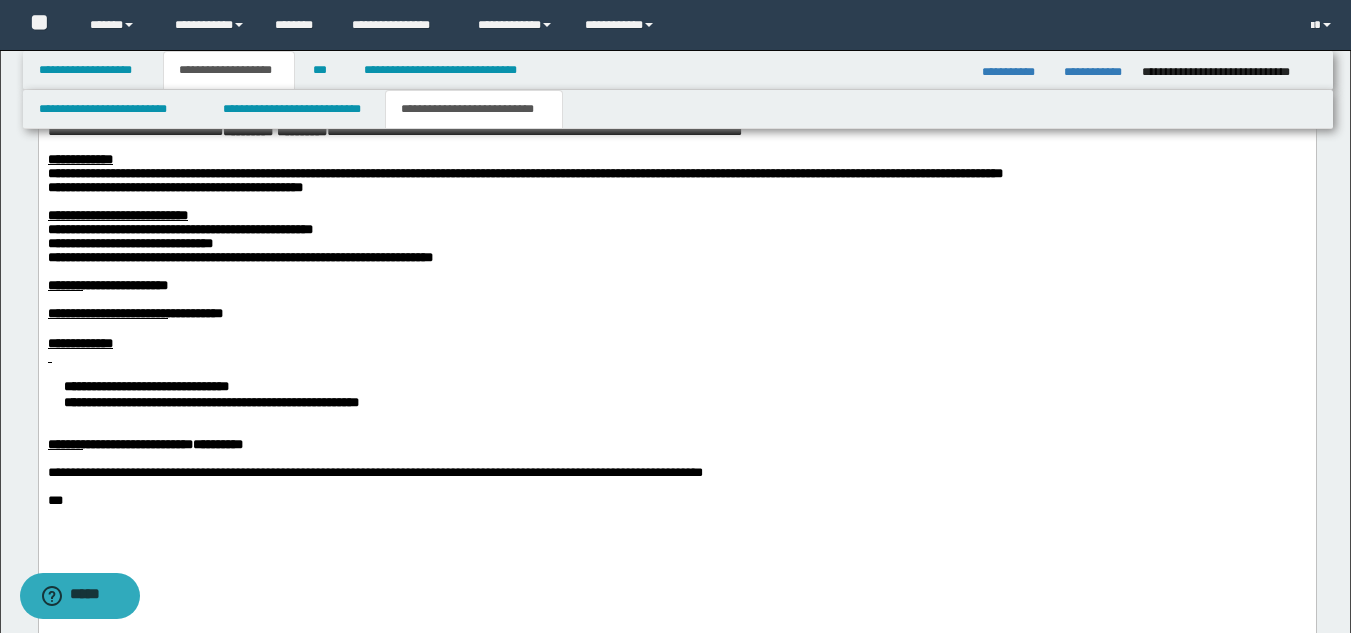 click on "**********" at bounding box center [676, 393] 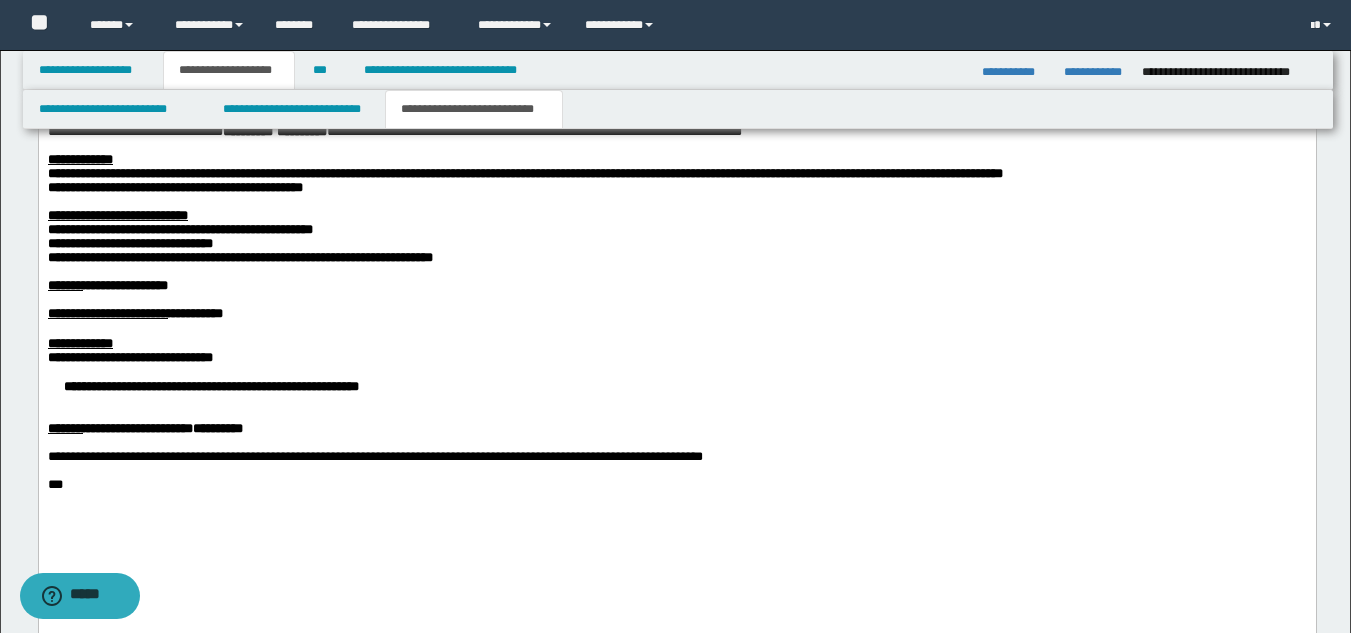 click on "**********" at bounding box center [676, 385] 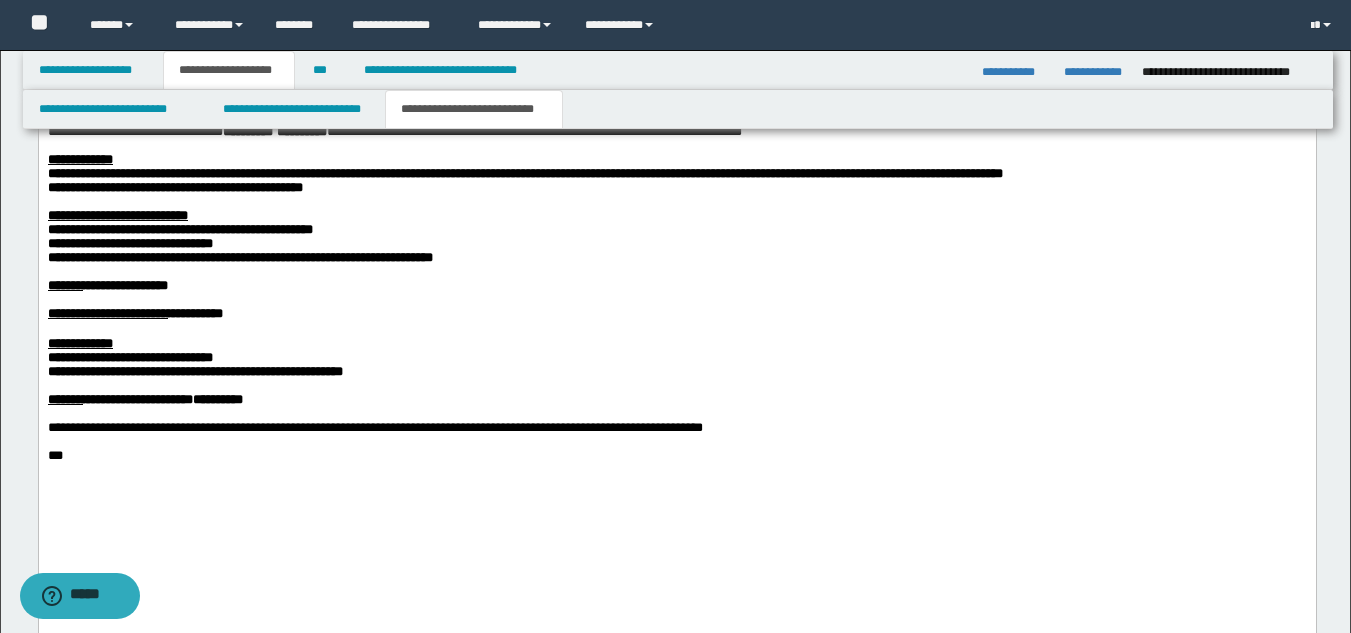 click on "*******" at bounding box center [64, 398] 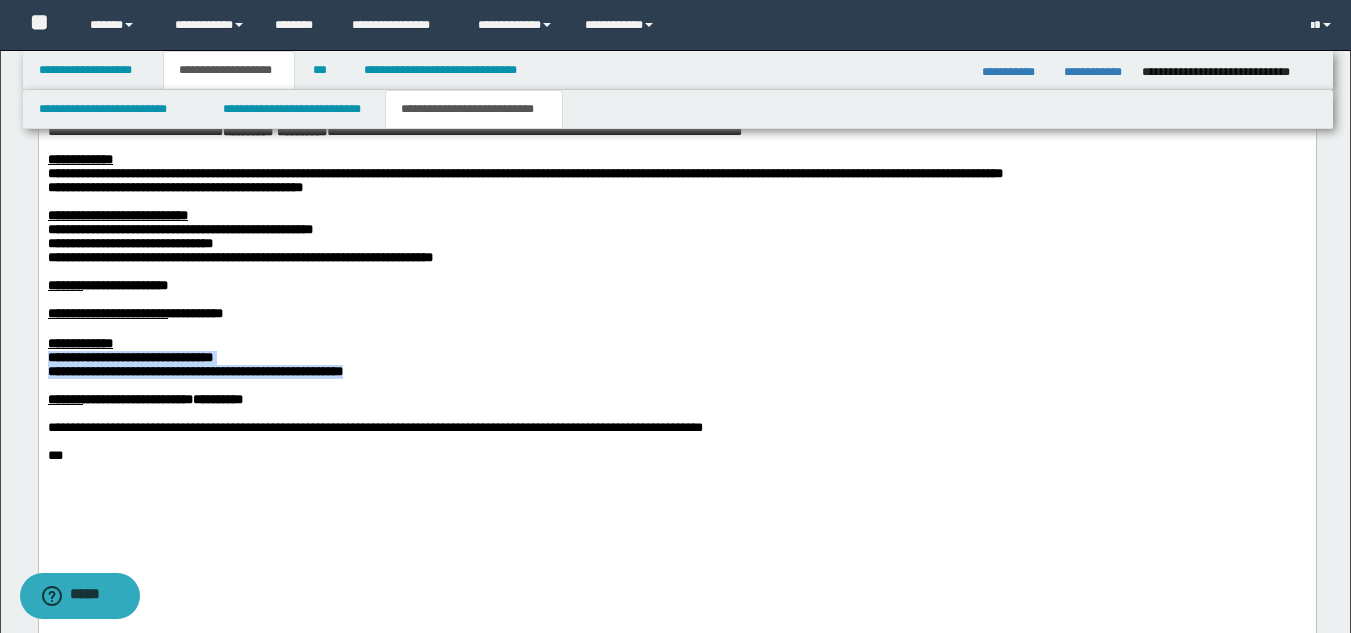 drag, startPoint x: 515, startPoint y: 441, endPoint x: 6, endPoint y: 428, distance: 509.166 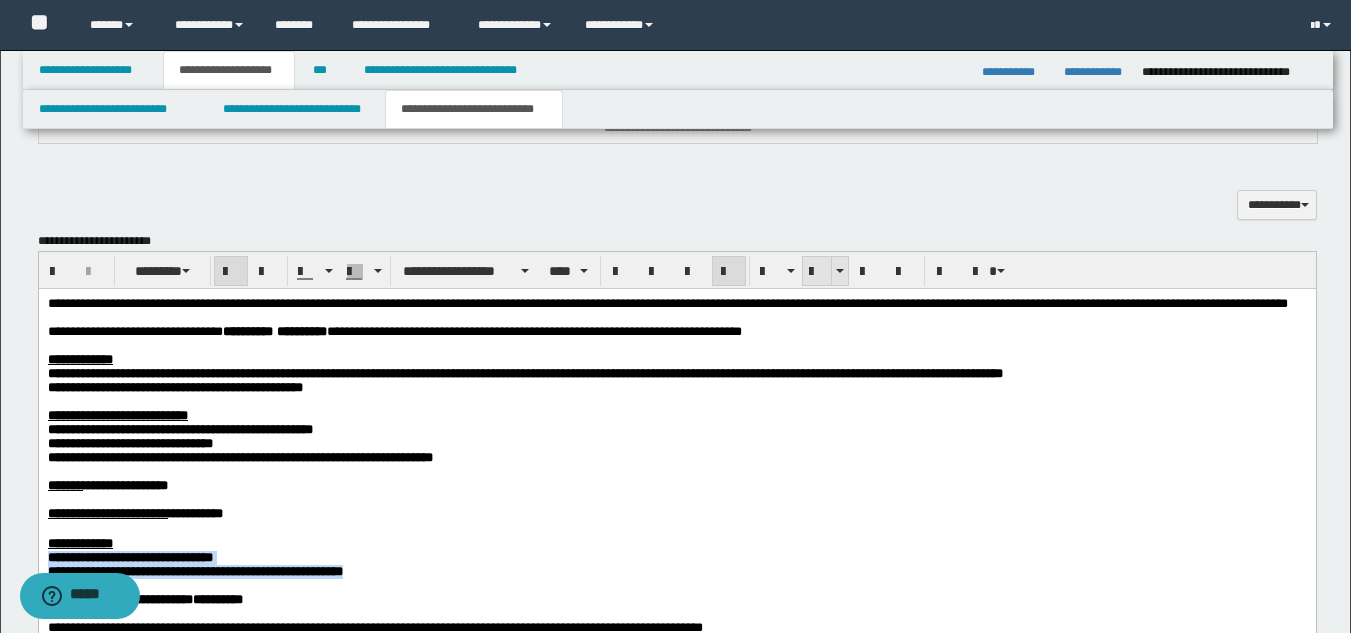 click at bounding box center [817, 272] 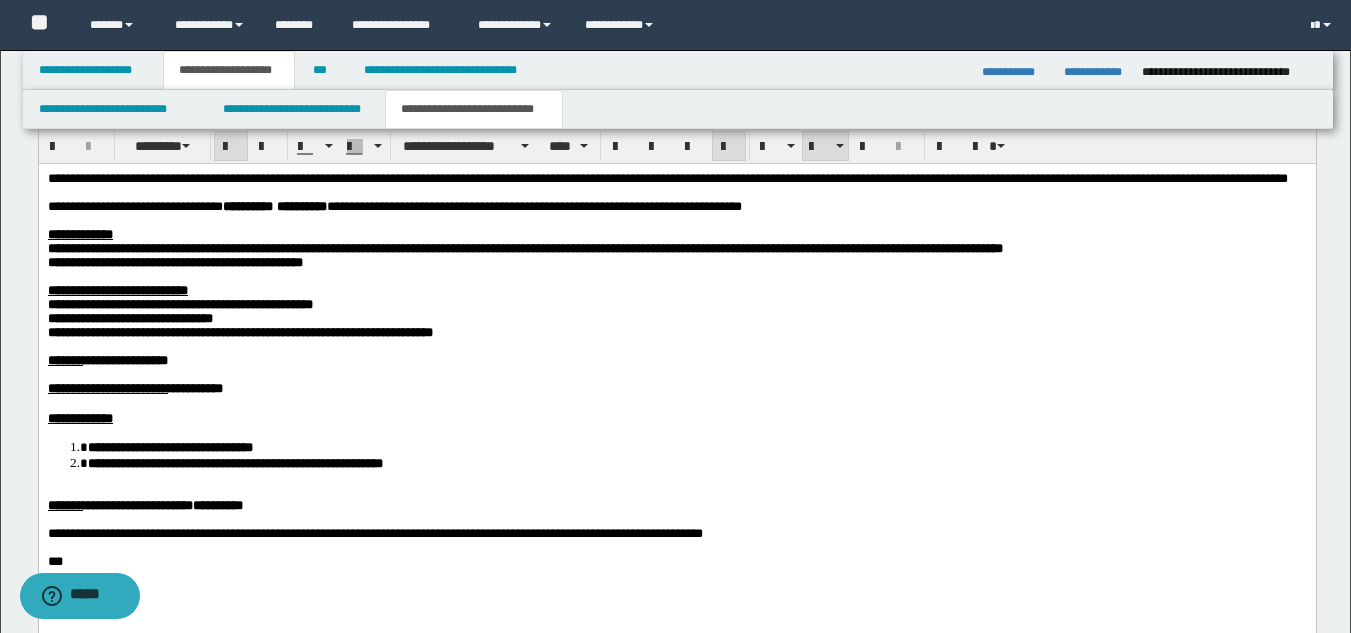 scroll, scrollTop: 1100, scrollLeft: 0, axis: vertical 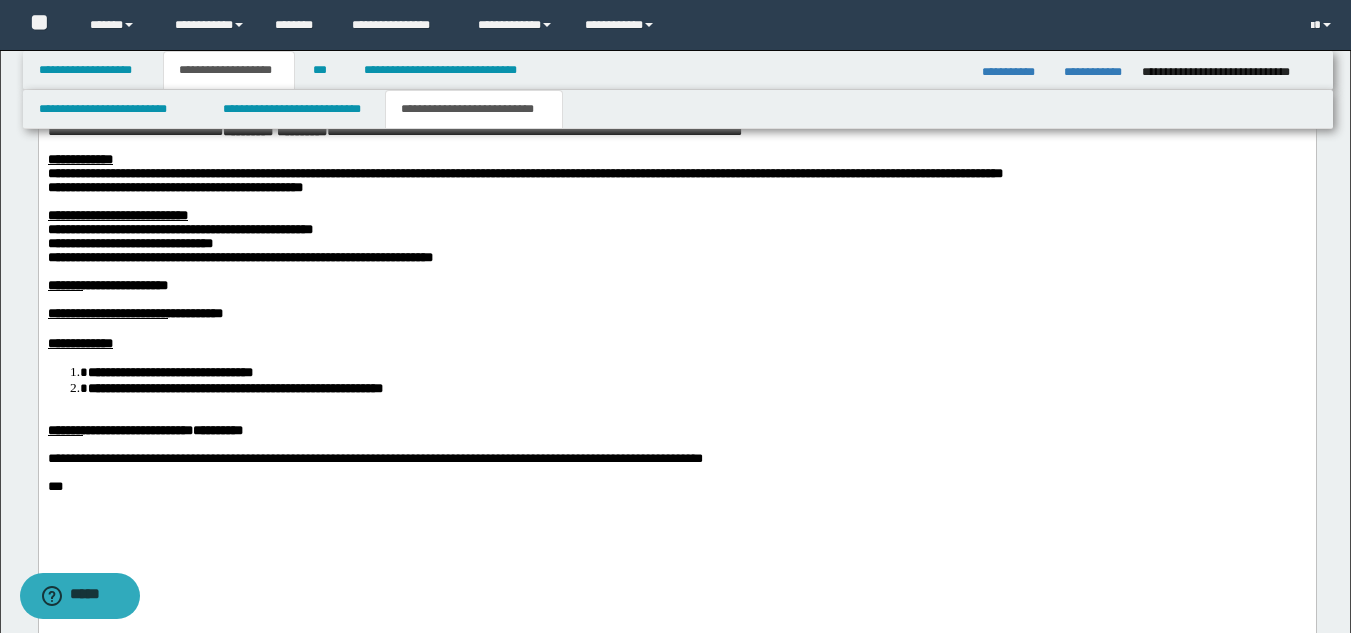 click on "**********" at bounding box center (676, 326) 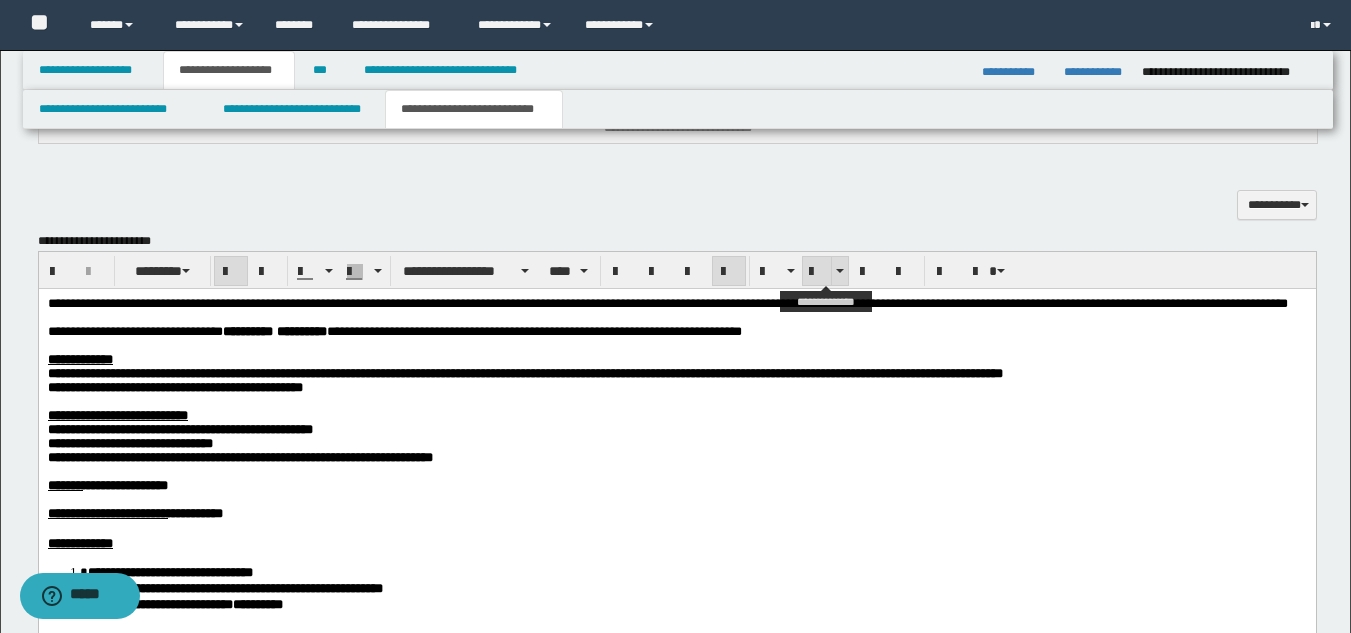 drag, startPoint x: 811, startPoint y: 271, endPoint x: 805, endPoint y: 285, distance: 15.231546 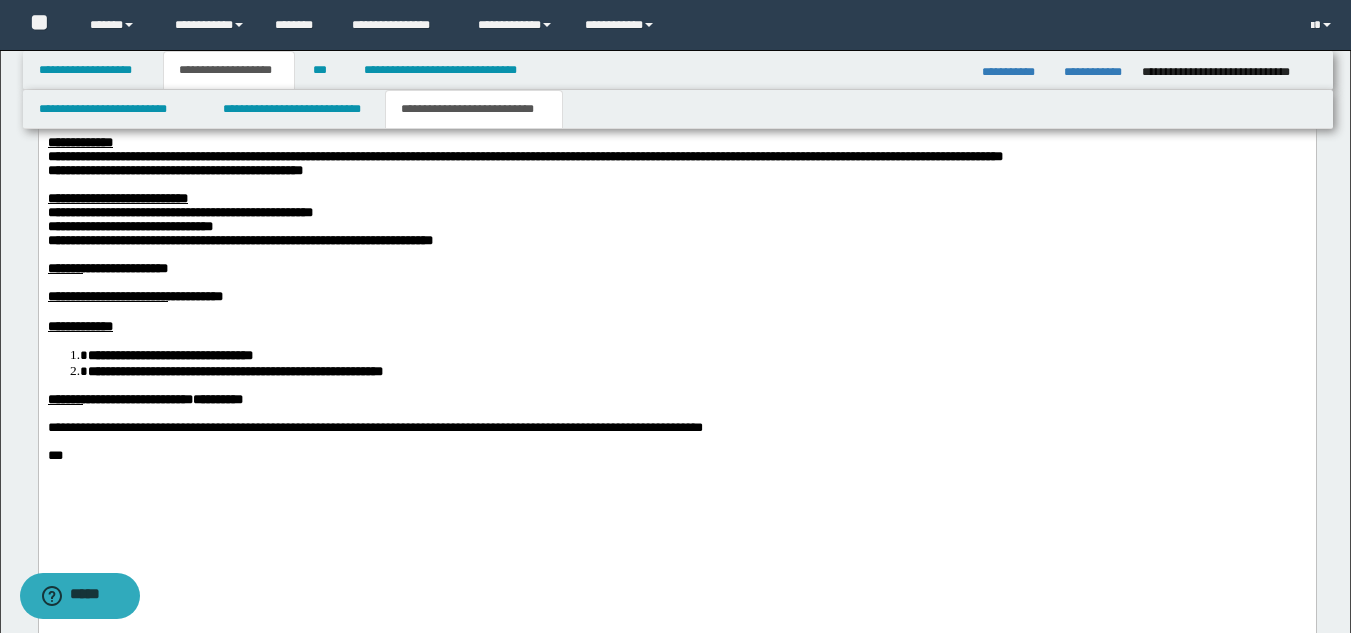 scroll, scrollTop: 1200, scrollLeft: 0, axis: vertical 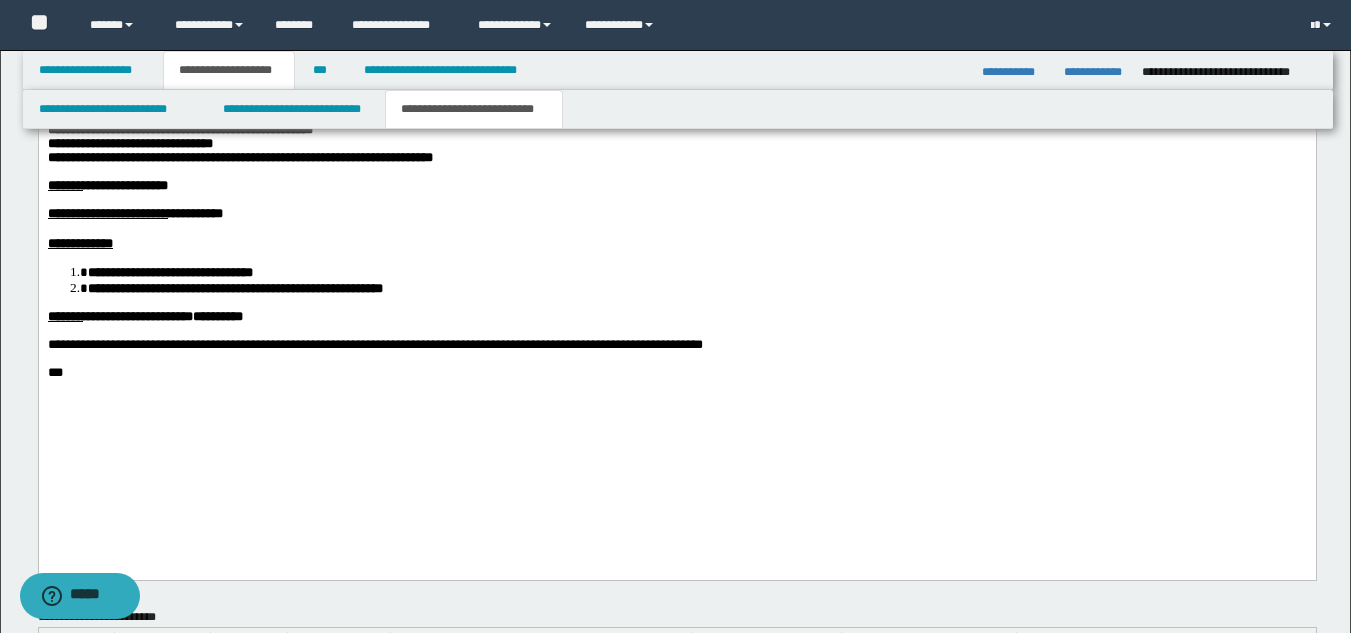 click on "***" at bounding box center (676, 373) 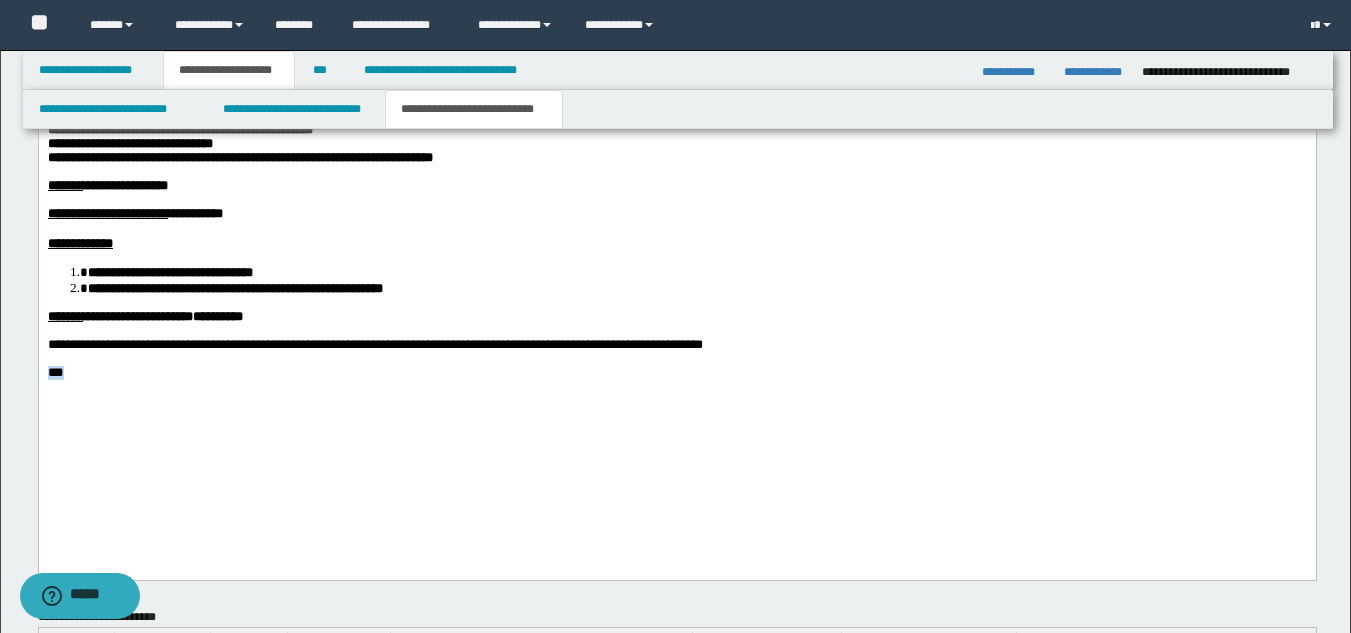 drag, startPoint x: 91, startPoint y: 450, endPoint x: 38, endPoint y: 428, distance: 57.384666 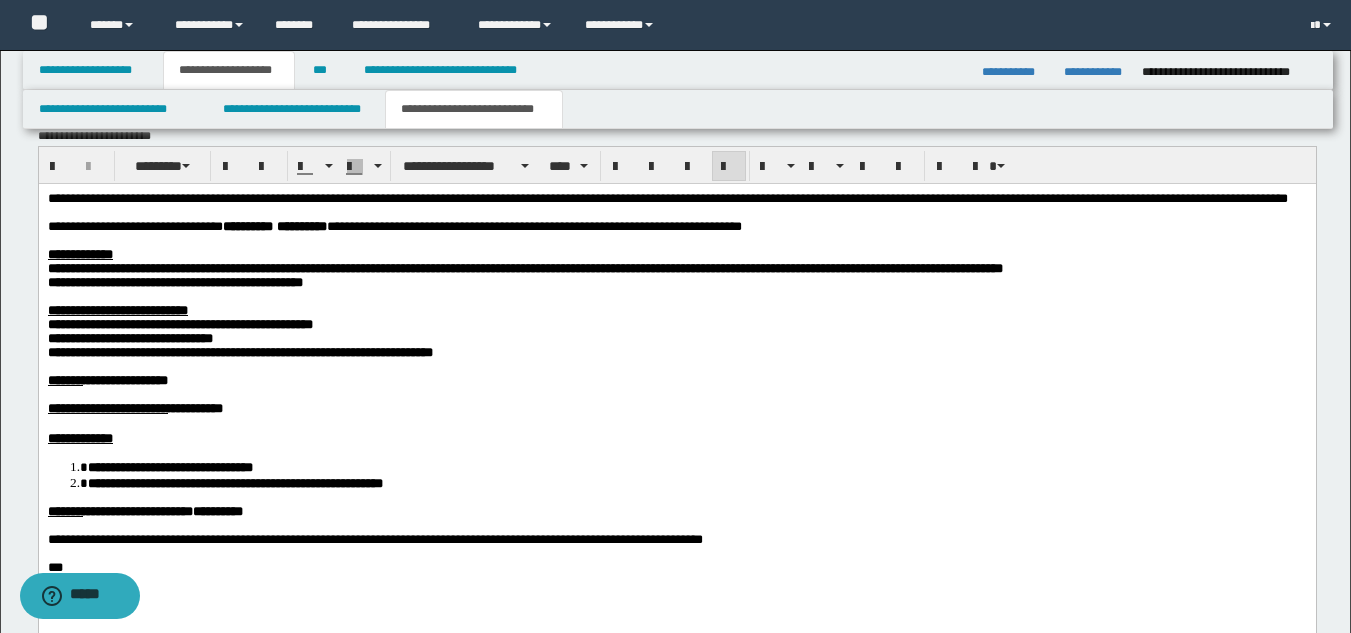 scroll, scrollTop: 1000, scrollLeft: 0, axis: vertical 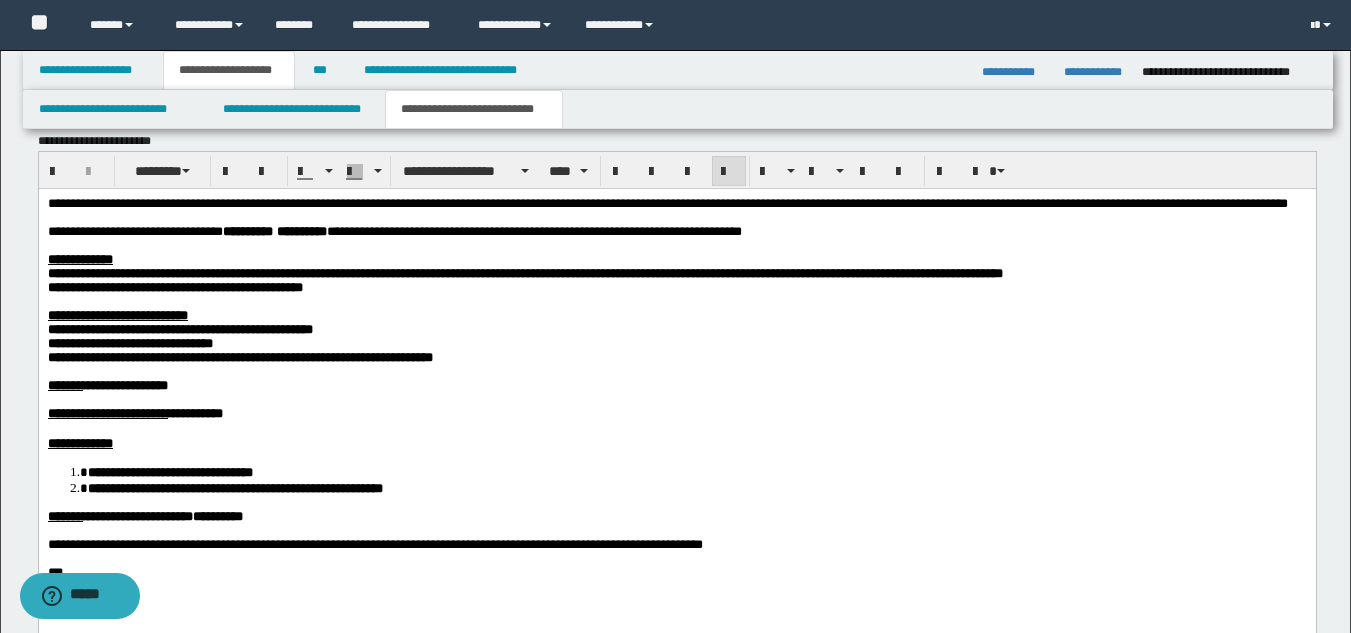 click at bounding box center (676, 371) 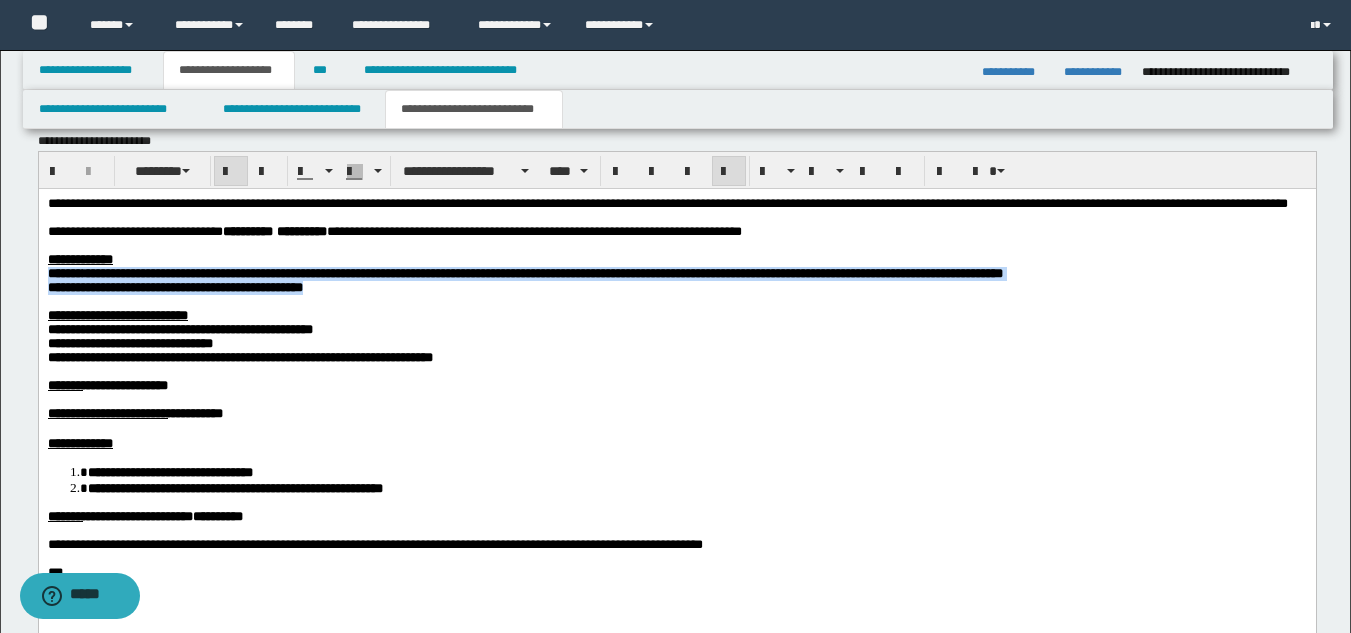 drag, startPoint x: 445, startPoint y: 337, endPoint x: 58, endPoint y: 493, distance: 417.2589 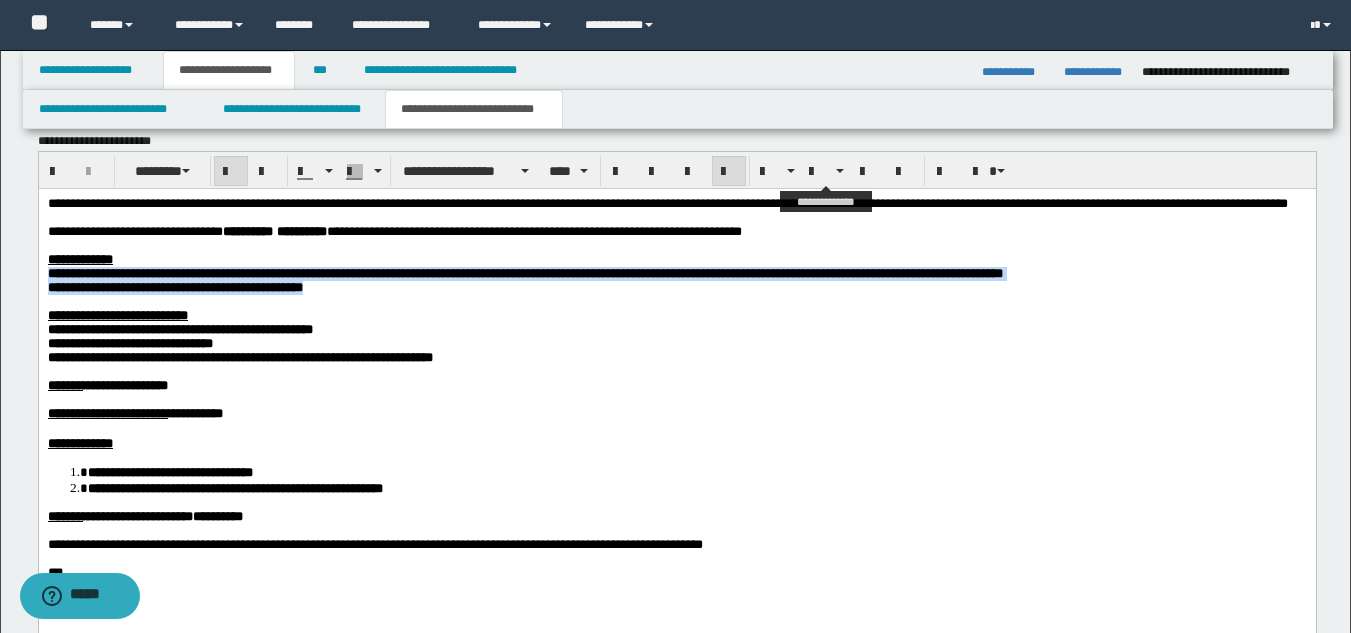 click at bounding box center (817, 171) 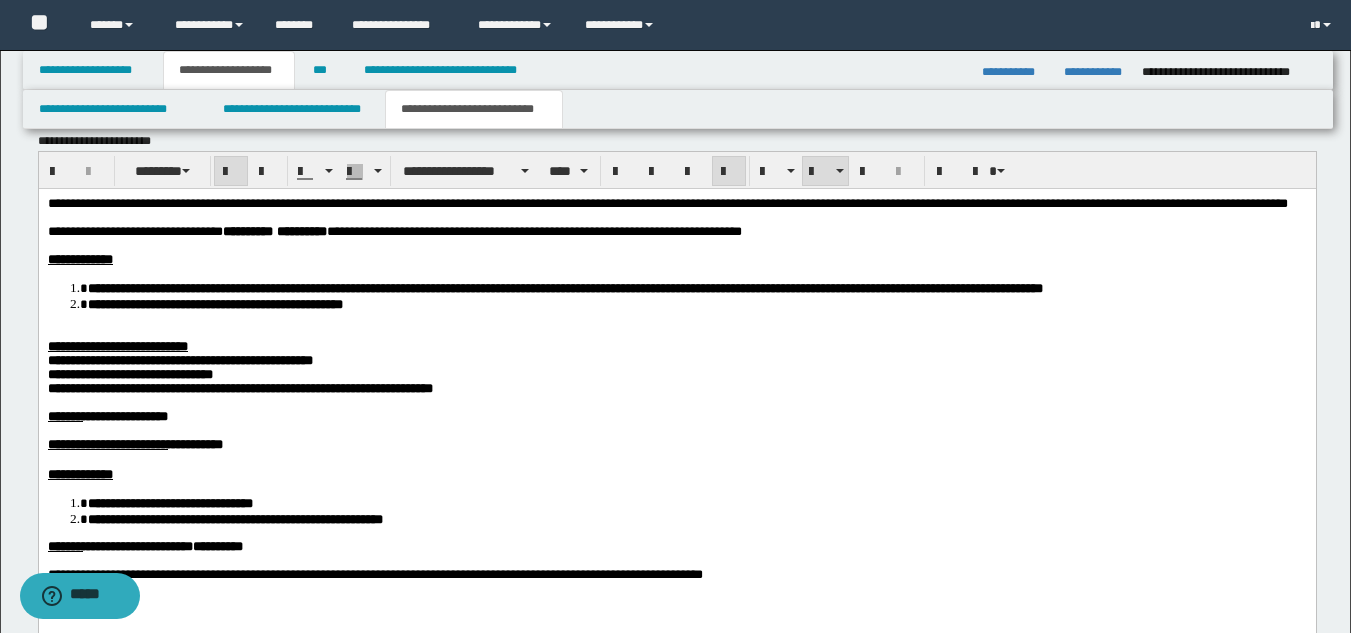 click at bounding box center (676, 332) 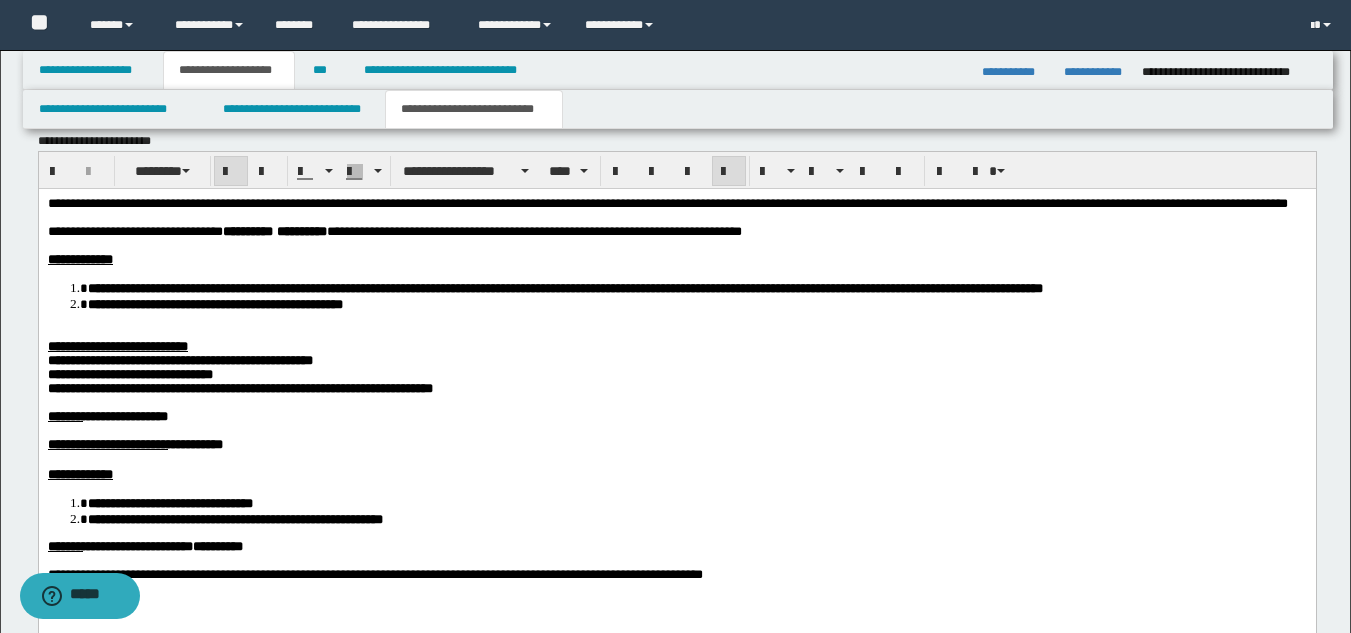 click on "**********" at bounding box center (117, 345) 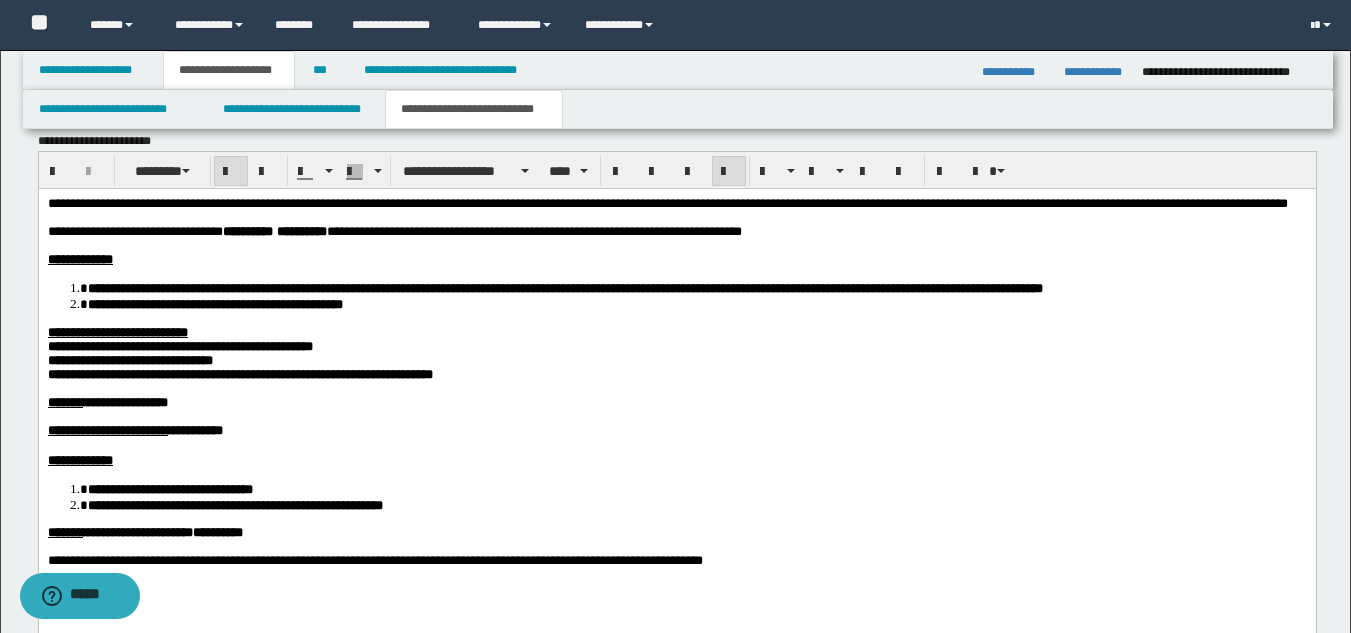 click on "**********" at bounding box center (129, 359) 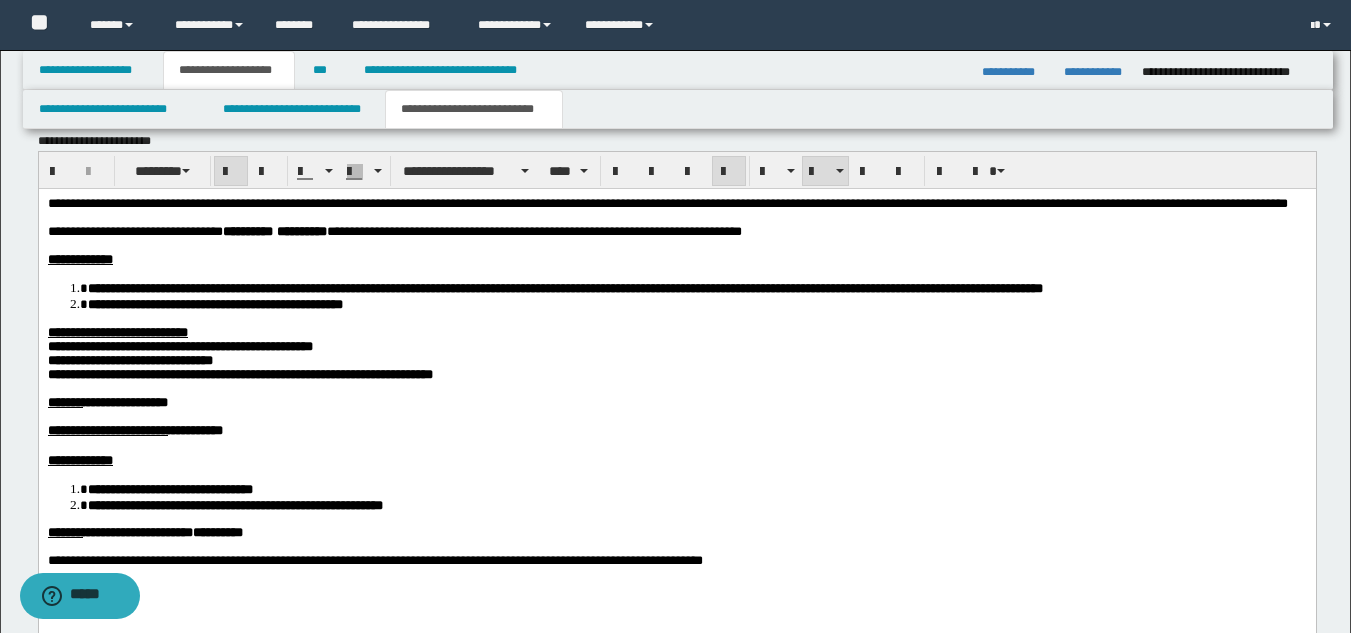 click on "**********" at bounding box center [676, 427] 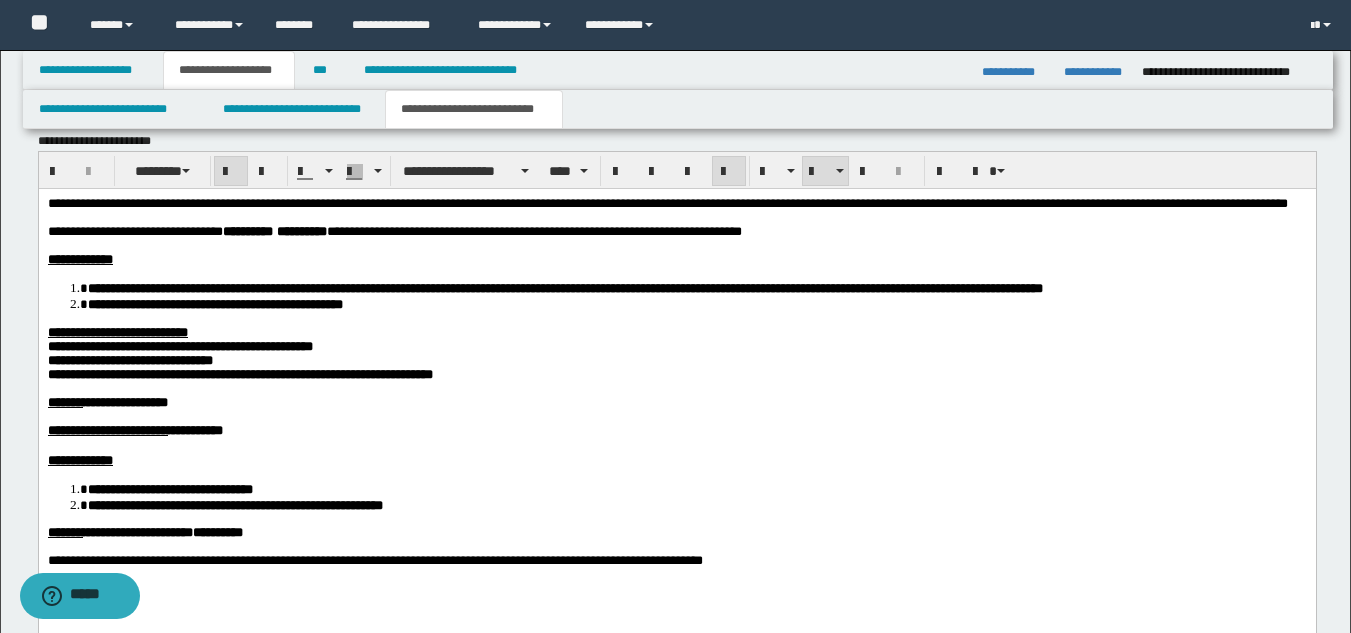 click on "**********" at bounding box center [676, 427] 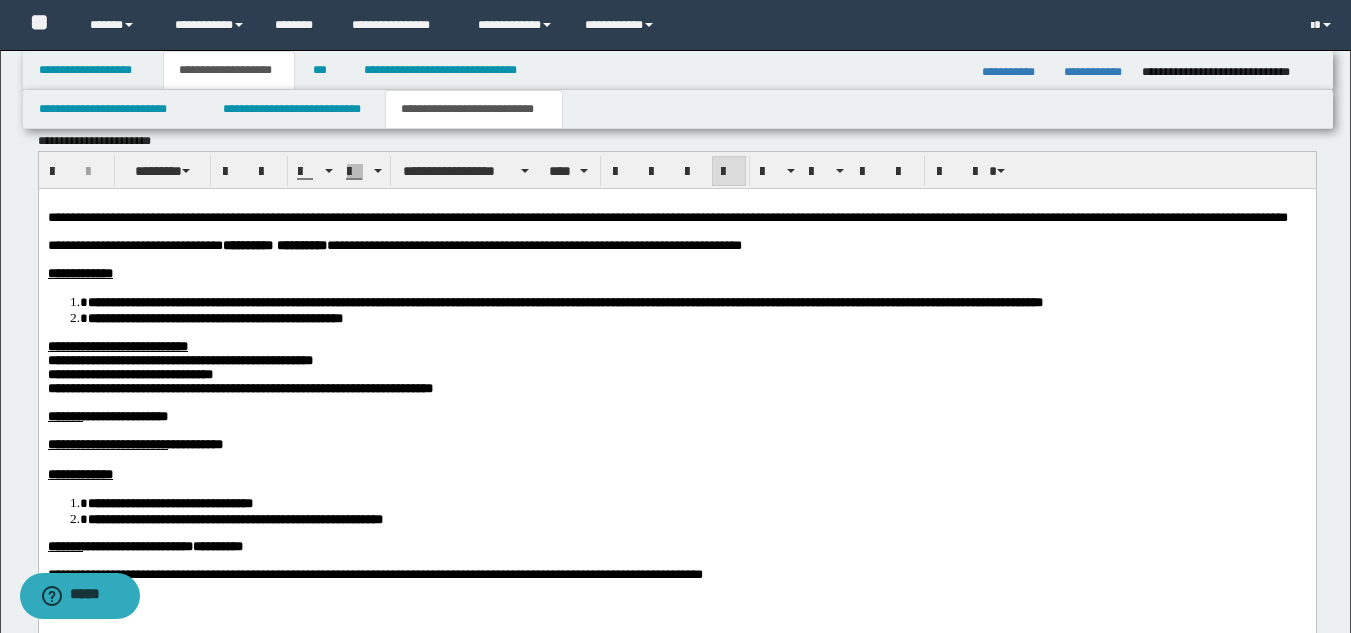 click on "**********" at bounding box center [247, 244] 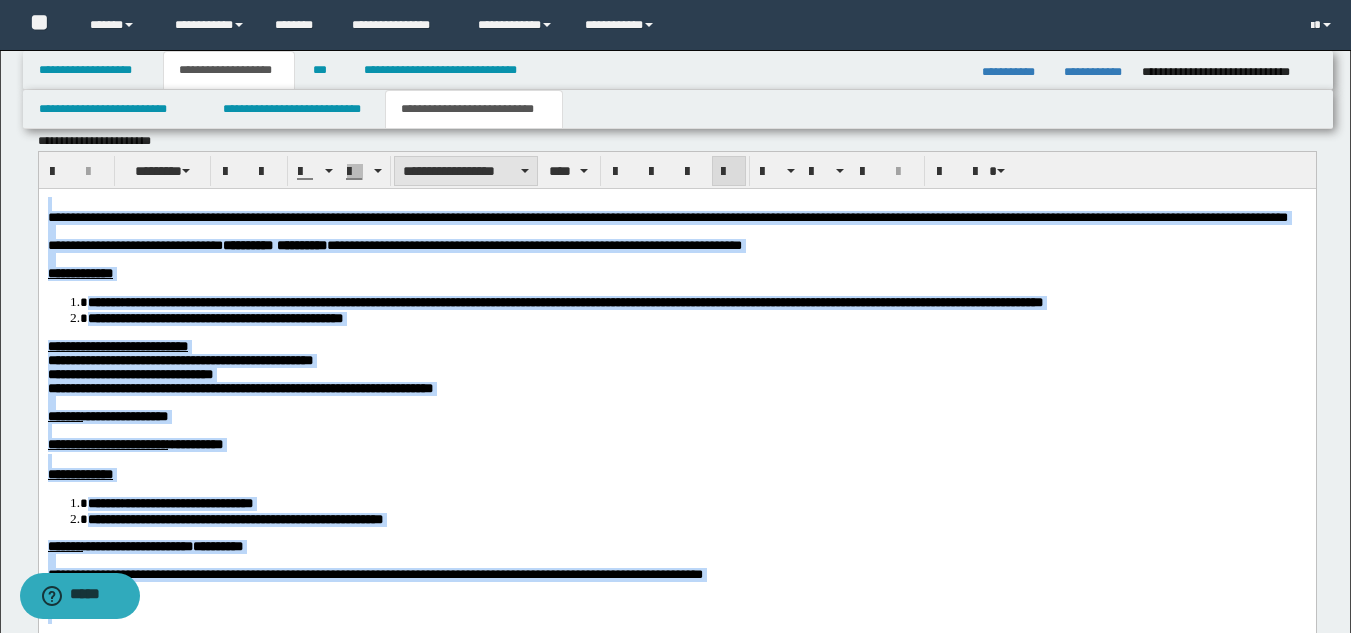 click on "**********" at bounding box center [466, 171] 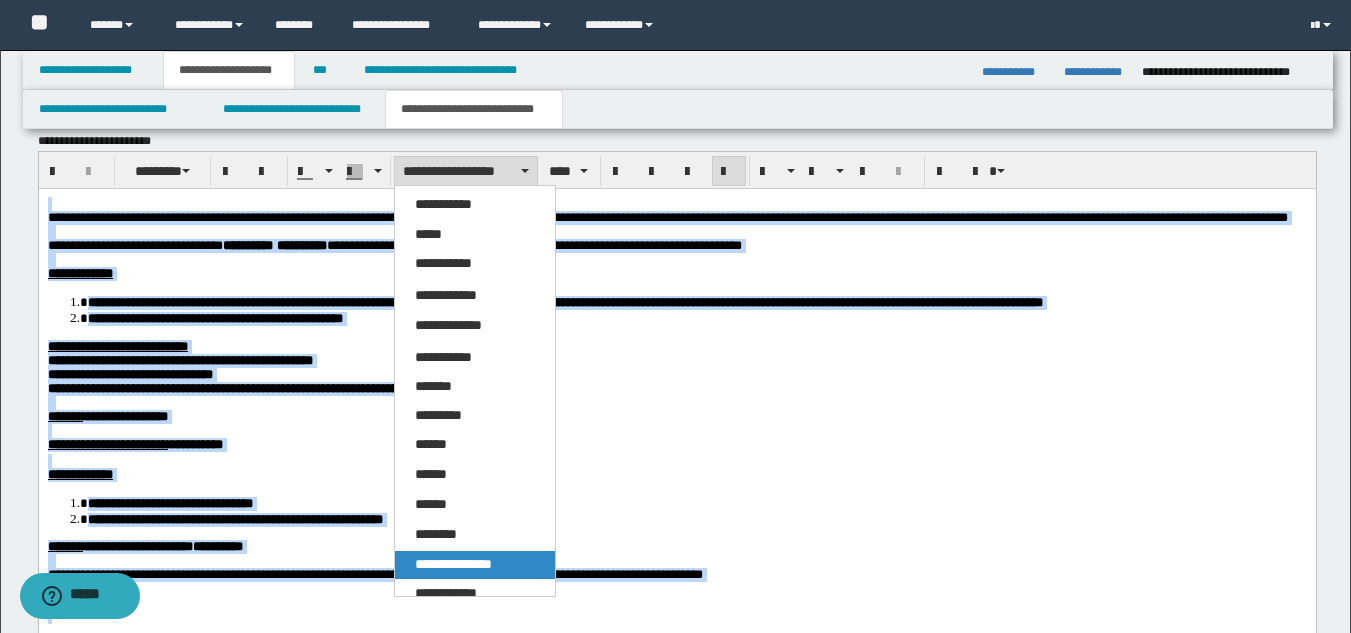 click on "**********" at bounding box center (453, 564) 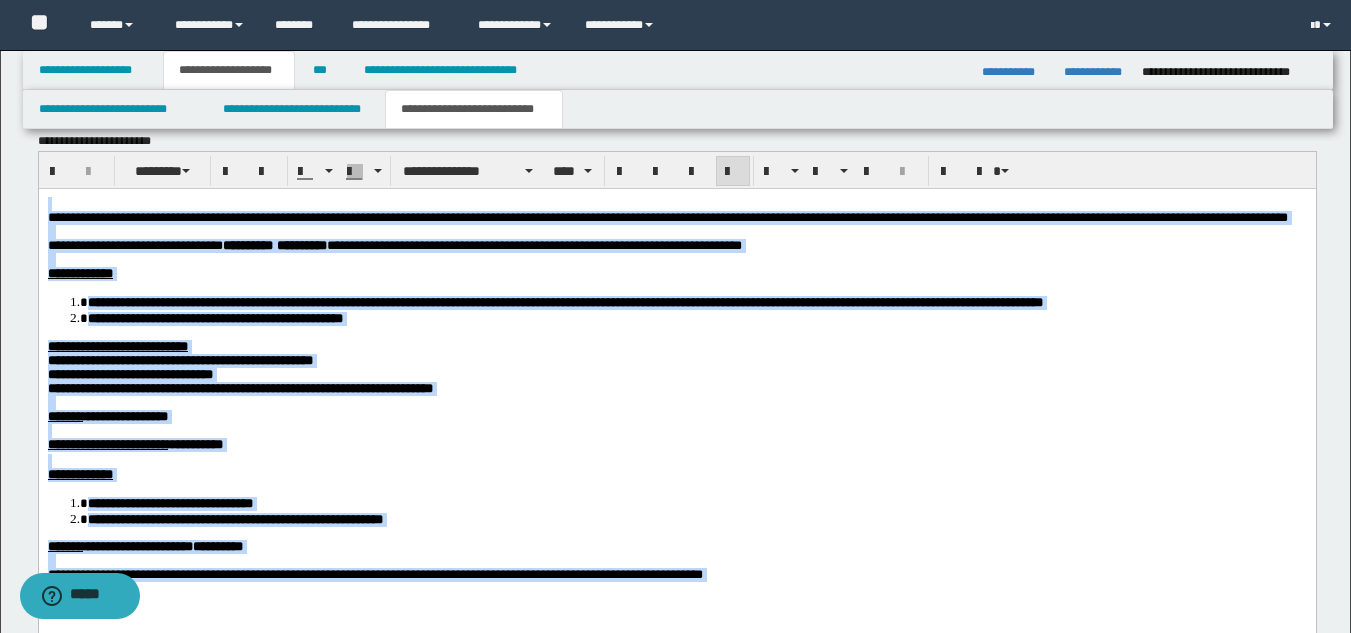 drag, startPoint x: 730, startPoint y: 172, endPoint x: 695, endPoint y: 2, distance: 173.56555 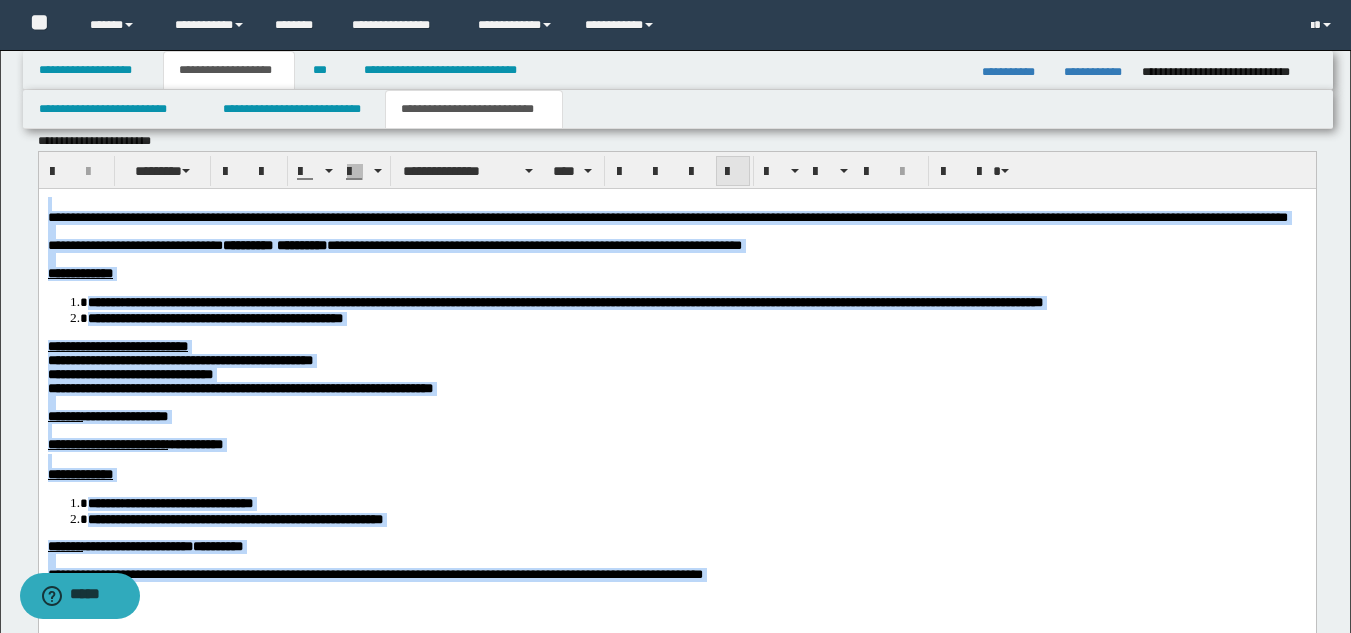 drag, startPoint x: 740, startPoint y: 168, endPoint x: 694, endPoint y: 4, distance: 170.32909 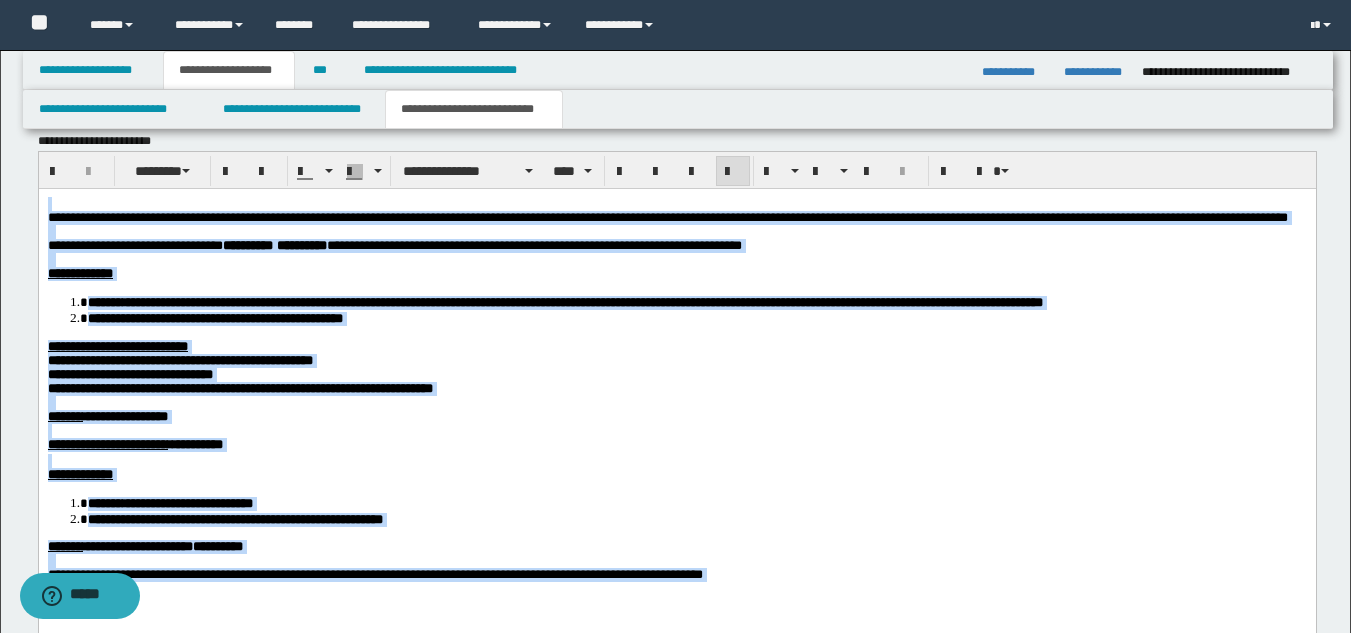 click on "**********" at bounding box center (676, 217) 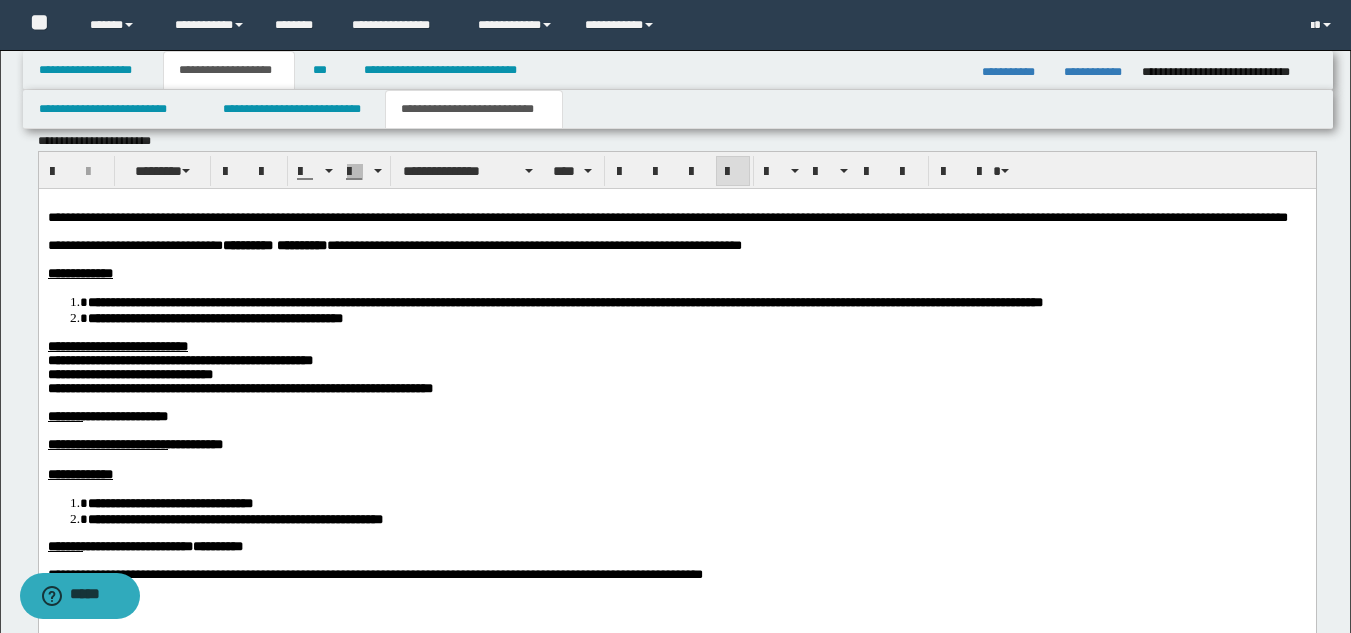 click on "**********" at bounding box center [582, 301] 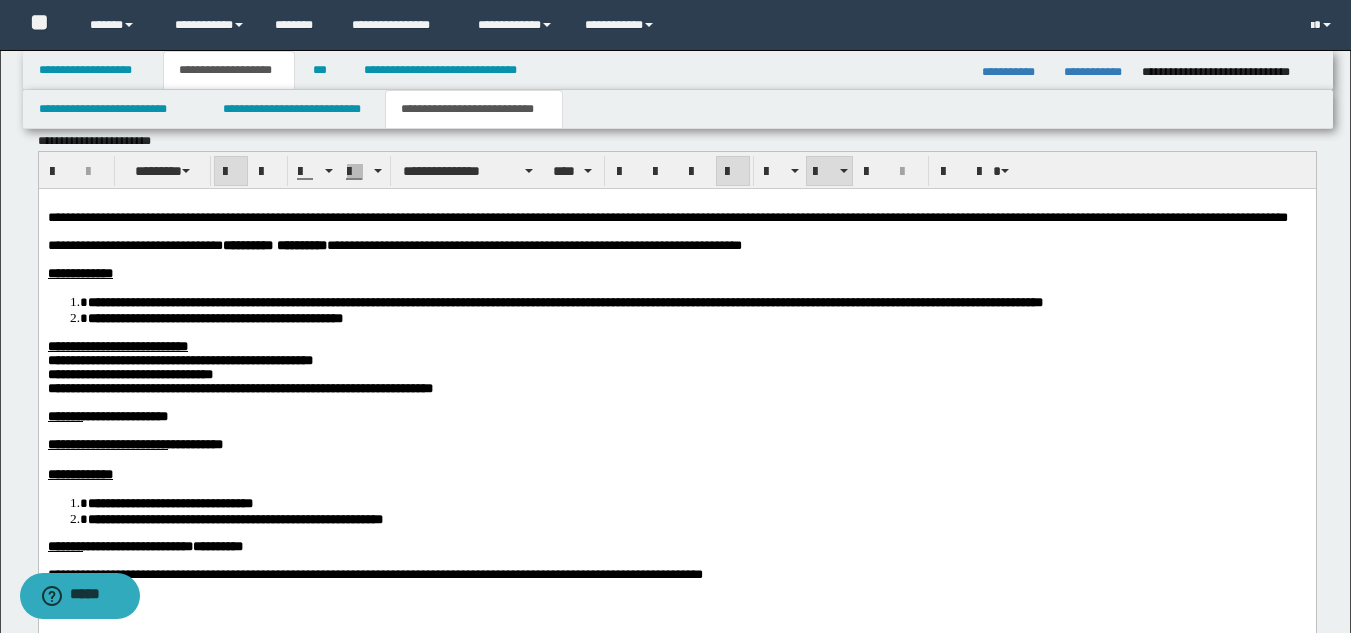 click on "**********" at bounding box center [696, 317] 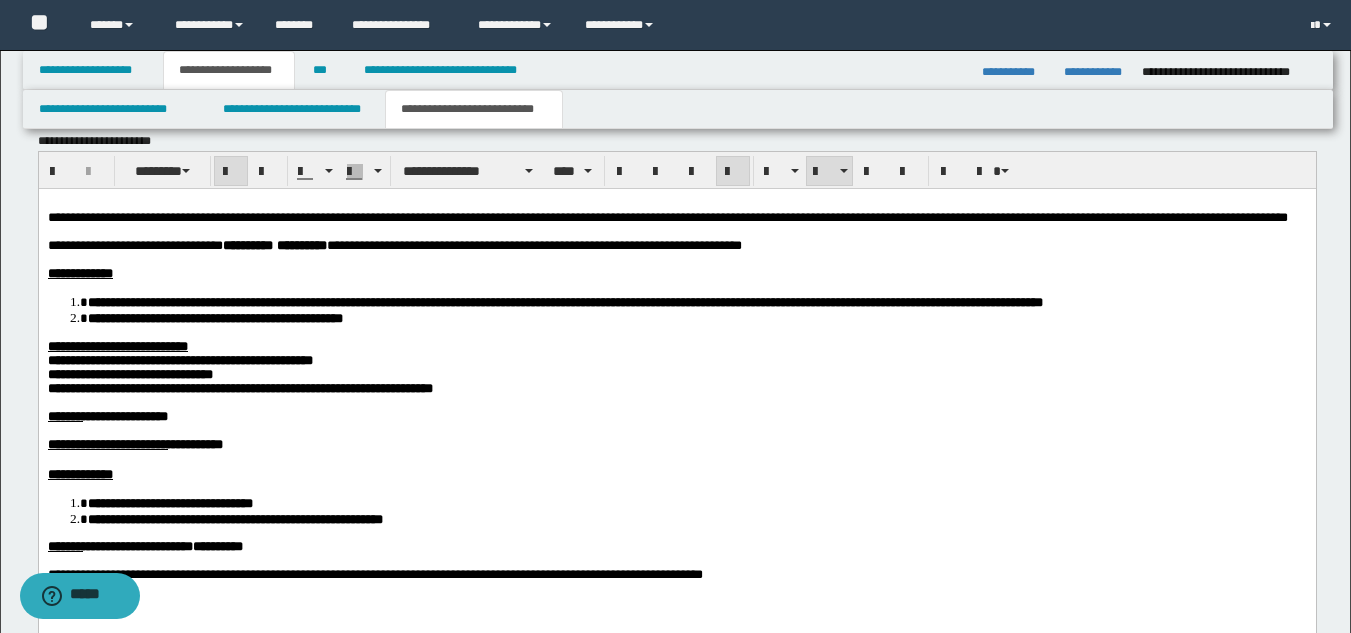click on "**********" at bounding box center [676, 434] 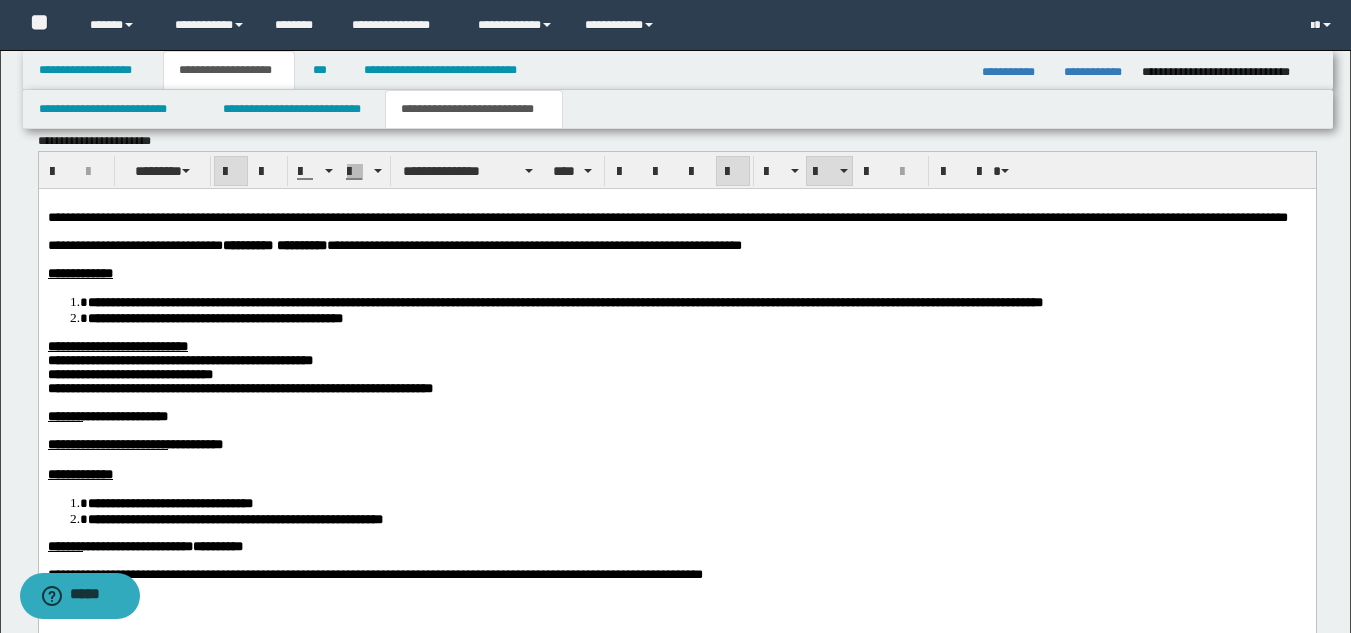 click on "**********" at bounding box center (676, 346) 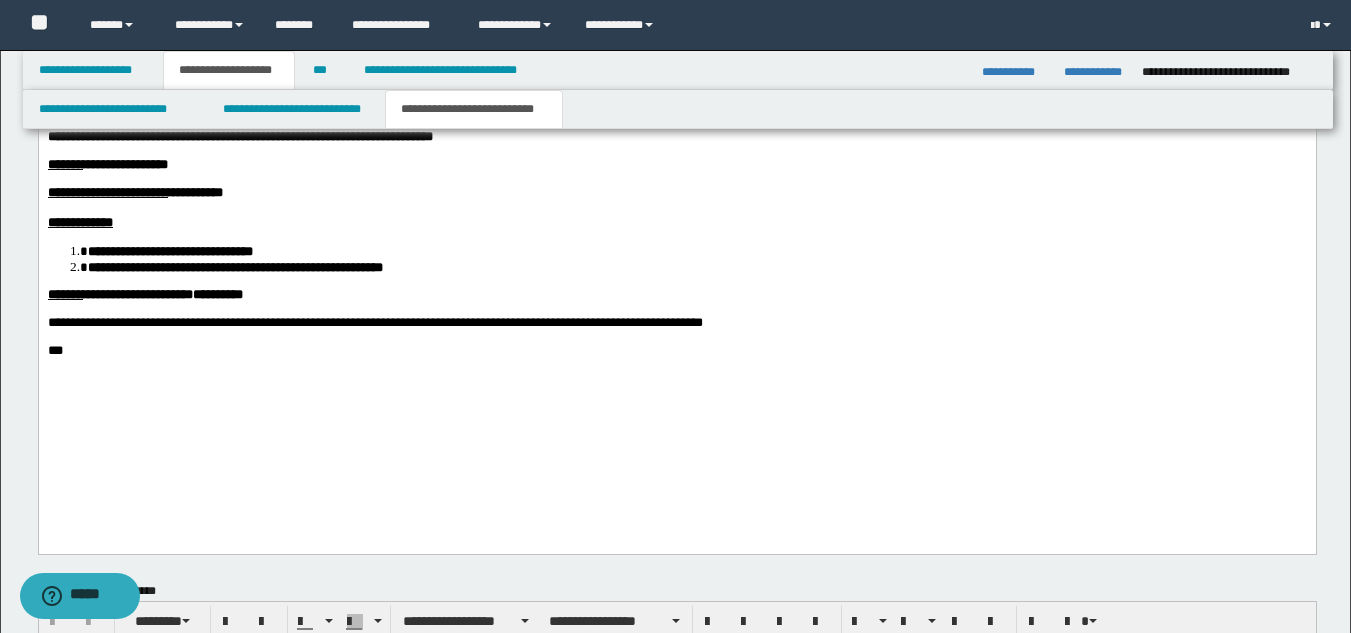 scroll, scrollTop: 1300, scrollLeft: 0, axis: vertical 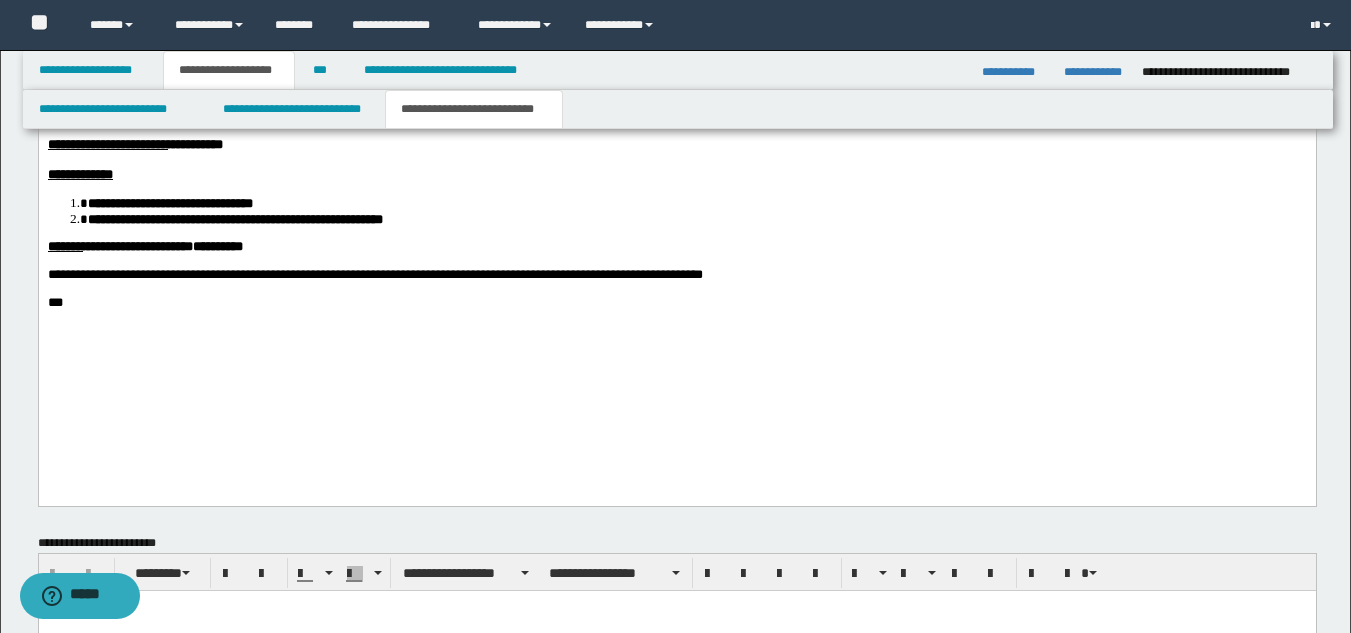 click on "***" at bounding box center (676, 303) 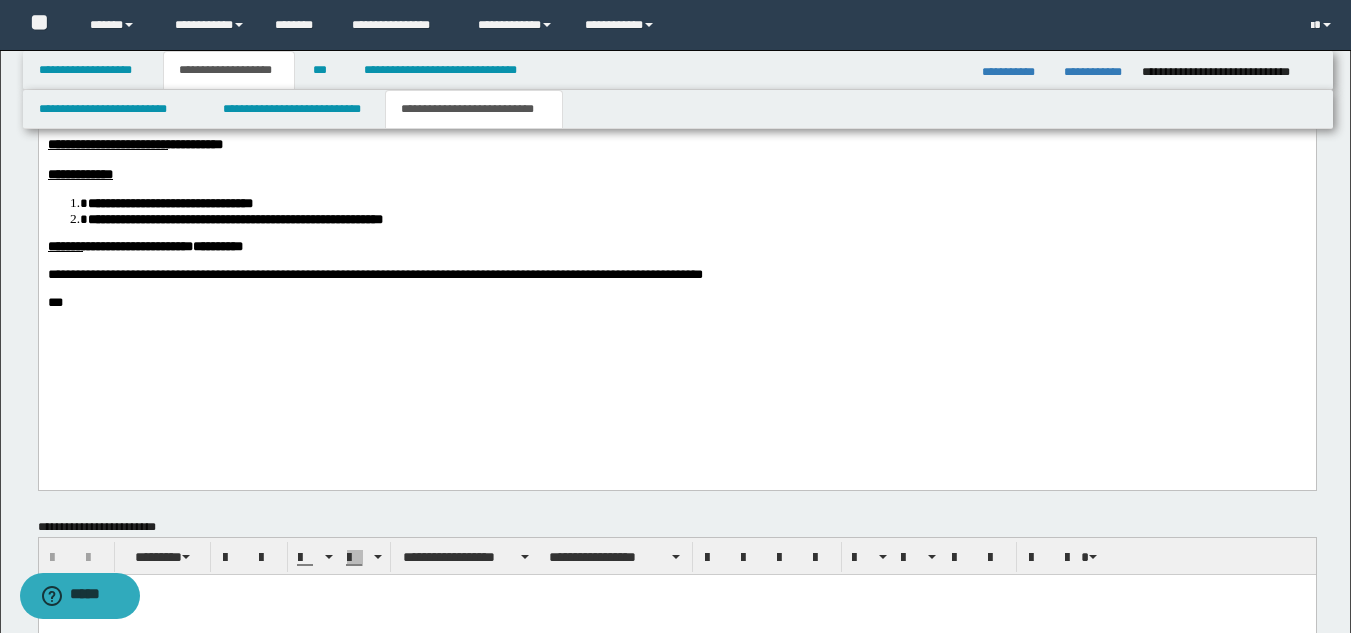 click on "**********" at bounding box center (676, 128) 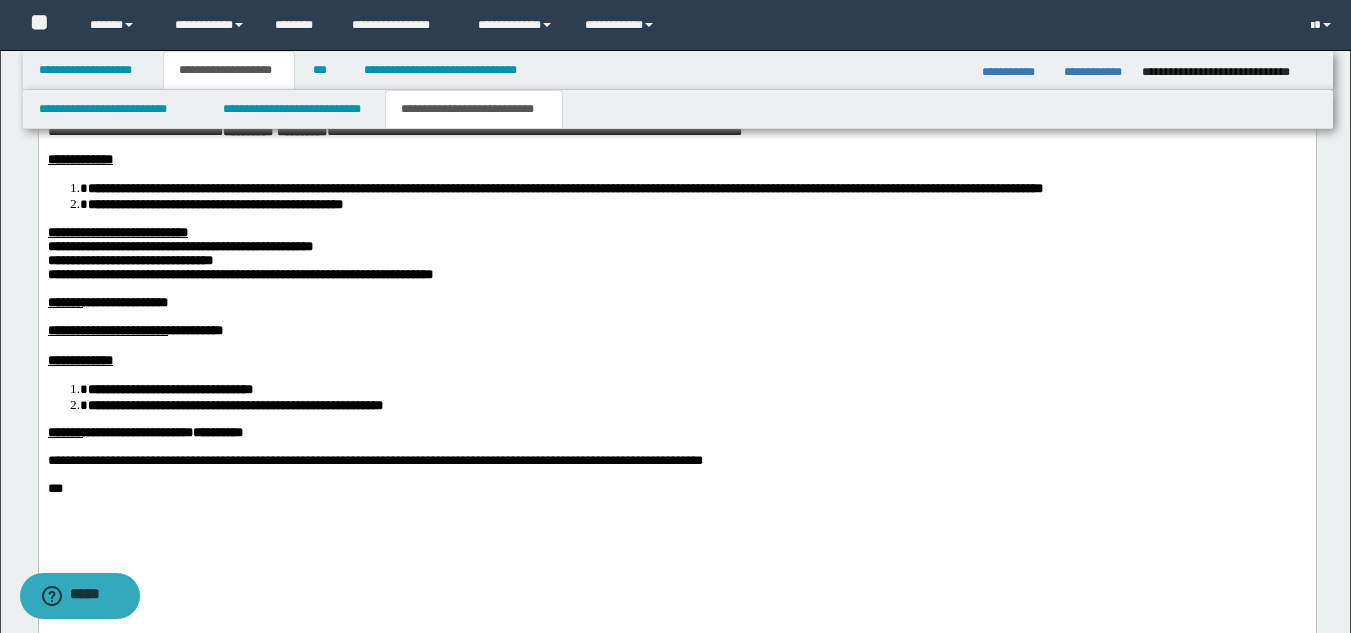 scroll, scrollTop: 1100, scrollLeft: 0, axis: vertical 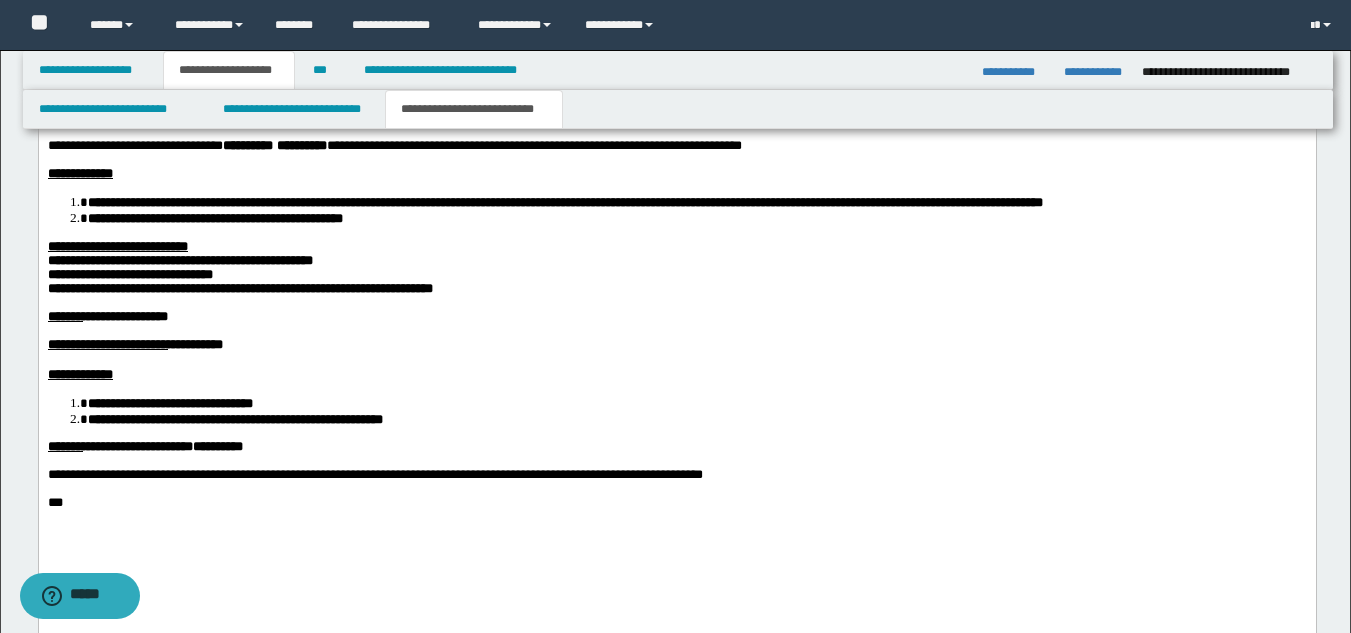 click on "**********" at bounding box center (696, 402) 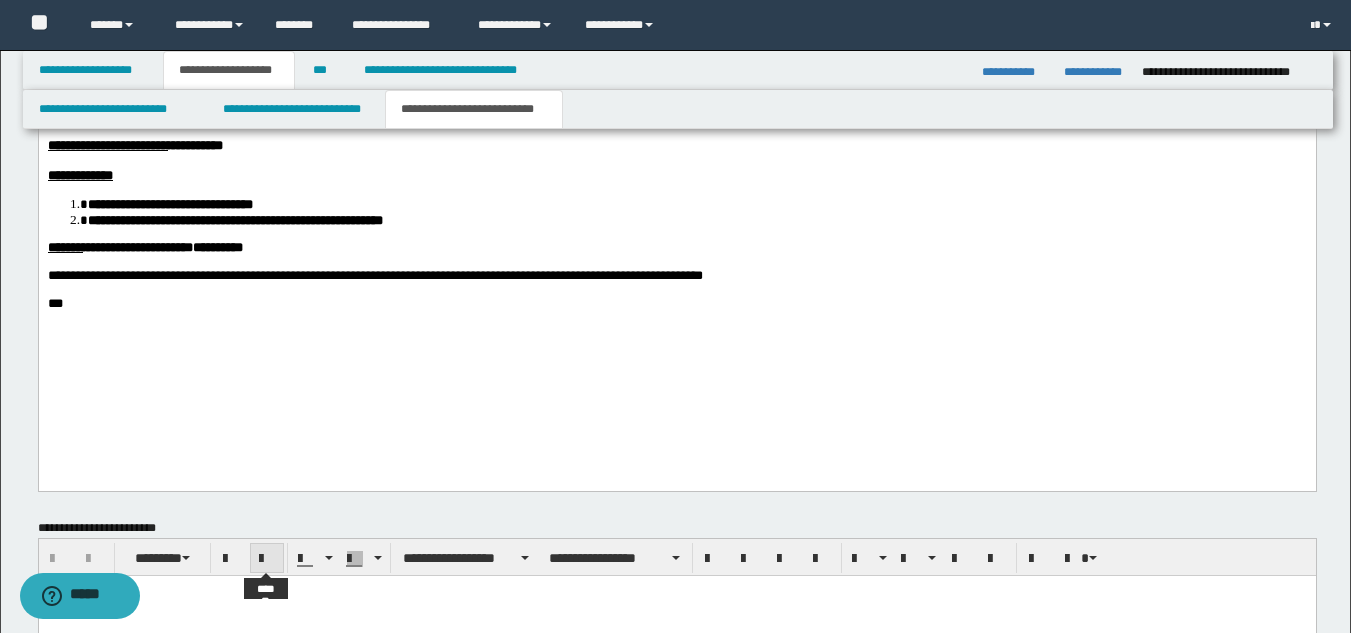 scroll, scrollTop: 1300, scrollLeft: 0, axis: vertical 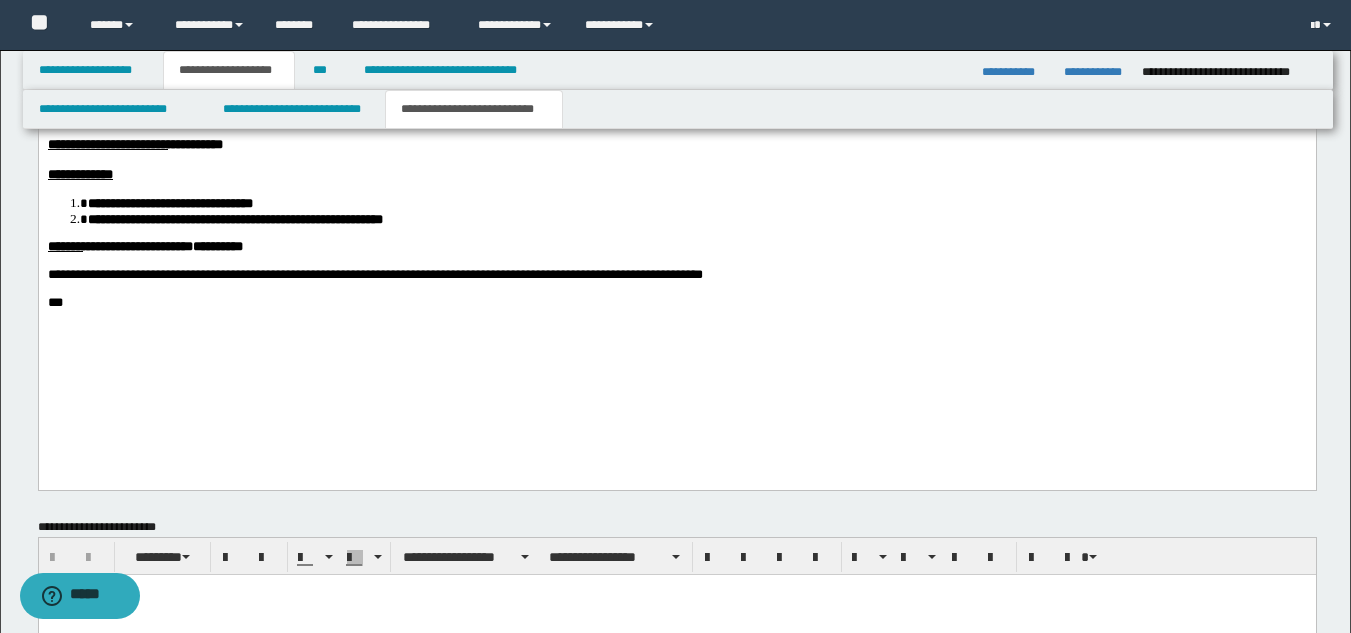 click on "**********" at bounding box center [676, 128] 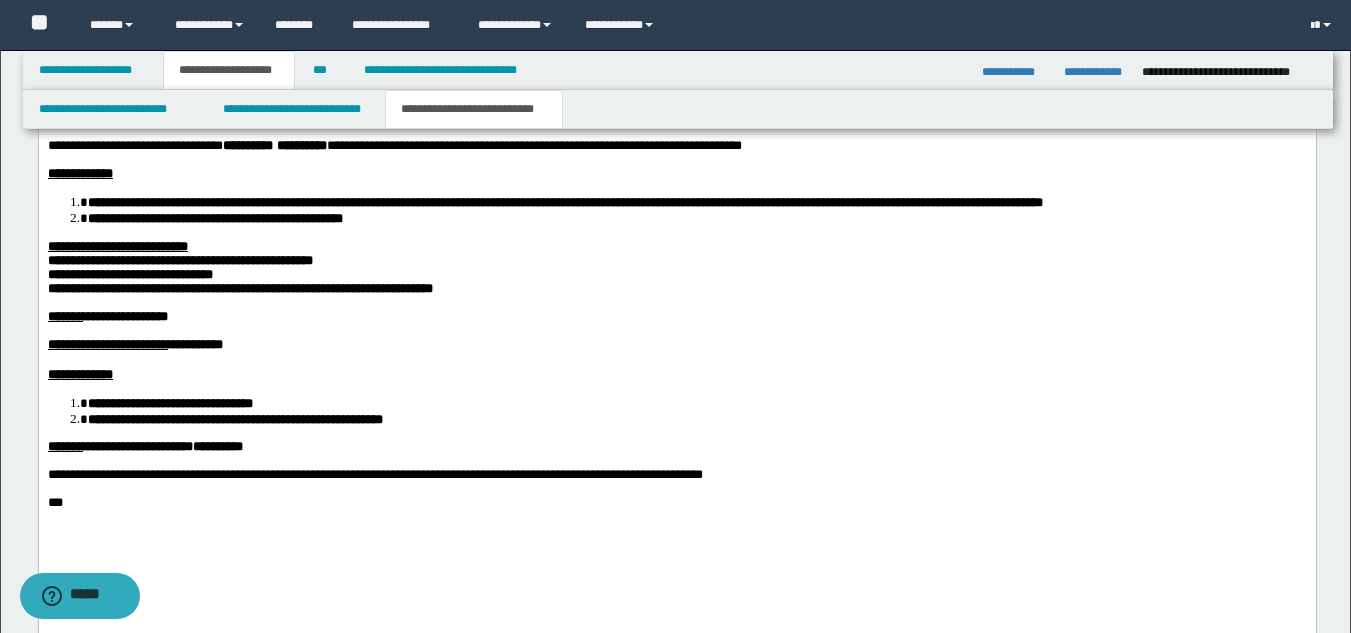 click on "**********" at bounding box center (676, 345) 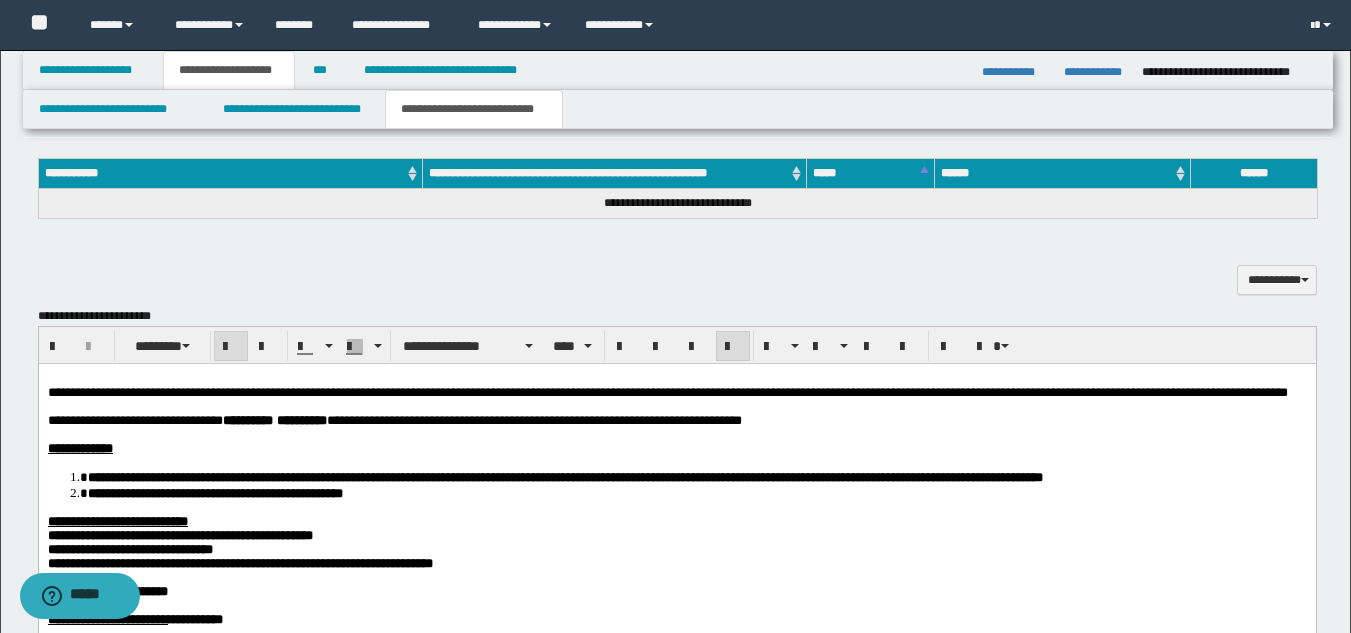scroll, scrollTop: 800, scrollLeft: 0, axis: vertical 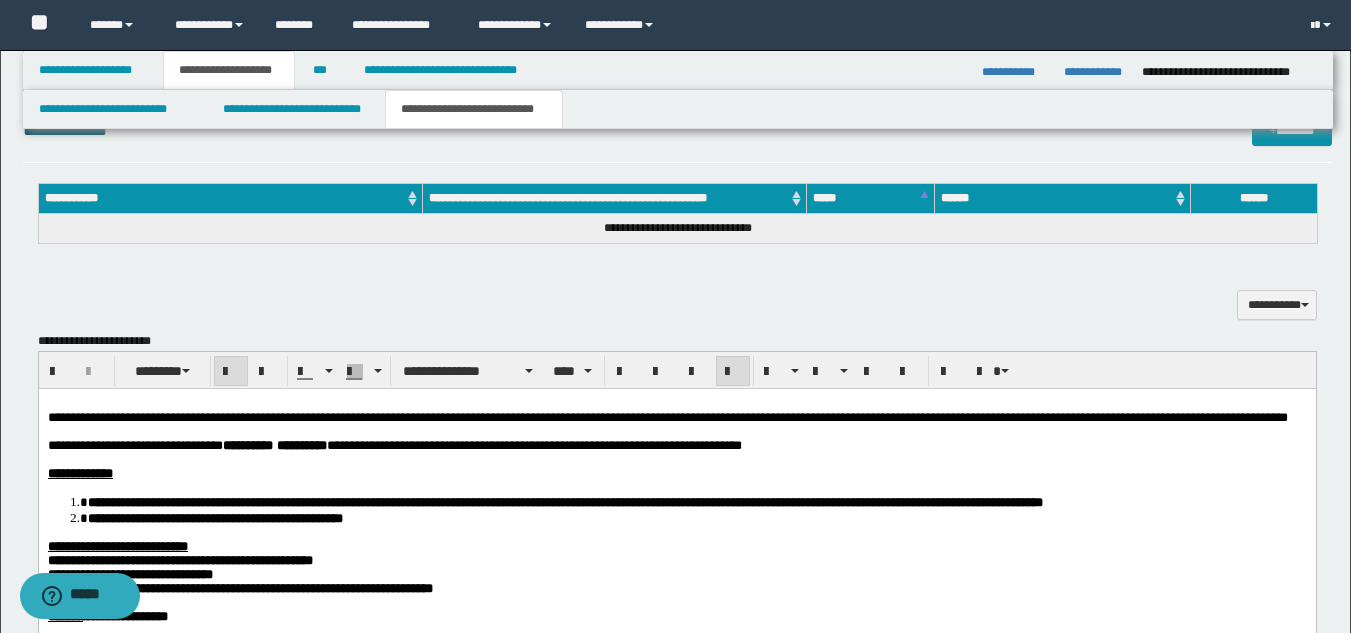 click at bounding box center (676, 459) 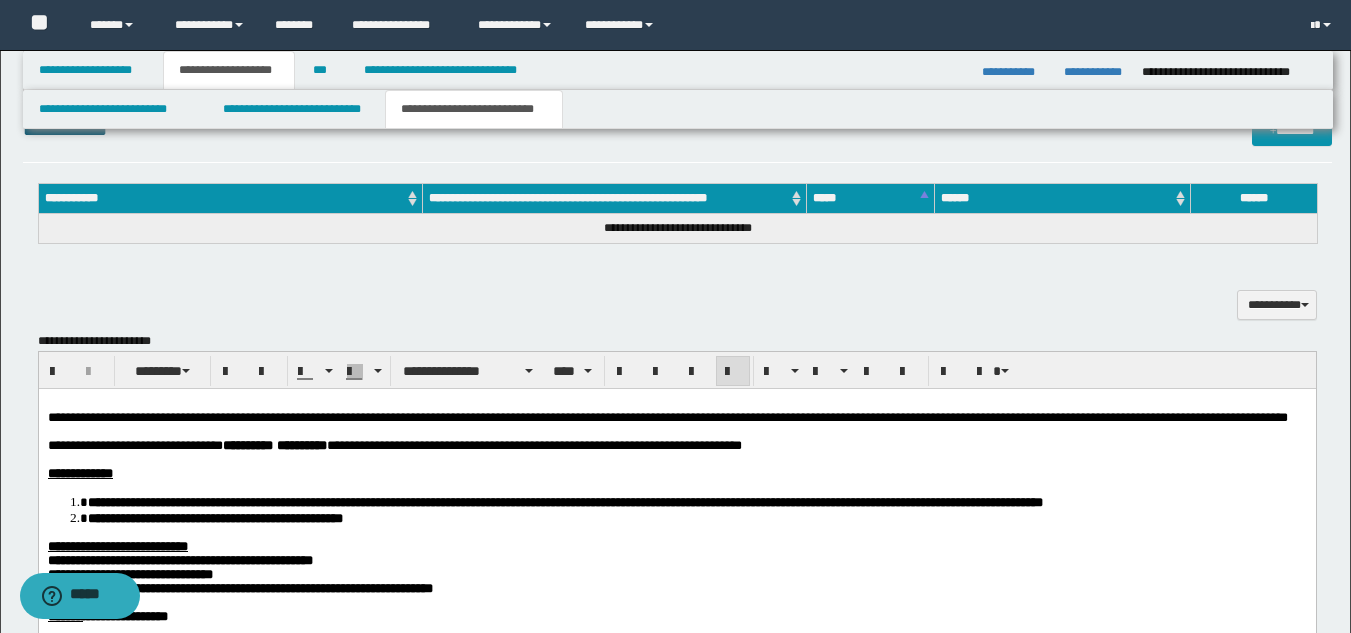 click at bounding box center [676, 459] 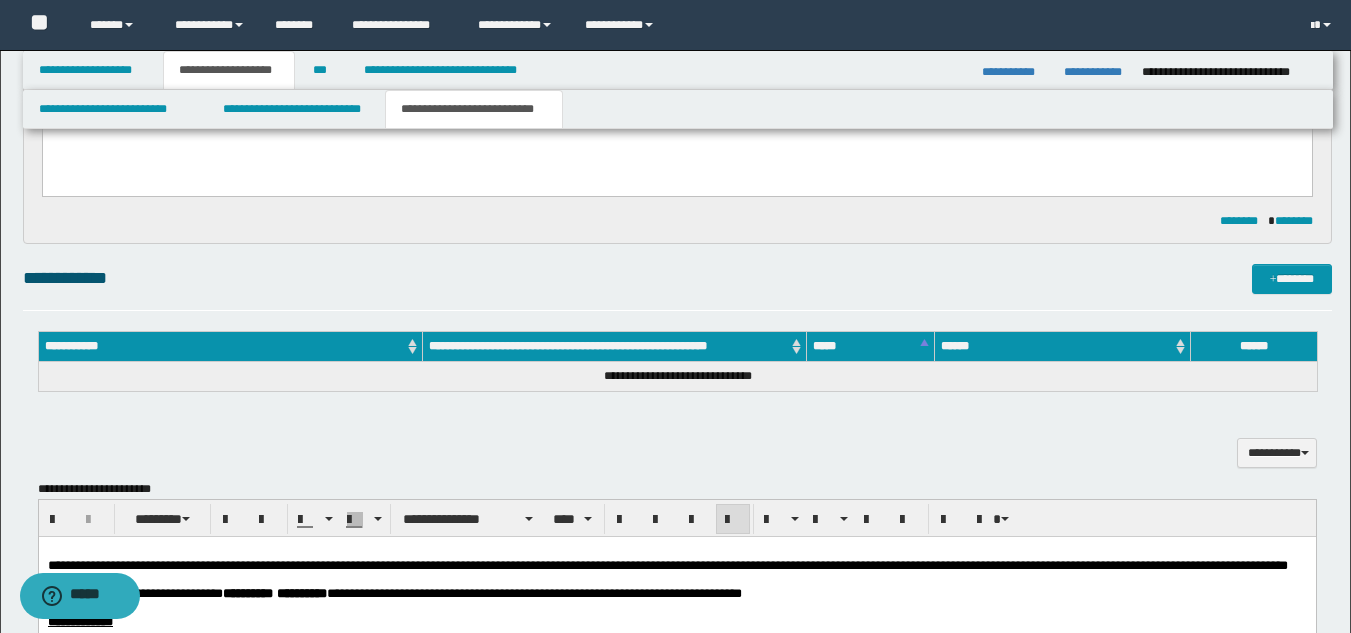 scroll, scrollTop: 700, scrollLeft: 0, axis: vertical 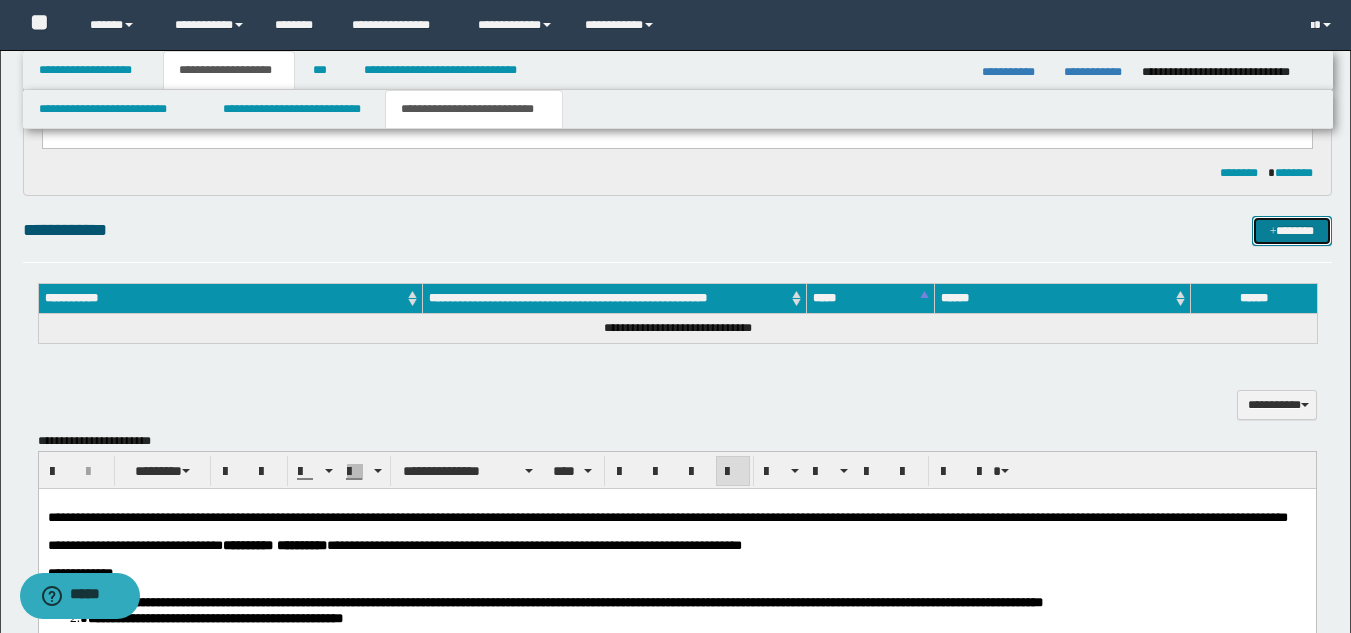 click on "*******" at bounding box center (1292, 231) 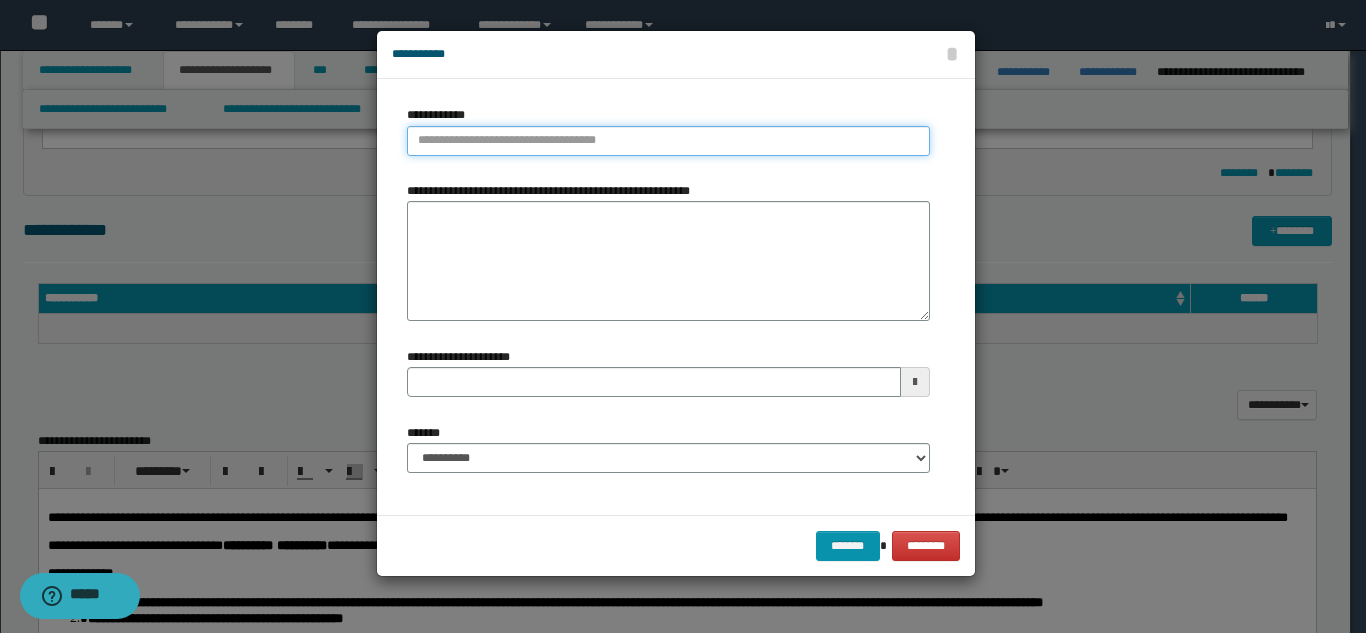 click on "**********" at bounding box center (668, 141) 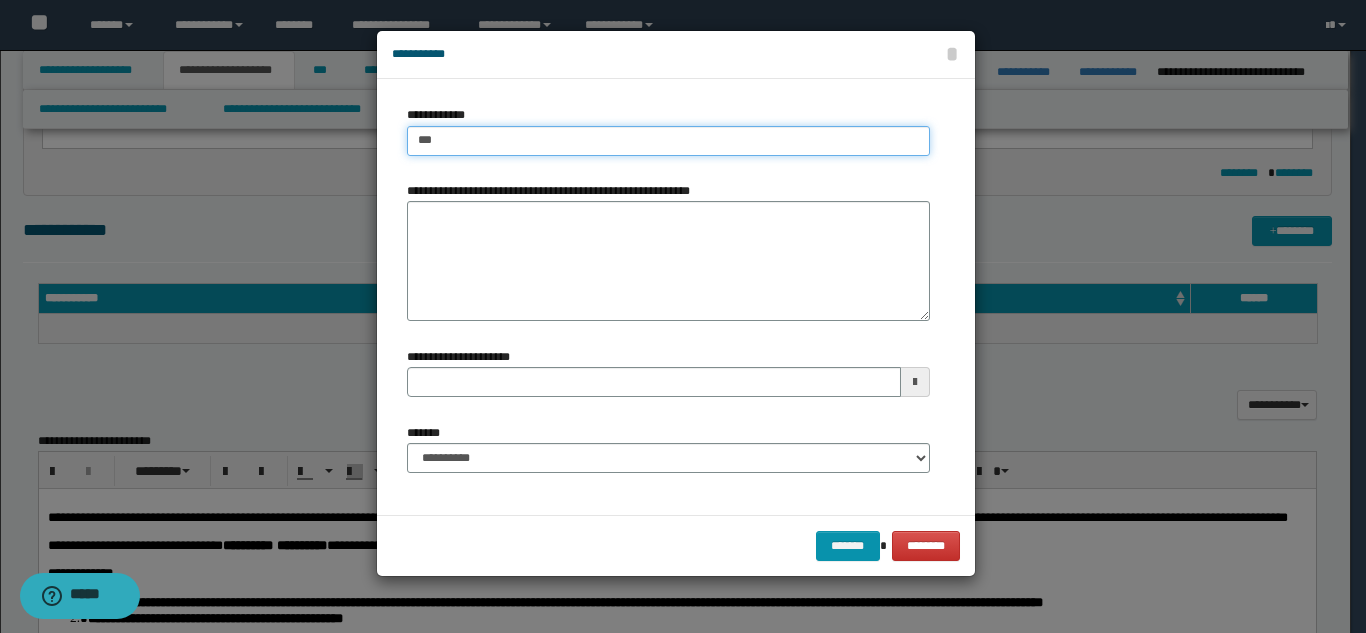 type on "****" 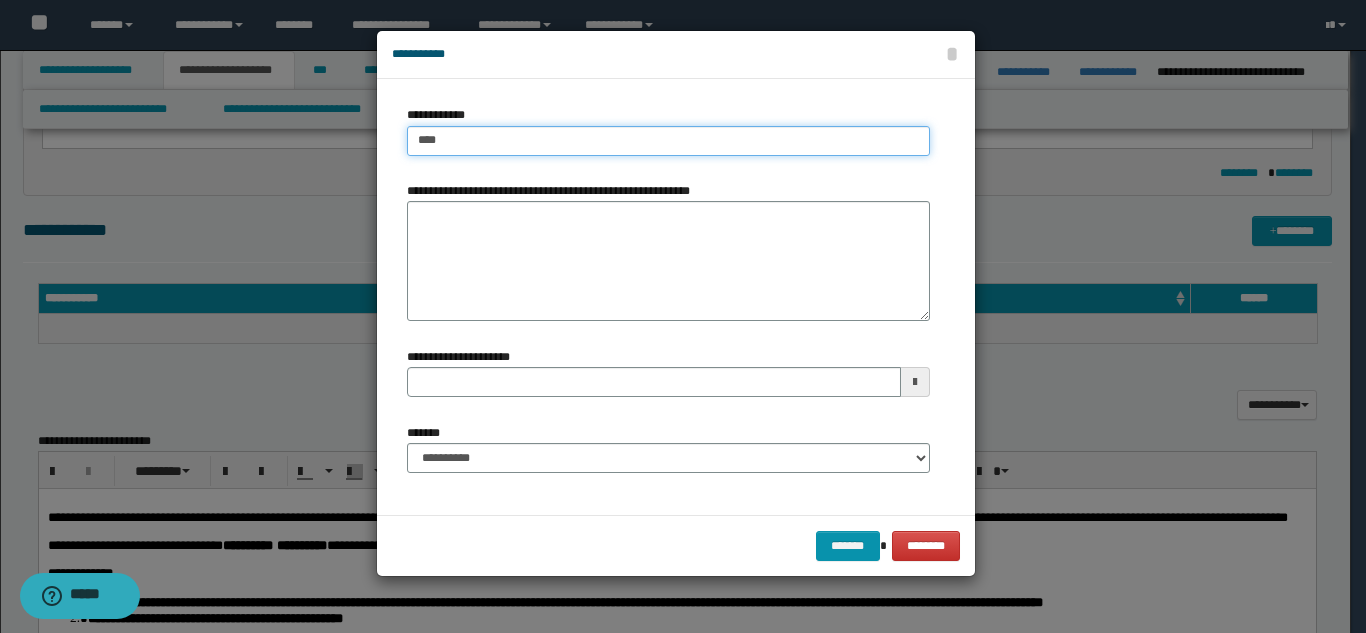 type on "****" 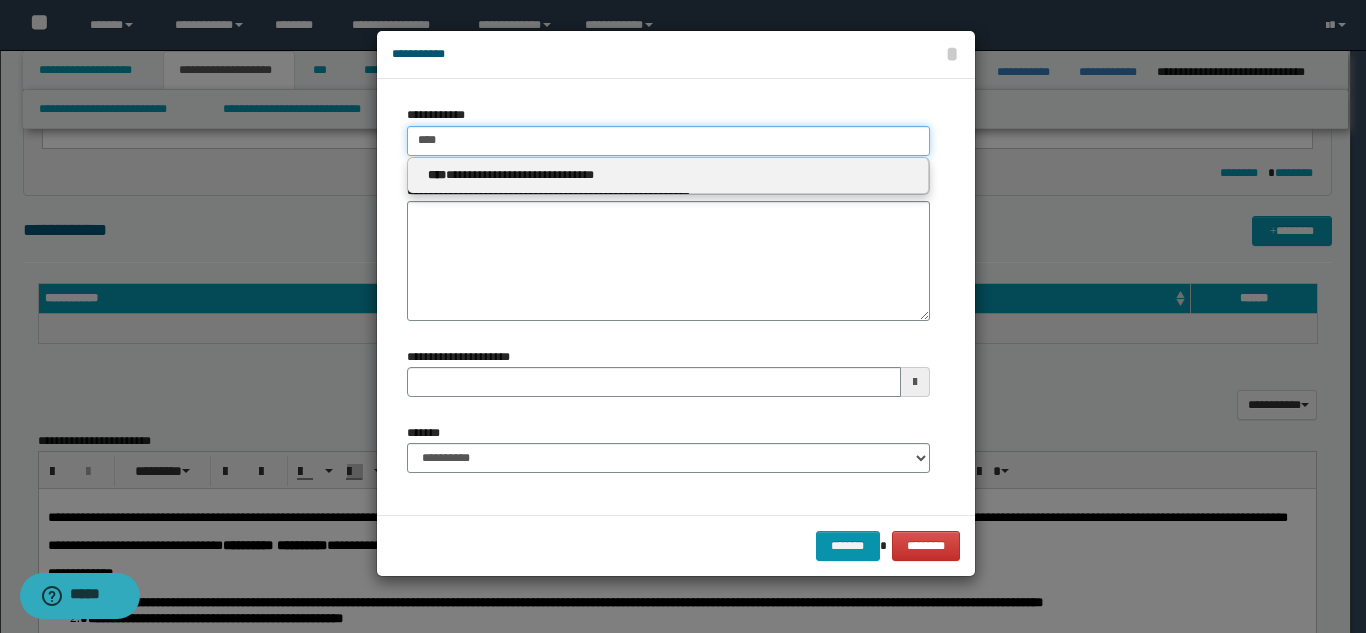 type on "****" 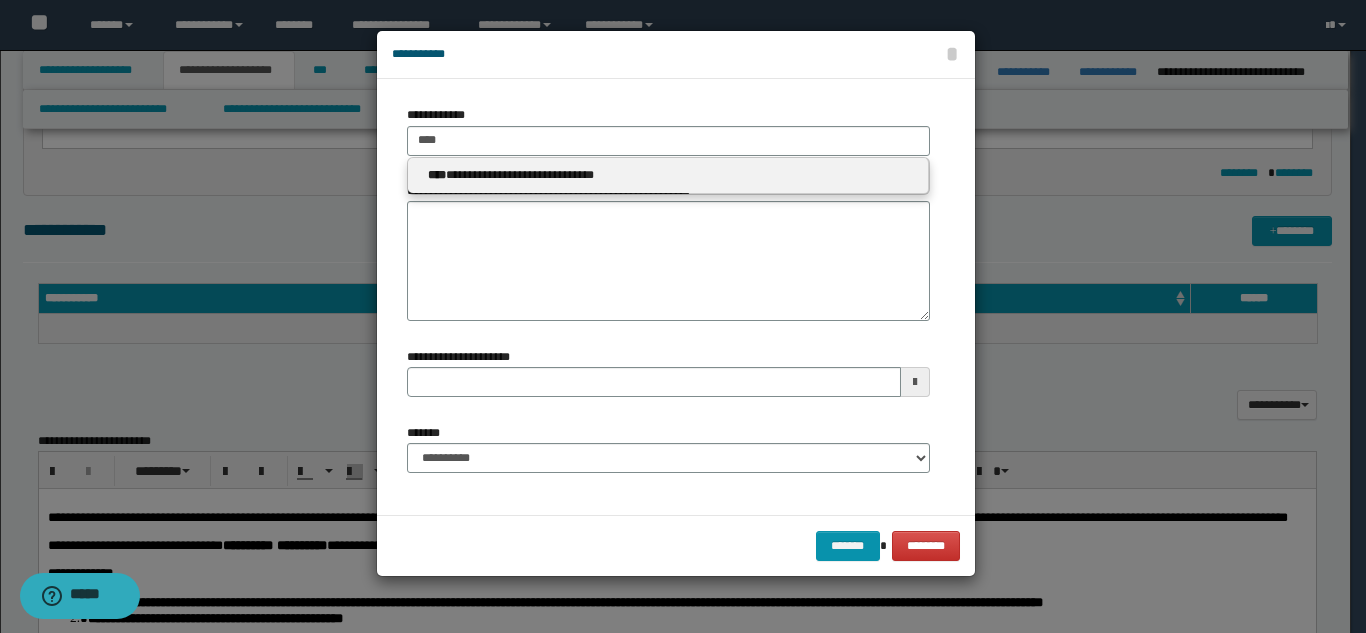 click on "**********" at bounding box center (668, 175) 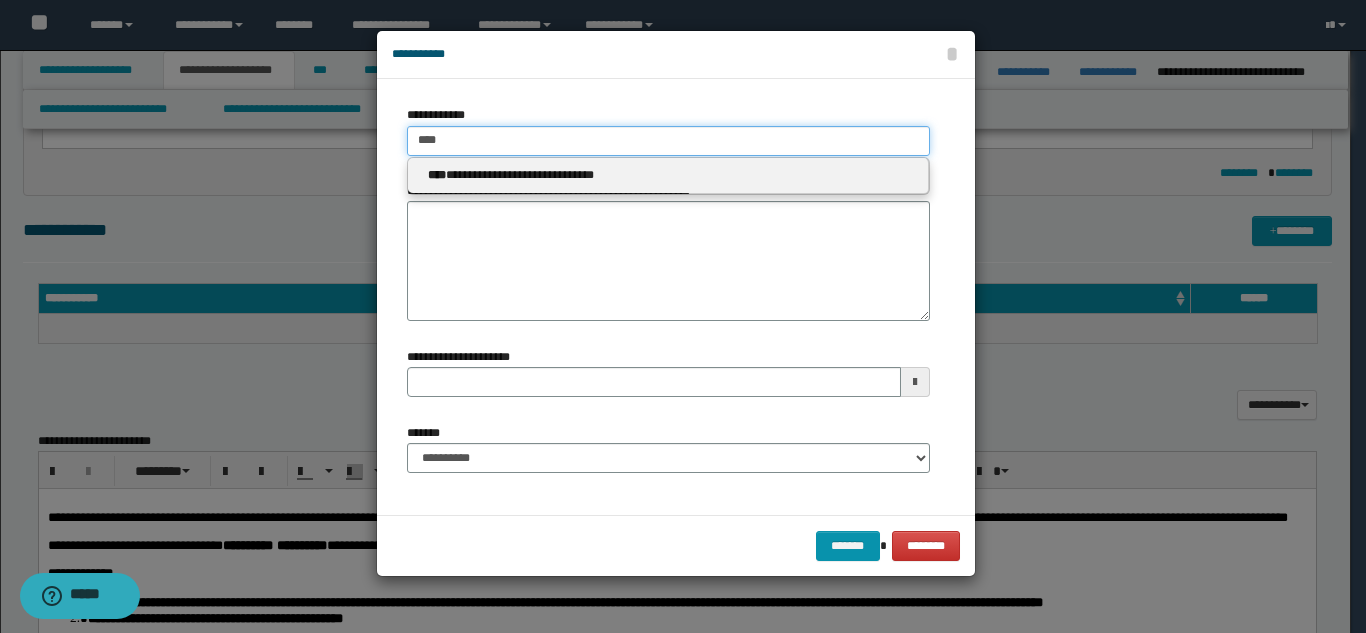type 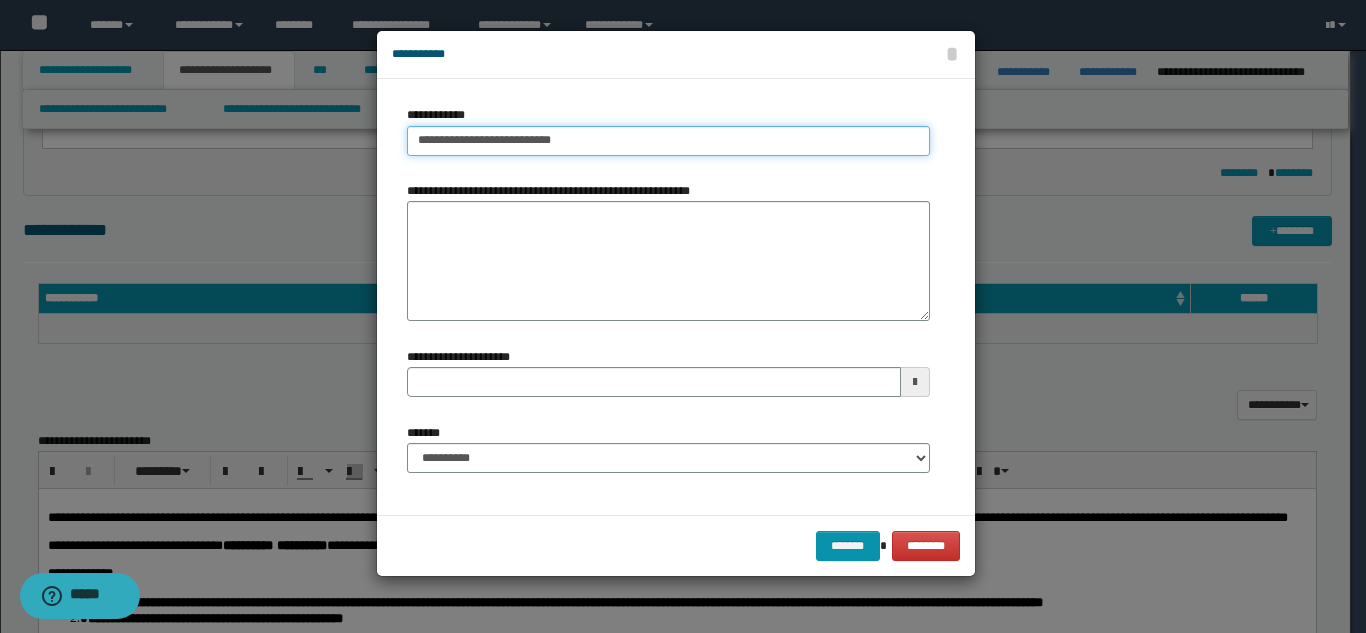 type on "**********" 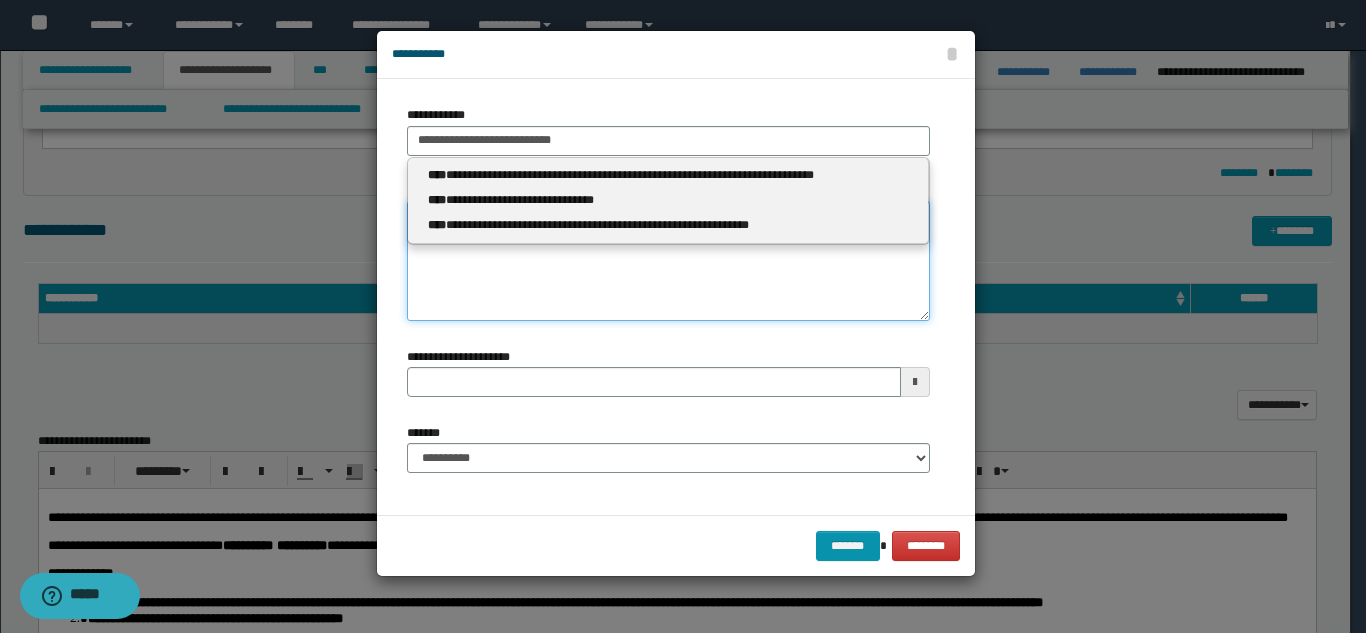 type 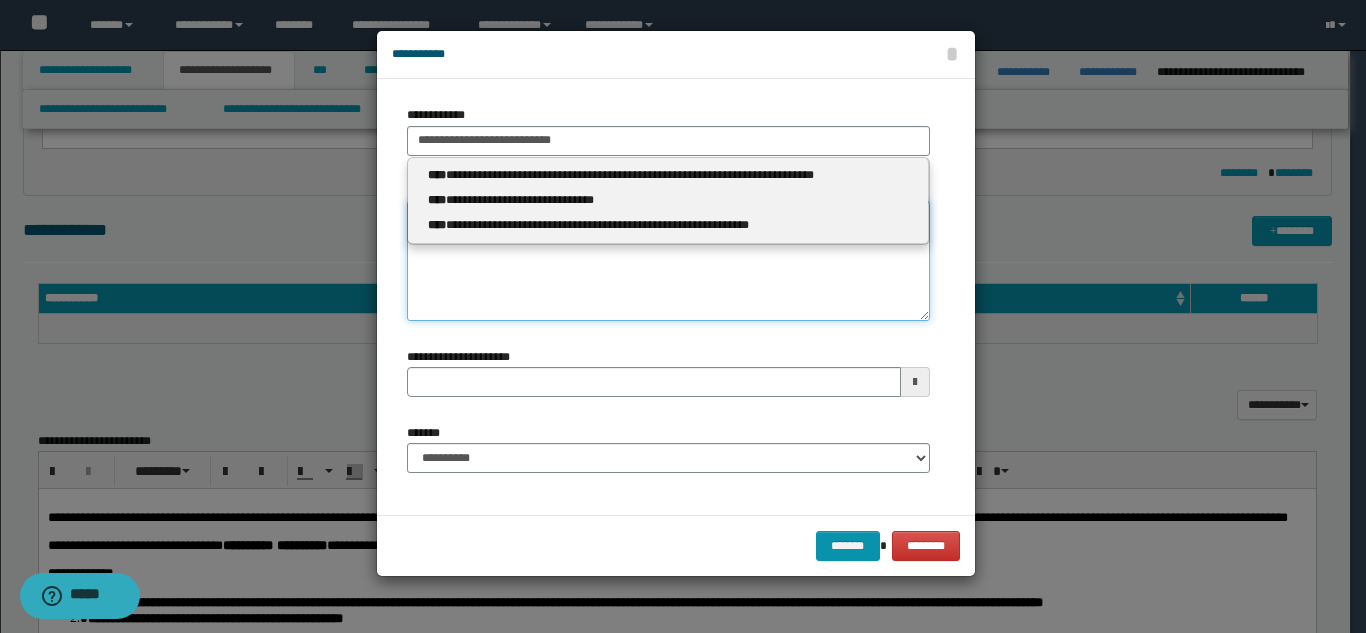 click on "**********" at bounding box center [668, 261] 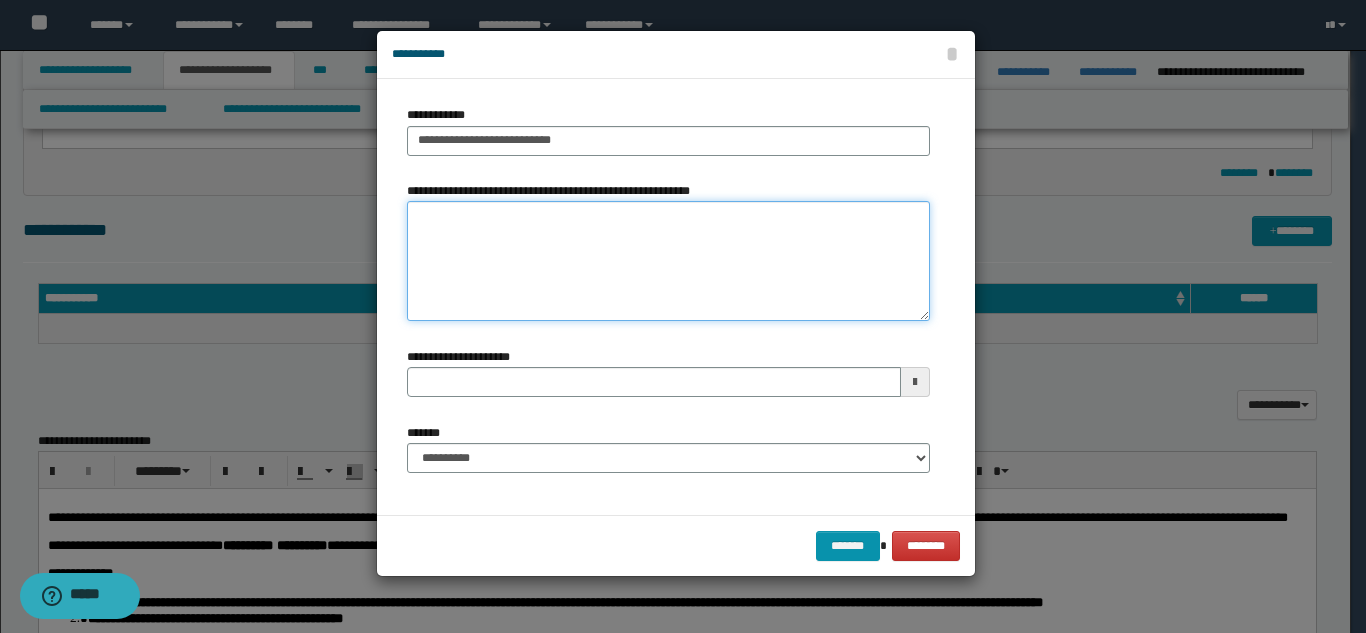 type on "*" 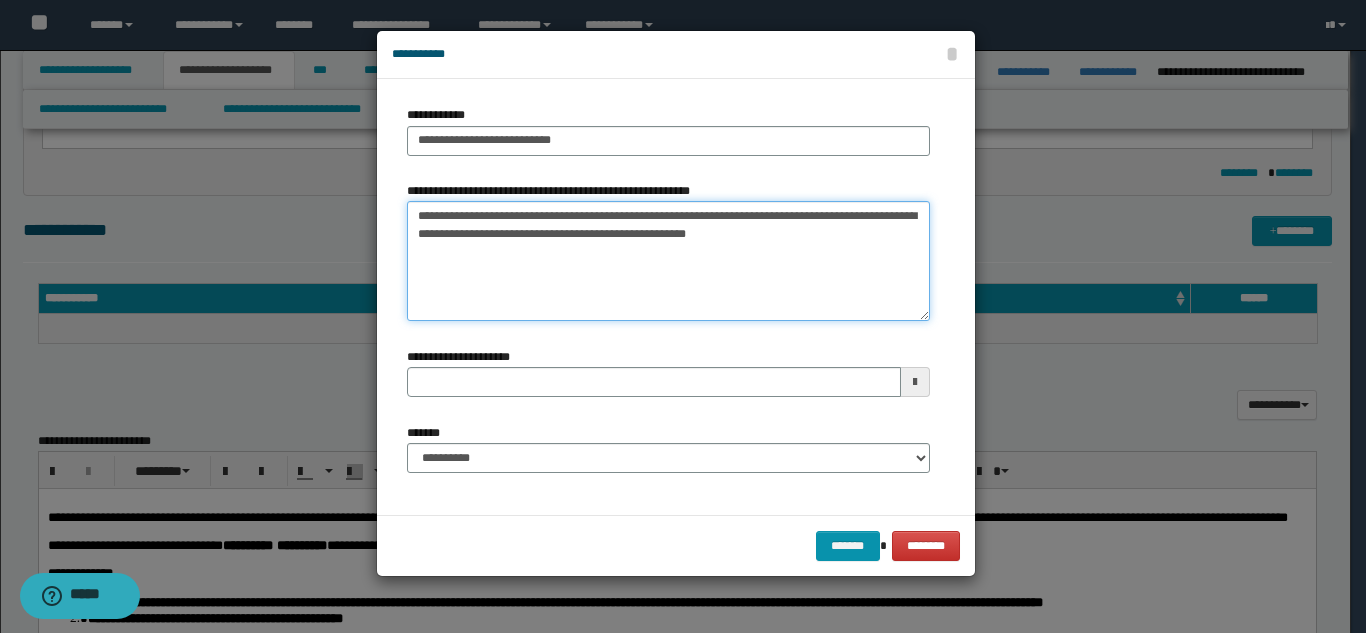 click on "**********" at bounding box center [668, 261] 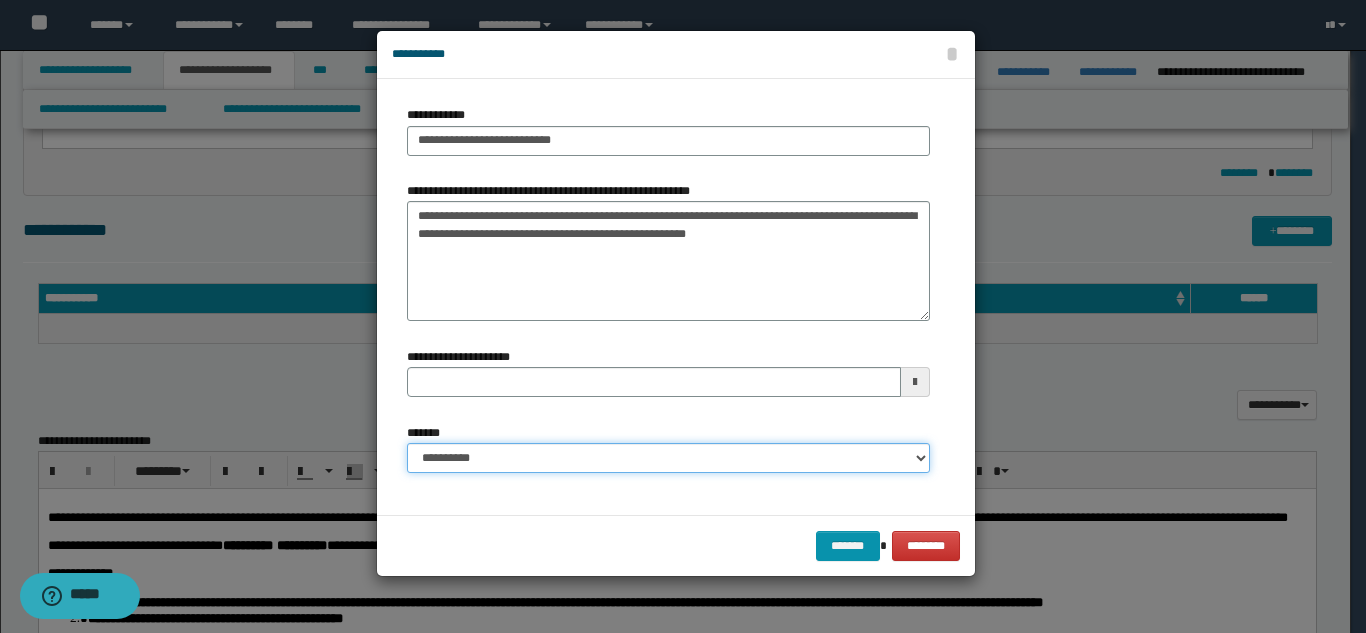 click on "**********" at bounding box center (668, 458) 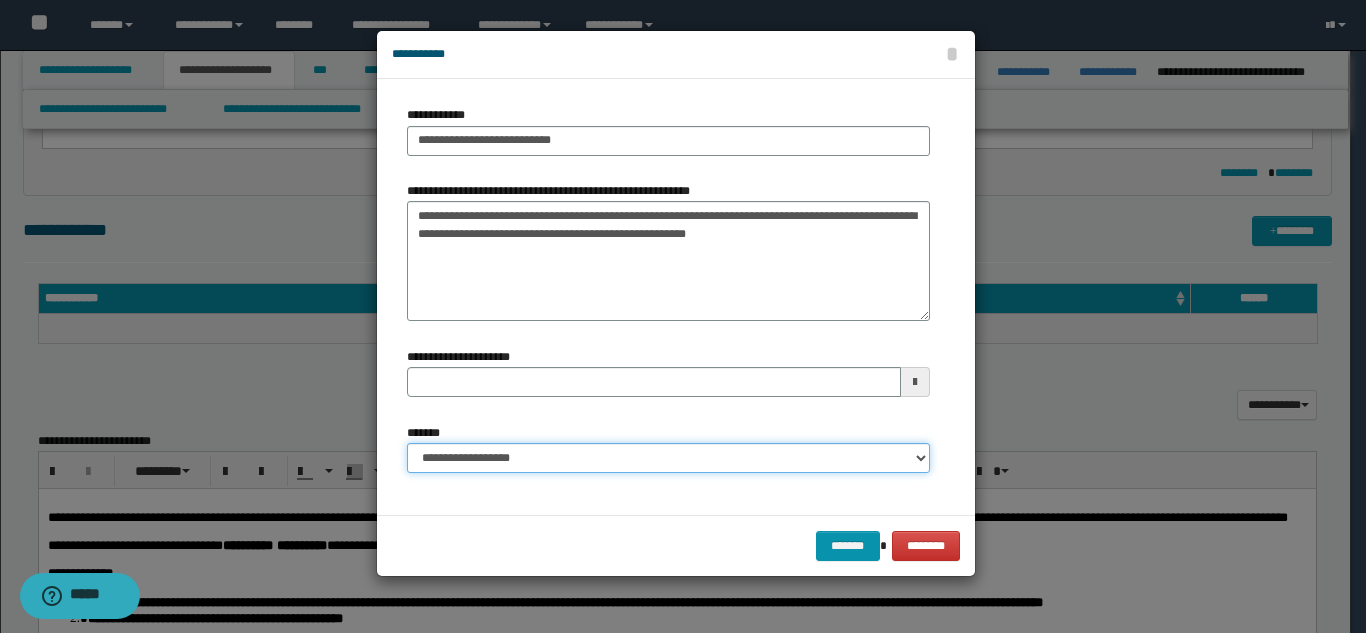 type 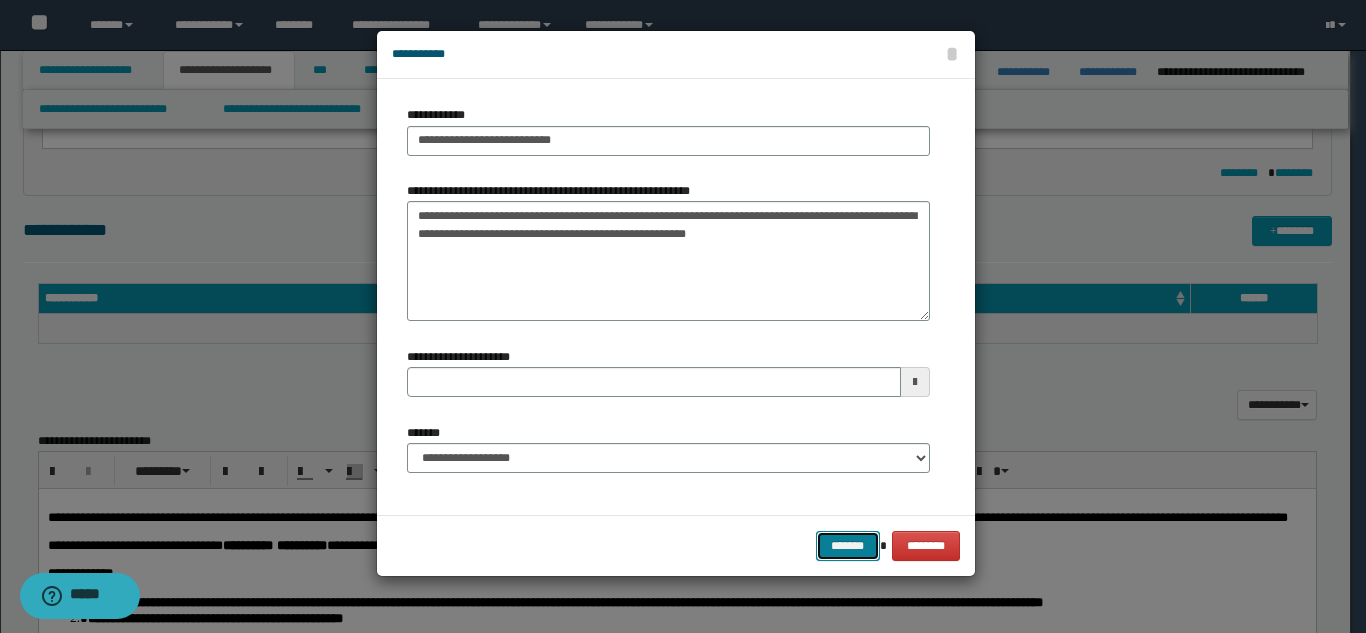 click on "*******" at bounding box center [848, 546] 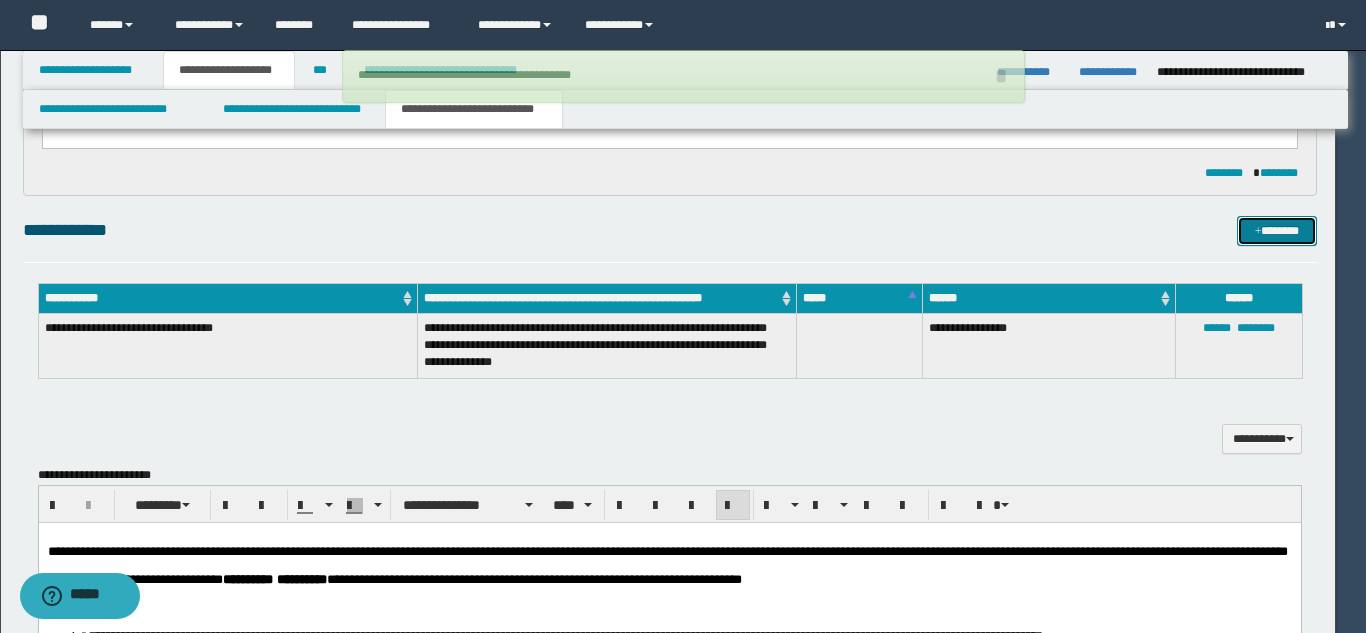 type 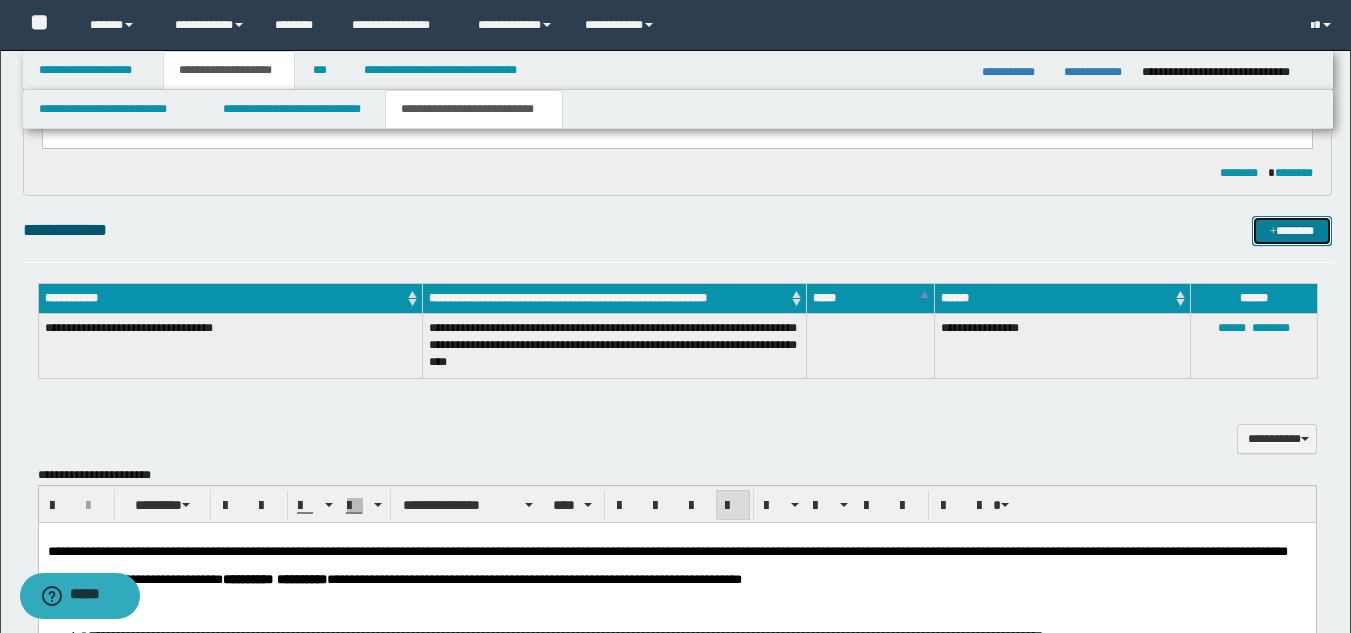 click on "*******" at bounding box center (1292, 231) 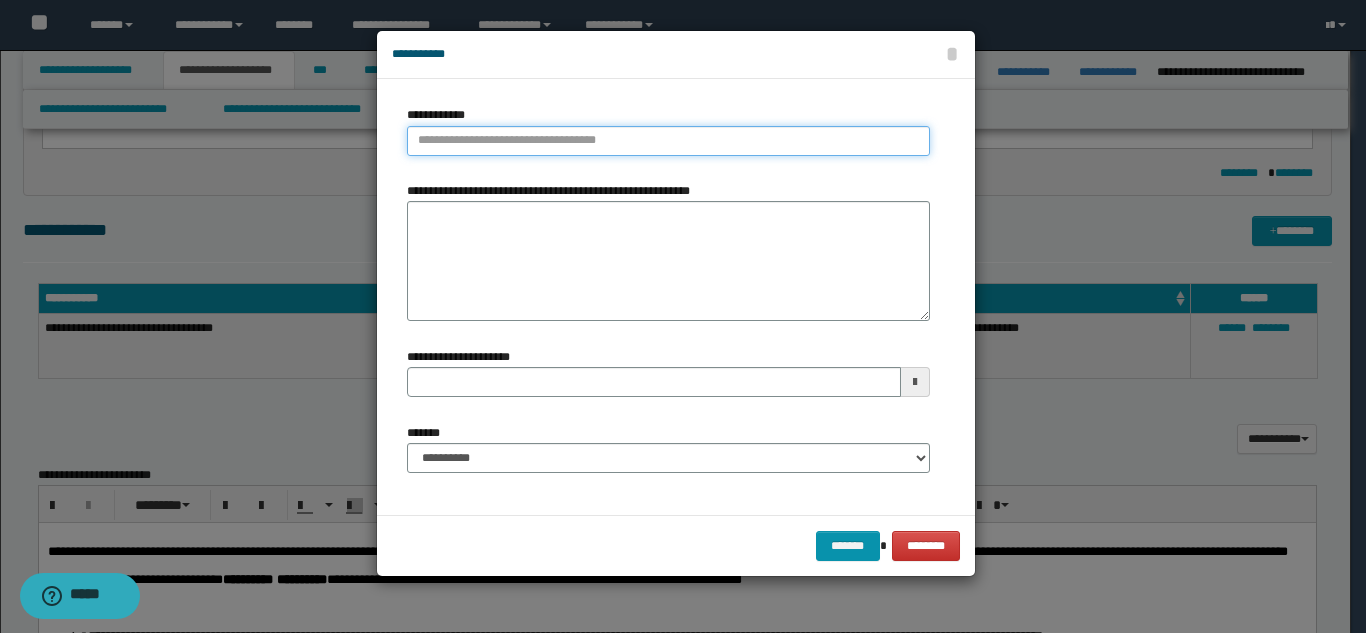 type on "**********" 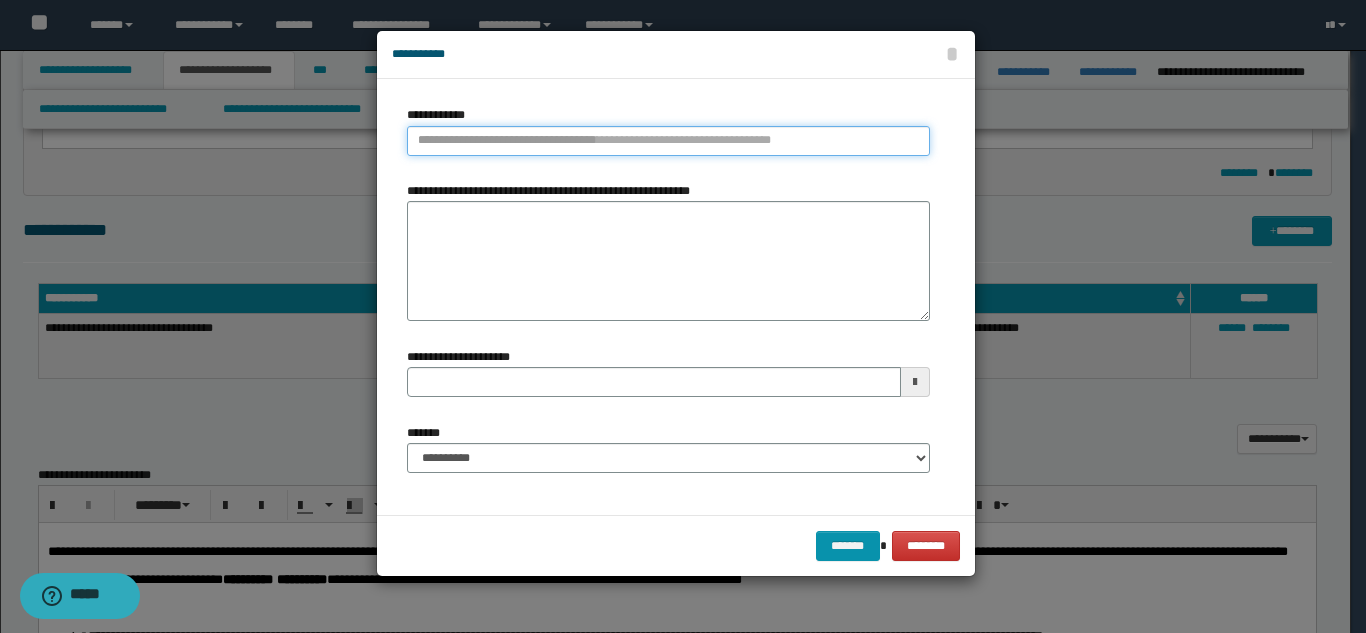 click on "**********" at bounding box center (668, 141) 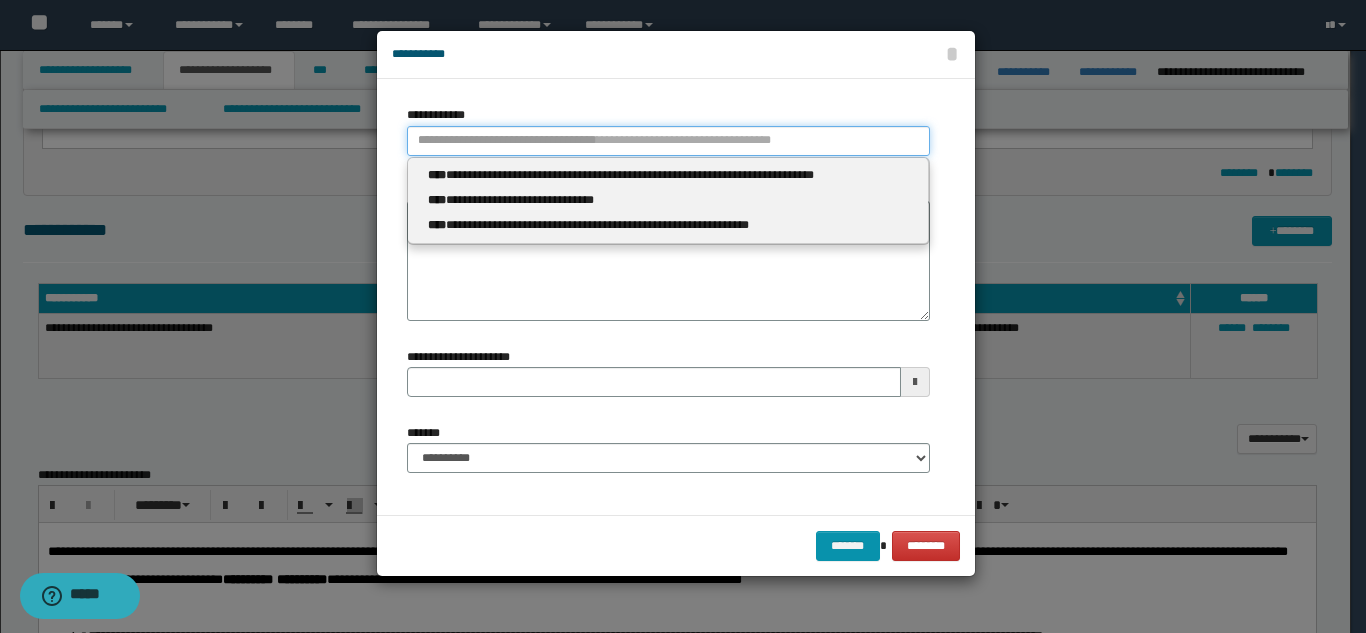 type 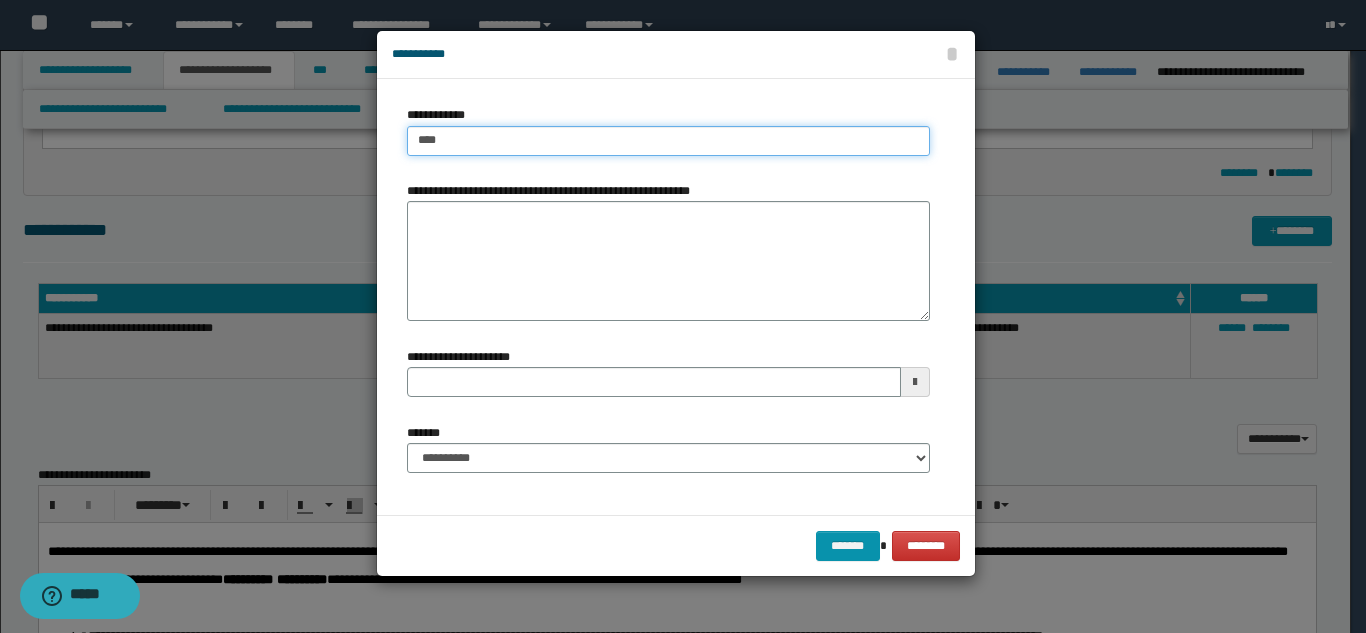 drag, startPoint x: 471, startPoint y: 137, endPoint x: 430, endPoint y: 138, distance: 41.01219 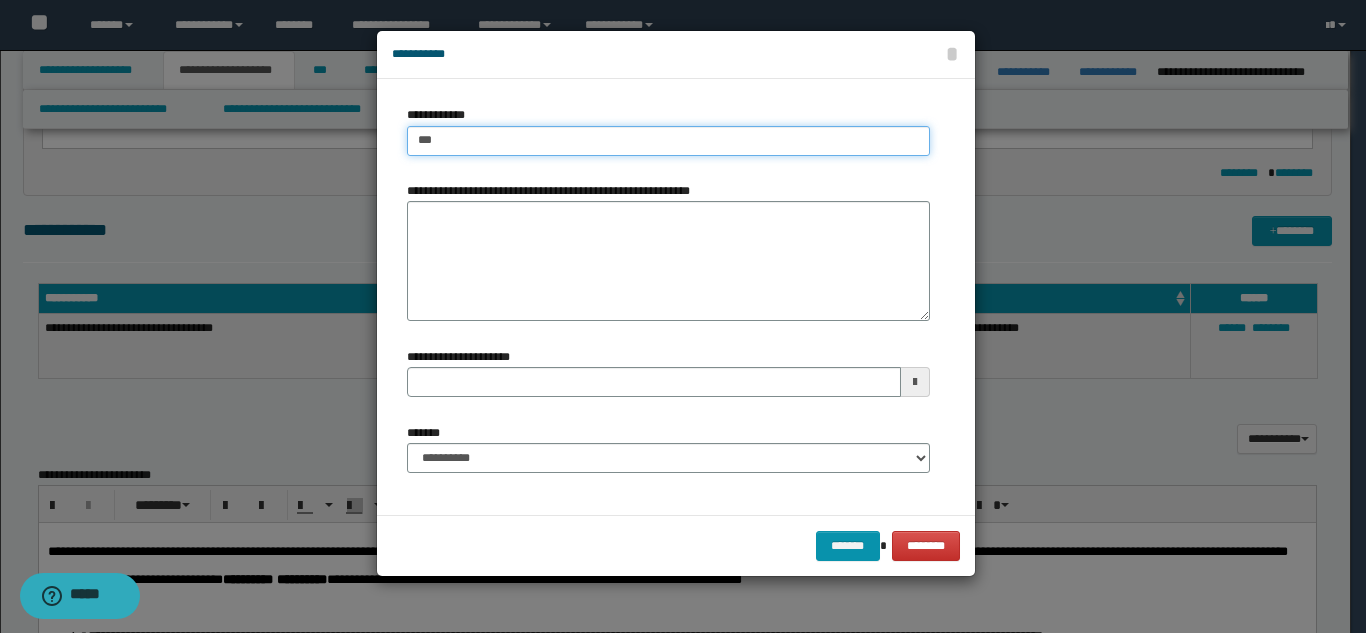 type on "****" 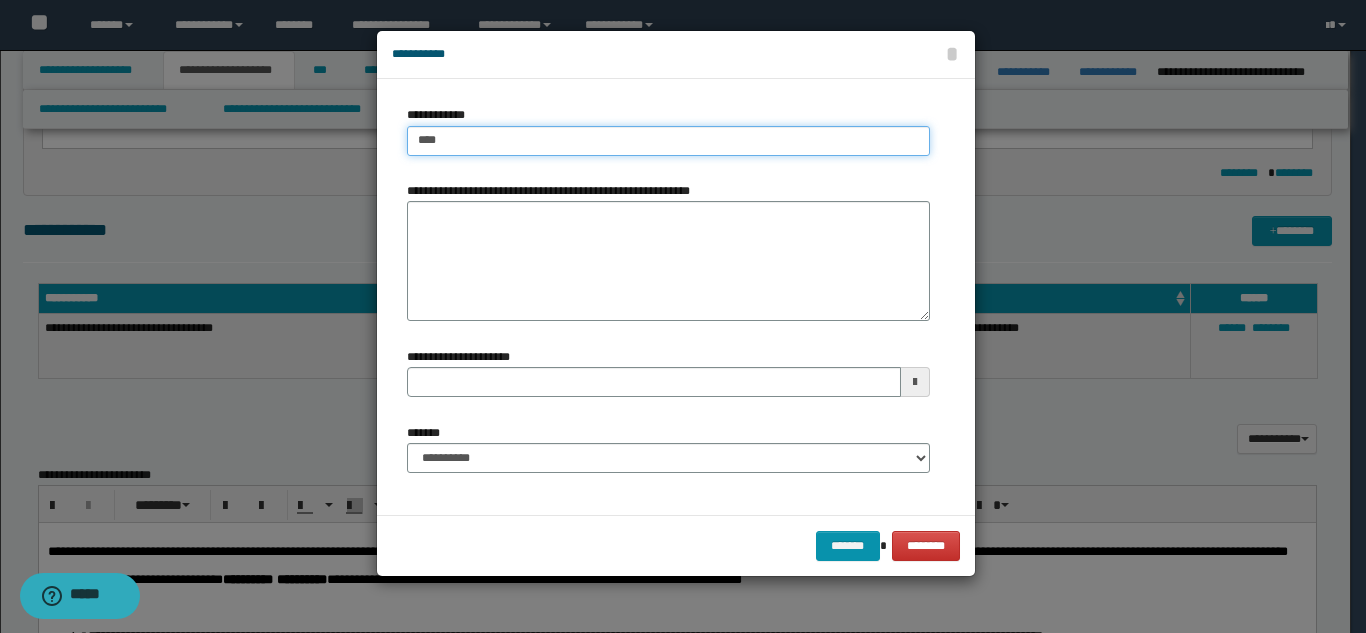 type on "****" 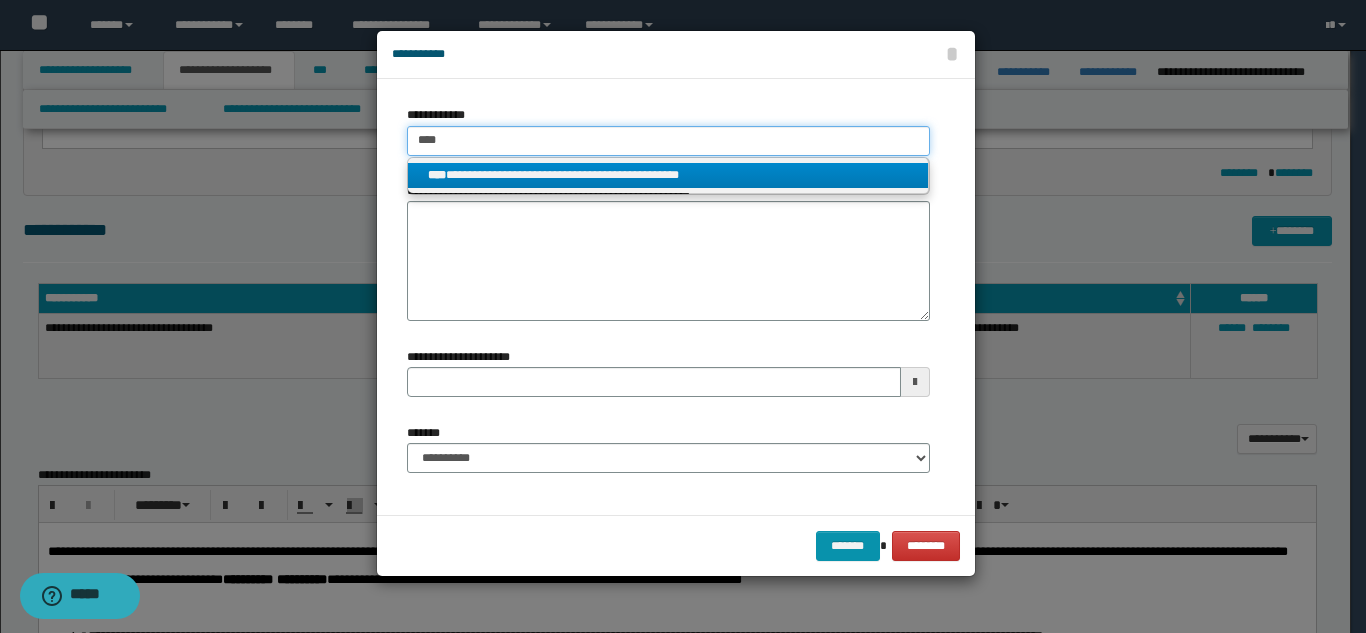 type on "****" 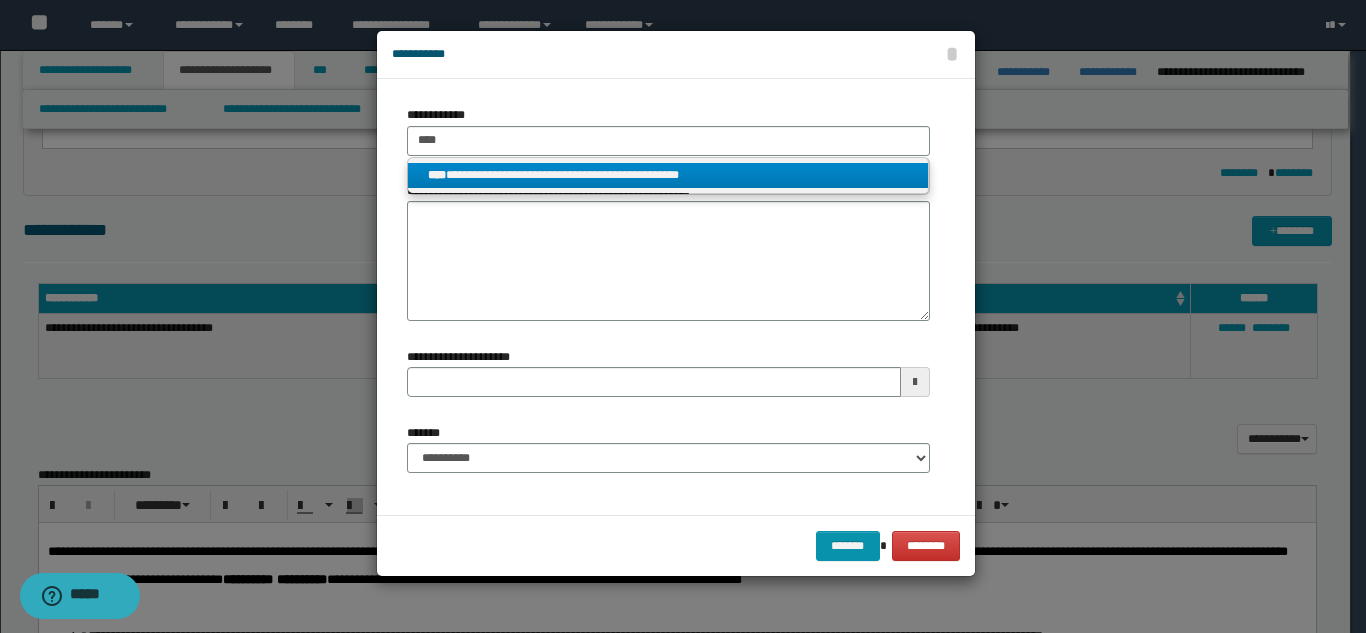 click on "**********" at bounding box center [668, 175] 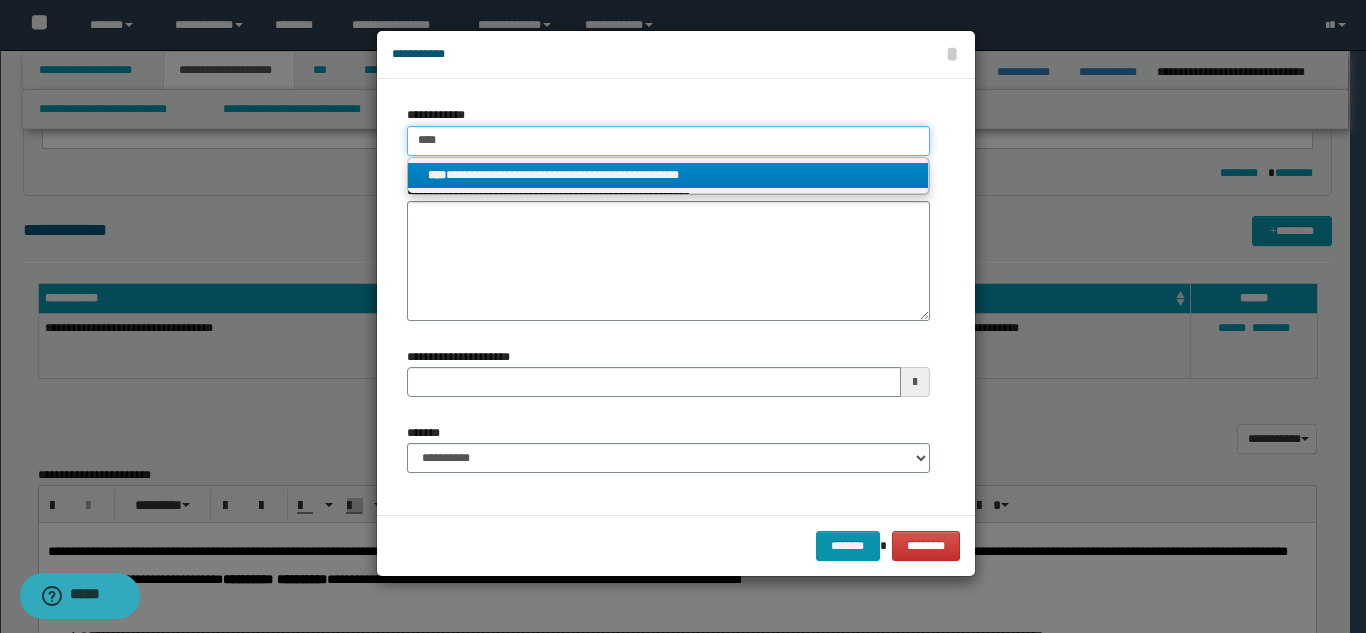 type 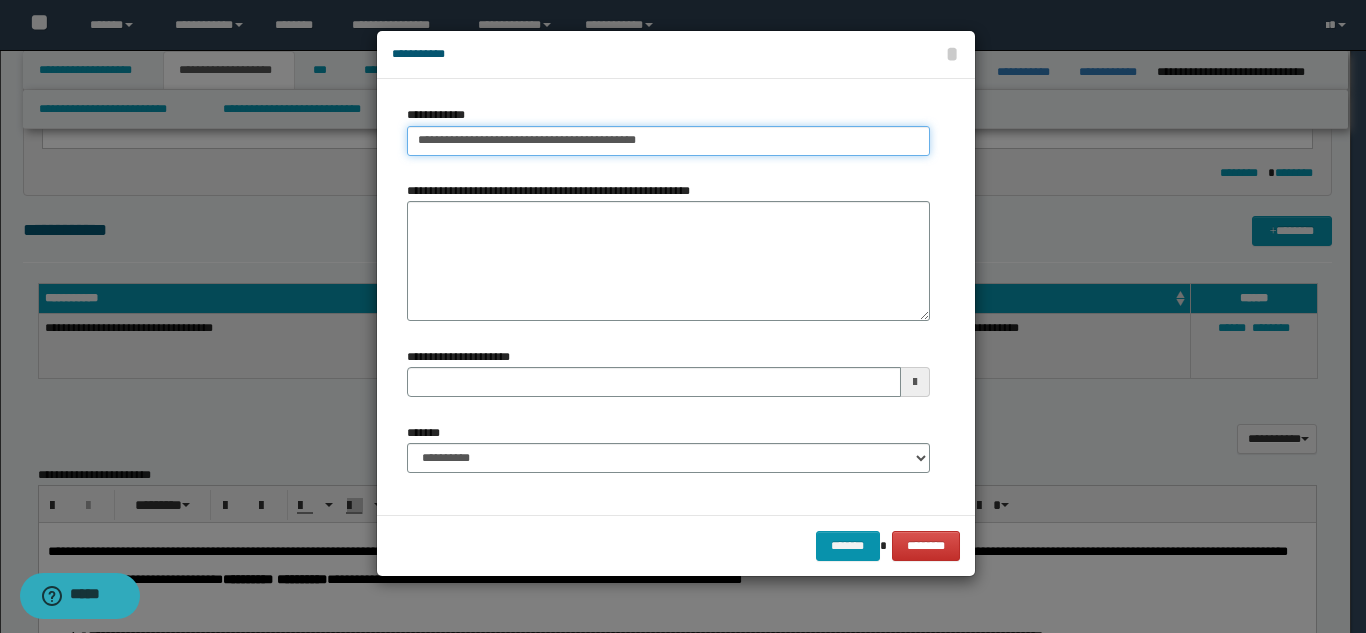type on "**********" 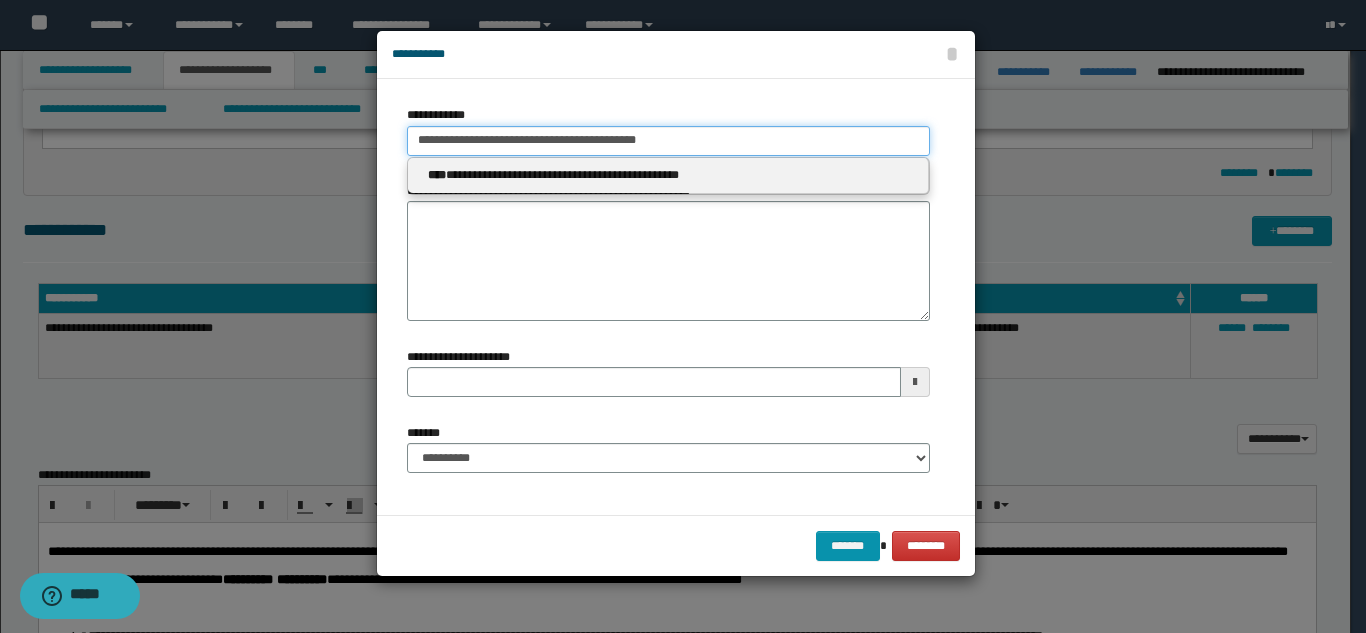 type 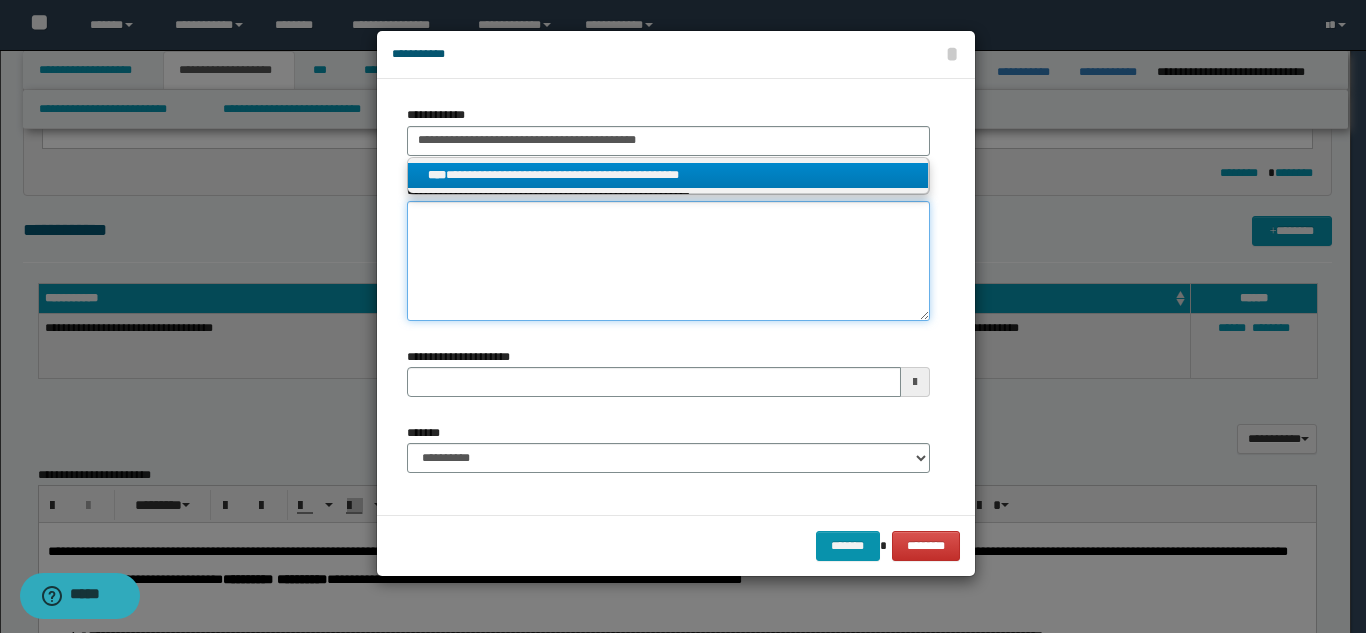 type 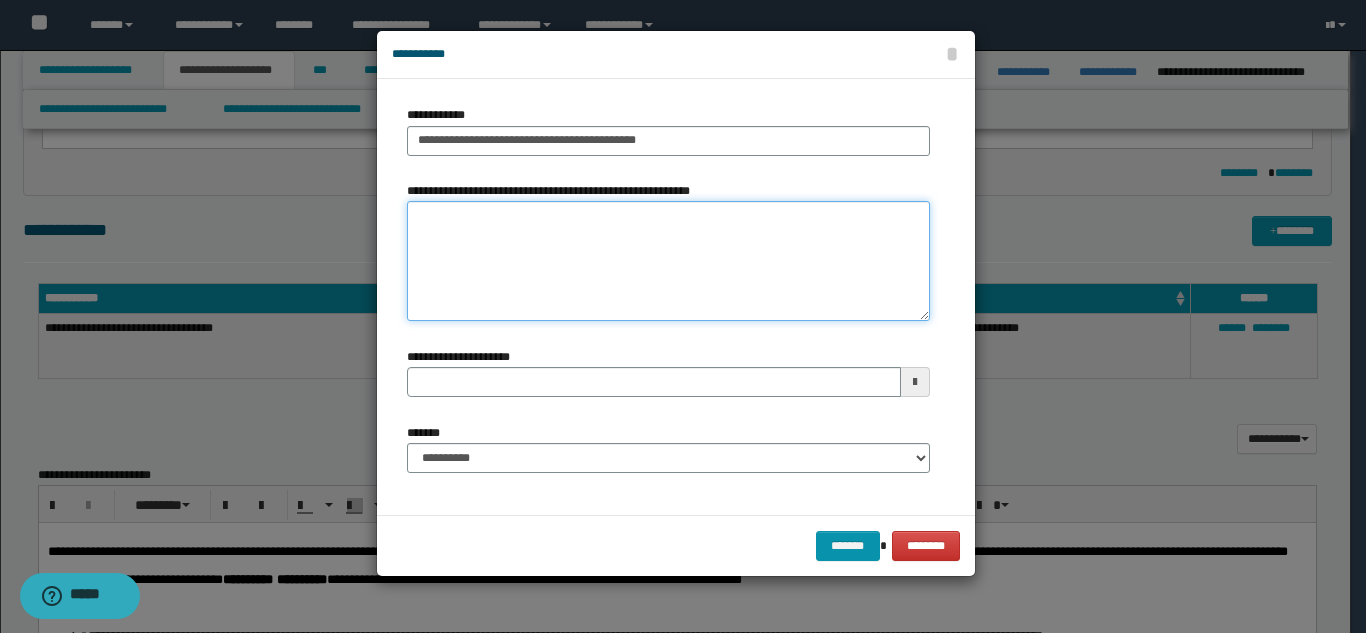 click on "**********" at bounding box center [668, 261] 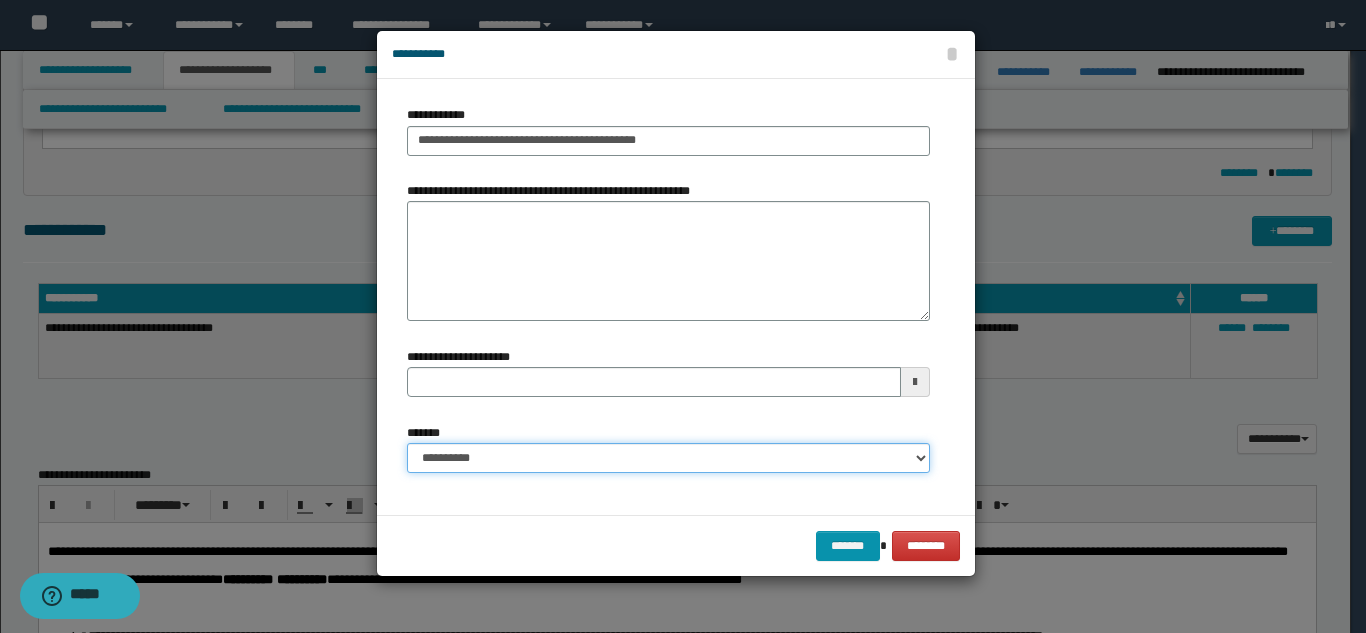 click on "**********" at bounding box center (668, 458) 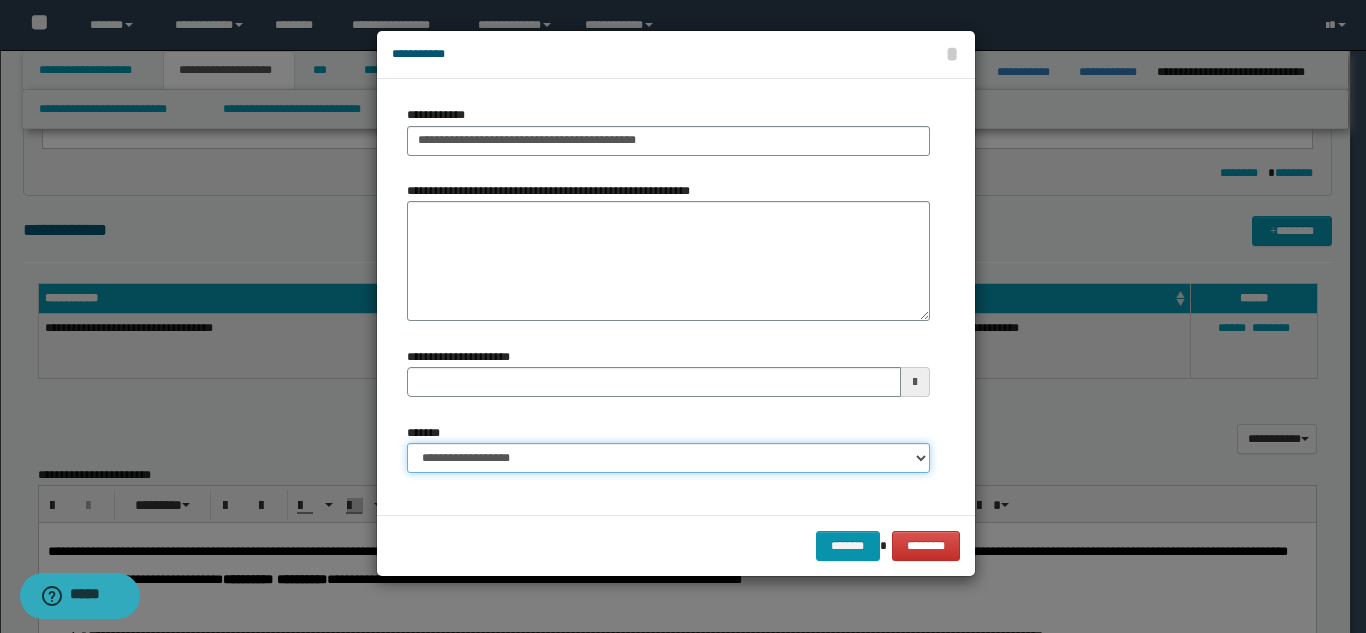 type 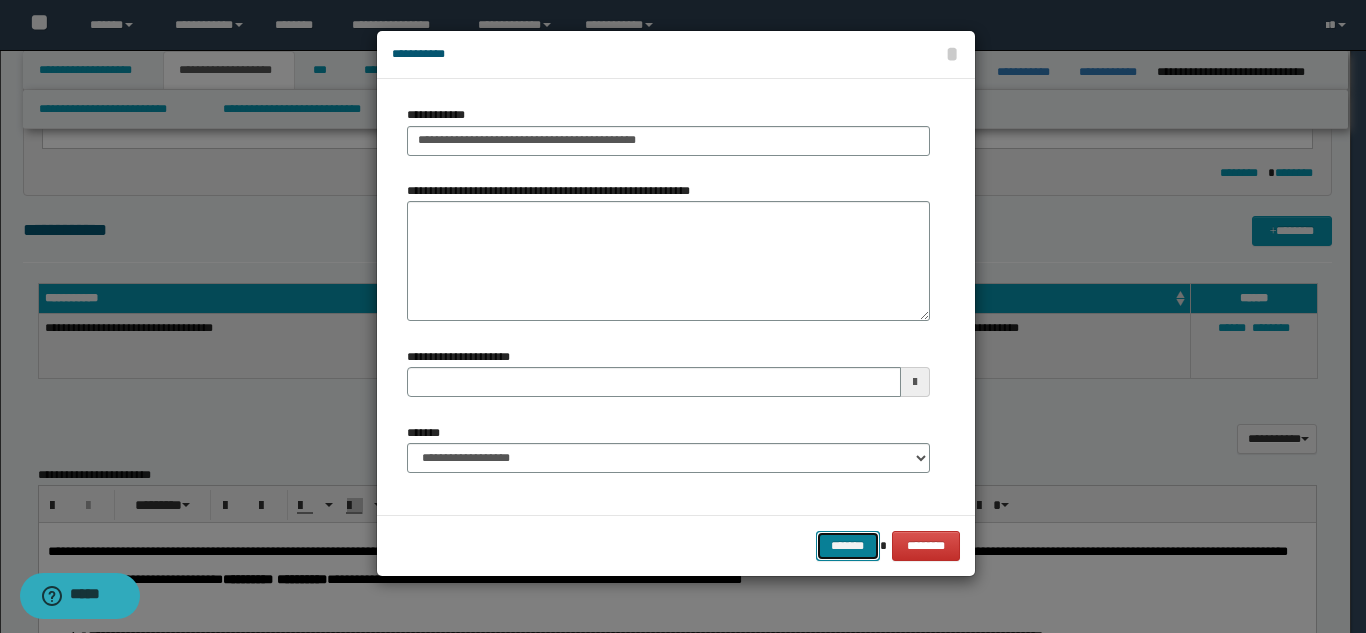 click on "*******" at bounding box center (848, 546) 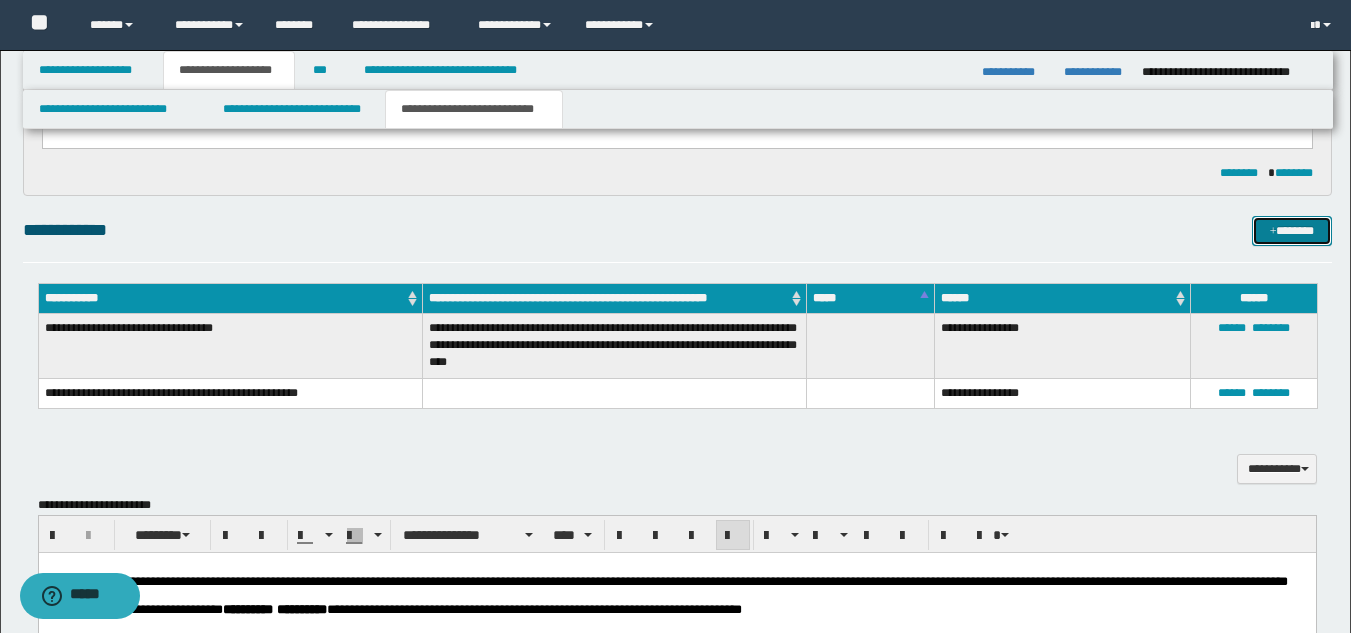 click on "*******" at bounding box center (1292, 231) 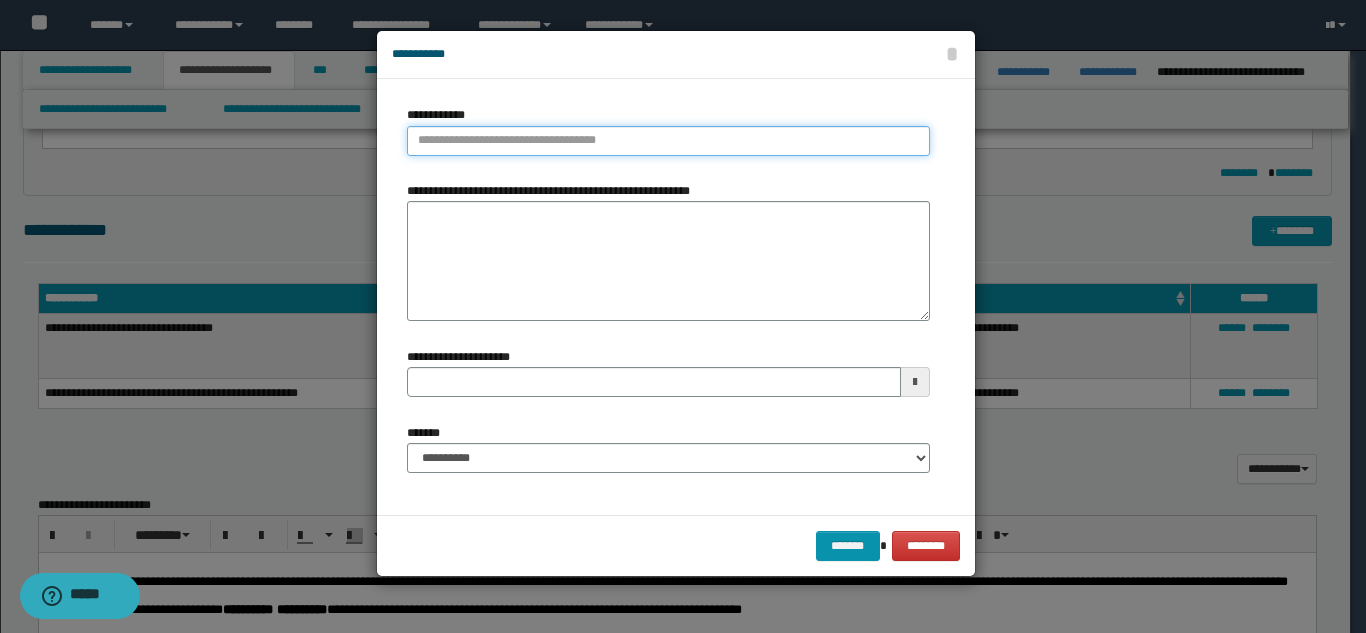 type on "**********" 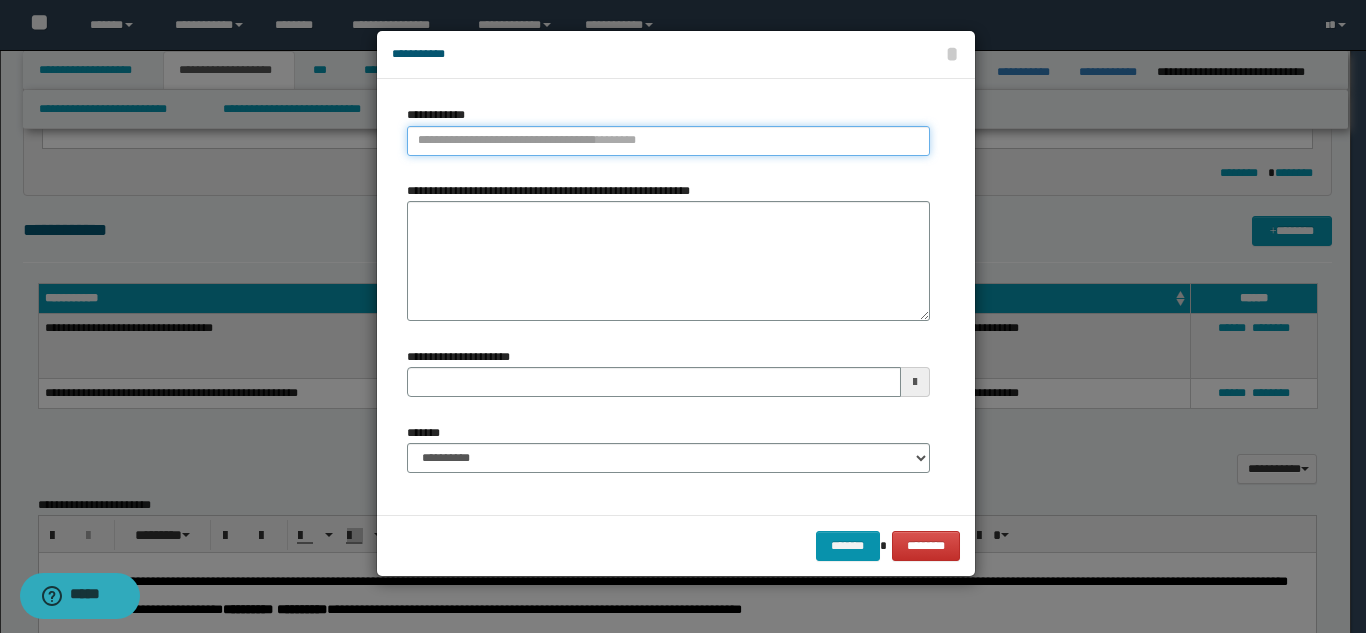 click on "**********" at bounding box center (668, 141) 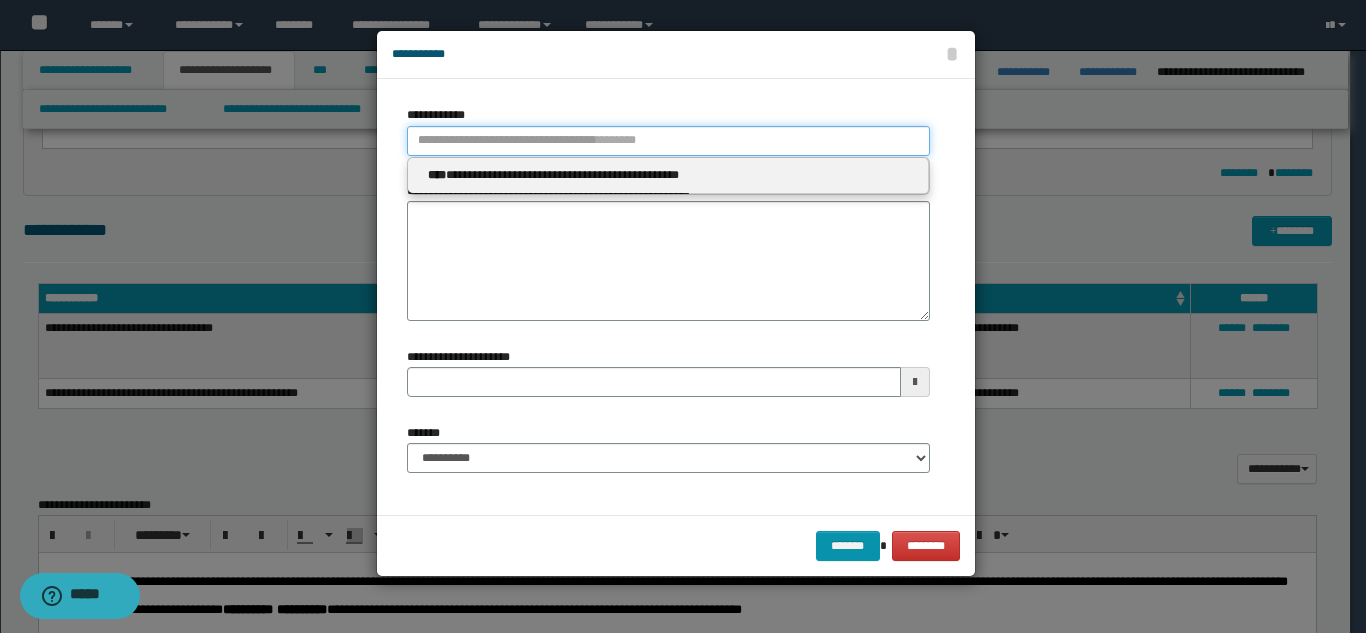 type 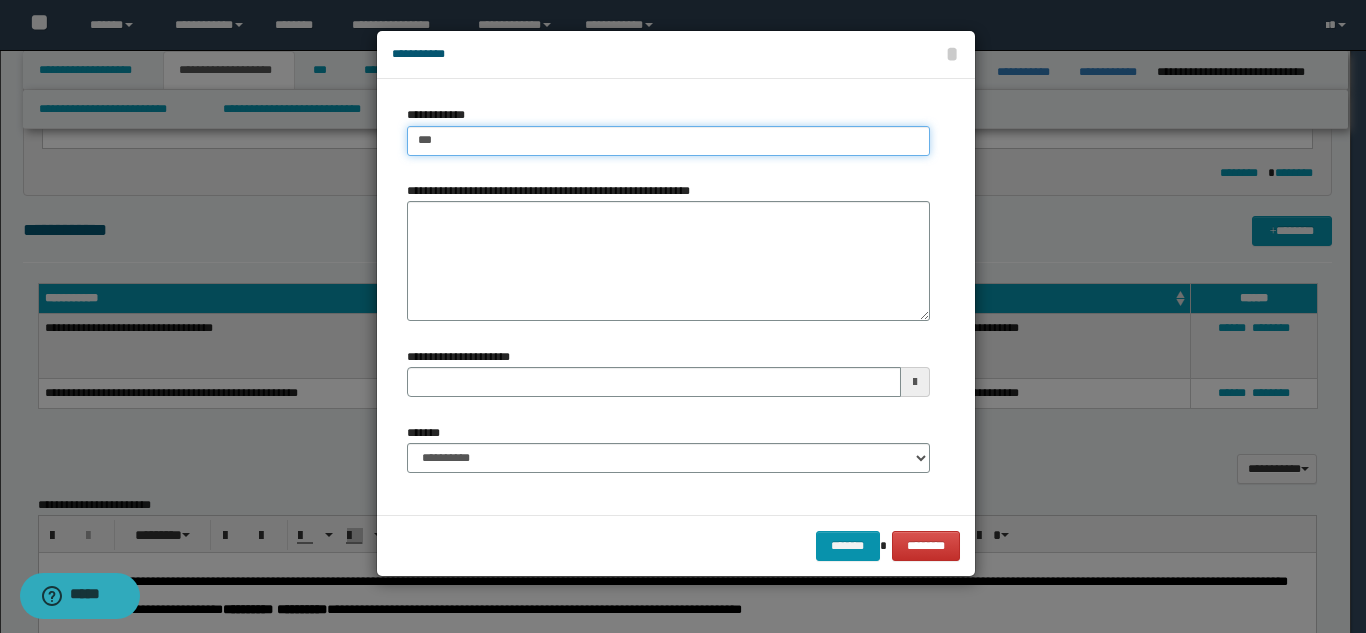 type on "****" 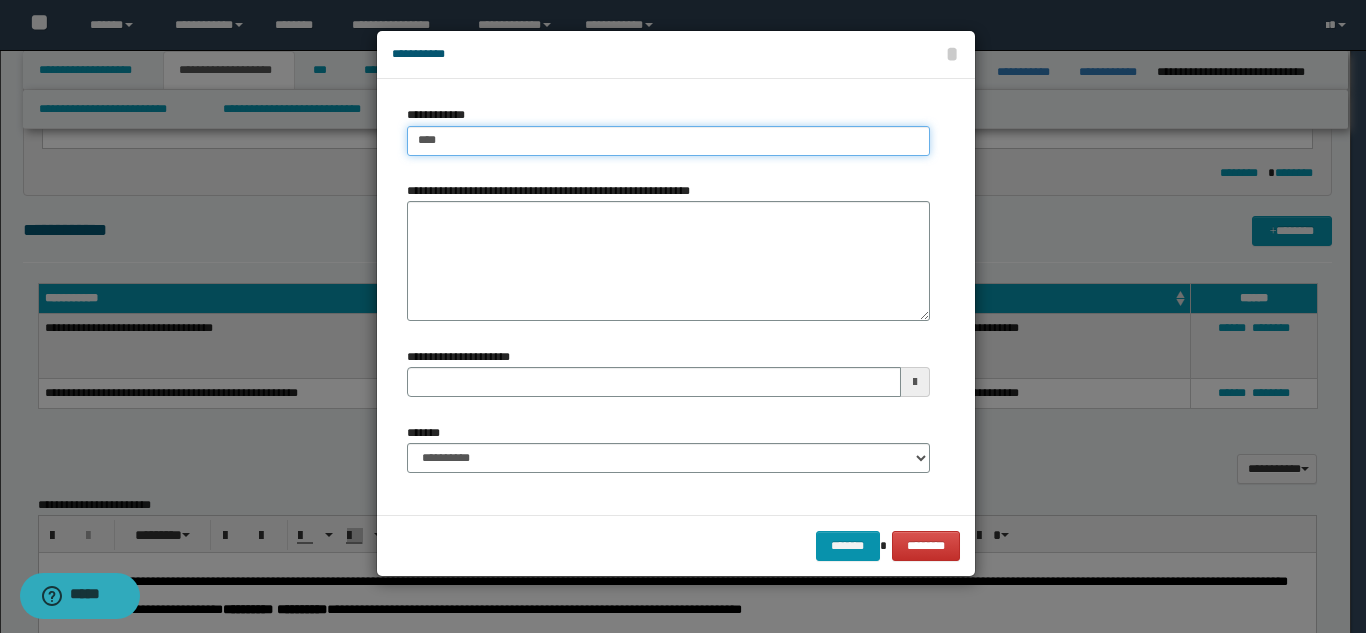 type on "****" 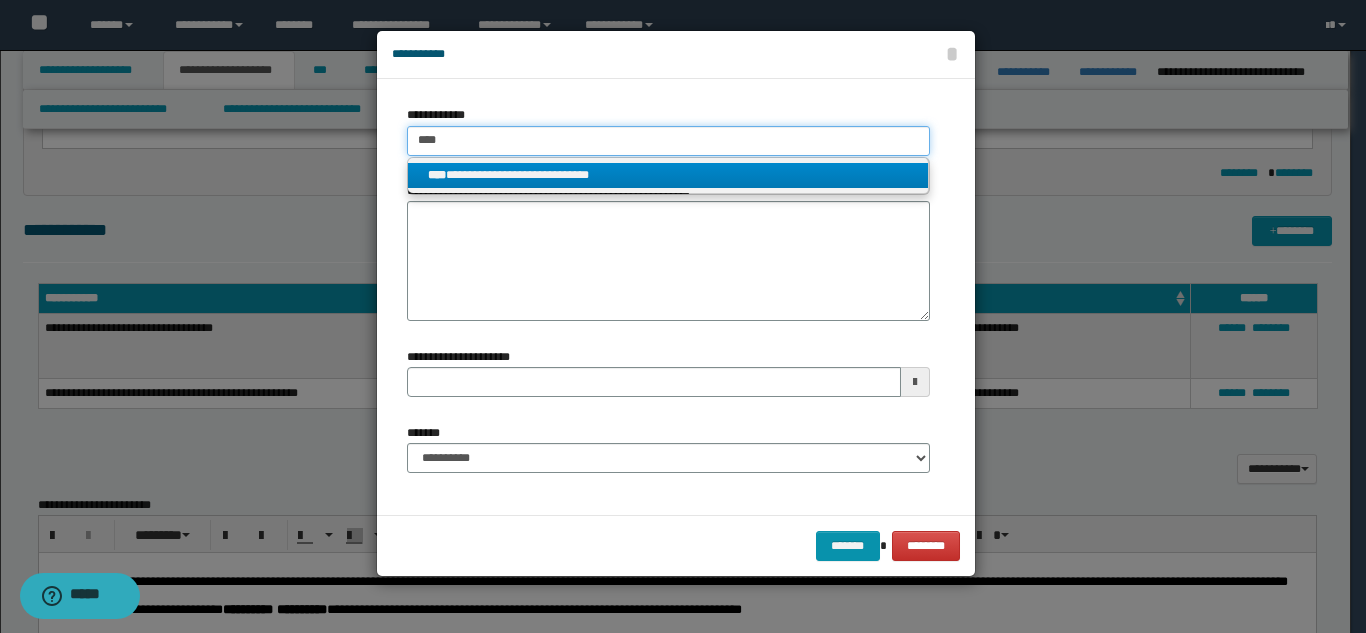 type on "****" 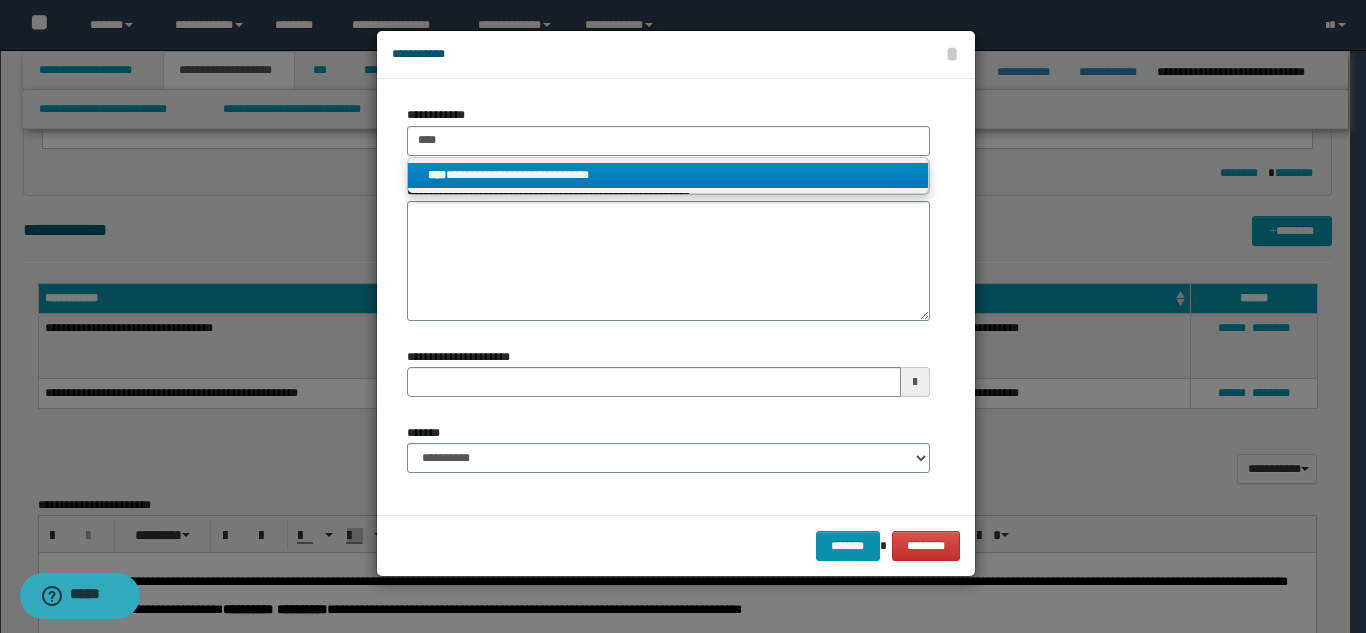 click on "**********" at bounding box center [668, 175] 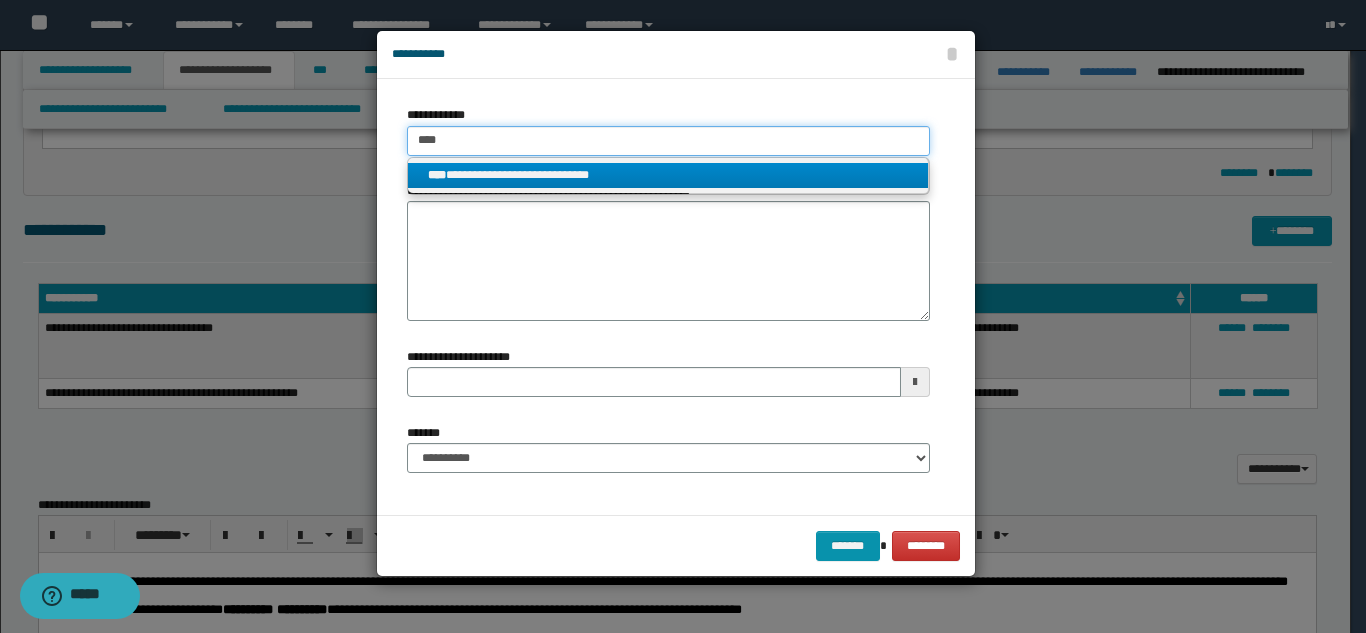 type 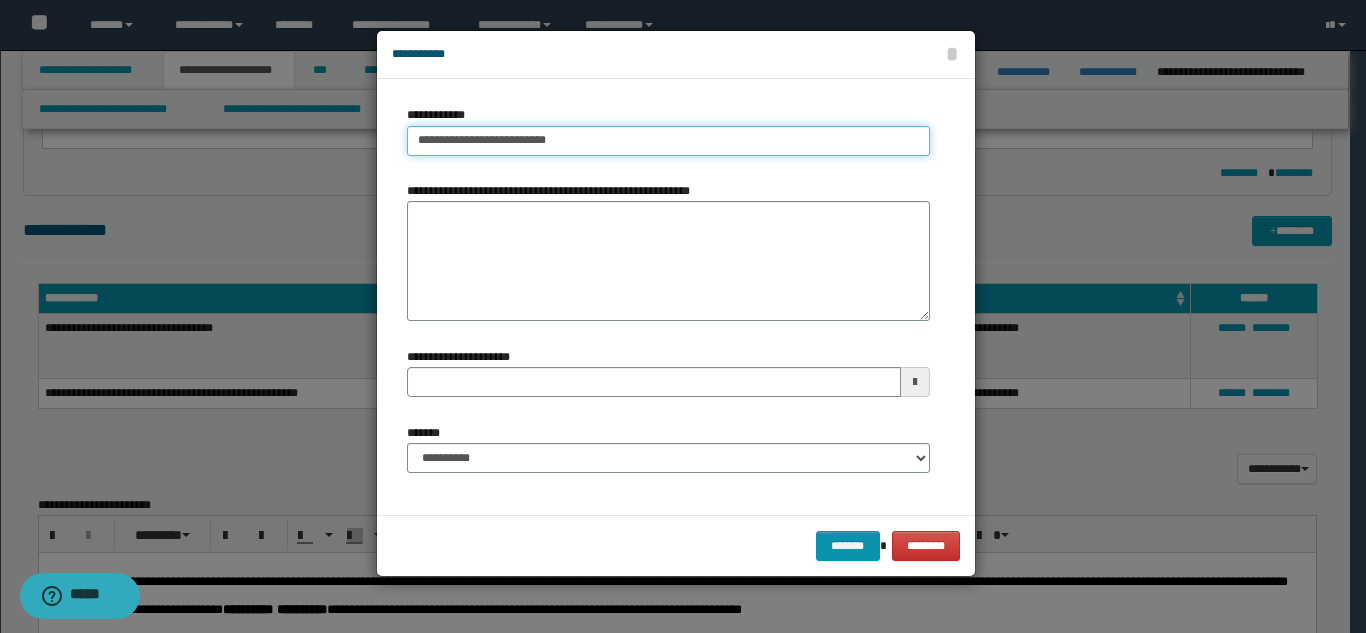 type on "**********" 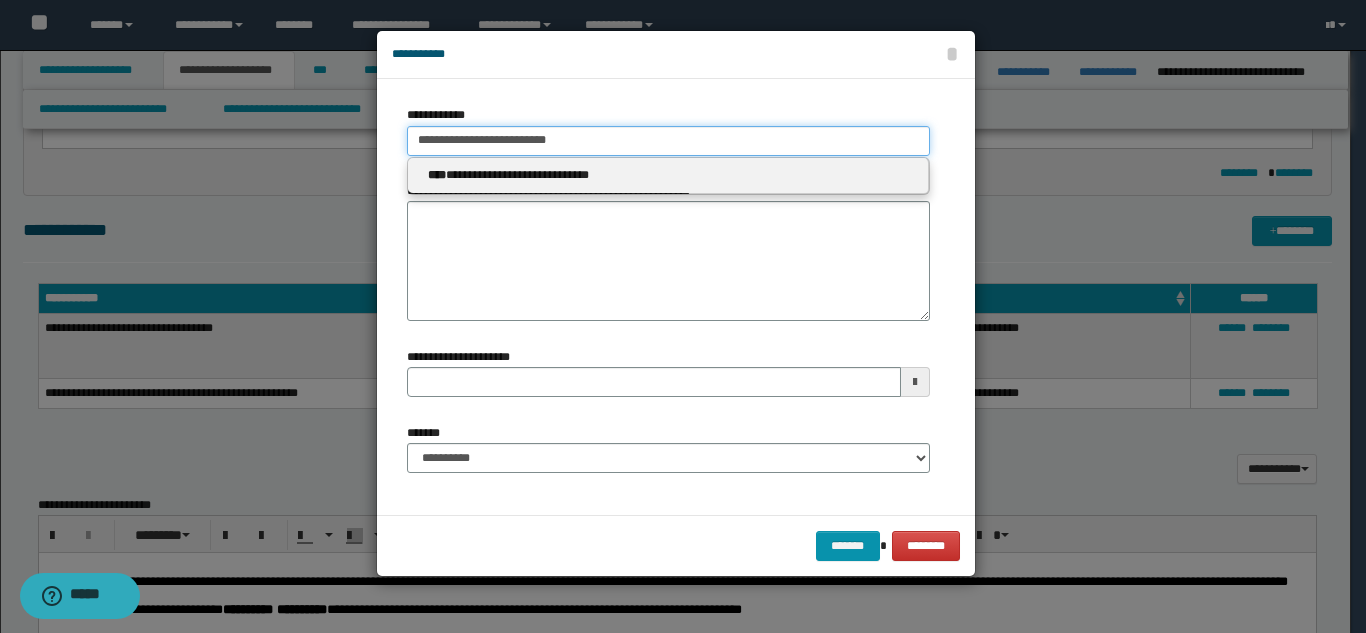 type 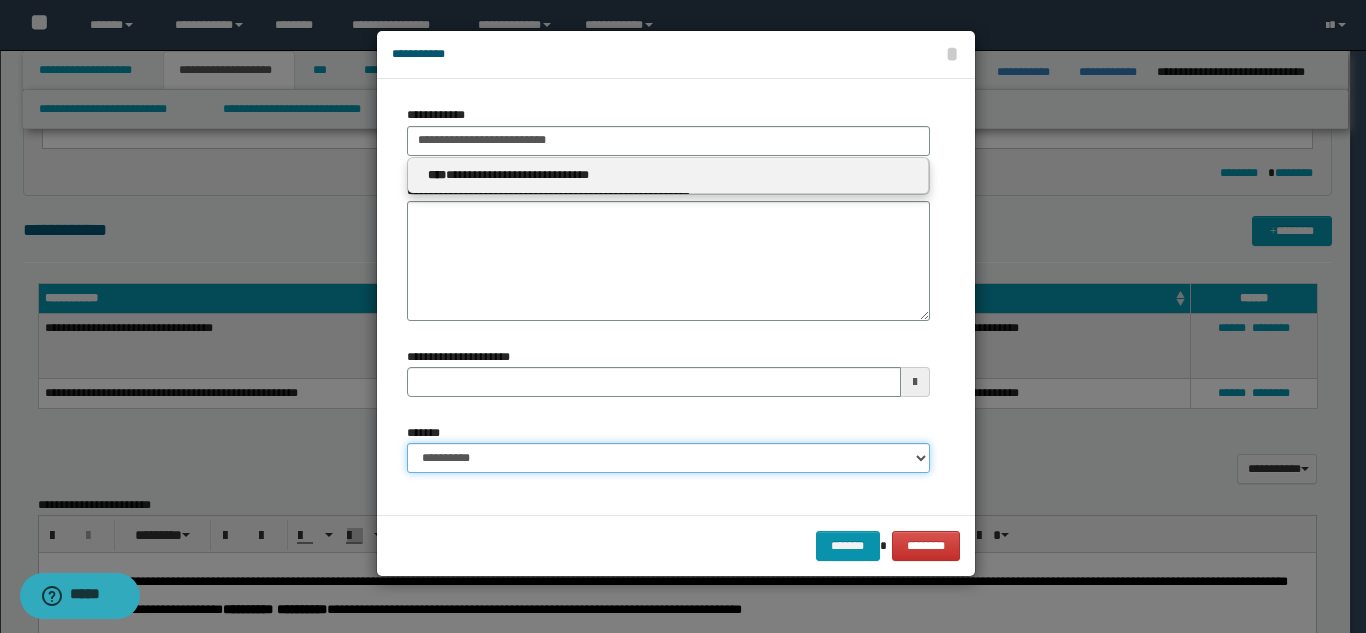 type 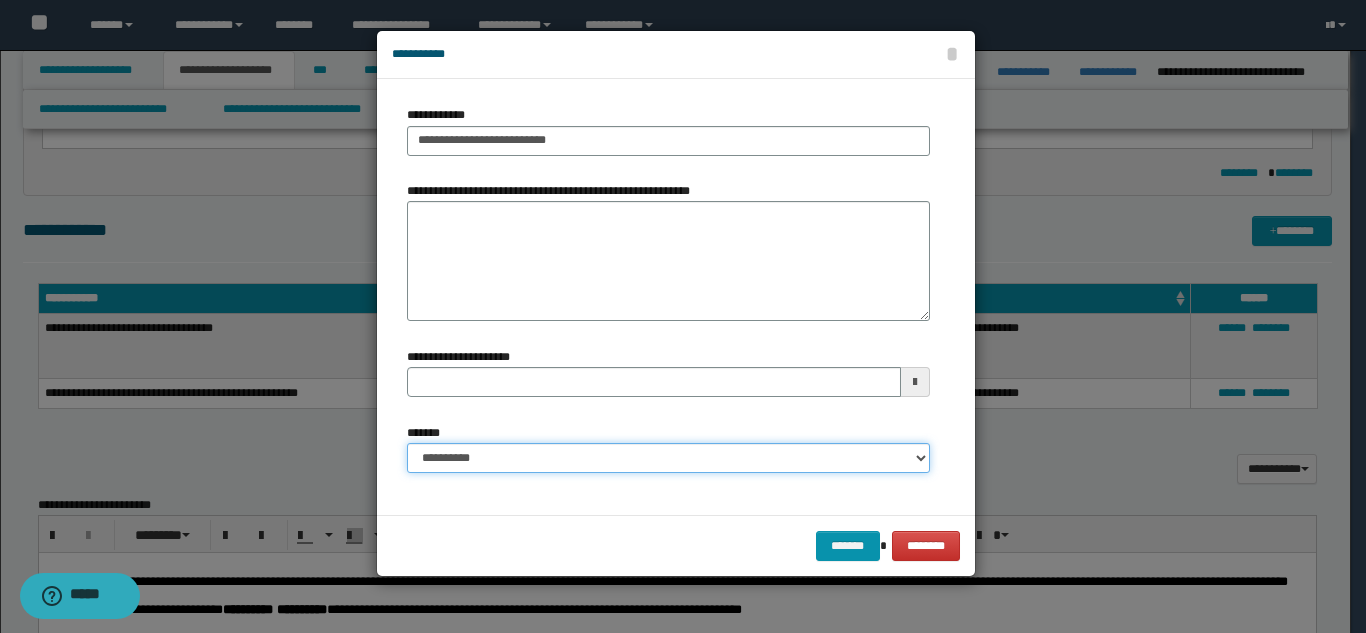 click on "**********" at bounding box center [668, 458] 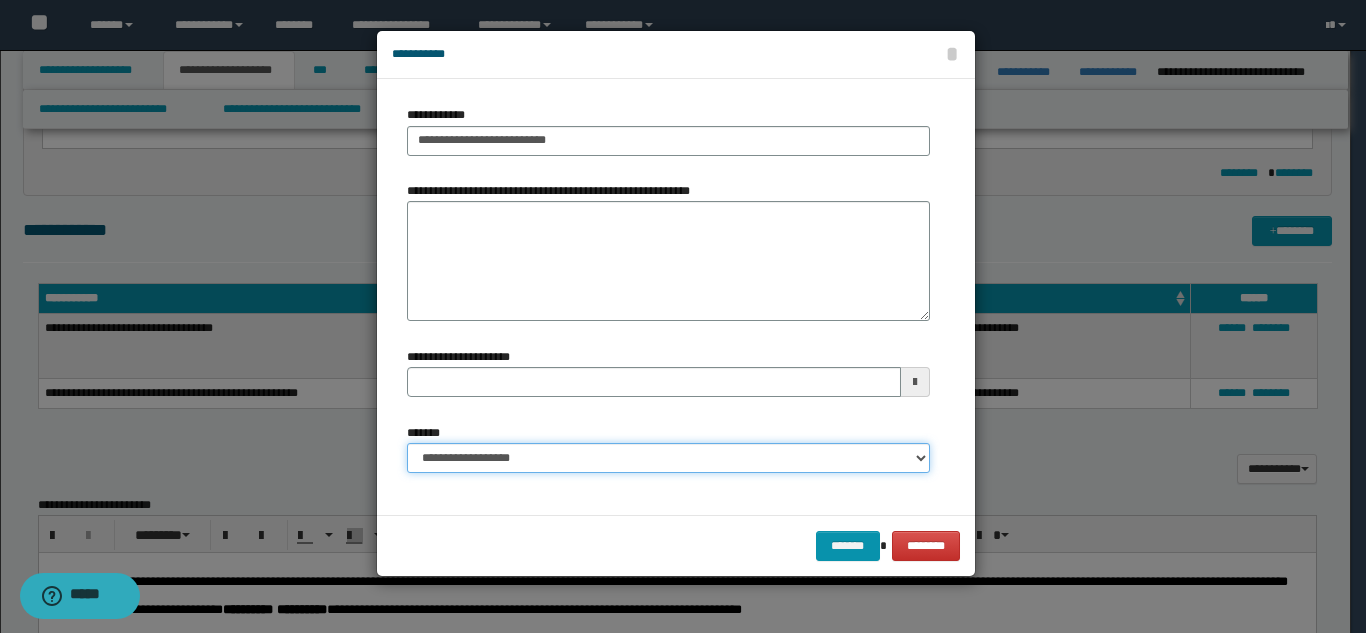 click on "**********" at bounding box center (668, 458) 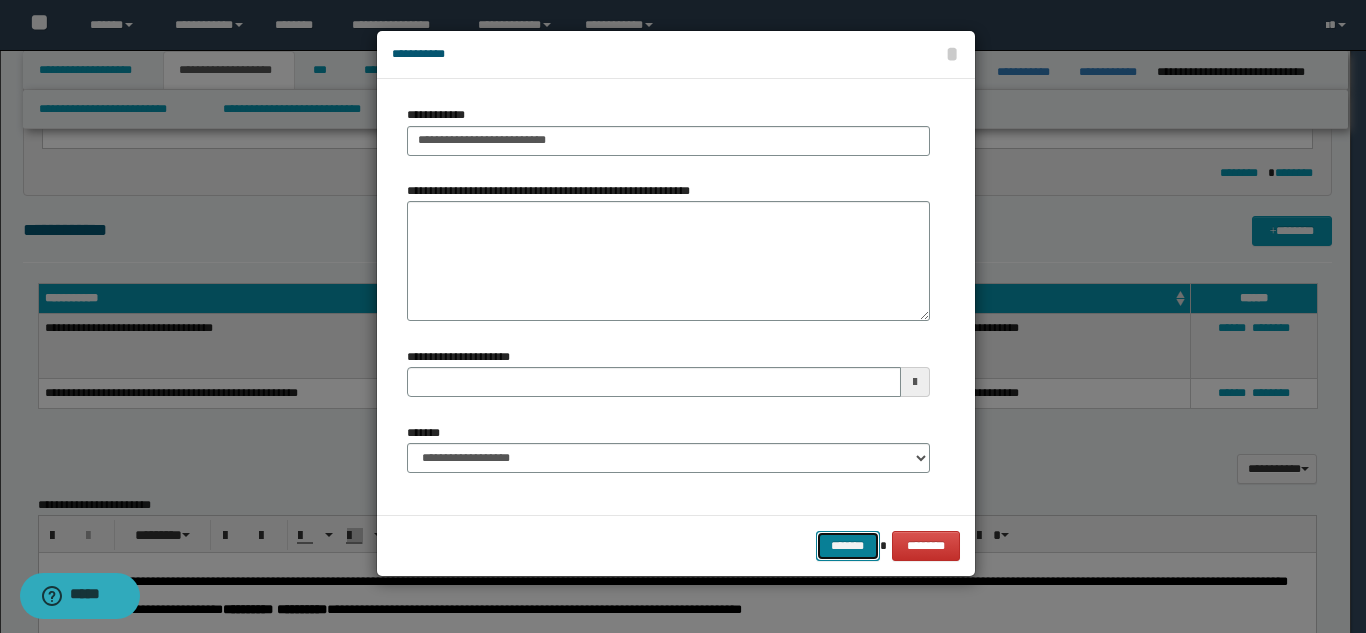 click on "*******" at bounding box center (848, 546) 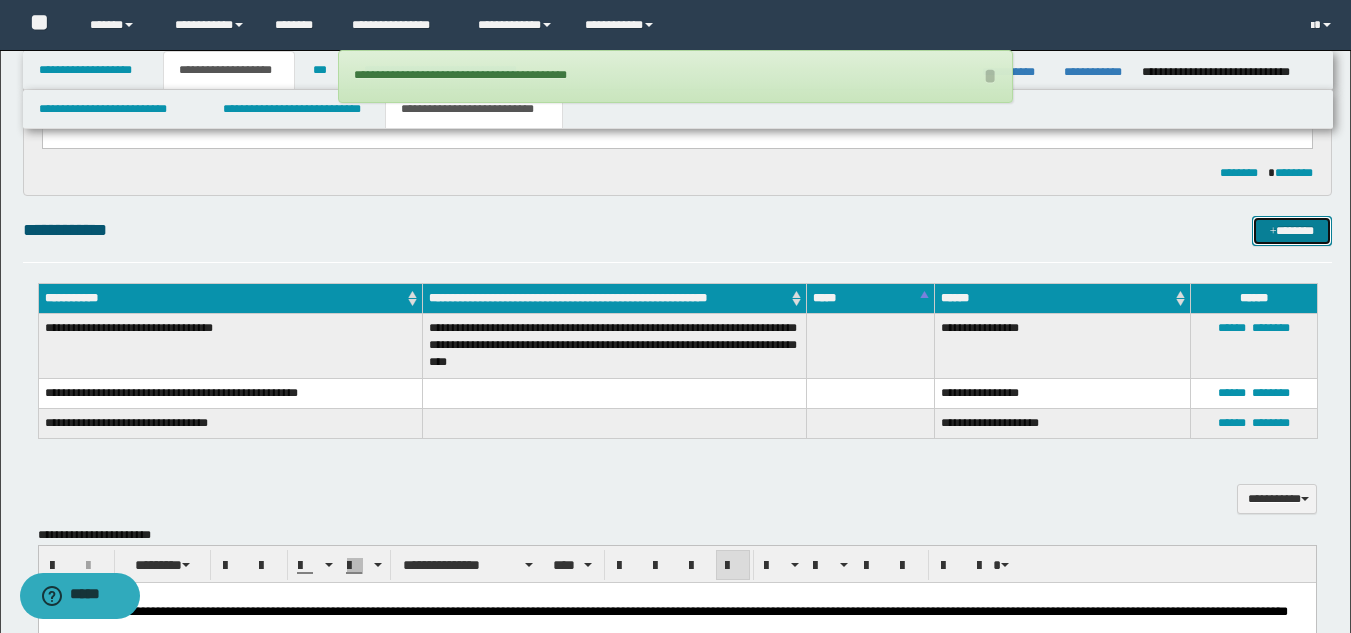 click at bounding box center [1273, 232] 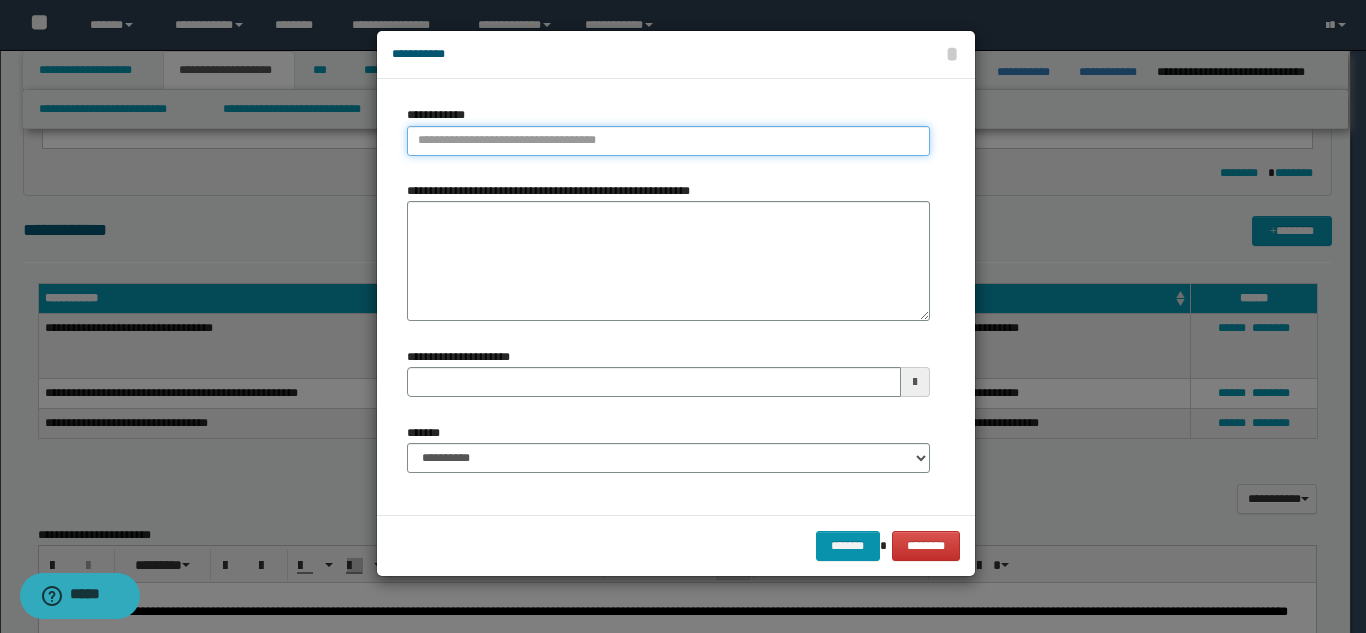 type on "**********" 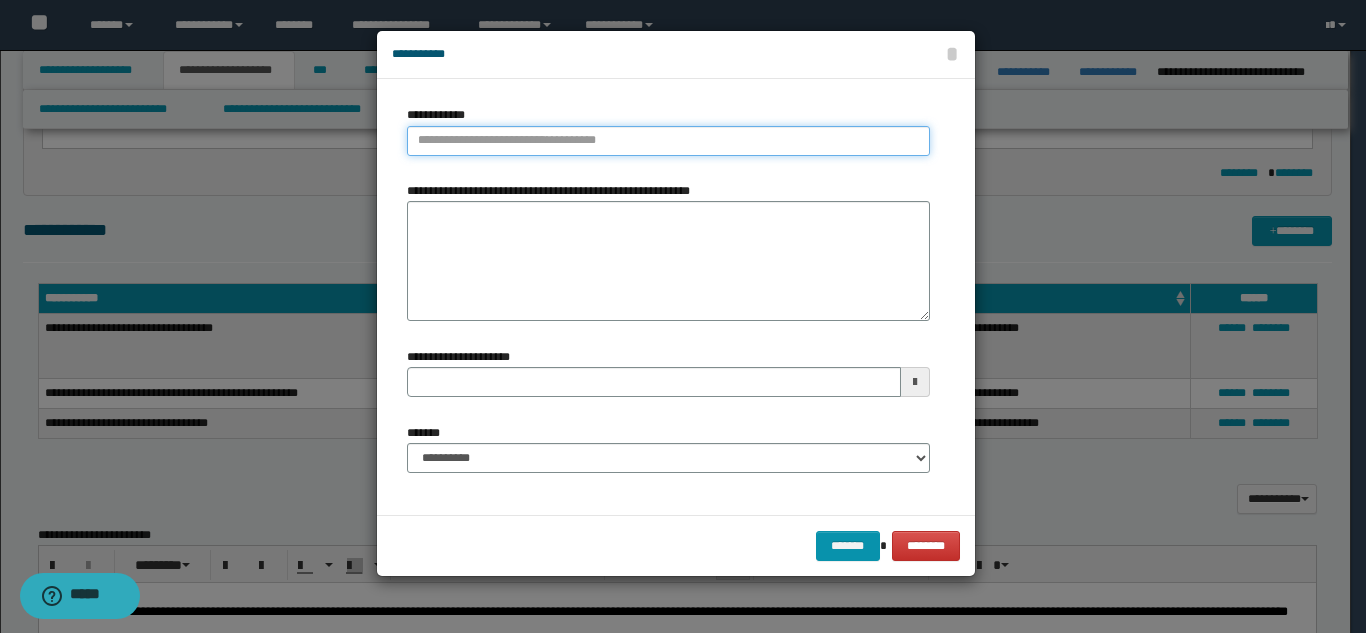 click on "**********" at bounding box center [668, 141] 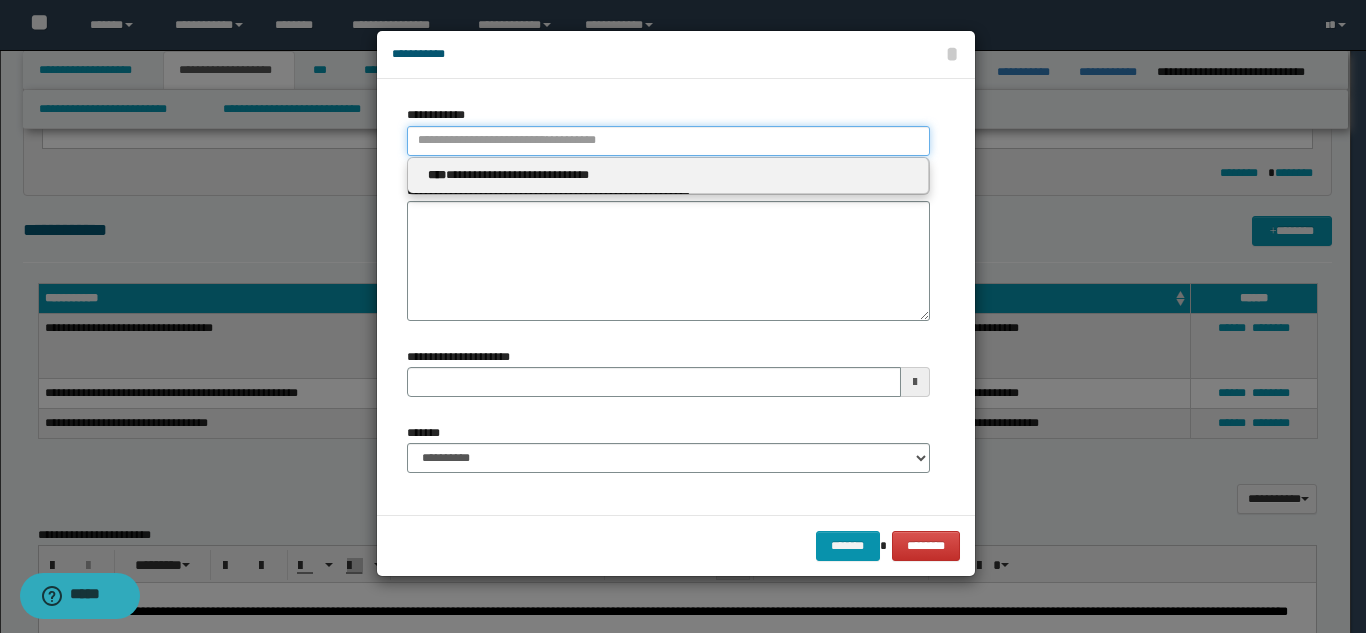 type 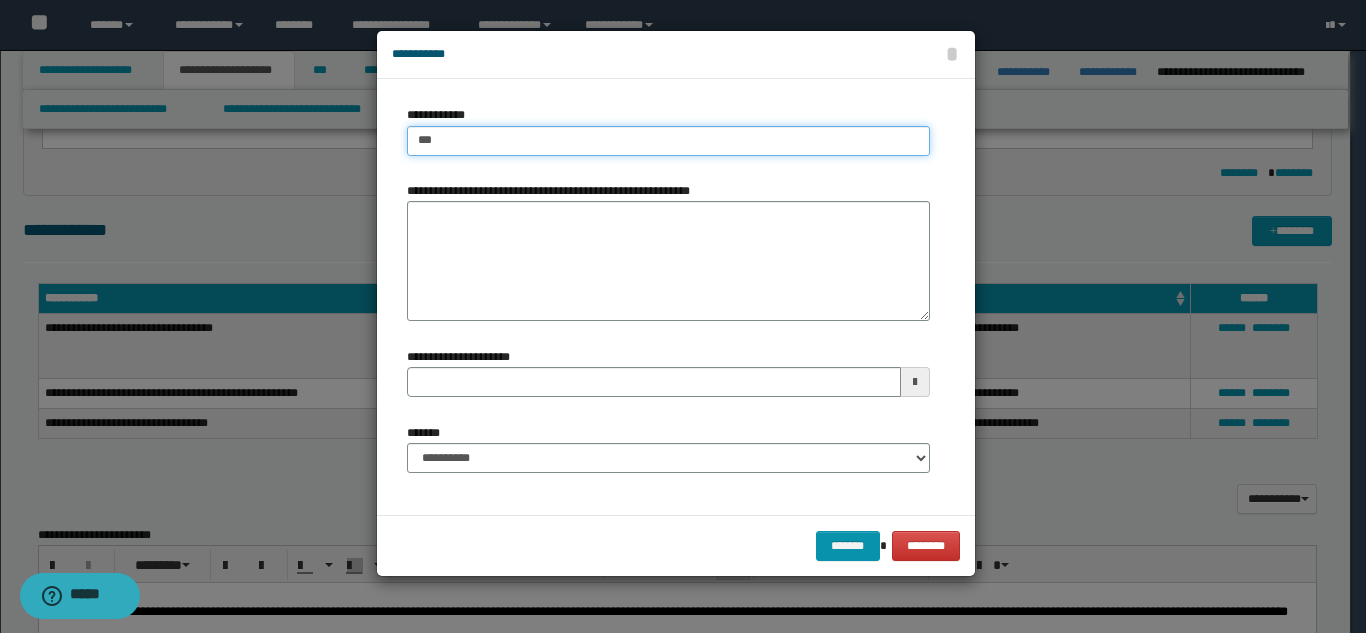 type on "****" 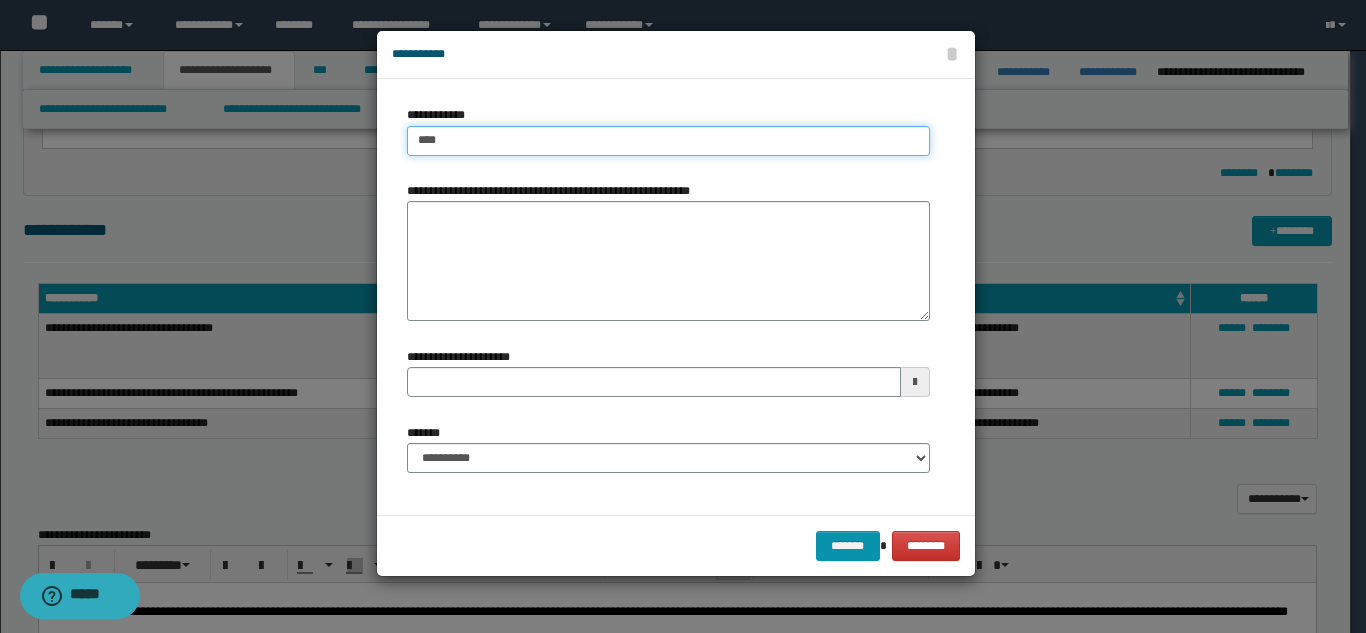 type on "****" 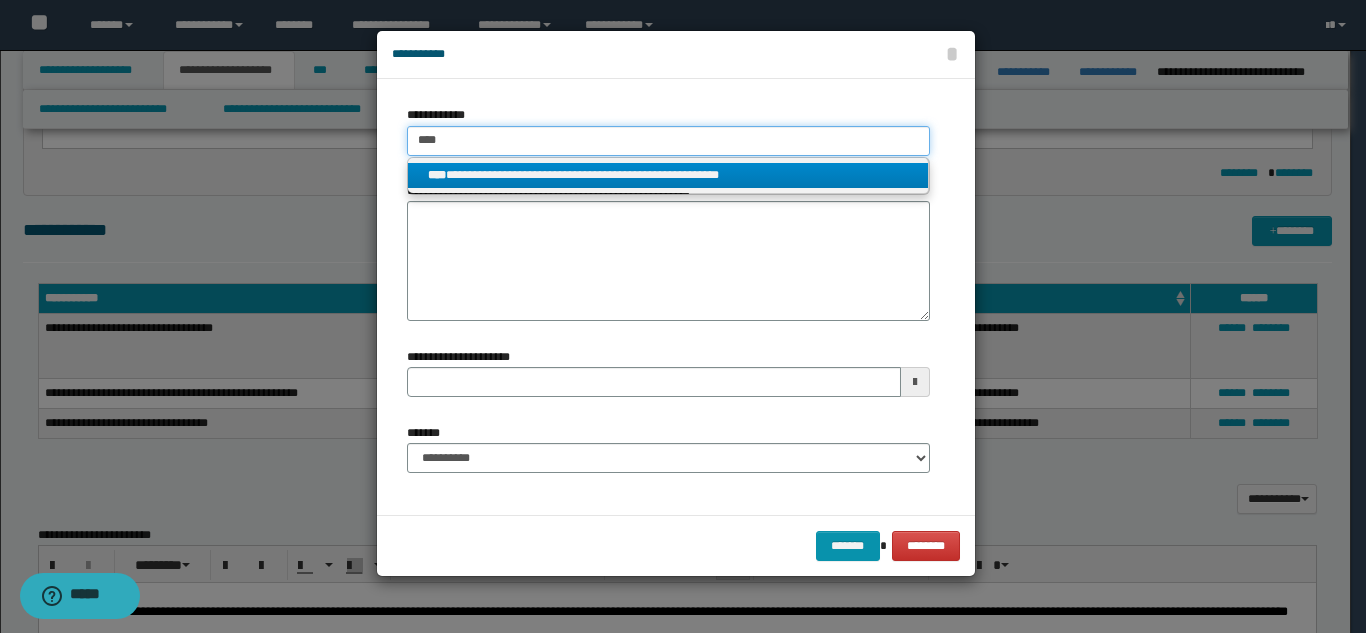 type on "****" 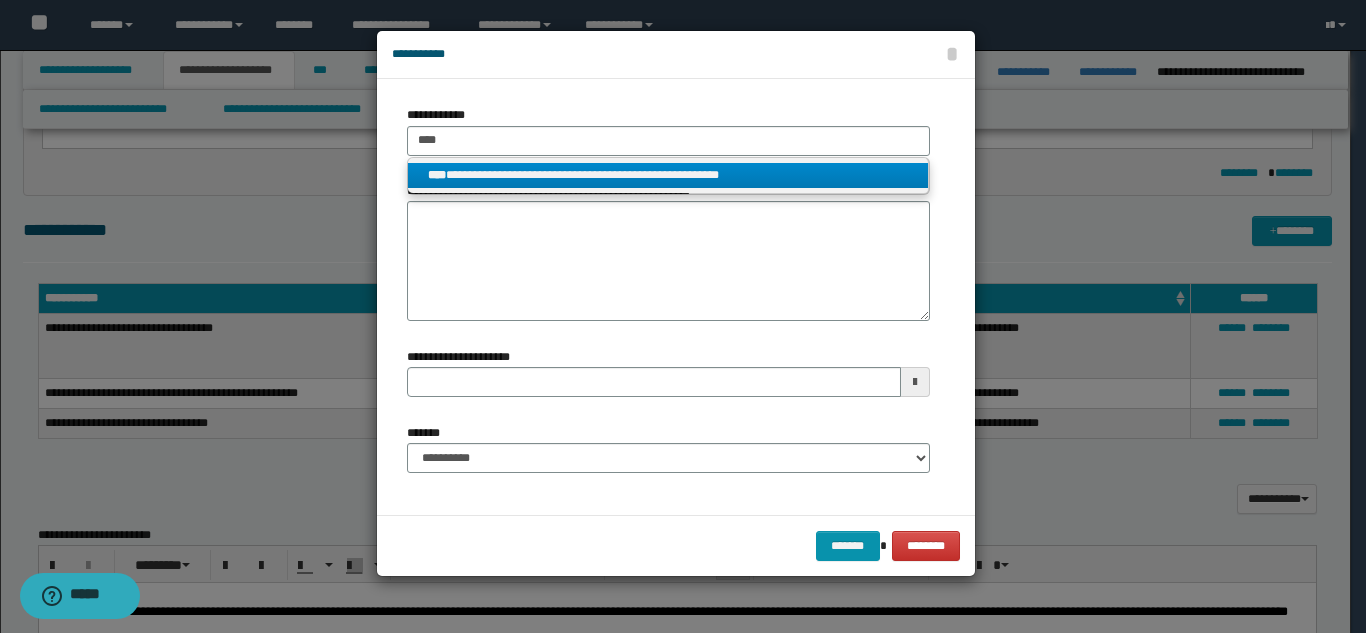 click on "**********" at bounding box center [668, 175] 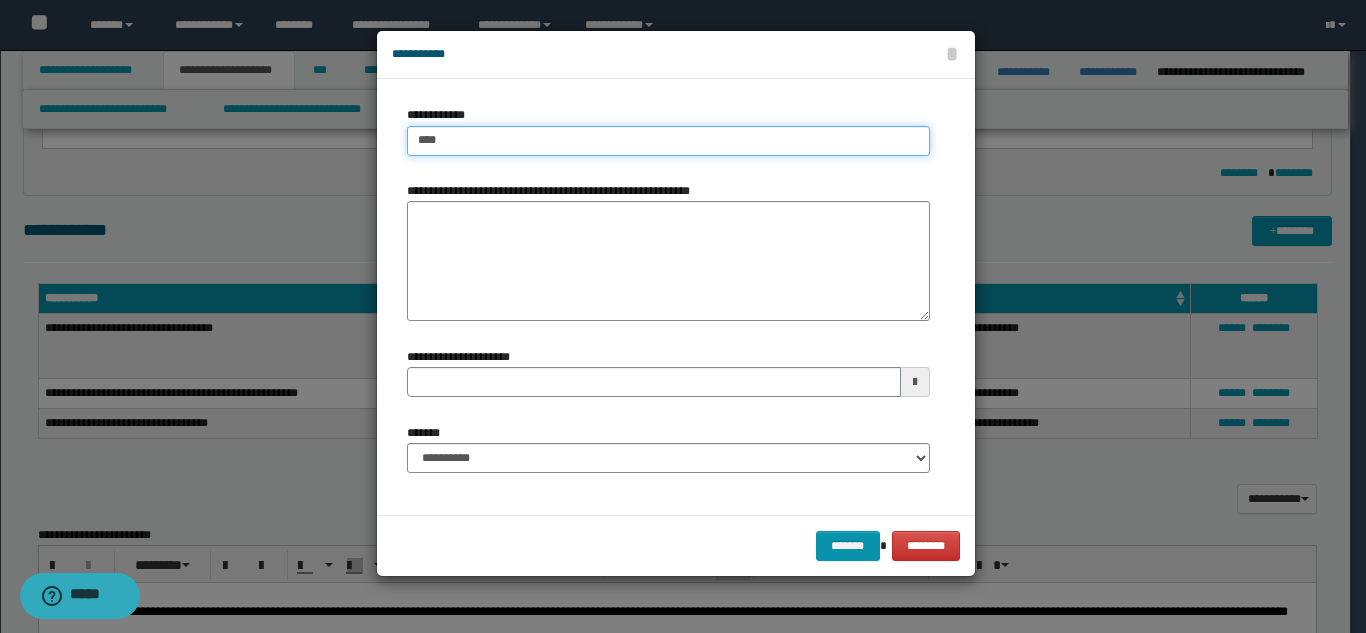 type 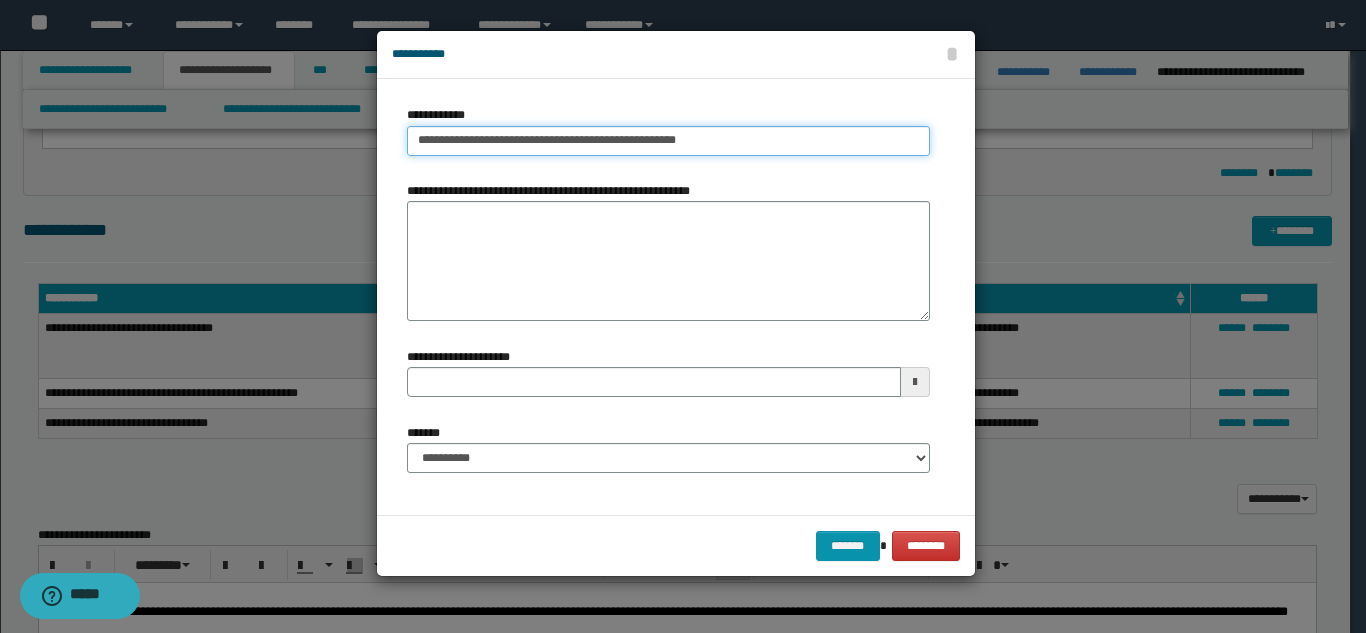 type on "**********" 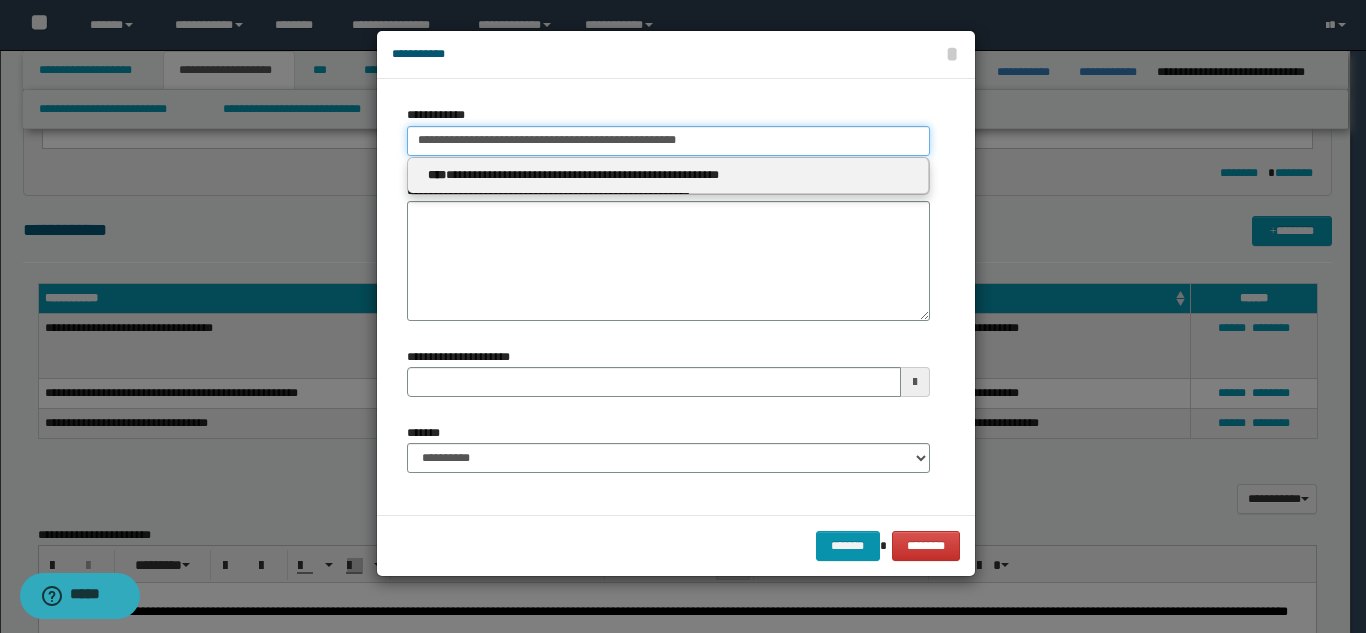 type 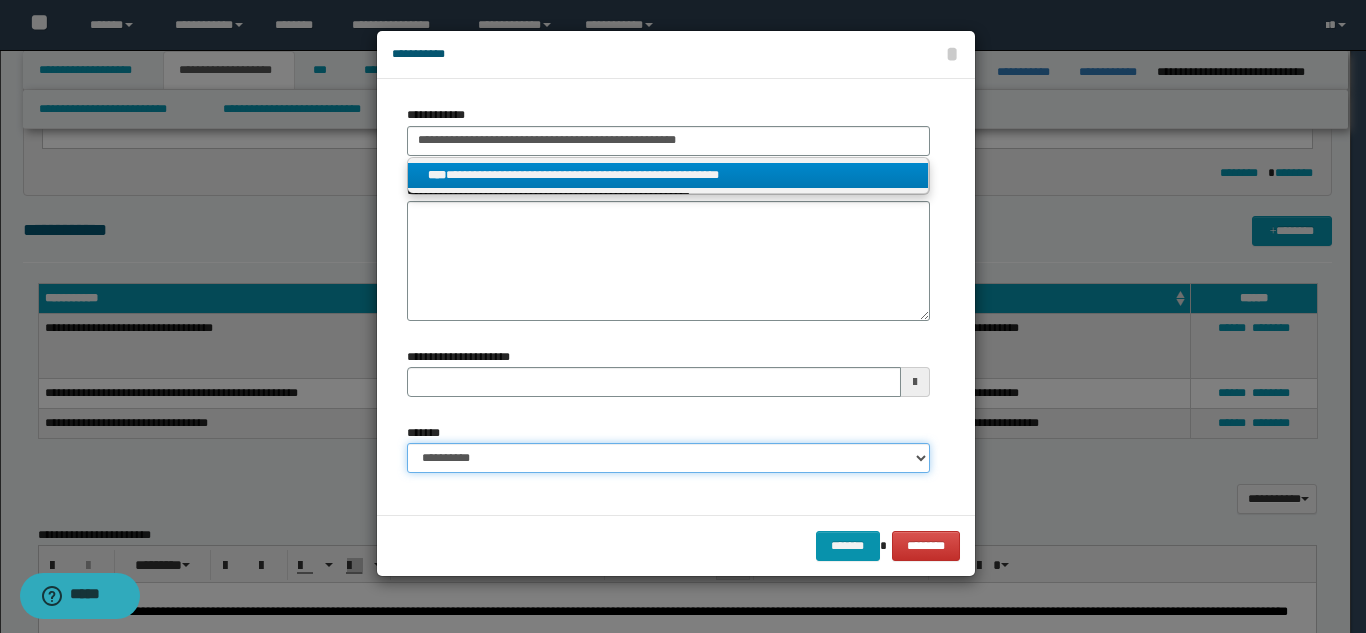 type 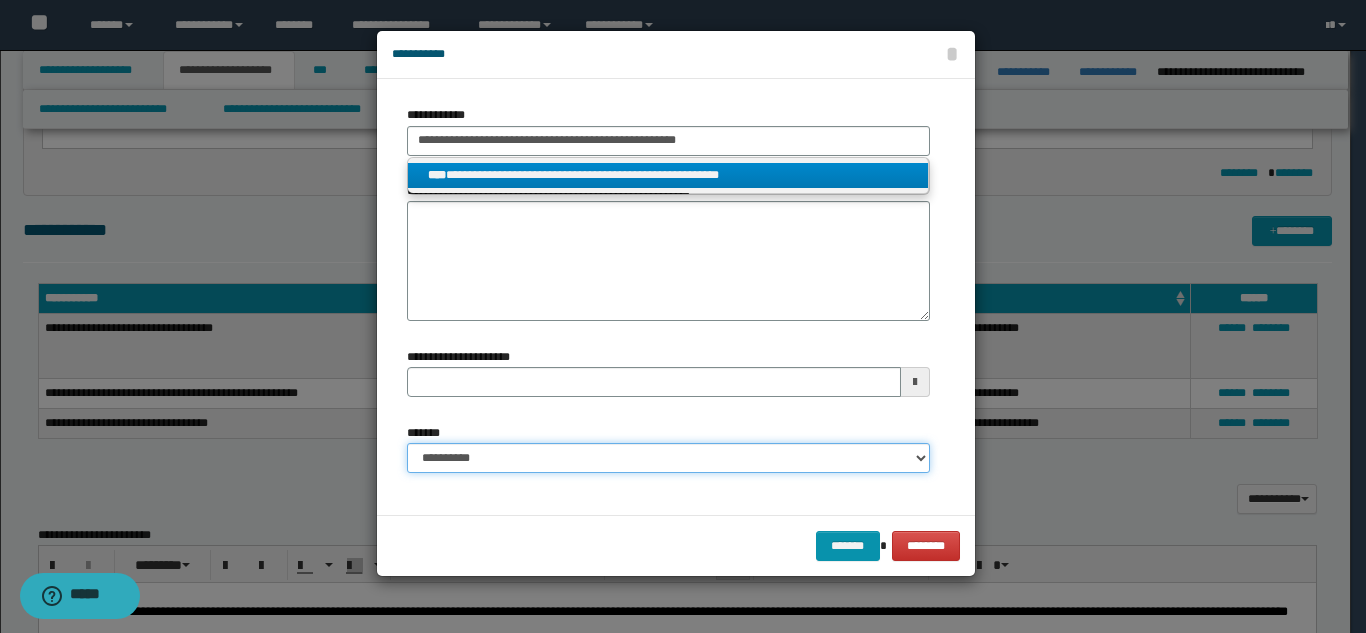 click on "**********" at bounding box center (668, 458) 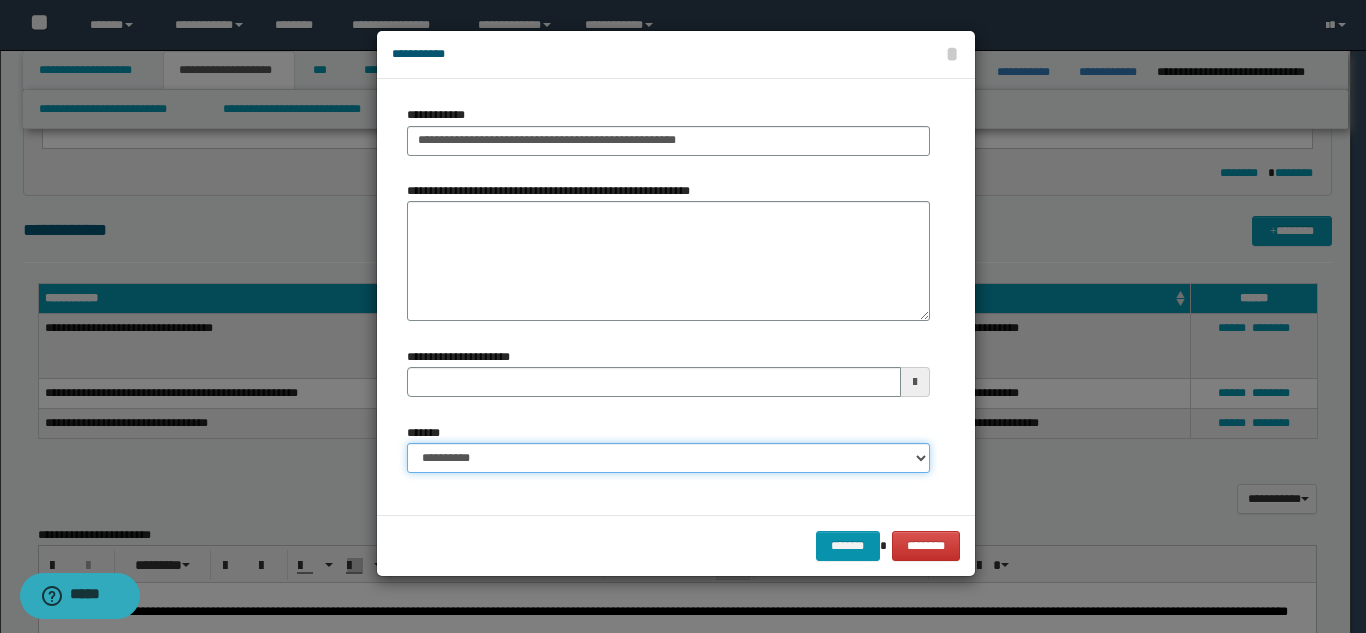select on "*" 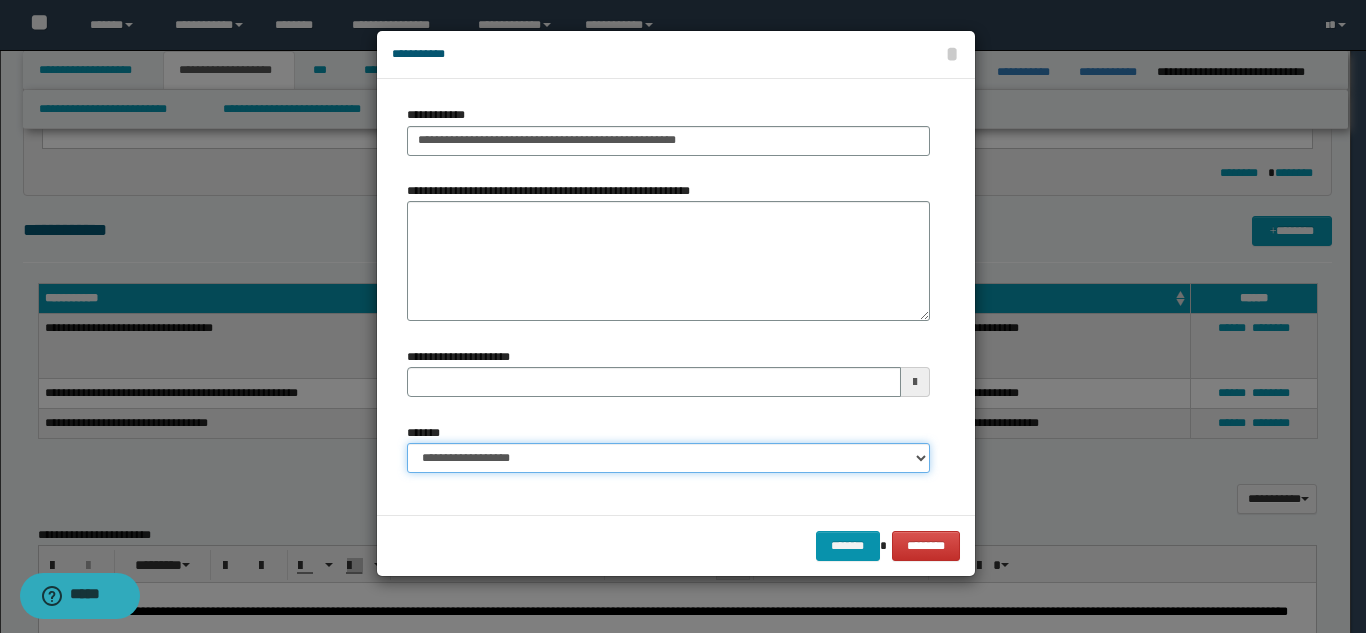 type 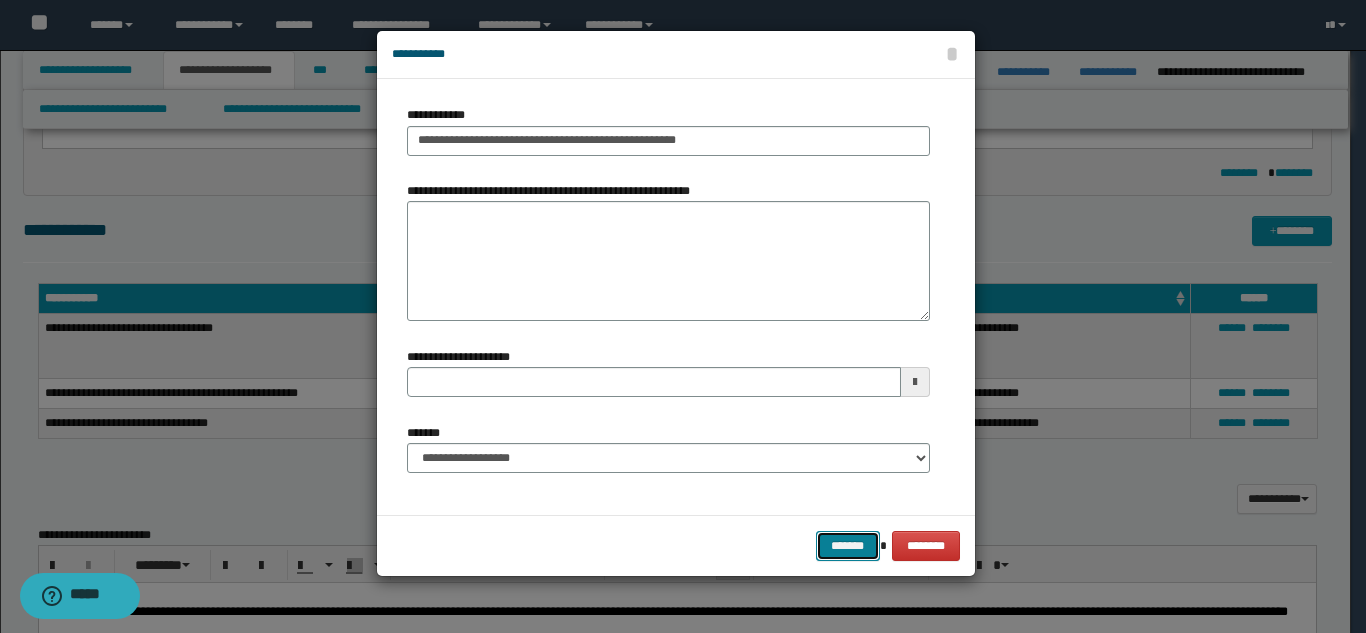 click on "*******" at bounding box center [848, 546] 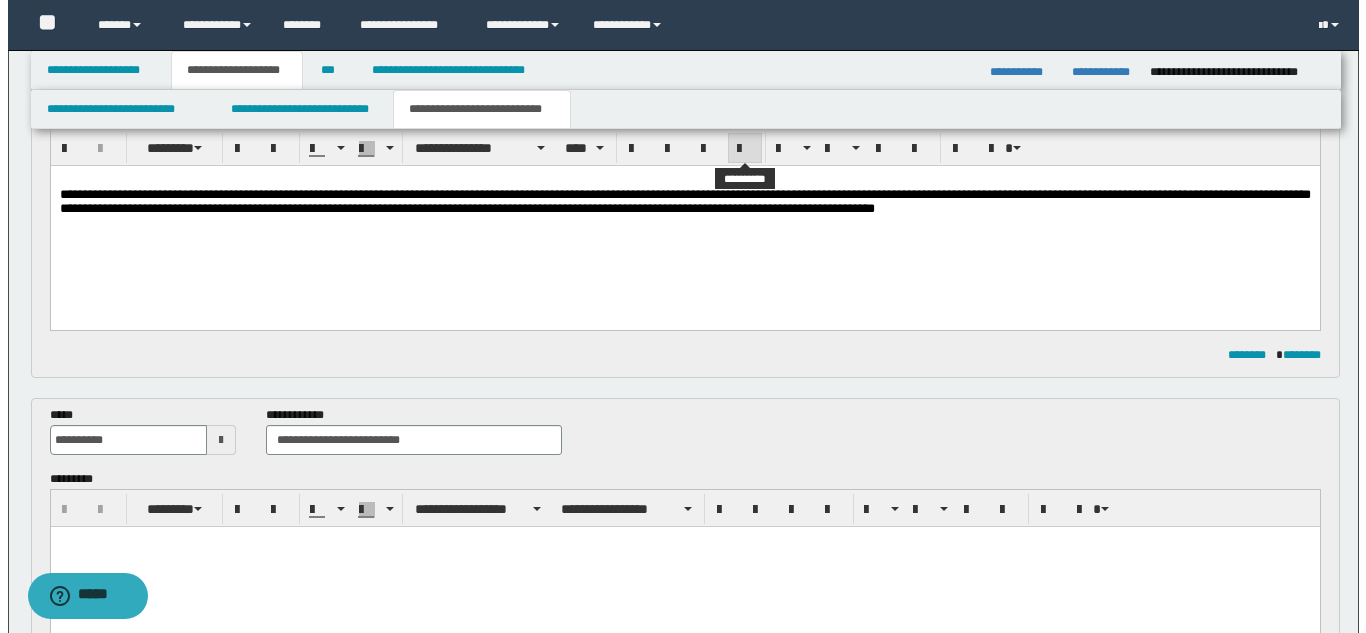 scroll, scrollTop: 0, scrollLeft: 0, axis: both 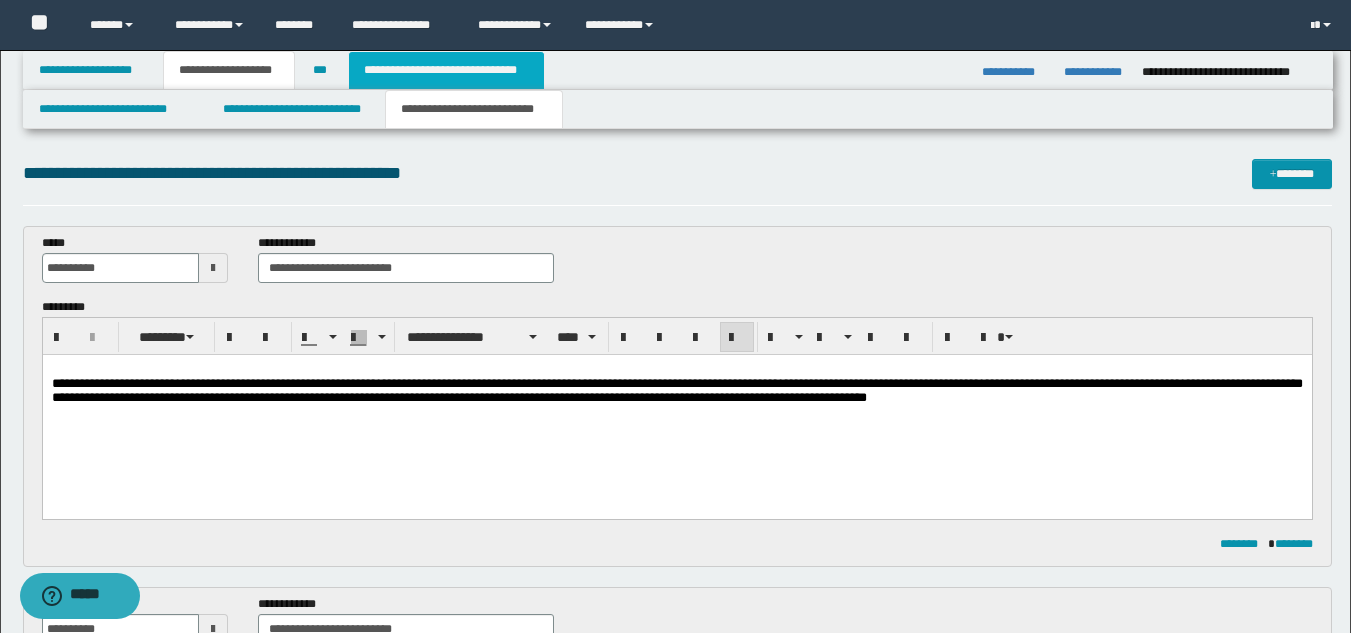 click on "**********" at bounding box center [446, 70] 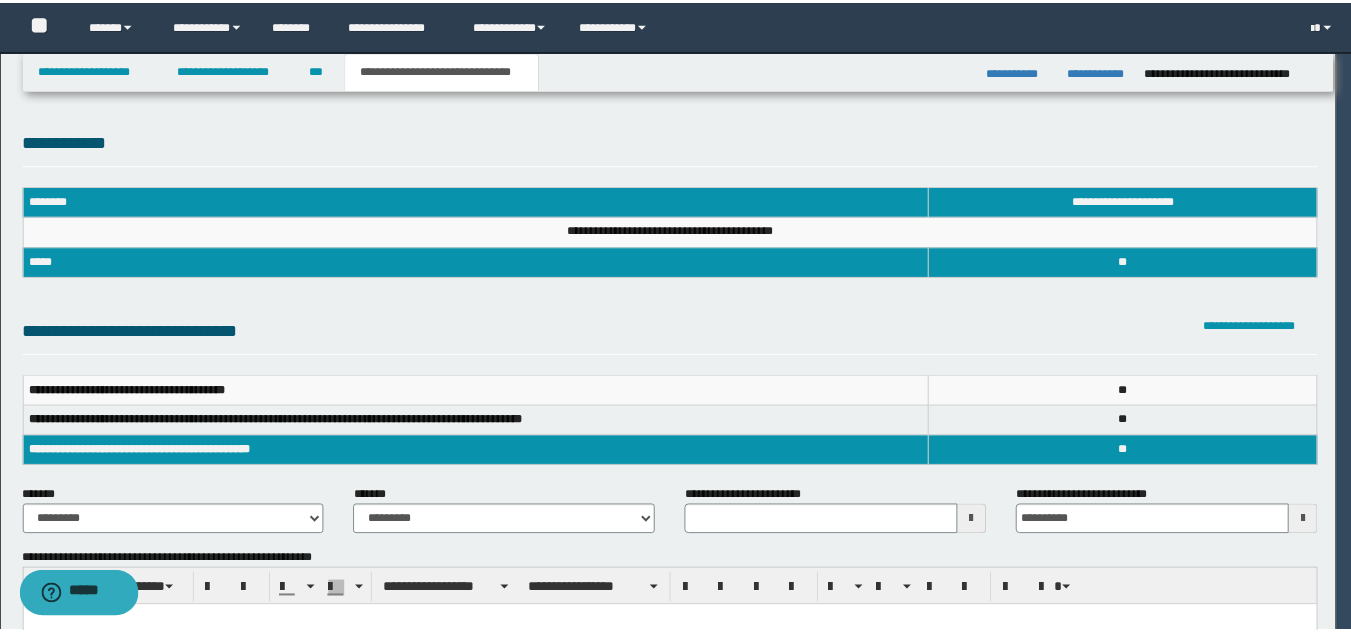 scroll, scrollTop: 0, scrollLeft: 0, axis: both 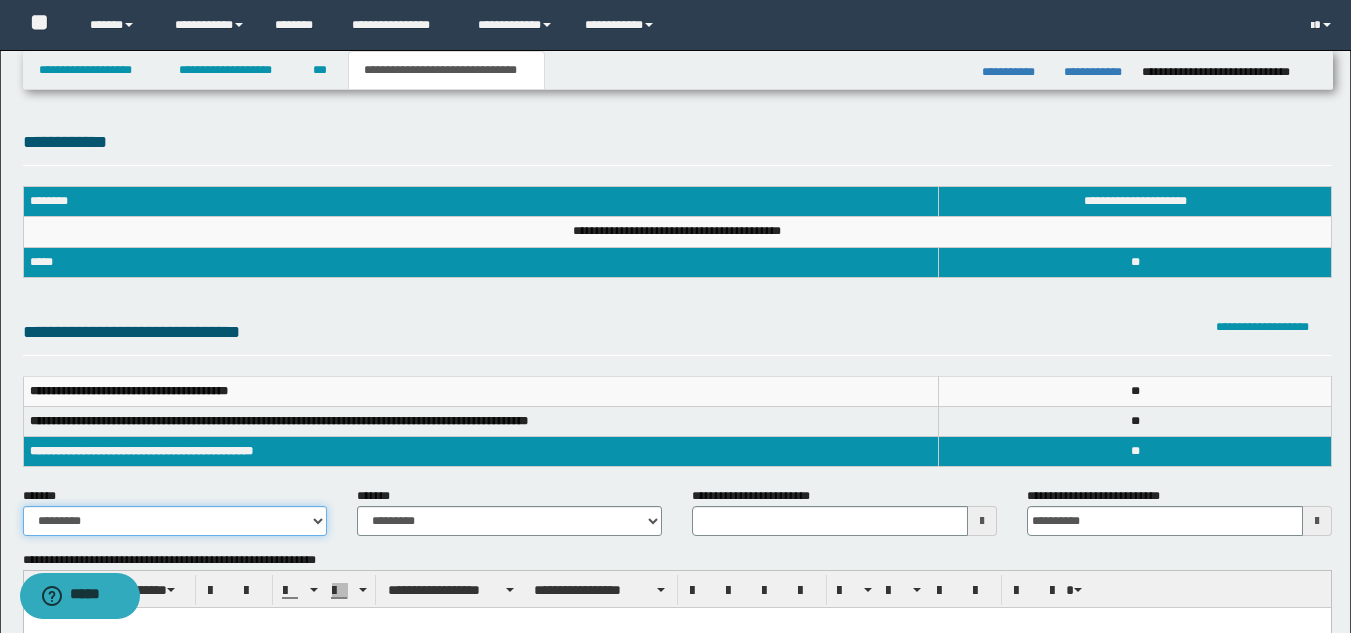 drag, startPoint x: 180, startPoint y: 524, endPoint x: 171, endPoint y: 510, distance: 16.643316 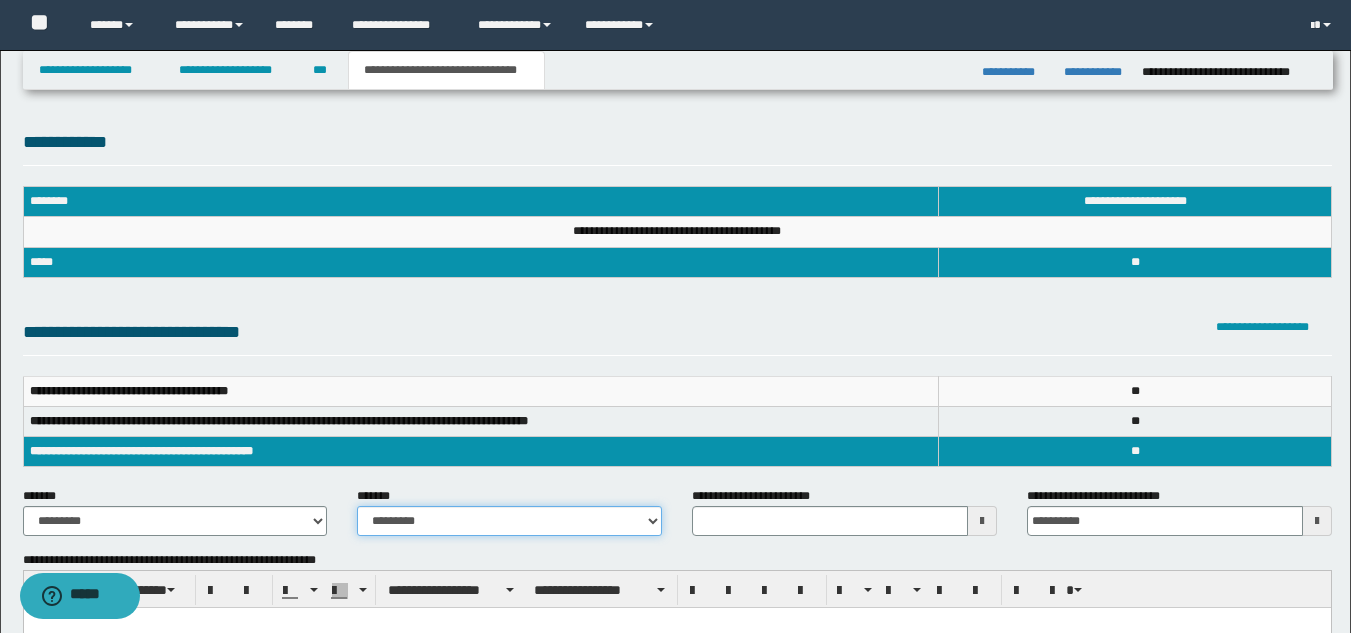 click on "**********" at bounding box center [509, 521] 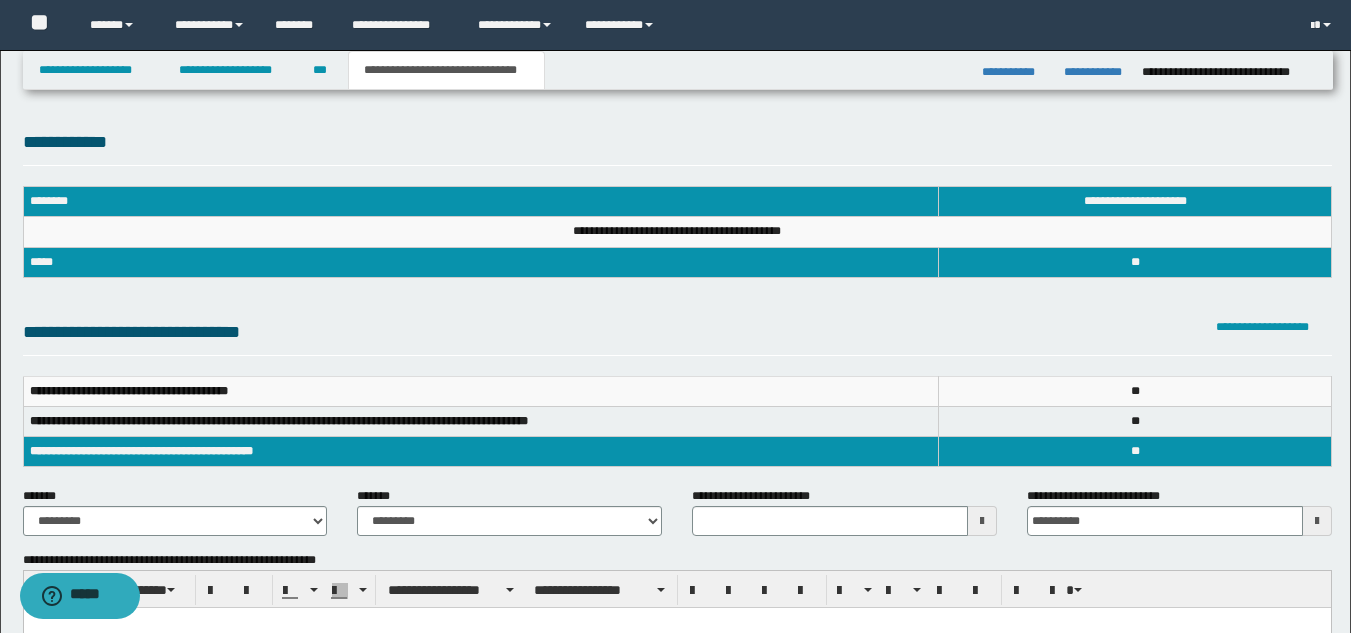 drag, startPoint x: 748, startPoint y: 503, endPoint x: 776, endPoint y: 536, distance: 43.27817 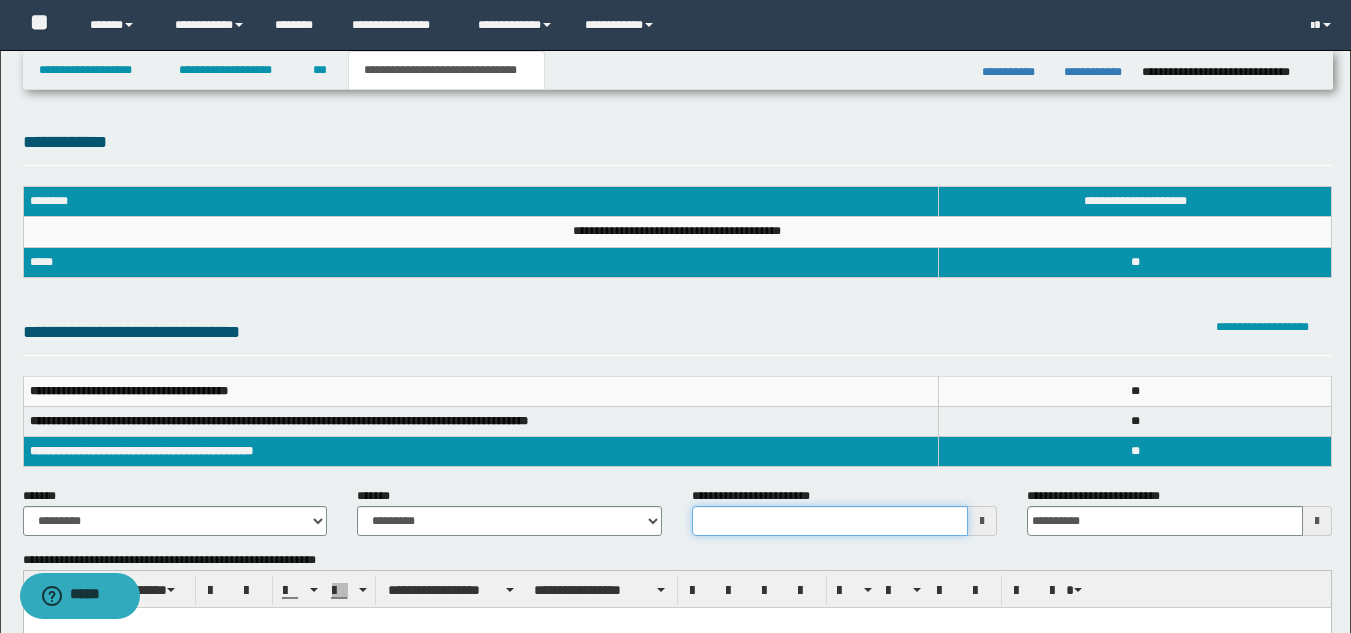 drag, startPoint x: 781, startPoint y: 520, endPoint x: 849, endPoint y: 605, distance: 108.85311 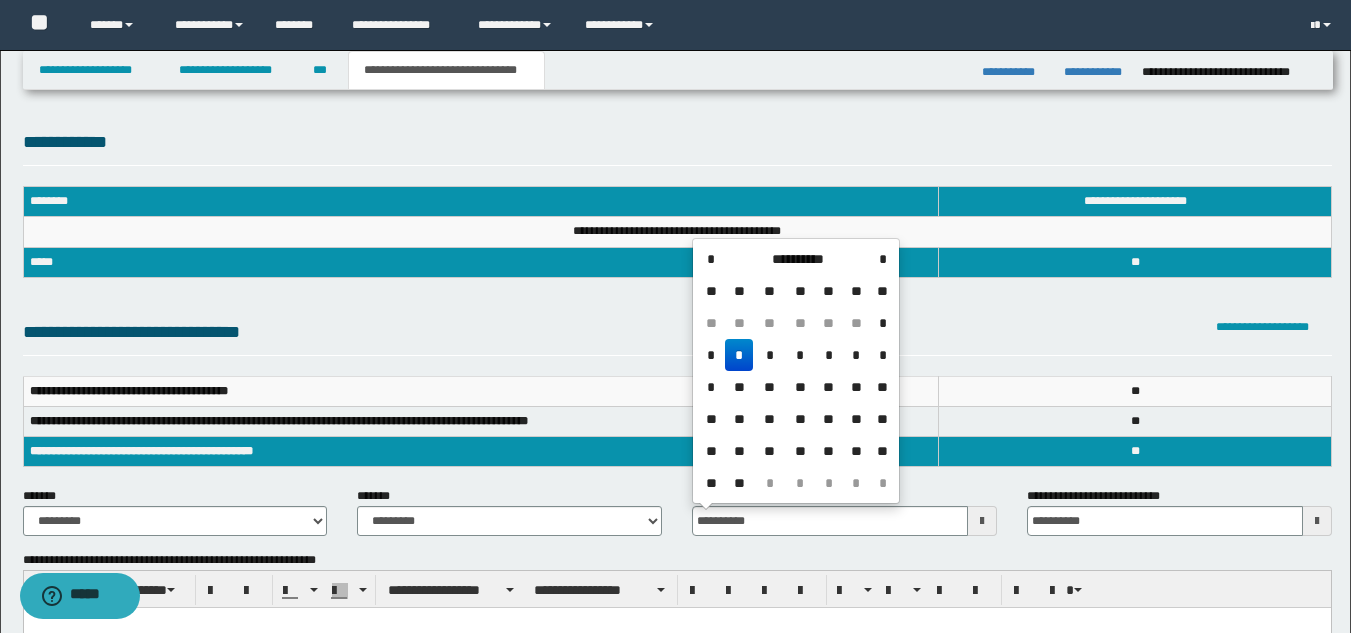 click on "*" at bounding box center [739, 355] 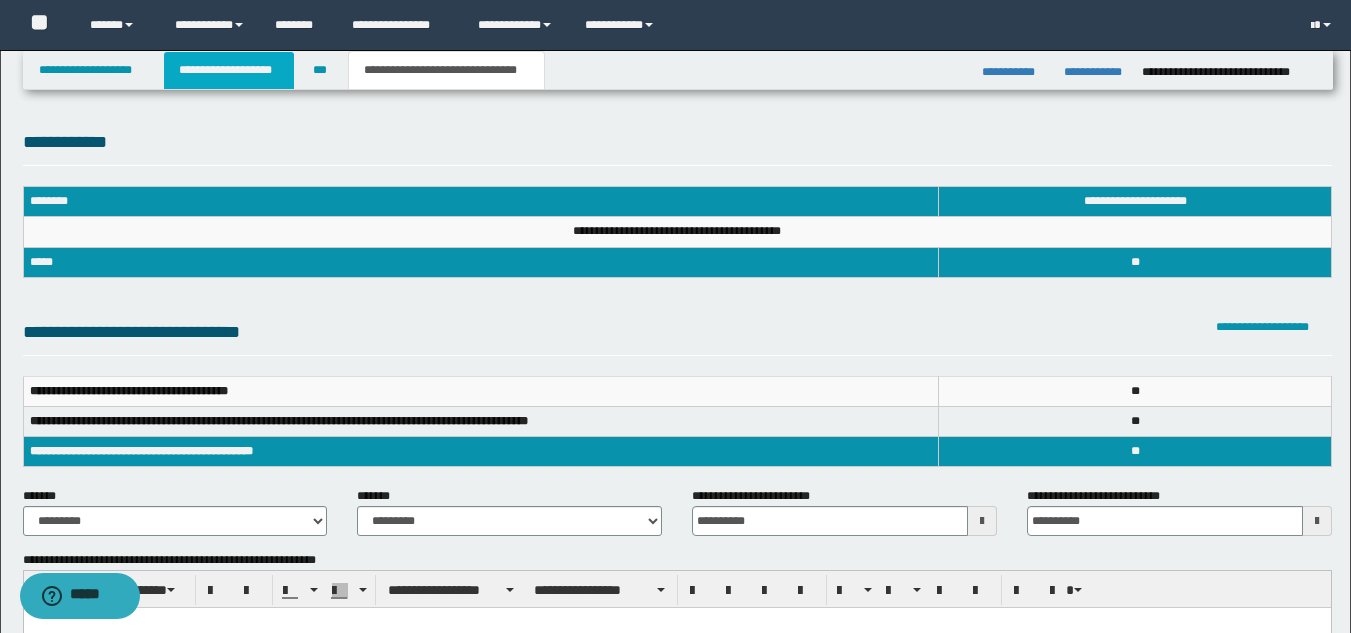 click on "**********" at bounding box center (229, 70) 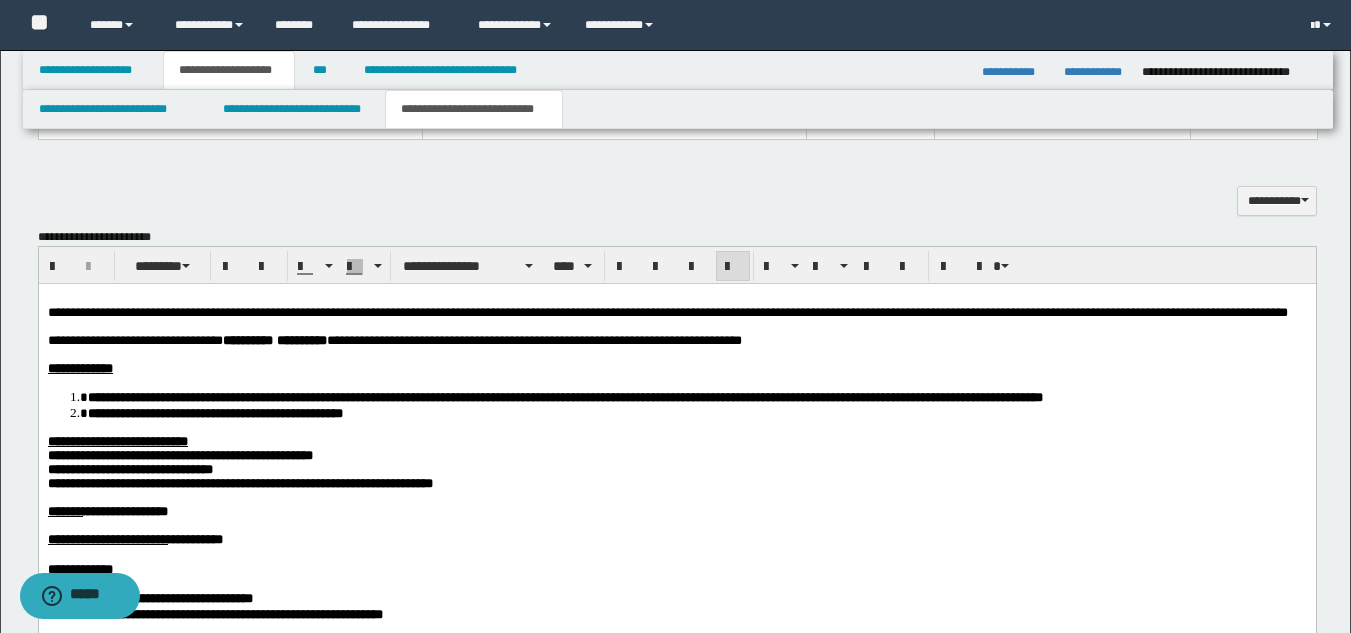 scroll, scrollTop: 1300, scrollLeft: 0, axis: vertical 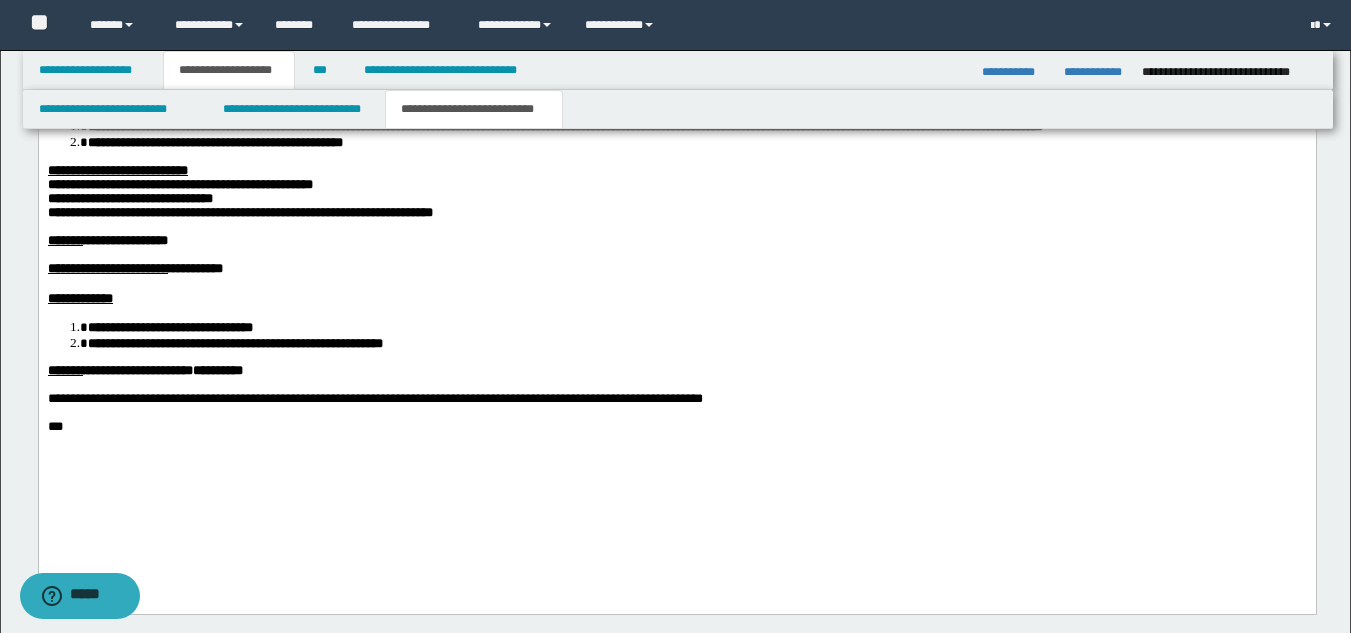 click on "***" at bounding box center (676, 427) 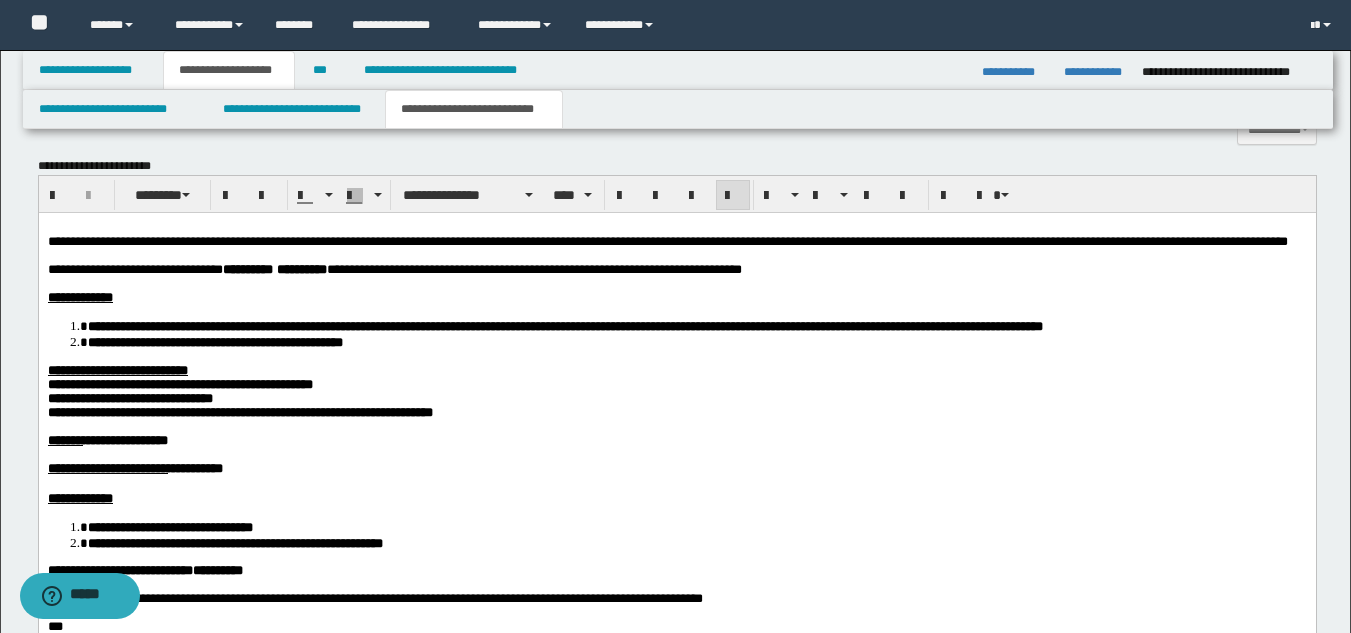 click at bounding box center (676, 427) 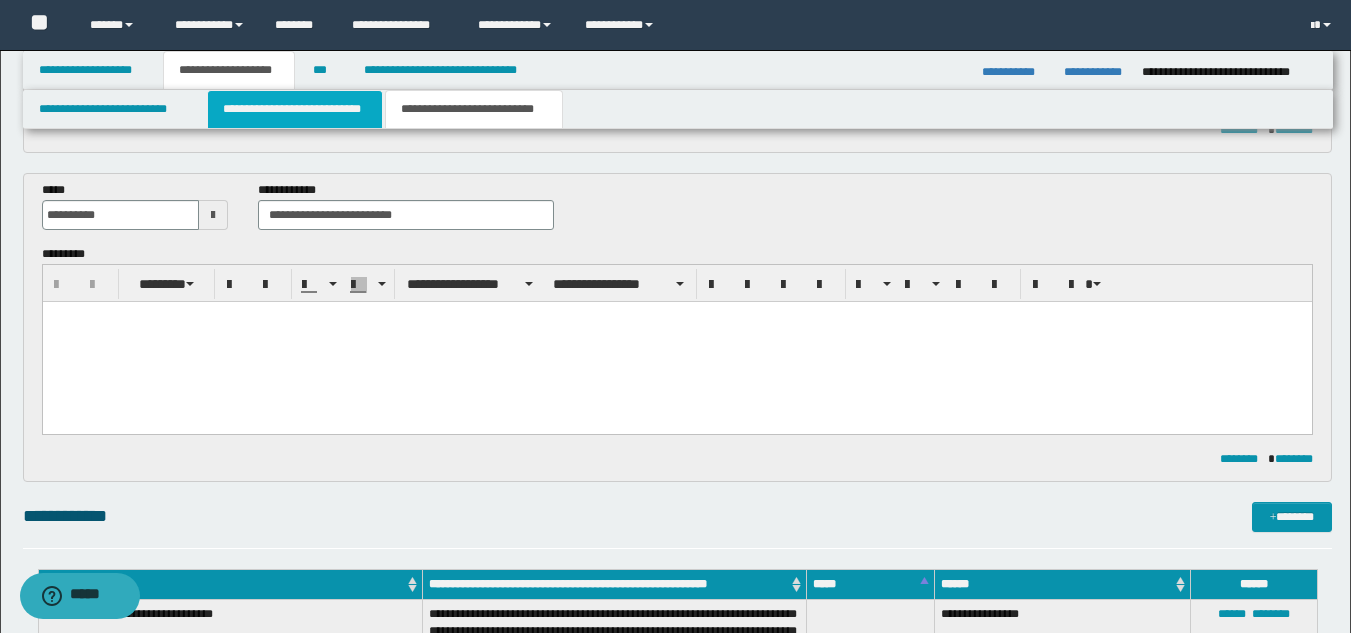 scroll, scrollTop: 300, scrollLeft: 0, axis: vertical 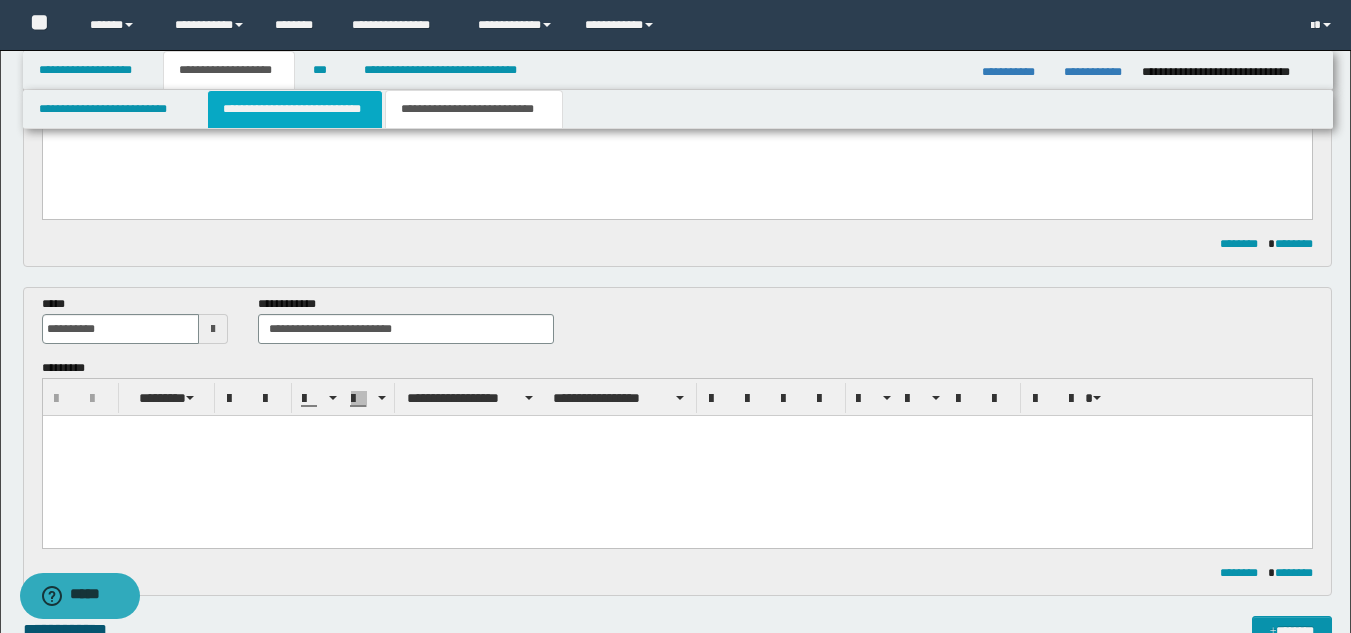 click on "**********" at bounding box center (295, 109) 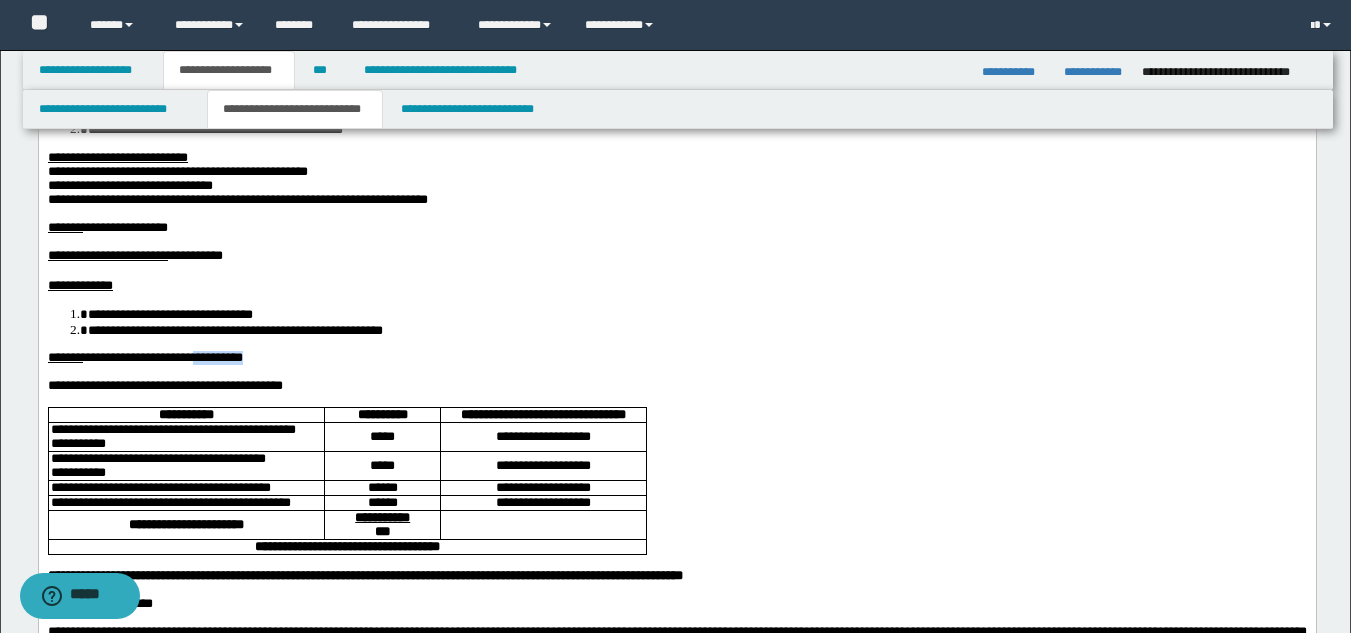 click on "**********" at bounding box center (676, 2694) 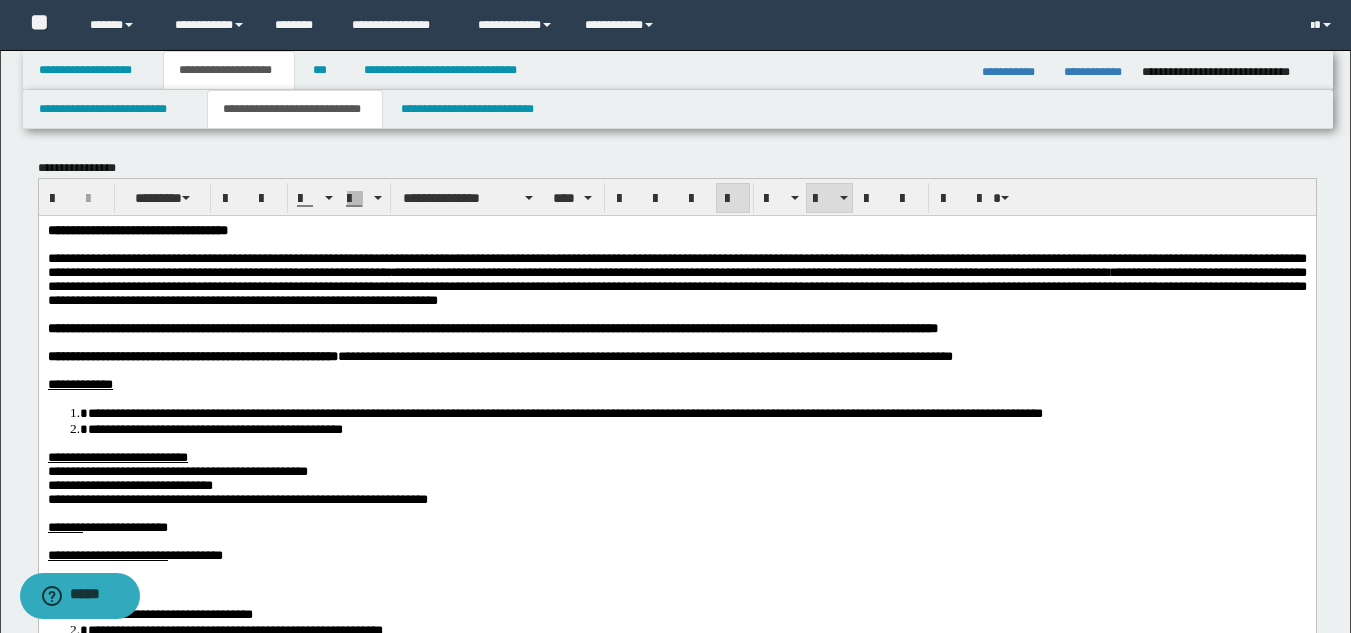 click on "**********" at bounding box center (214, 428) 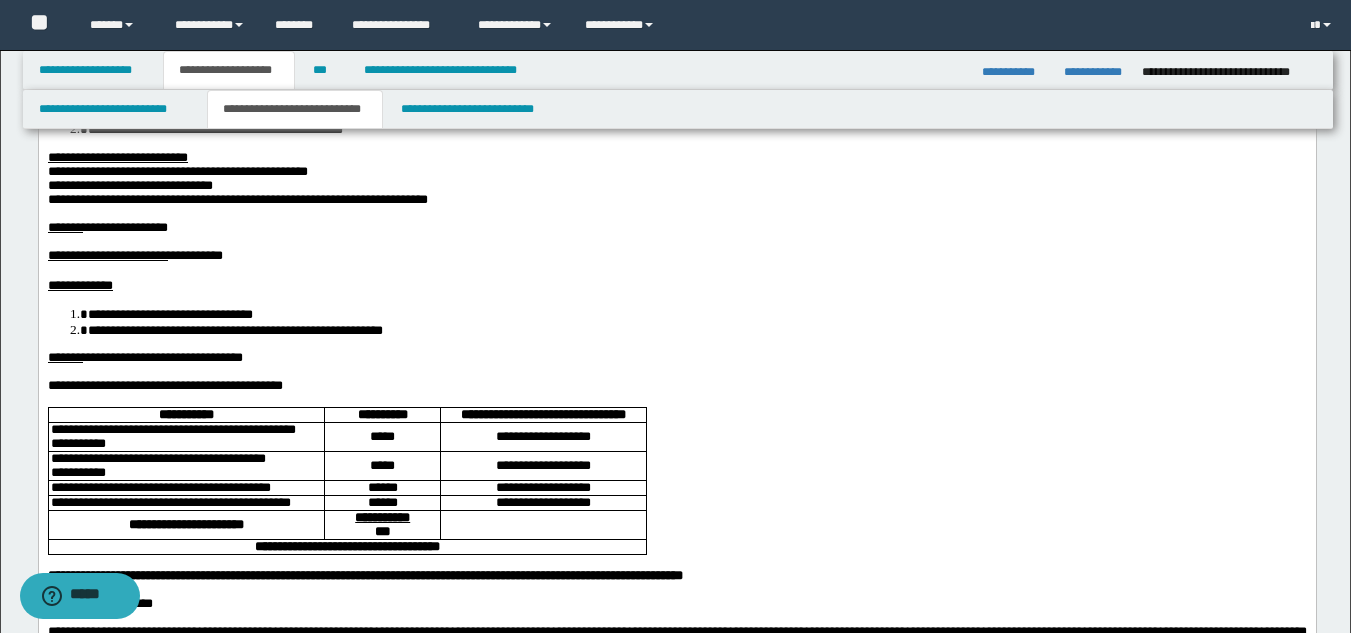 click on "**********" at bounding box center (542, 414) 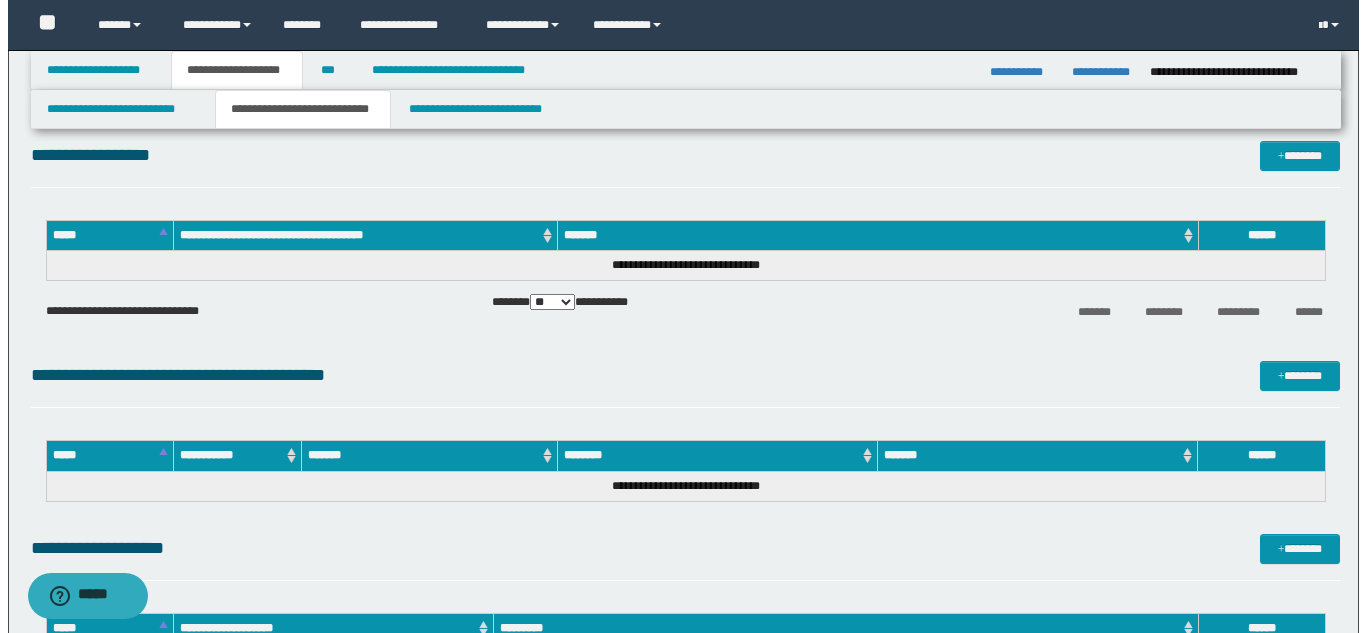 scroll, scrollTop: 6800, scrollLeft: 0, axis: vertical 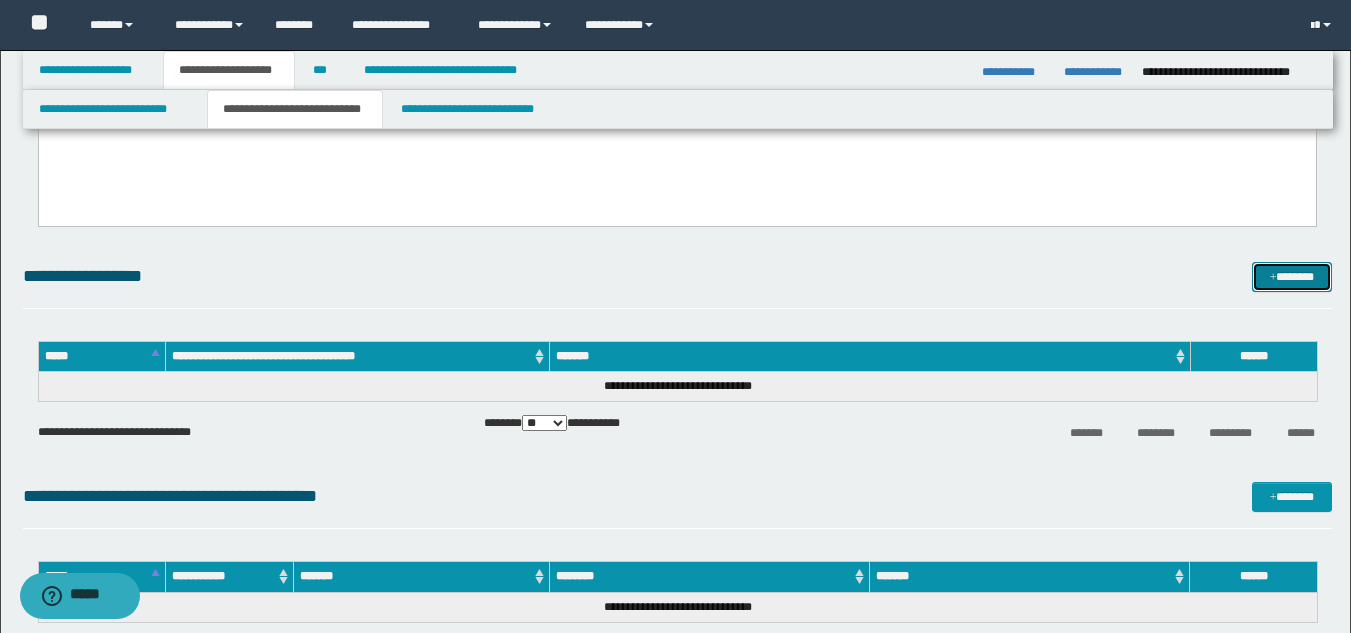 click on "*******" at bounding box center [1292, 277] 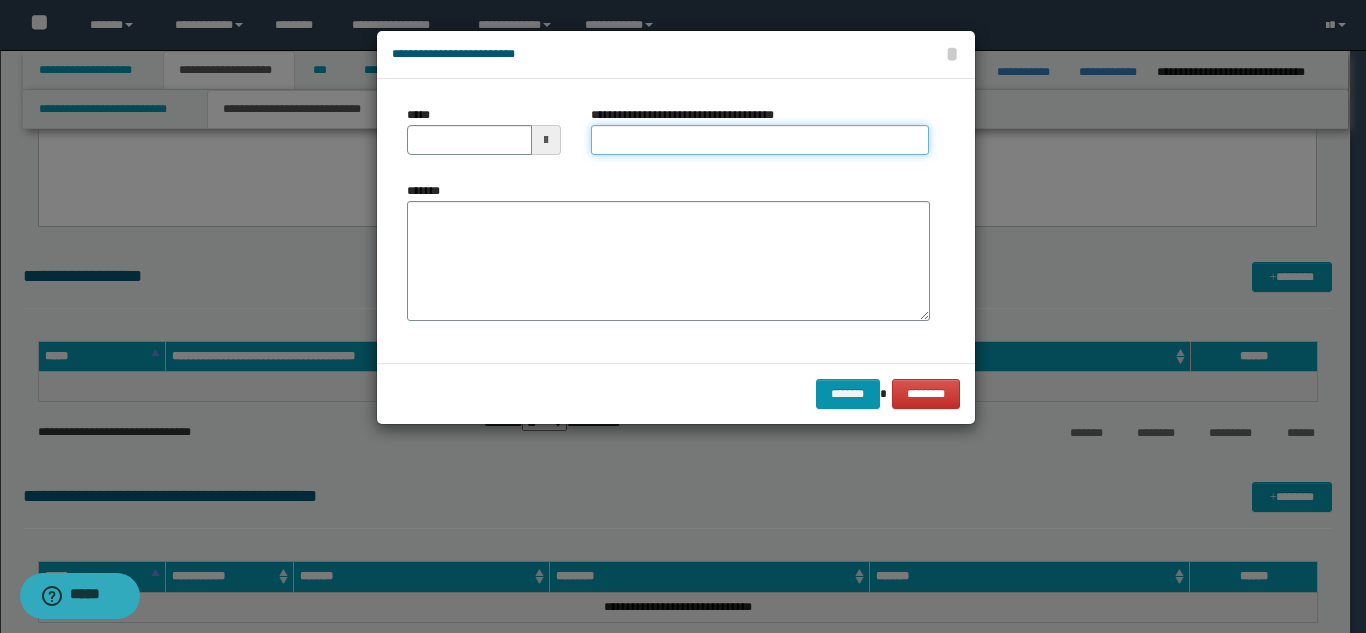 click on "**********" at bounding box center (760, 140) 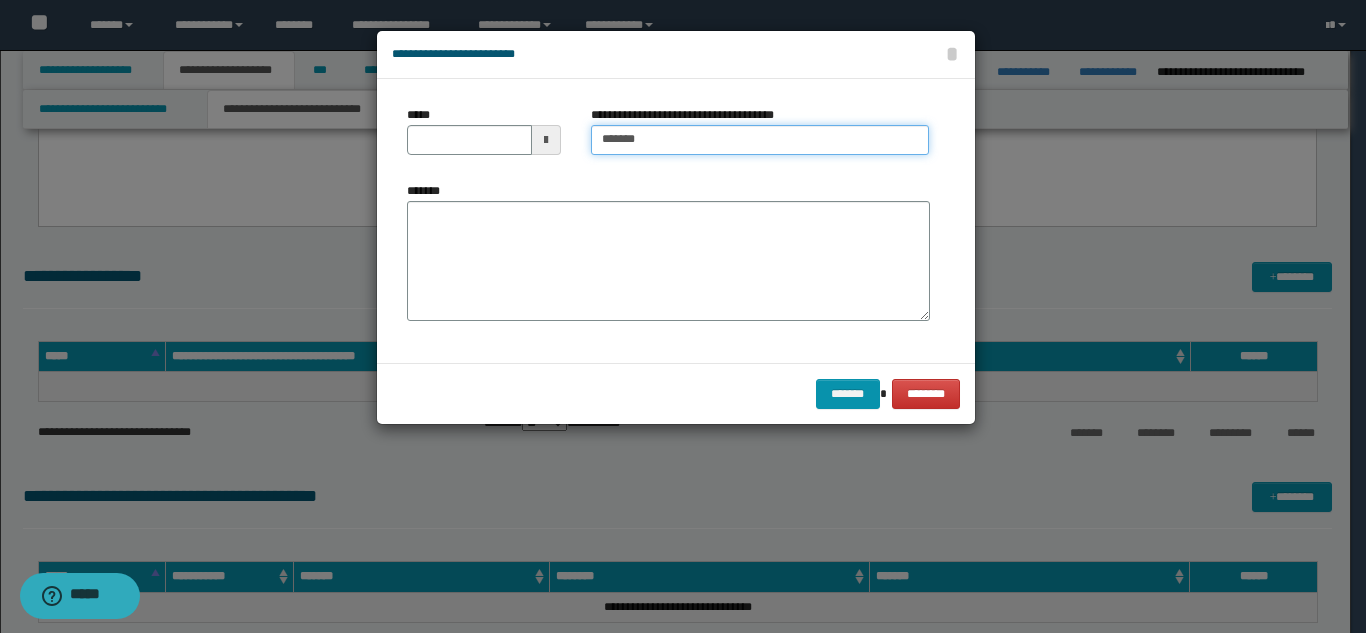 type on "*****" 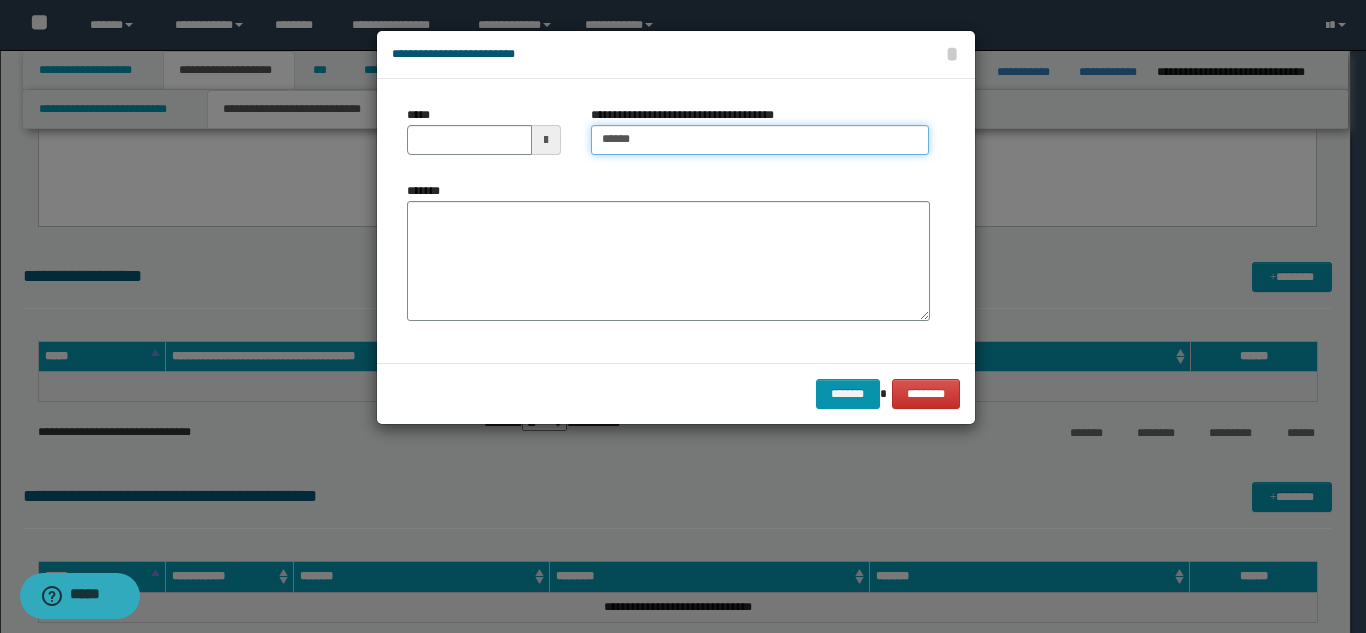 type 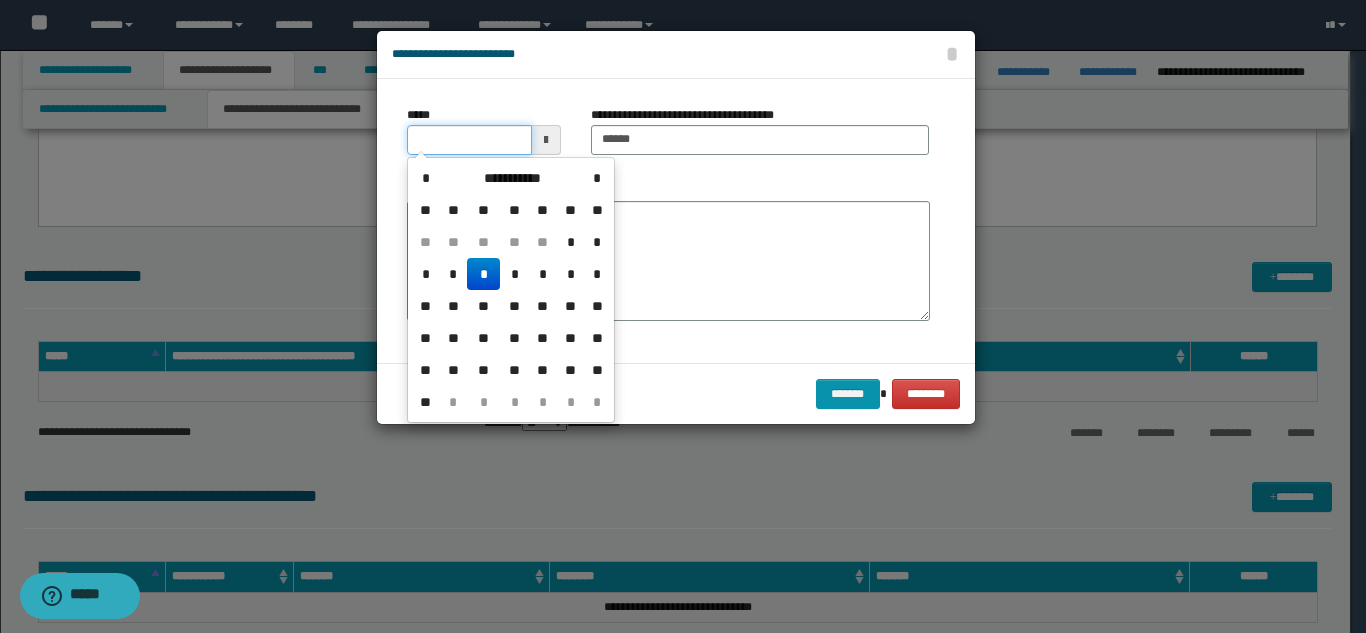 click on "*****" at bounding box center (469, 140) 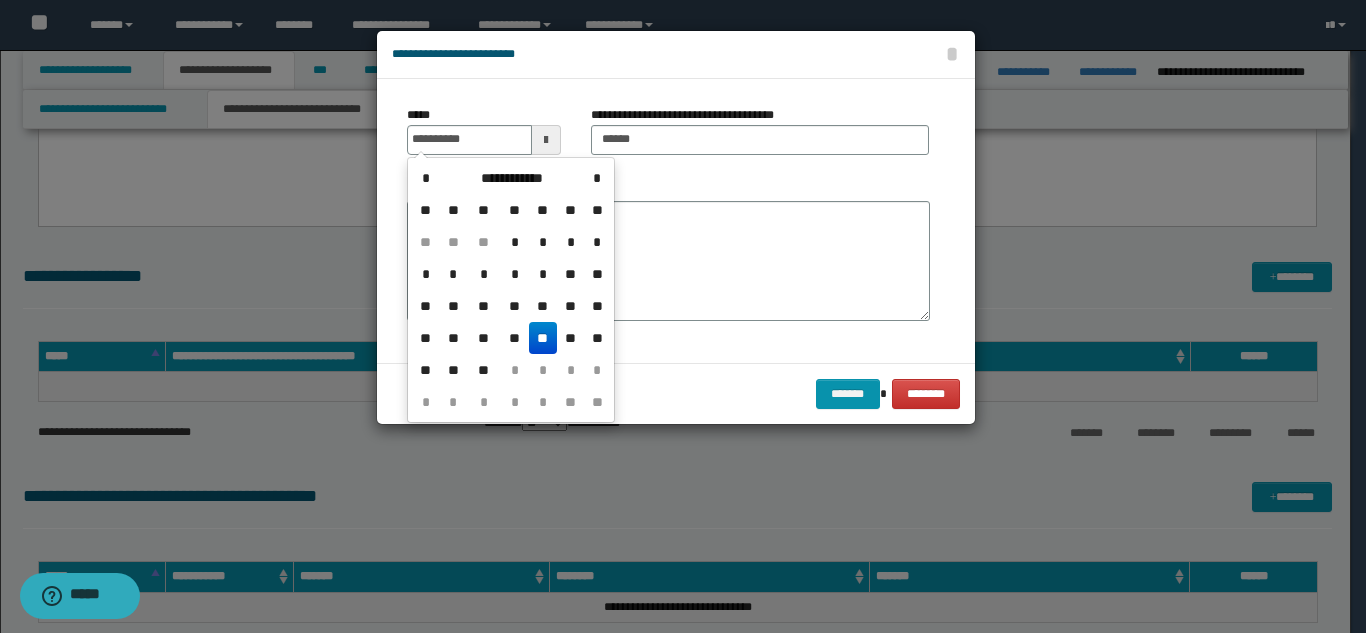 click on "**" at bounding box center [543, 338] 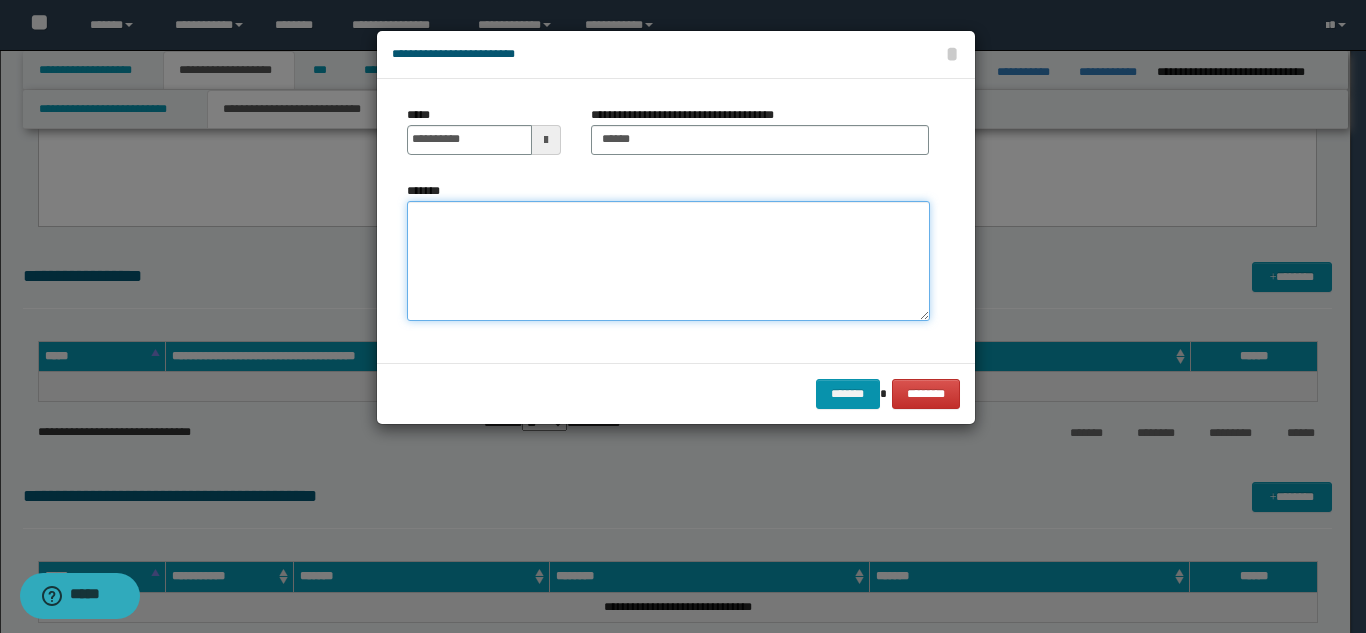 click on "*******" at bounding box center (668, 261) 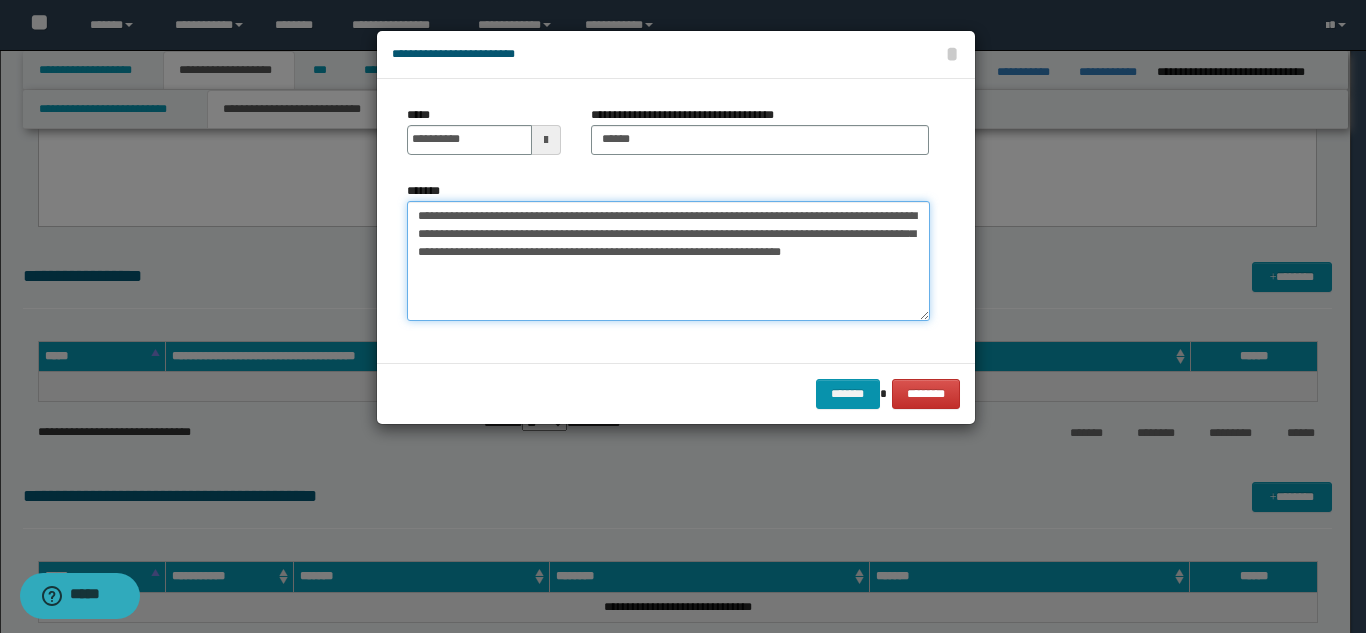 click on "**********" at bounding box center [668, 261] 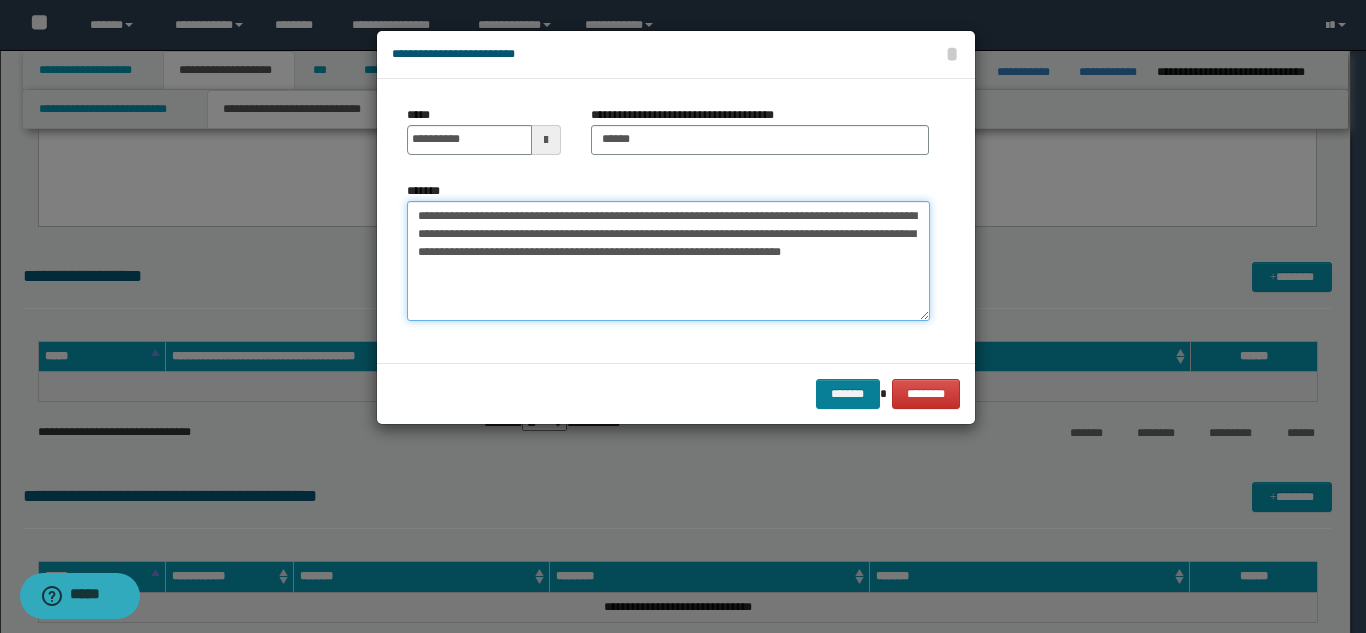 type on "**********" 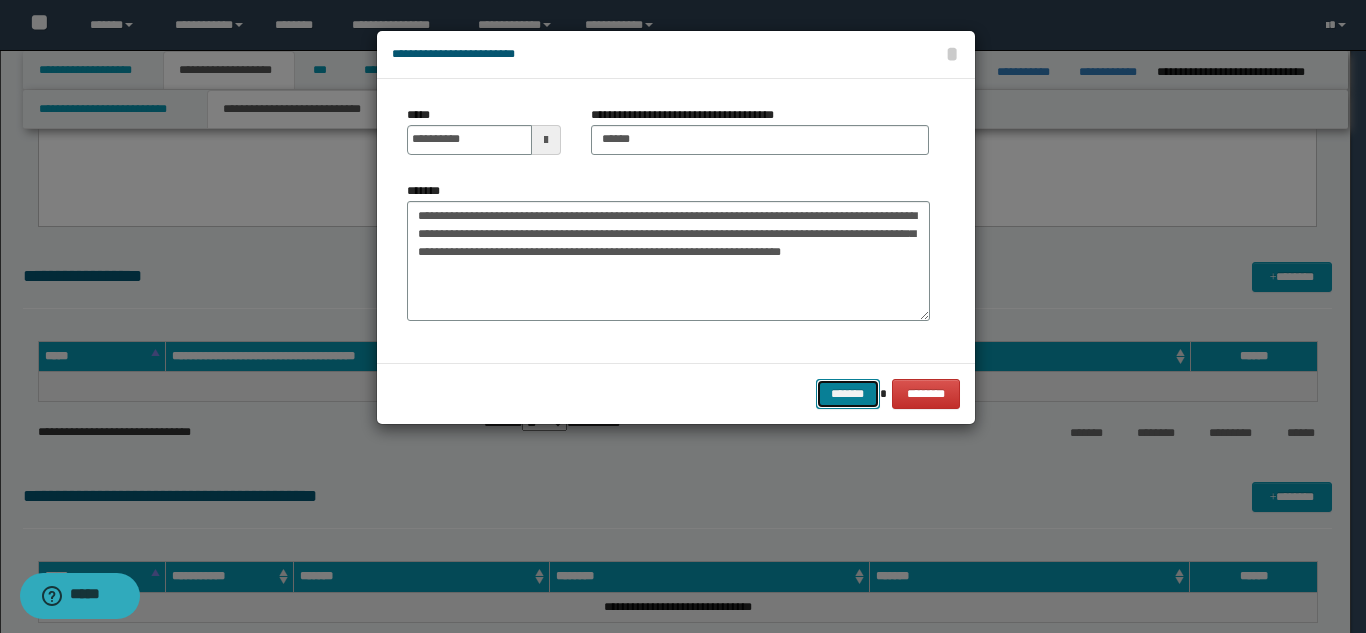 click on "*******" at bounding box center (848, 394) 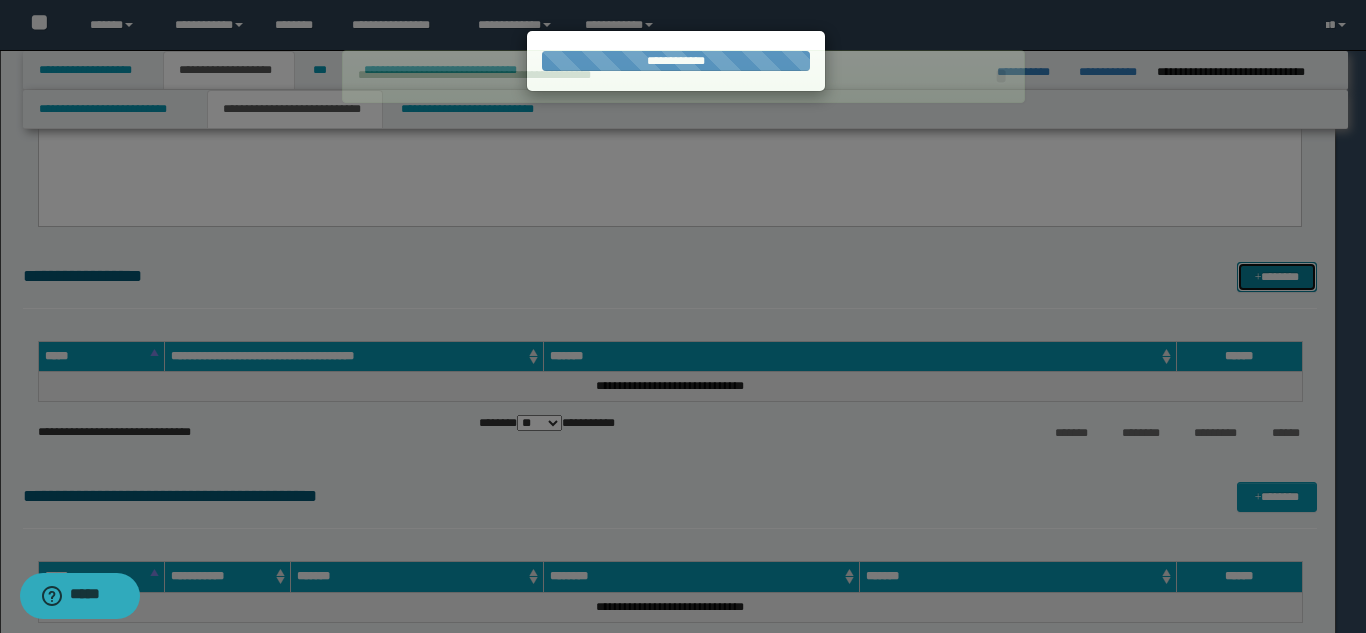 type 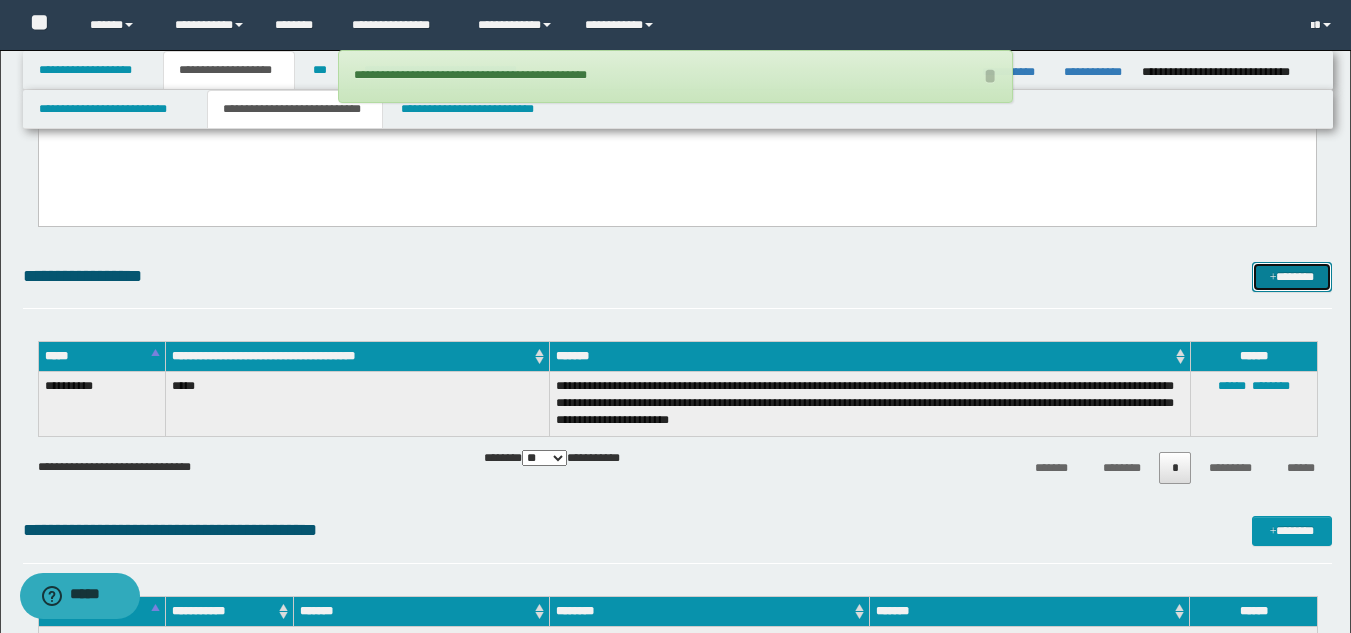click on "*******" at bounding box center [1292, 277] 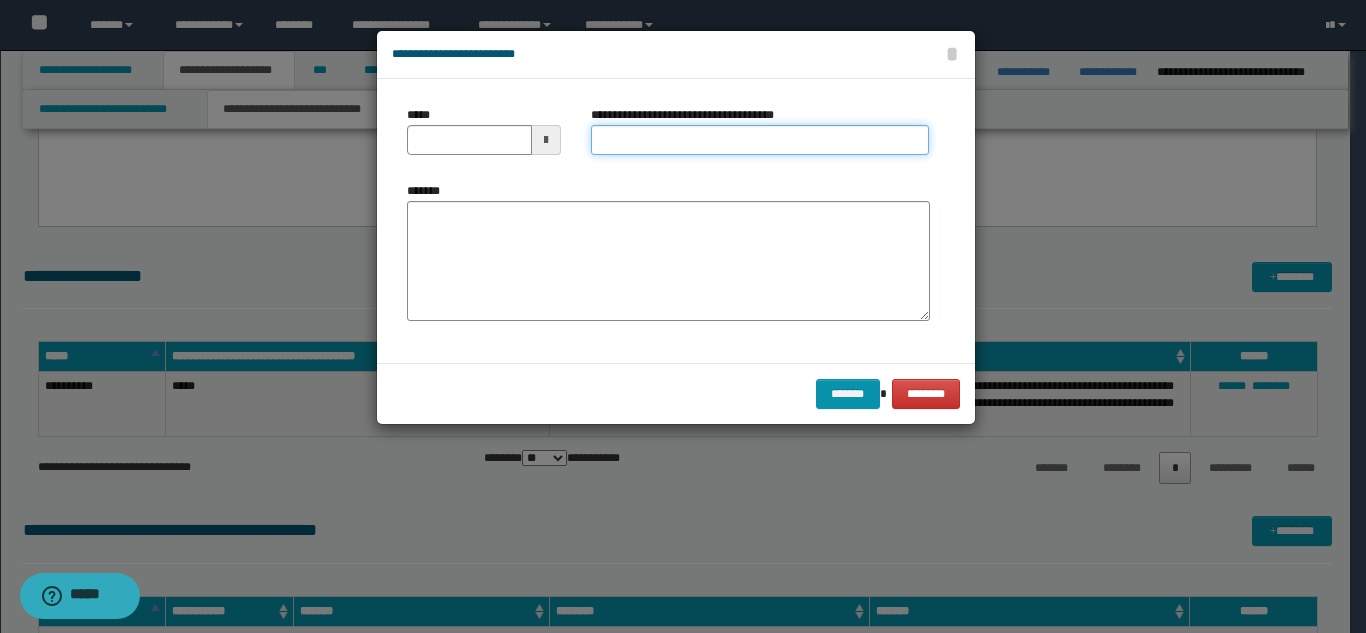 click on "**********" at bounding box center (760, 140) 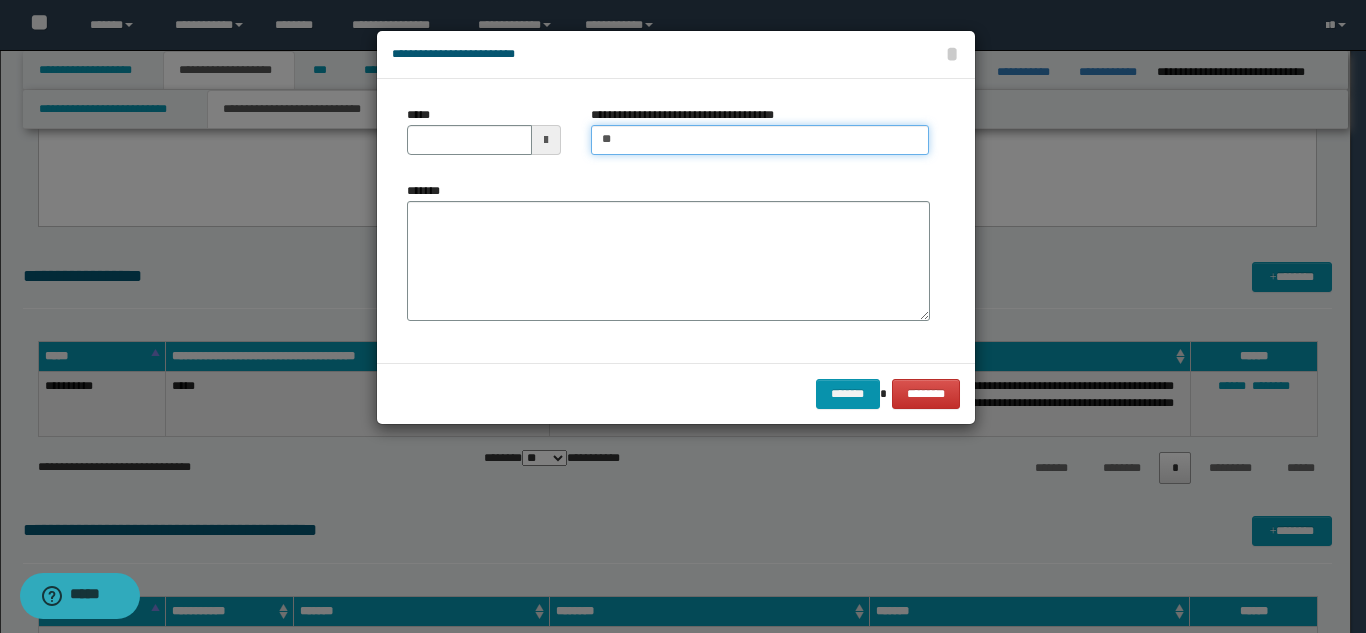 type on "*********" 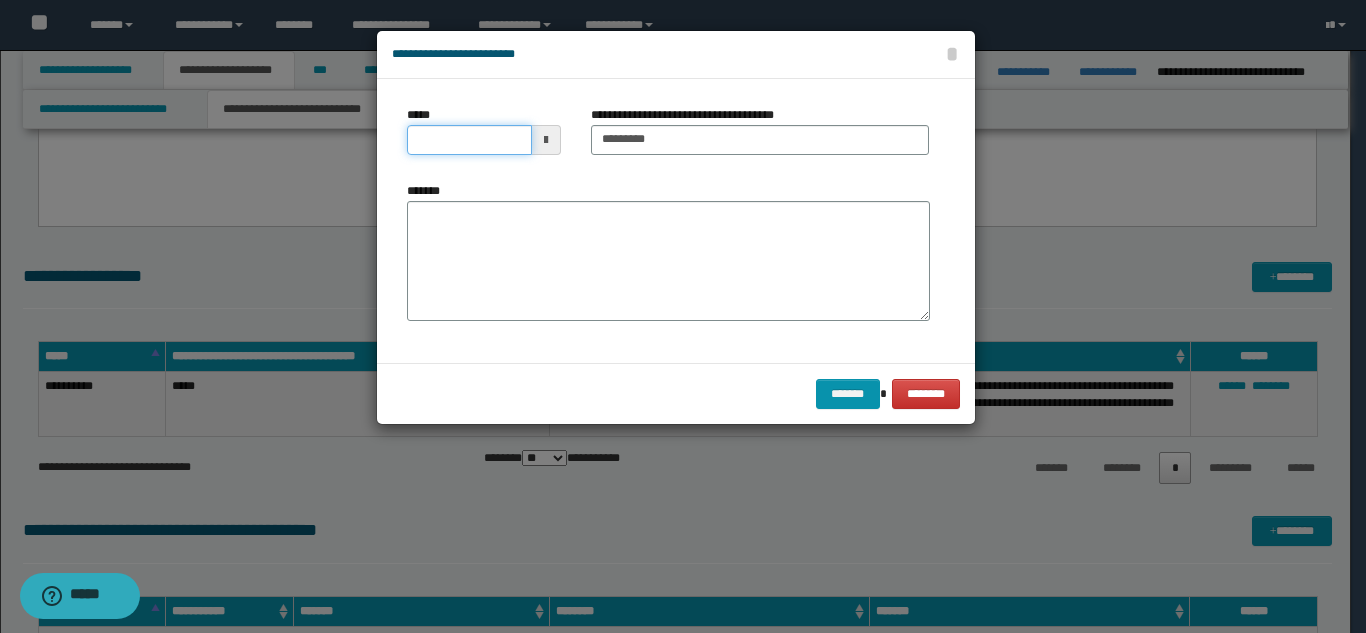 click on "*****" at bounding box center [469, 140] 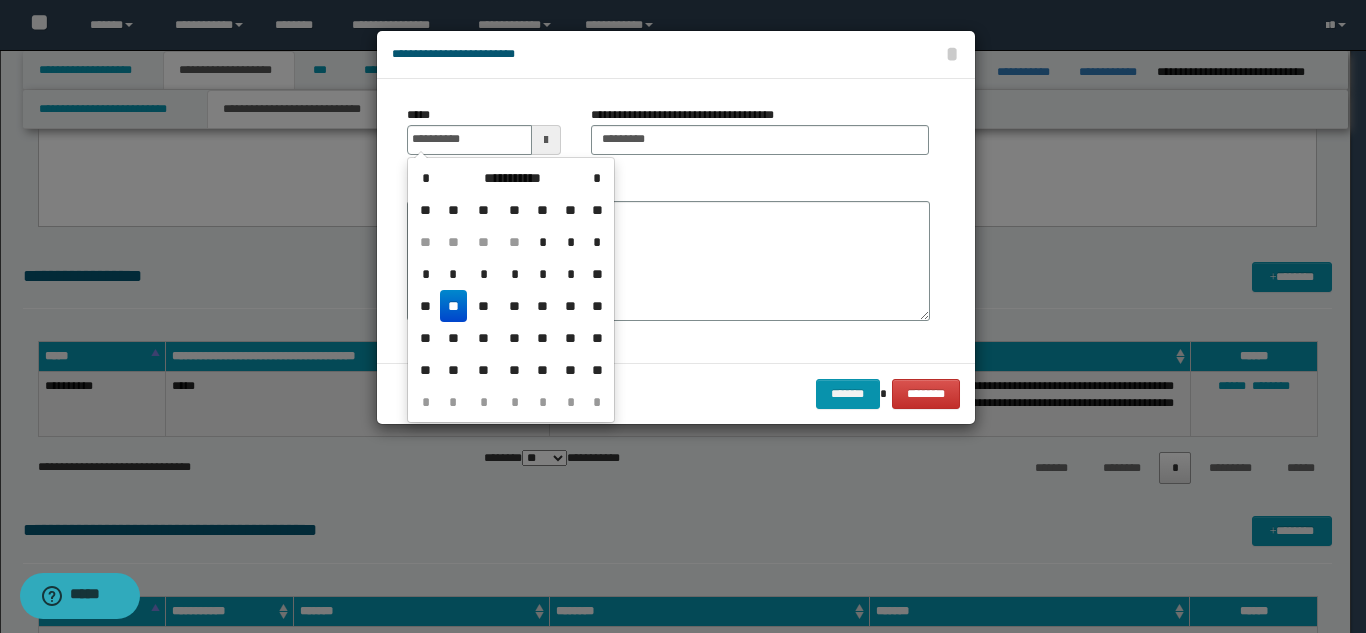 click on "**" at bounding box center [454, 306] 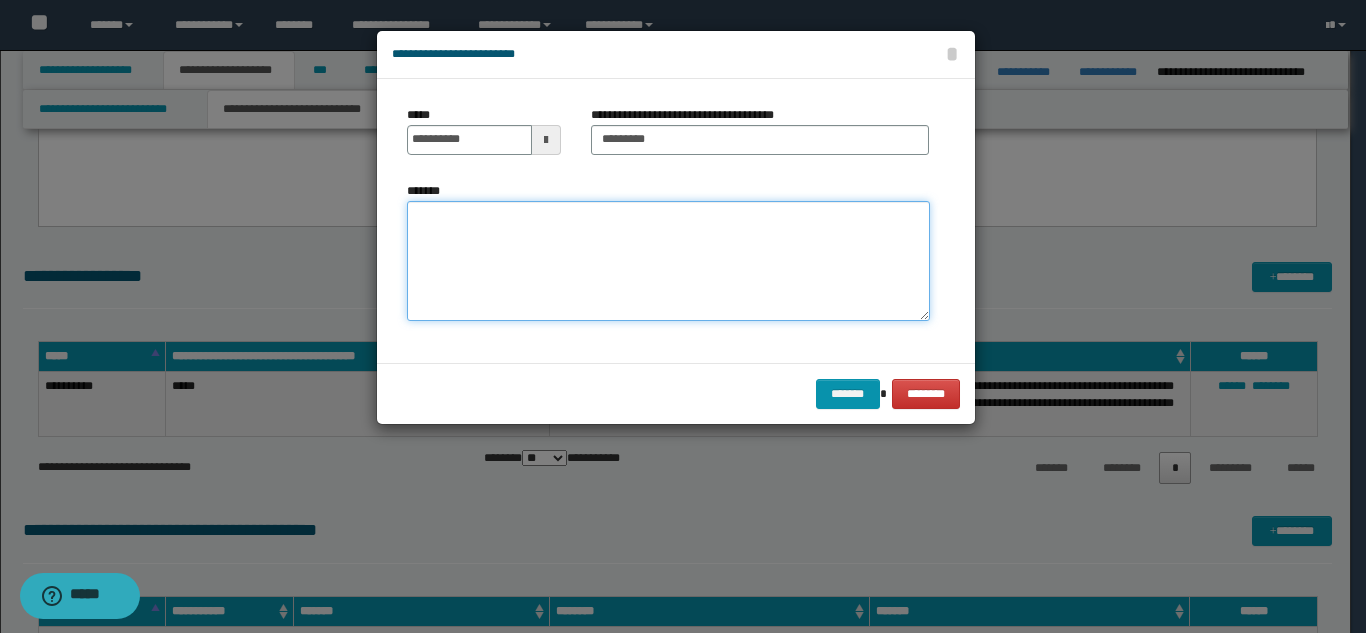 click on "*******" at bounding box center (668, 261) 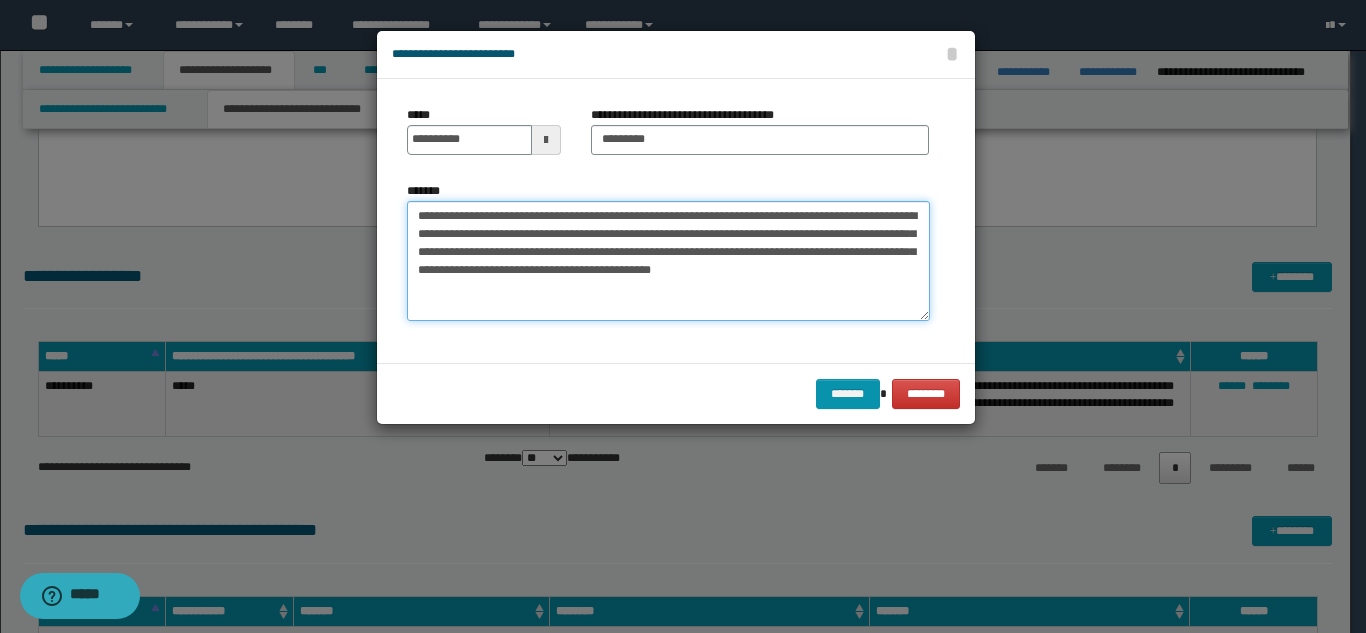 click on "**********" at bounding box center (668, 261) 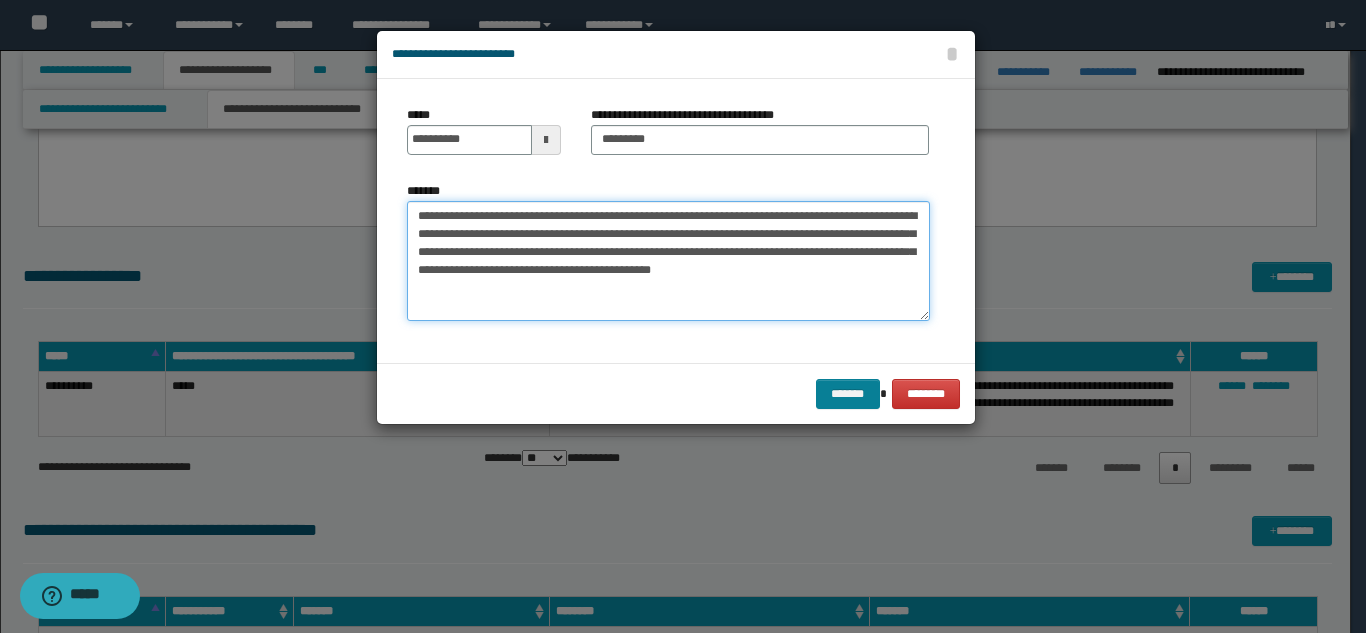 type on "**********" 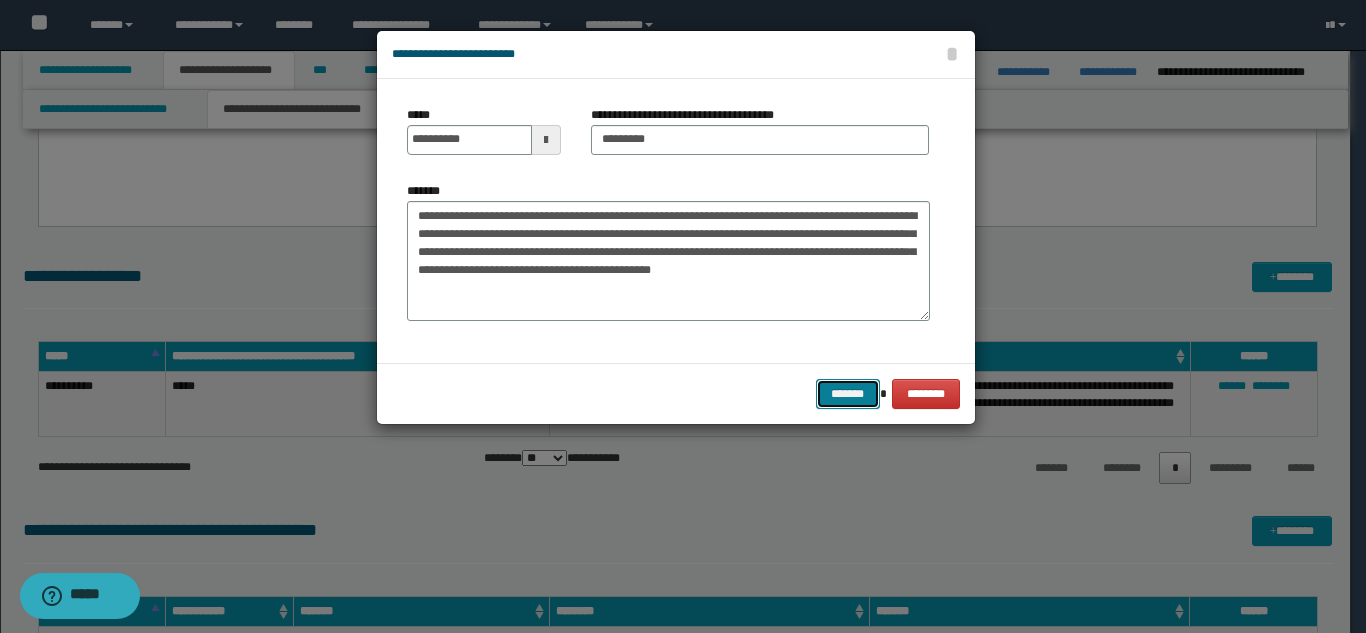 click on "*******" at bounding box center [848, 394] 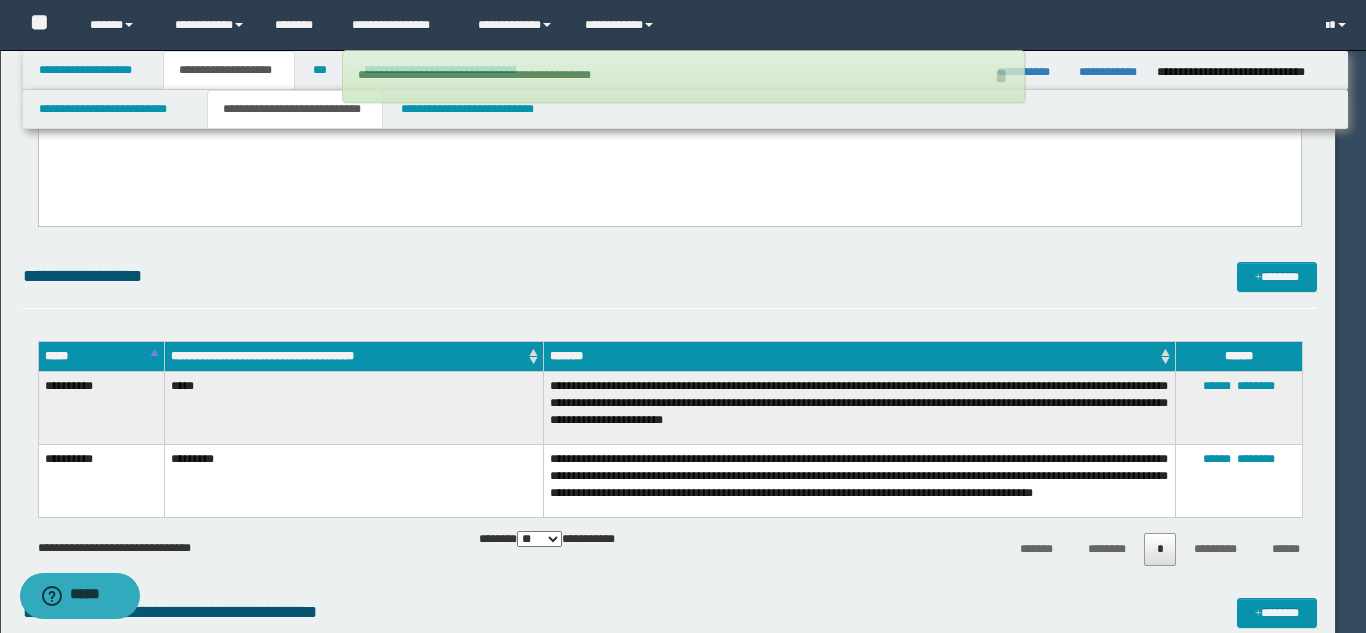 type 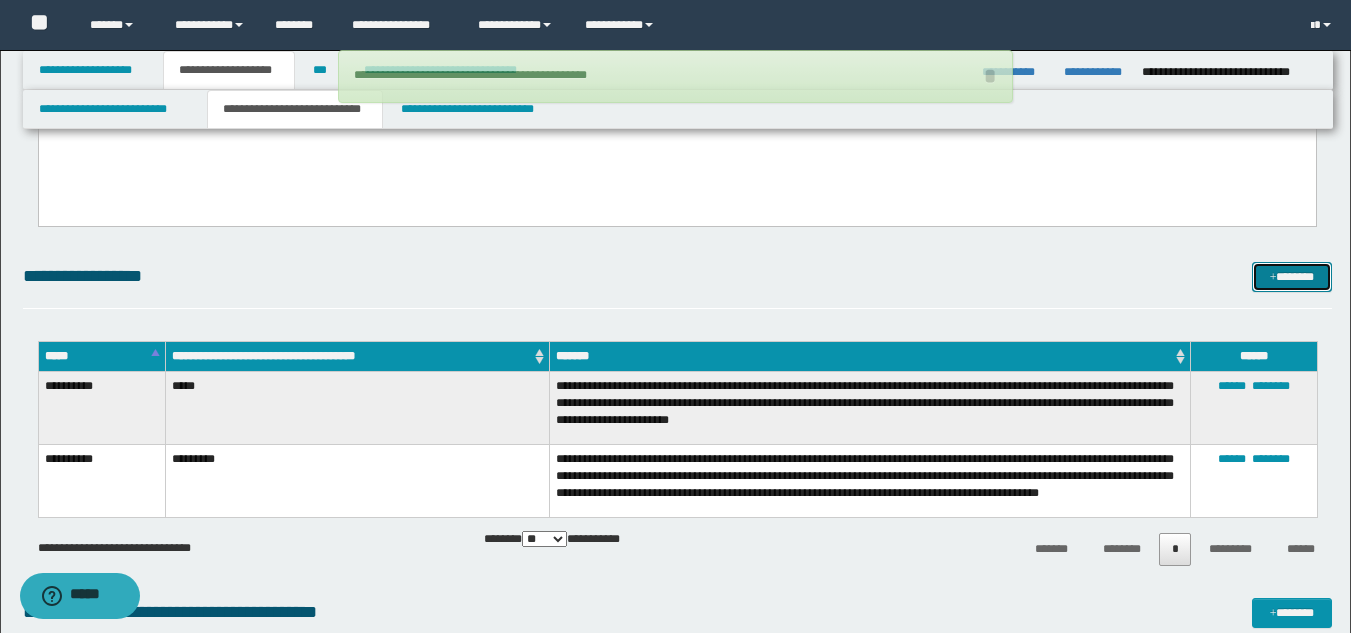 click on "*******" at bounding box center (1292, 277) 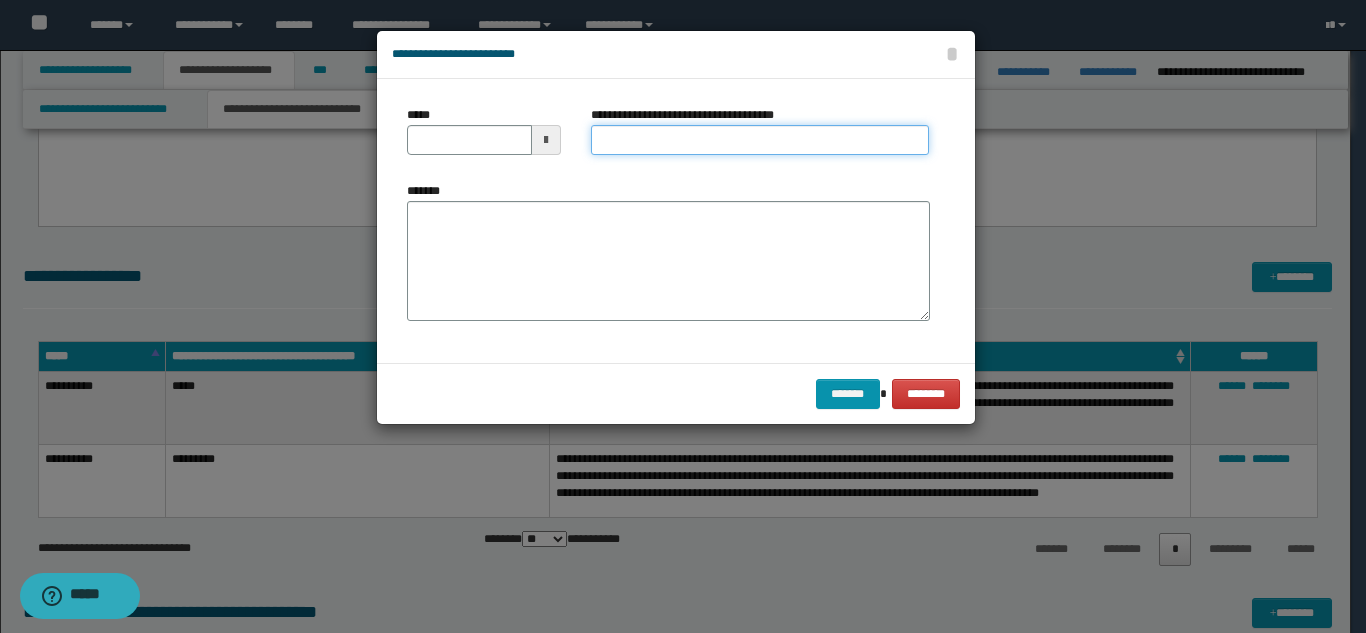 click on "**********" at bounding box center [760, 140] 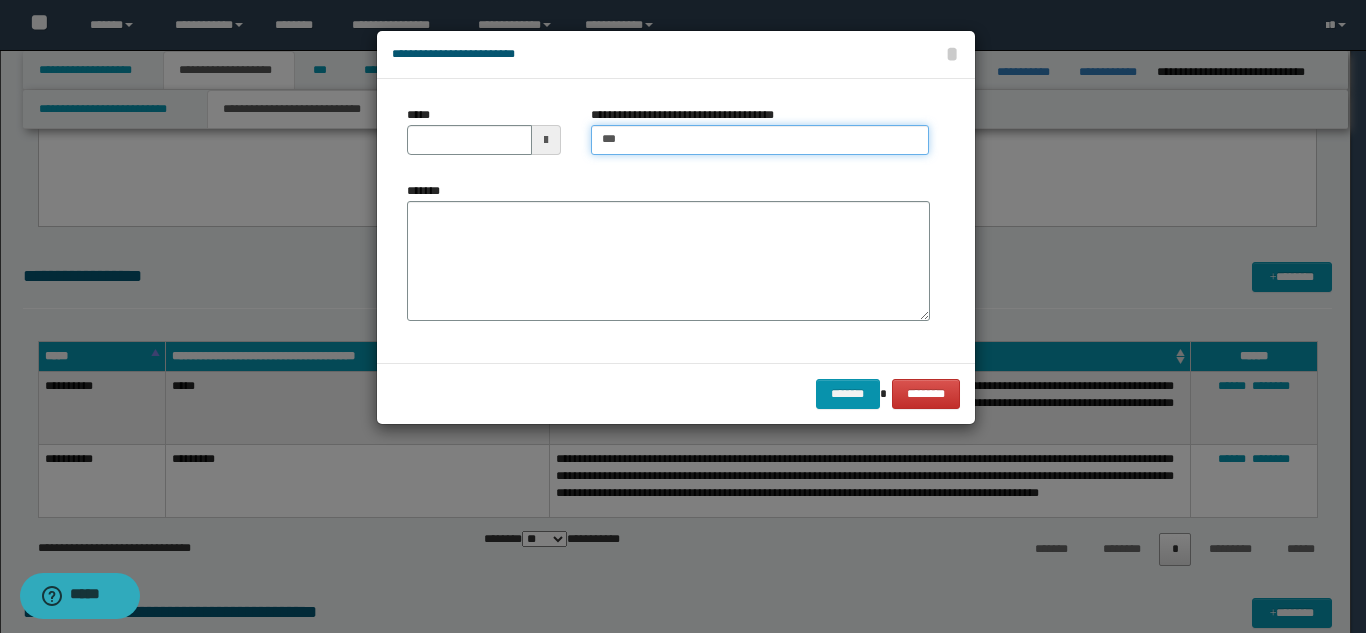 type on "*********" 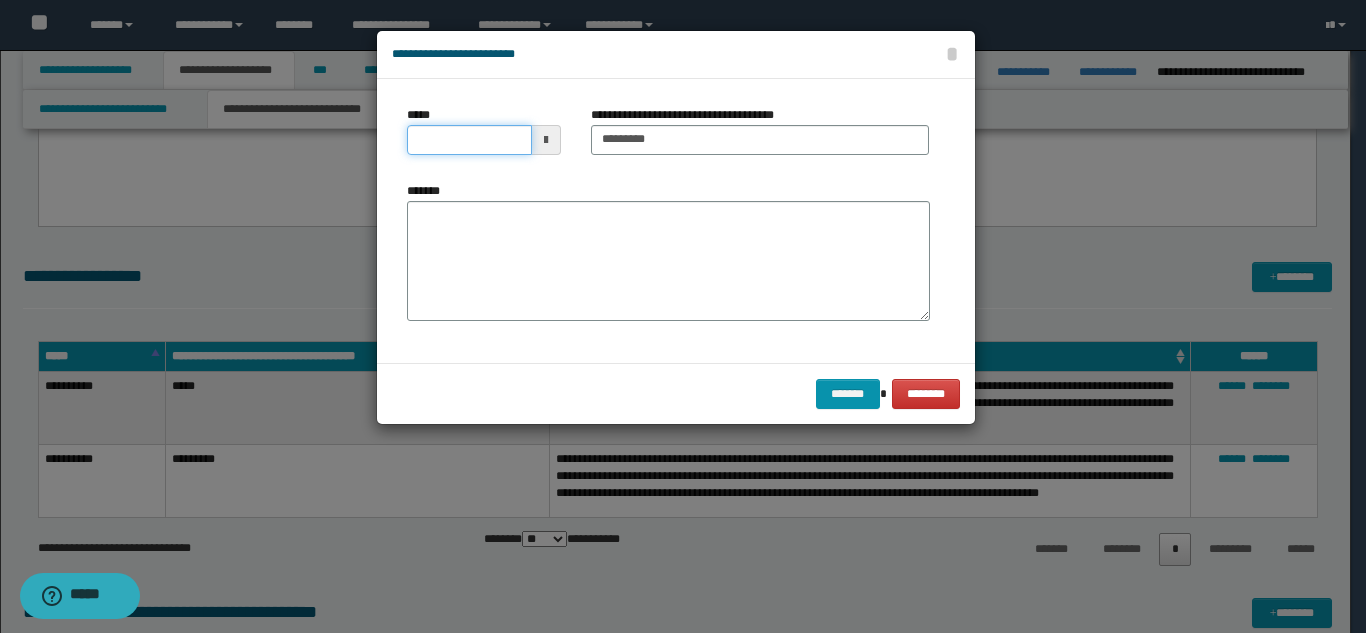 click on "*****" at bounding box center (469, 140) 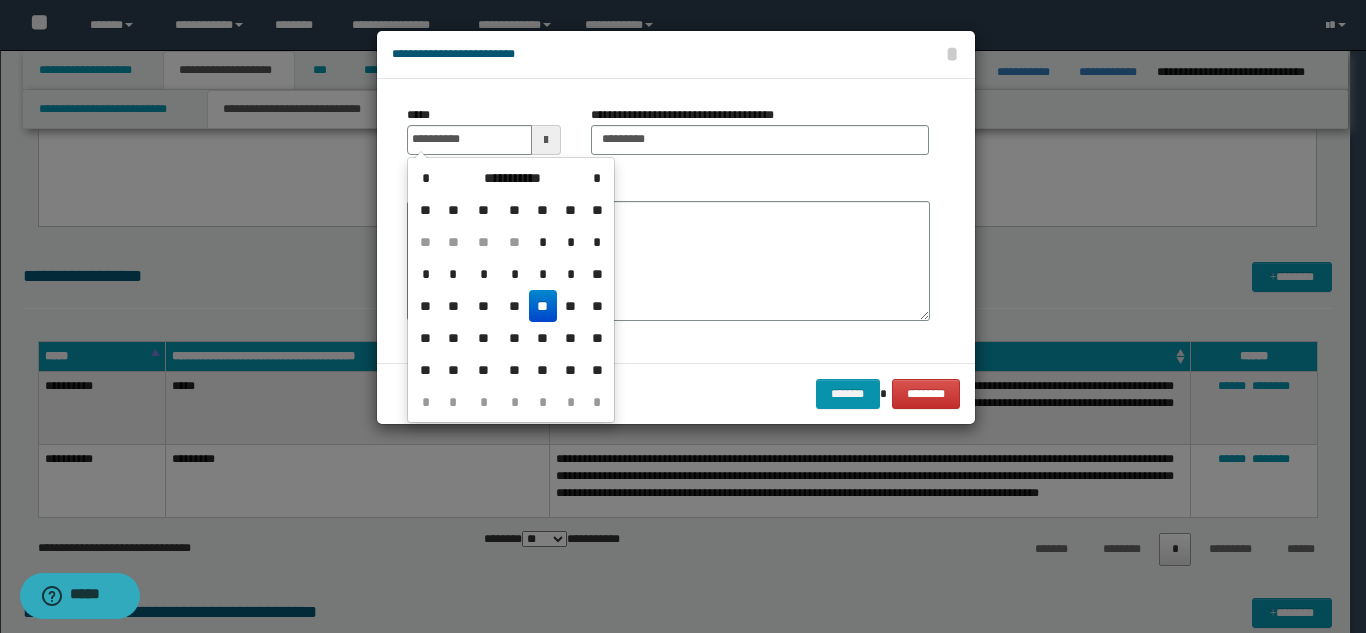 click on "**" at bounding box center (543, 306) 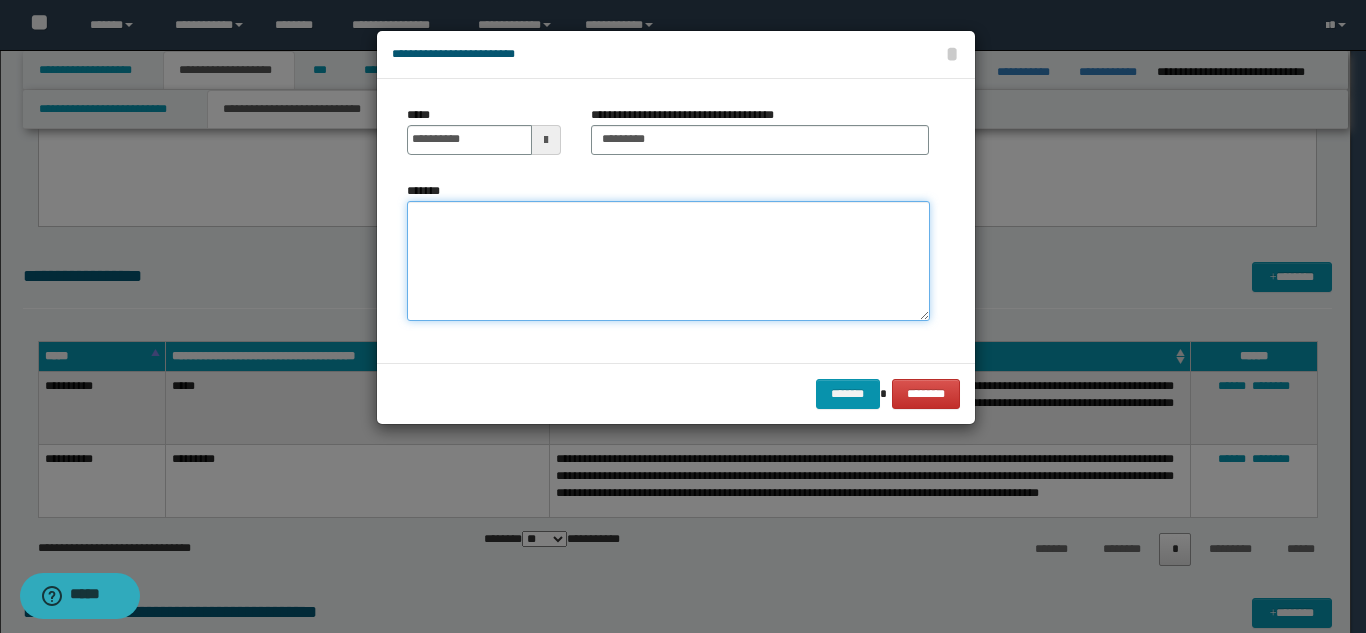 click on "*******" at bounding box center (668, 261) 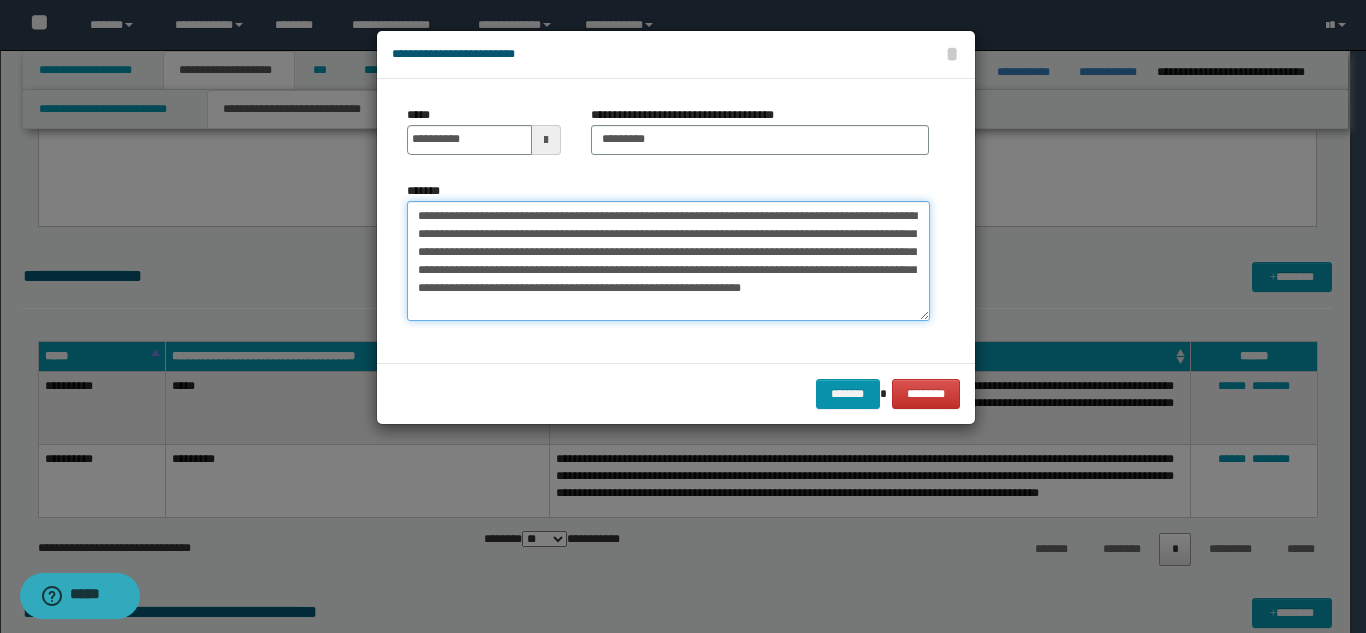 click on "**********" at bounding box center (668, 261) 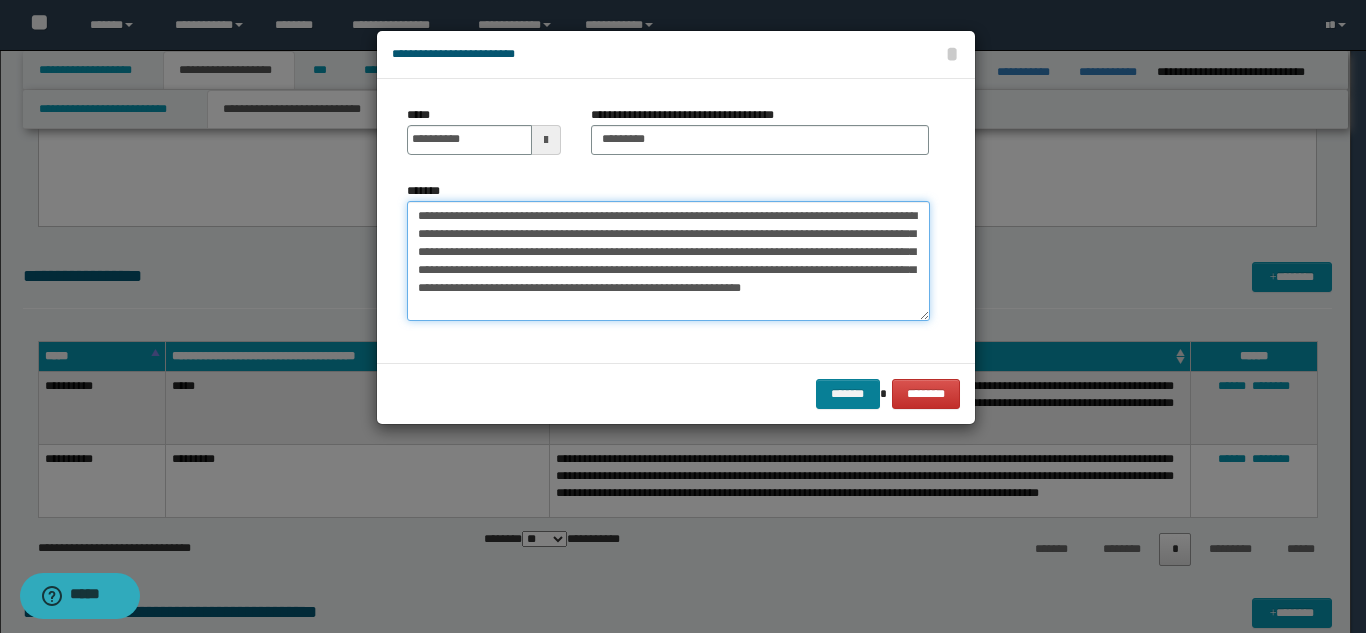 type on "**********" 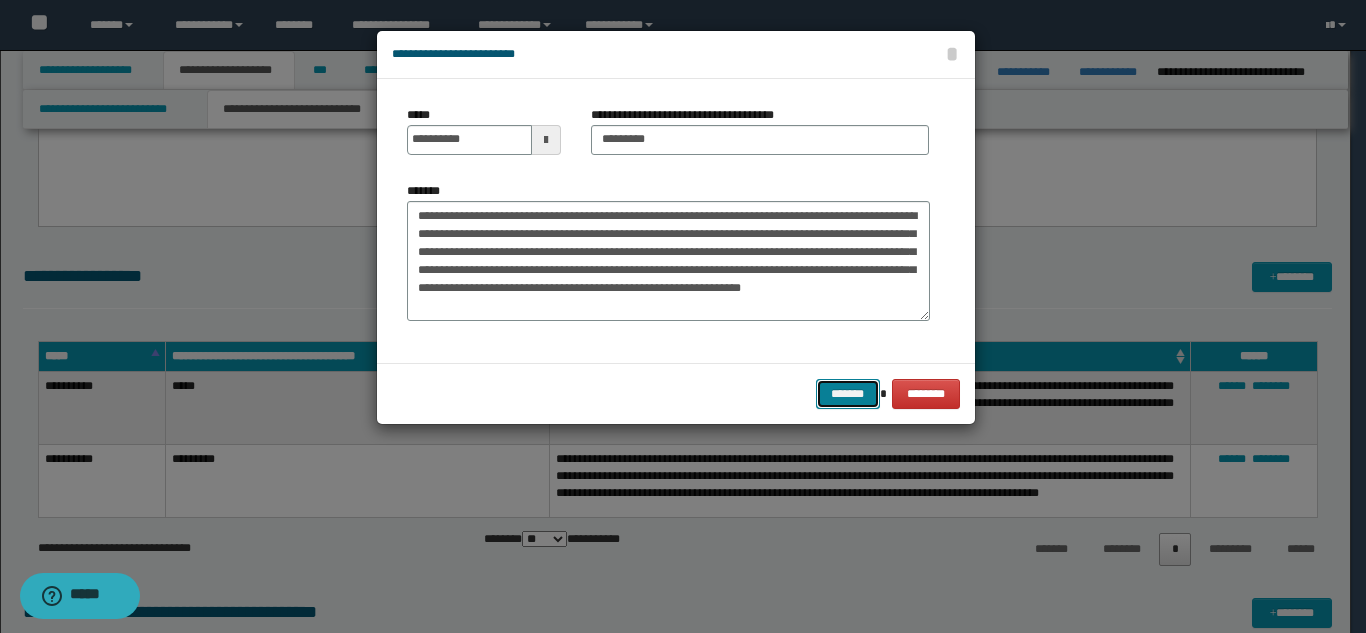 click on "*******" at bounding box center (848, 394) 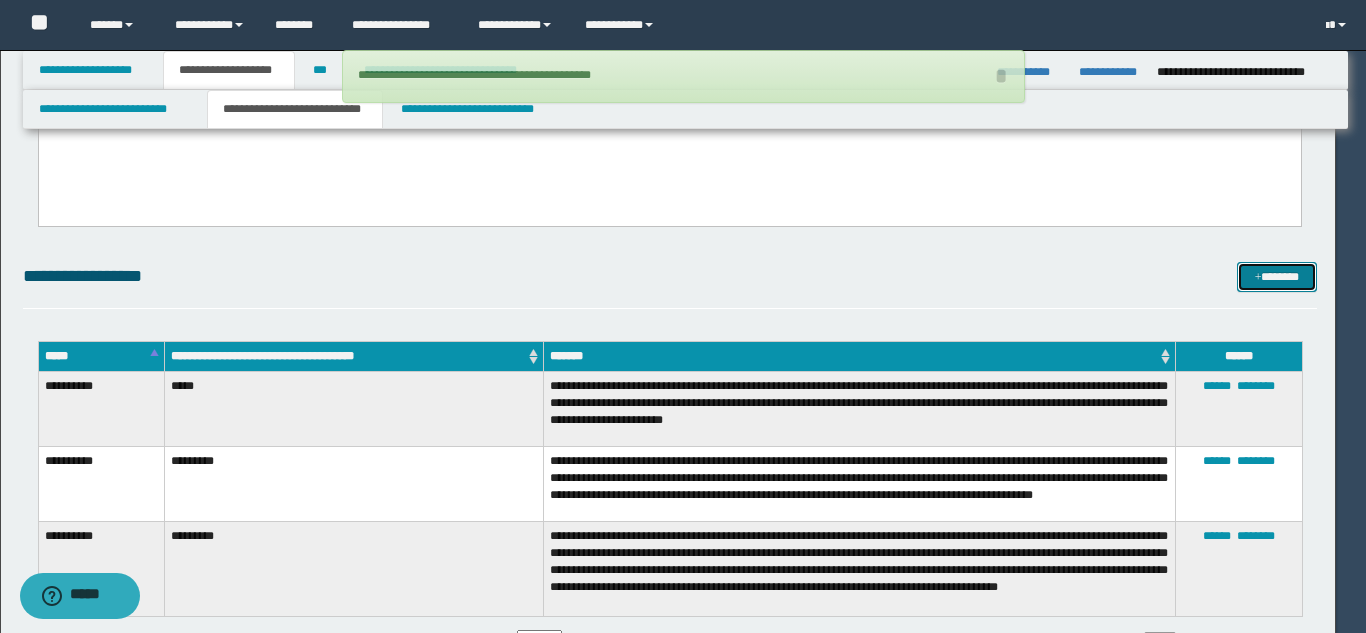 type 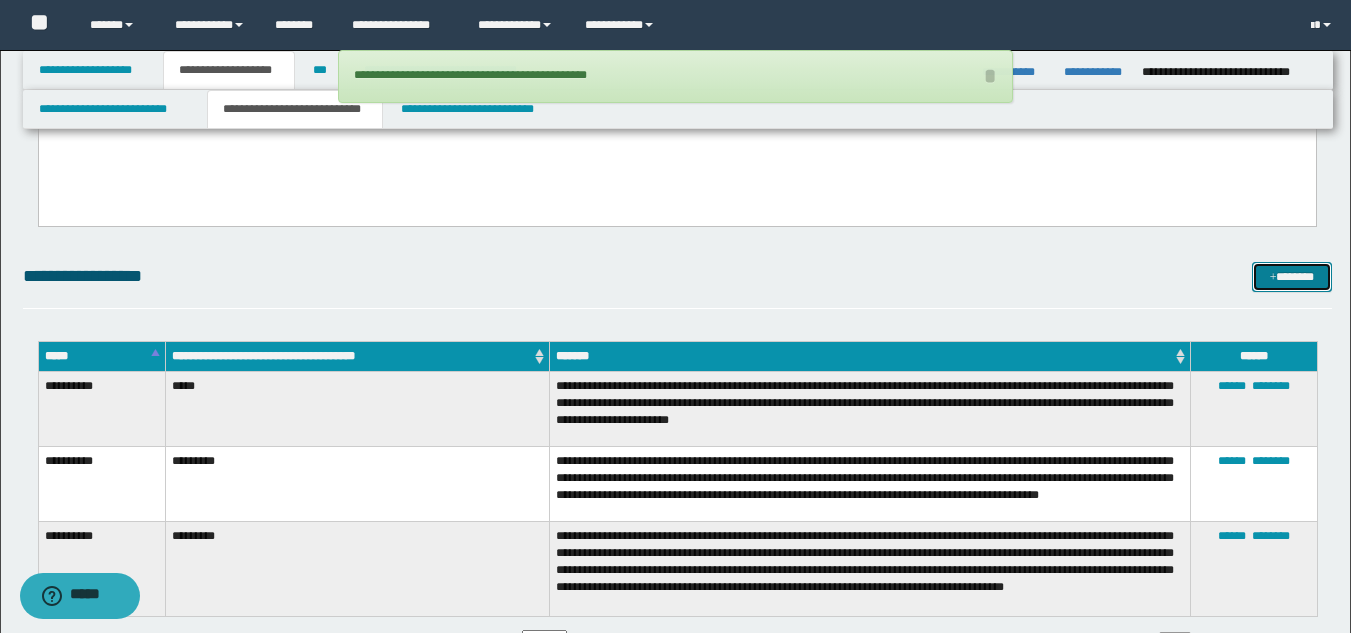 click on "*******" at bounding box center (1292, 277) 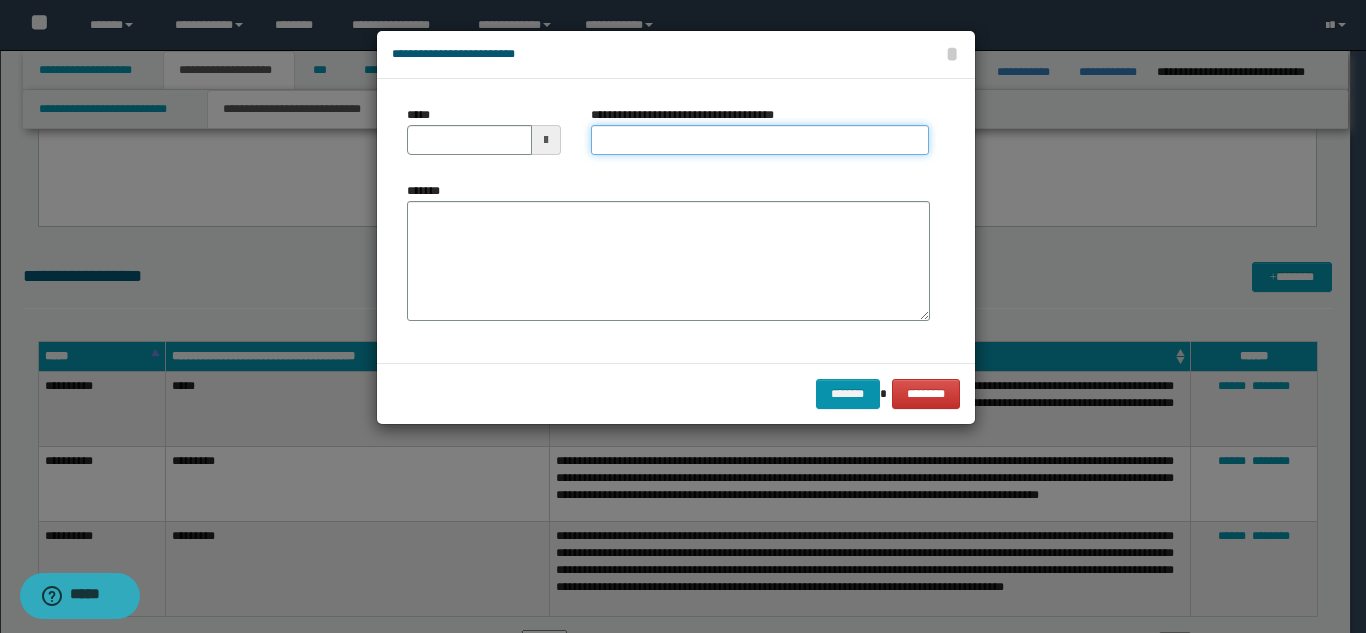 click on "**********" at bounding box center [760, 140] 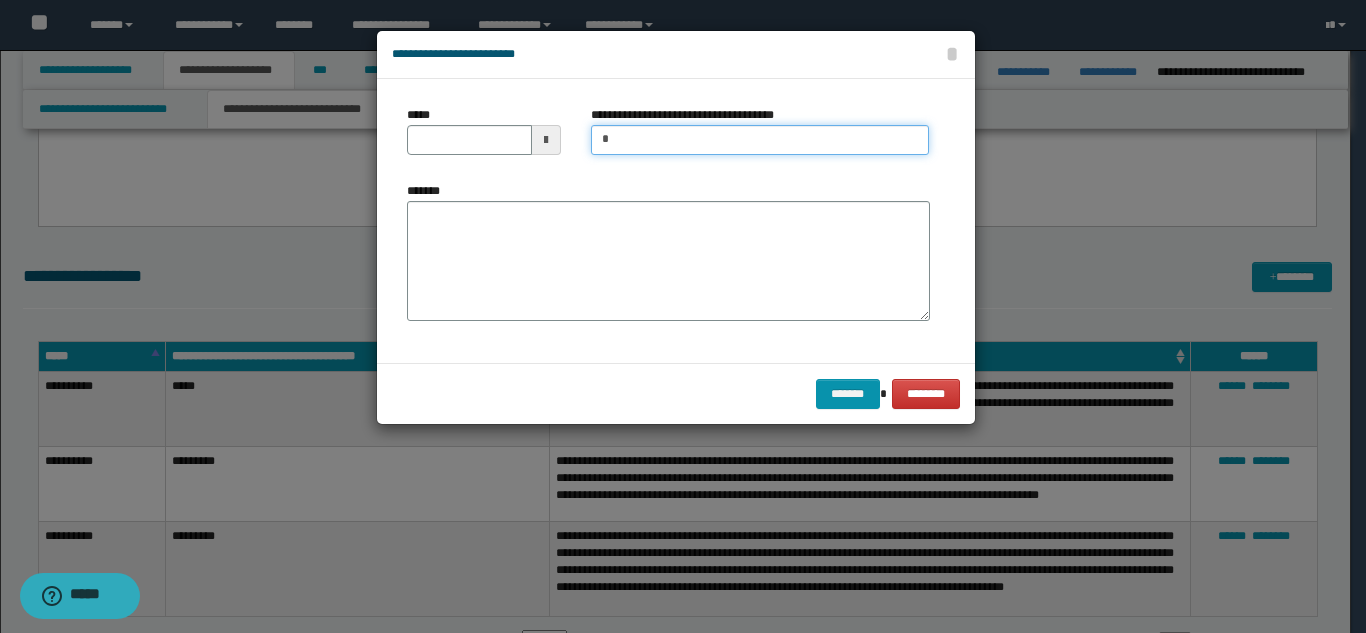 type on "**********" 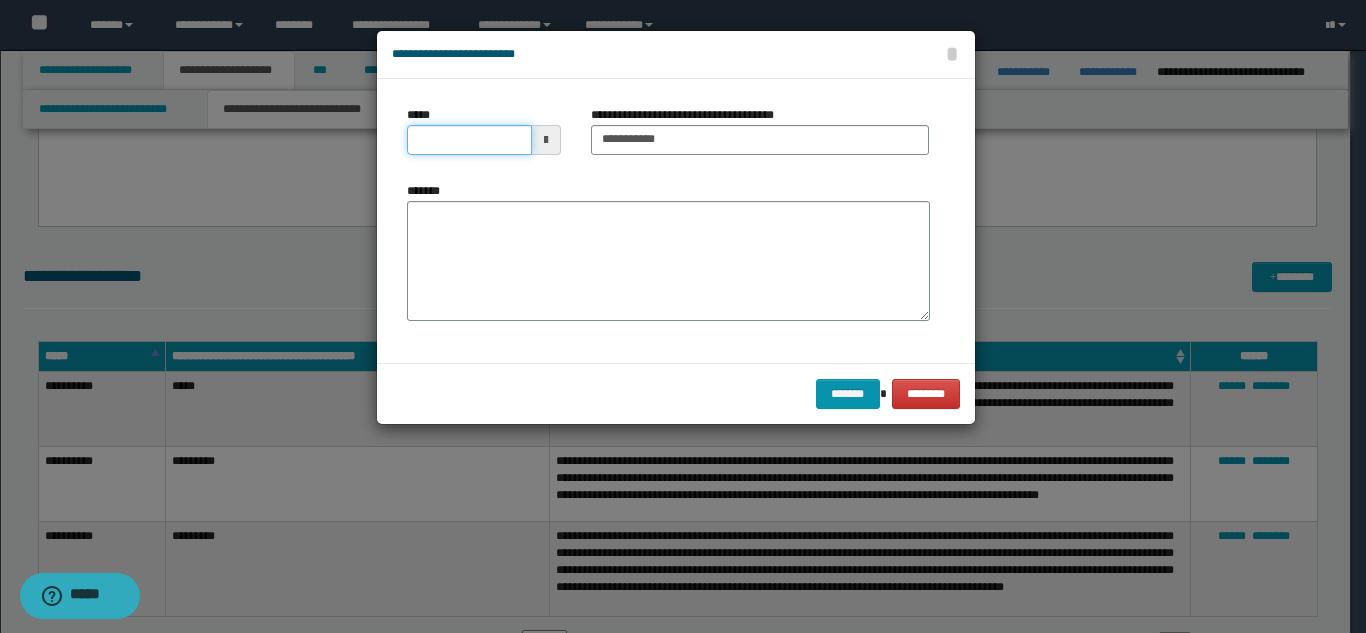click on "*****" at bounding box center [469, 140] 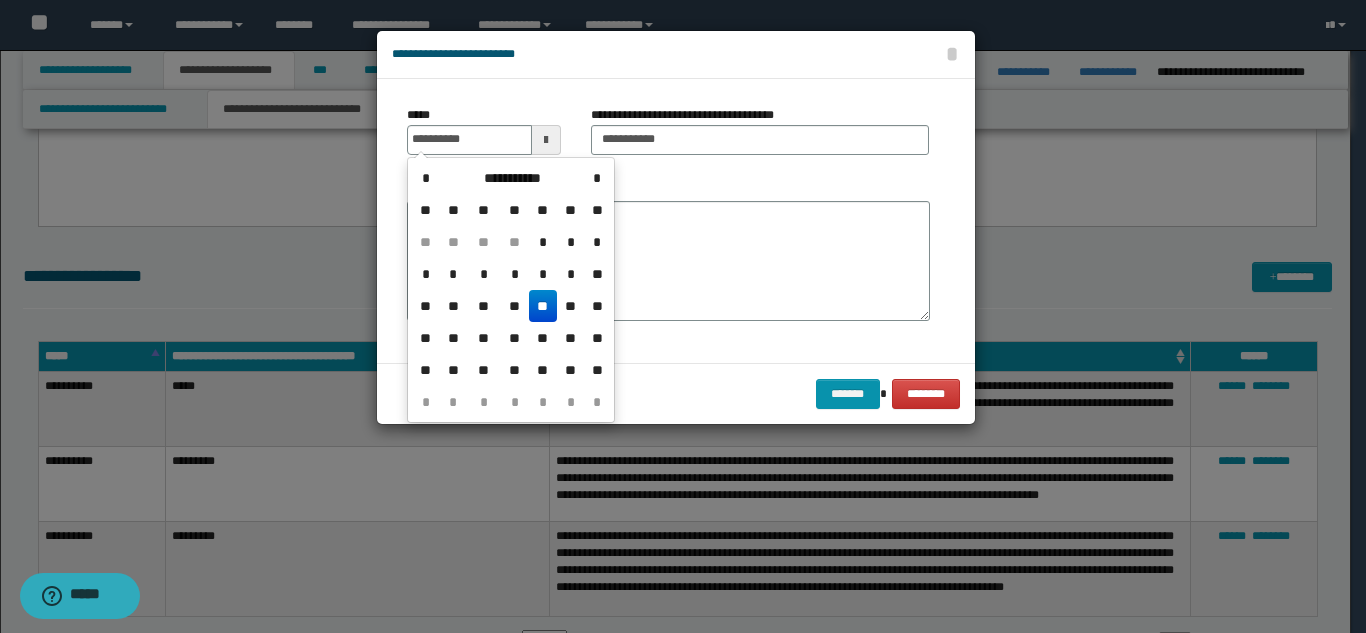 drag, startPoint x: 541, startPoint y: 305, endPoint x: 554, endPoint y: 286, distance: 23.021729 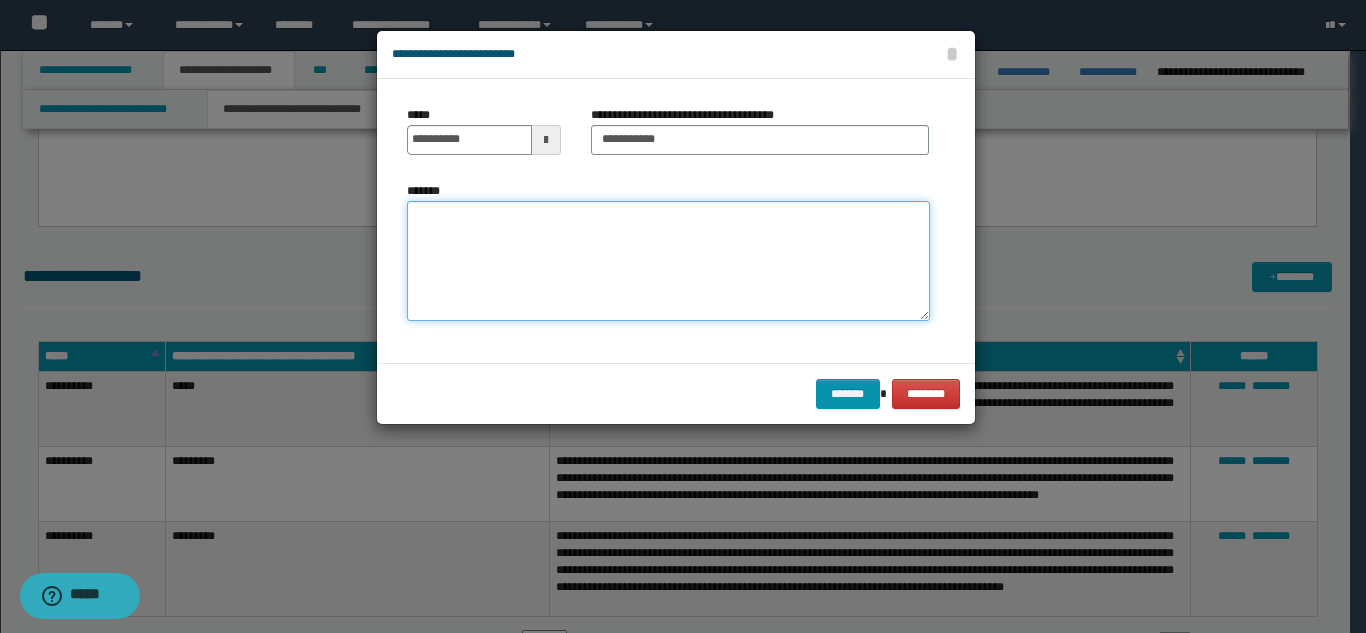 click on "*******" at bounding box center (668, 261) 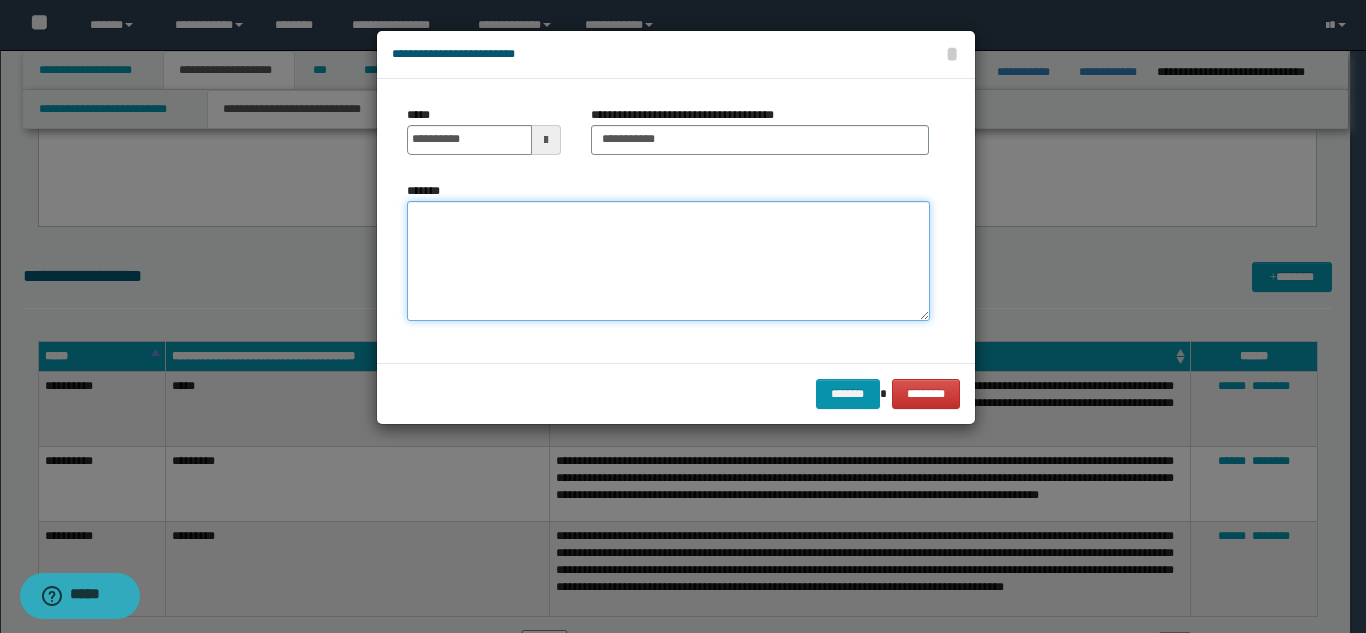 paste on "**********" 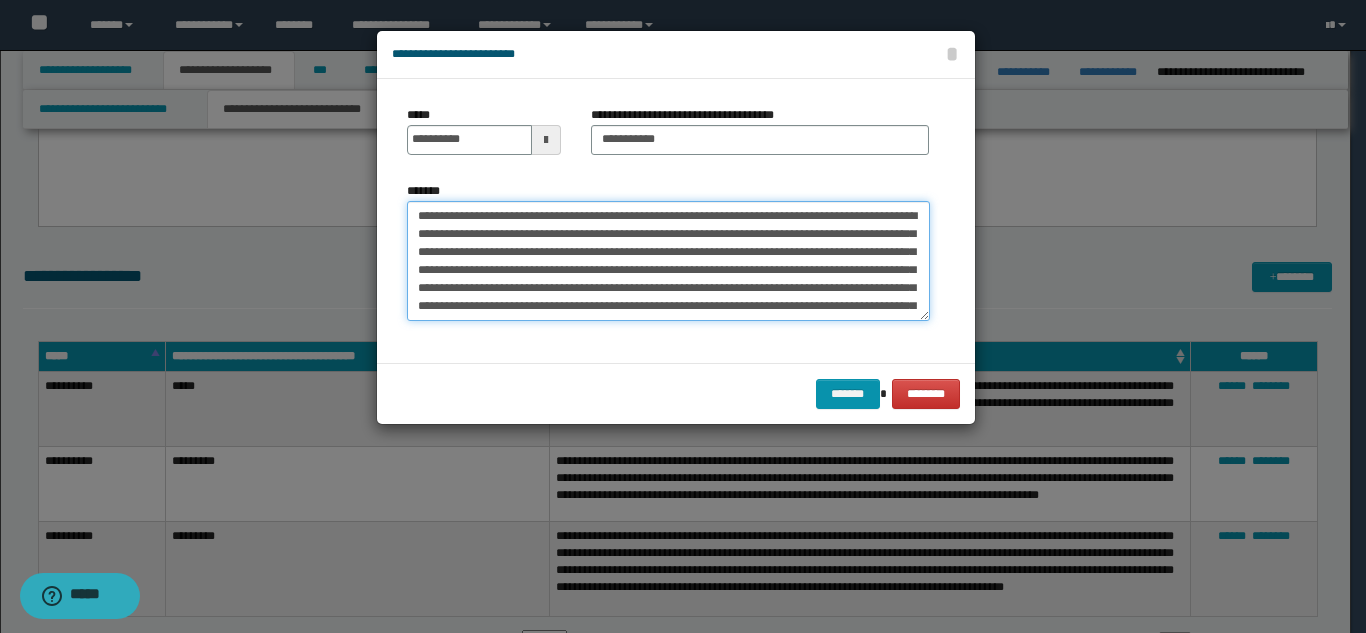 scroll, scrollTop: 30, scrollLeft: 0, axis: vertical 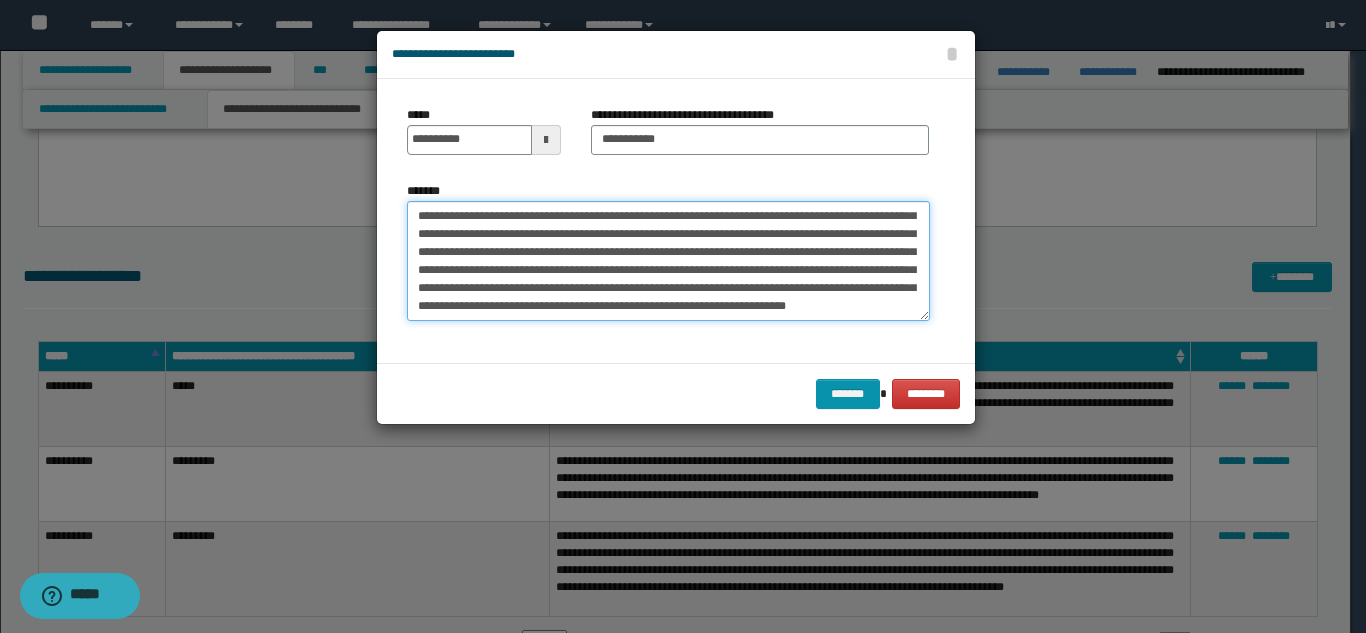 click on "**********" at bounding box center (668, 261) 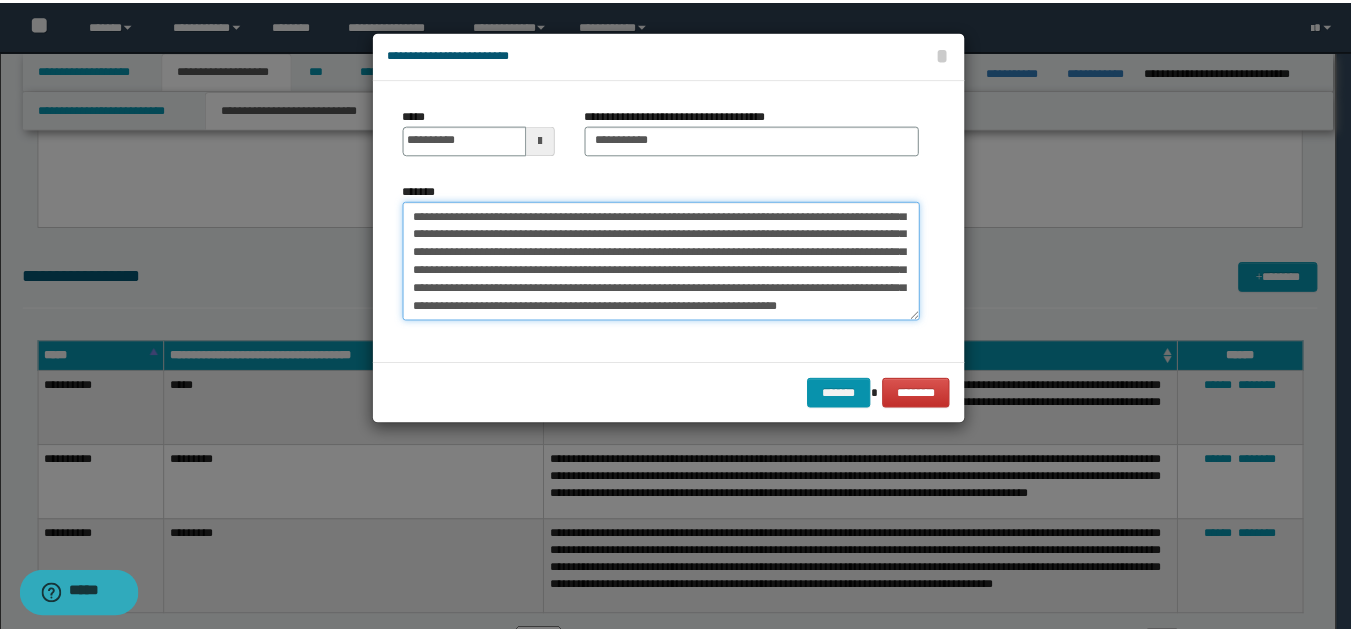 scroll, scrollTop: 0, scrollLeft: 0, axis: both 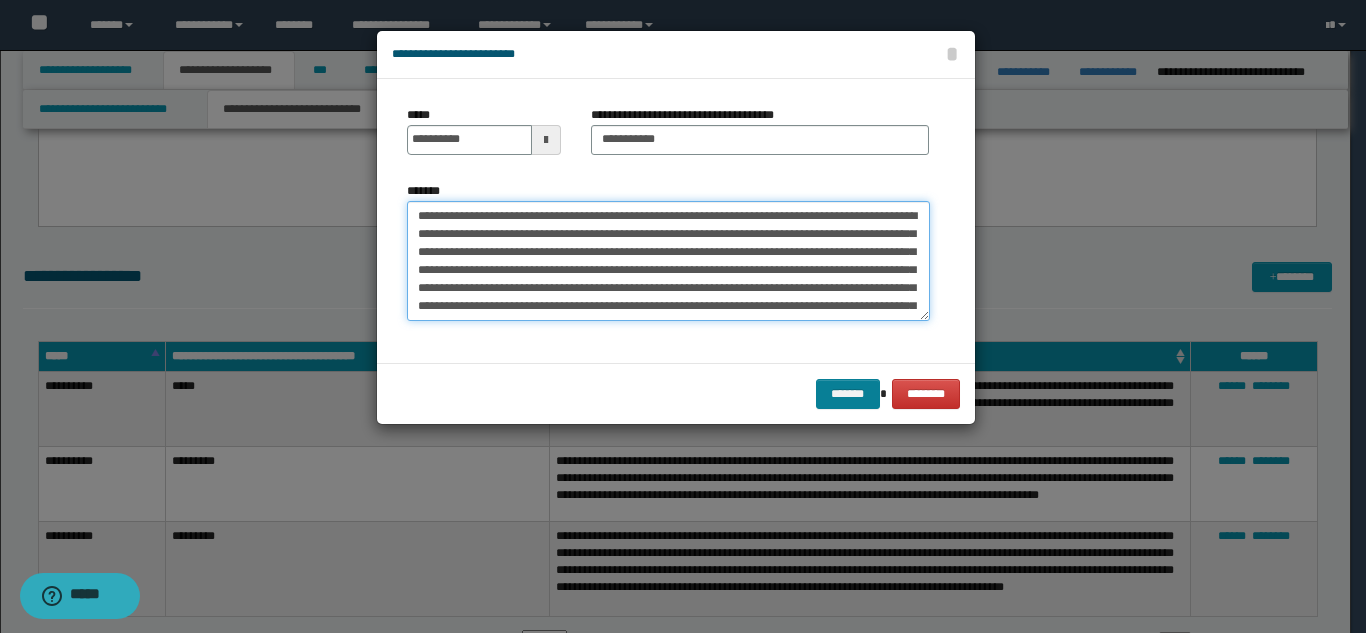 type on "**********" 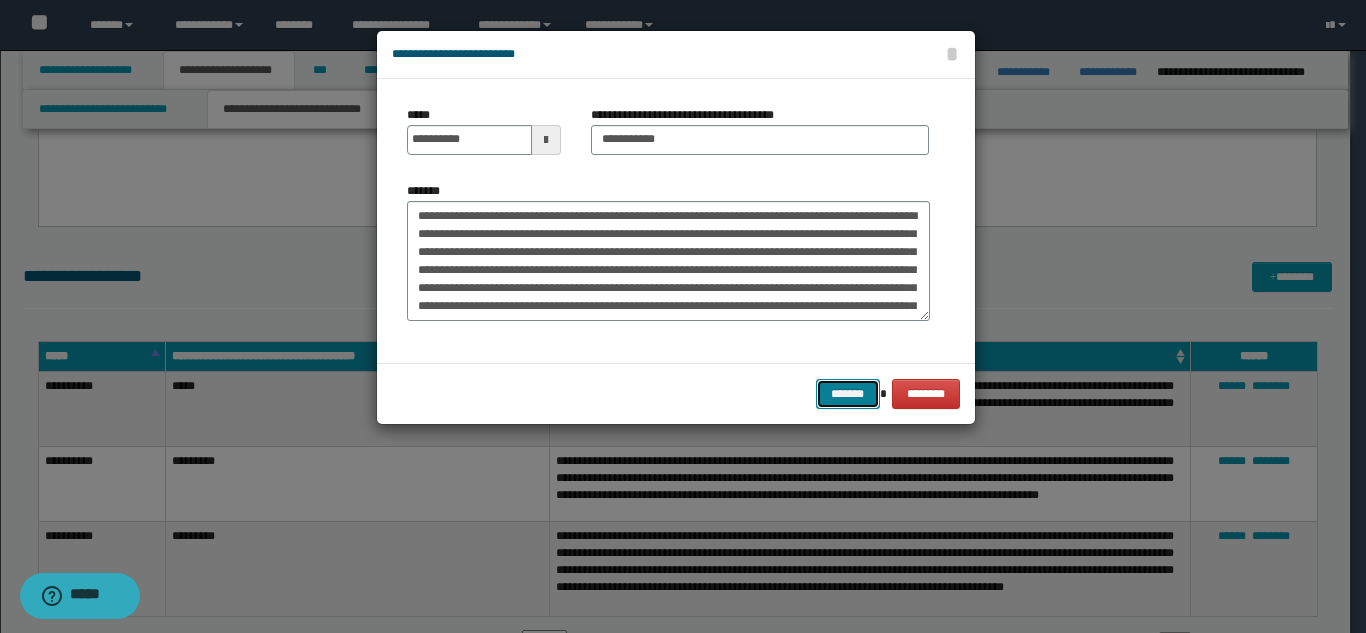 click on "*******" at bounding box center (848, 394) 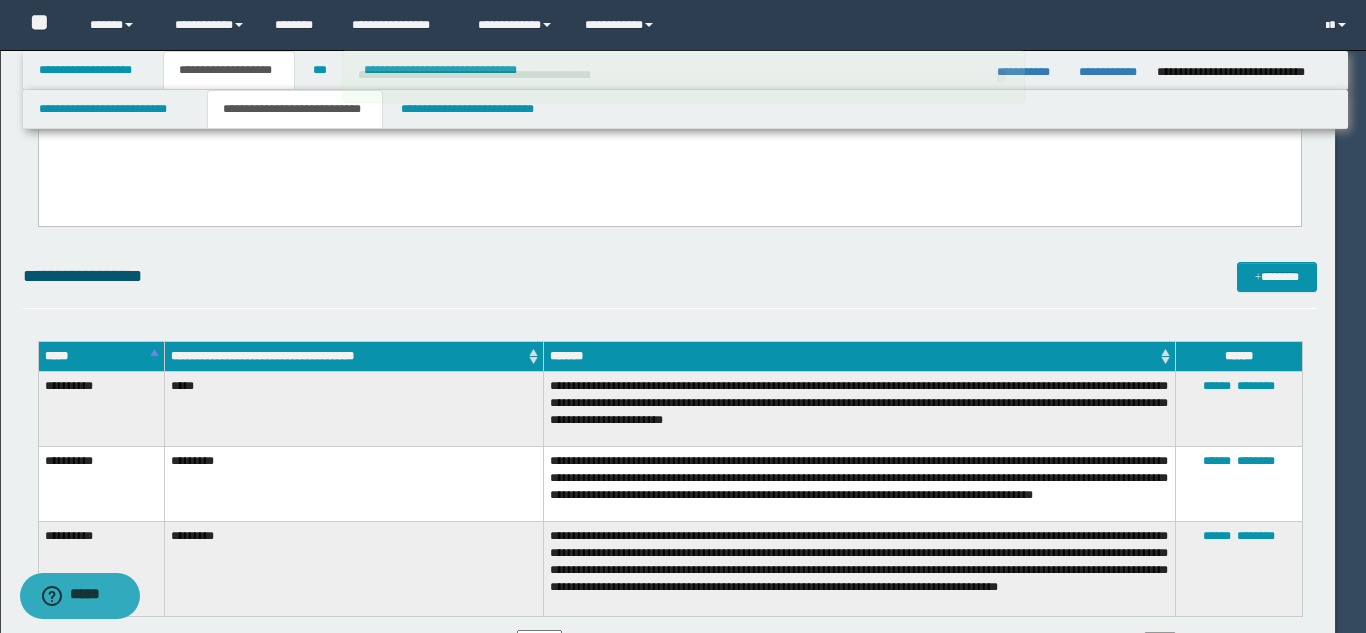 type 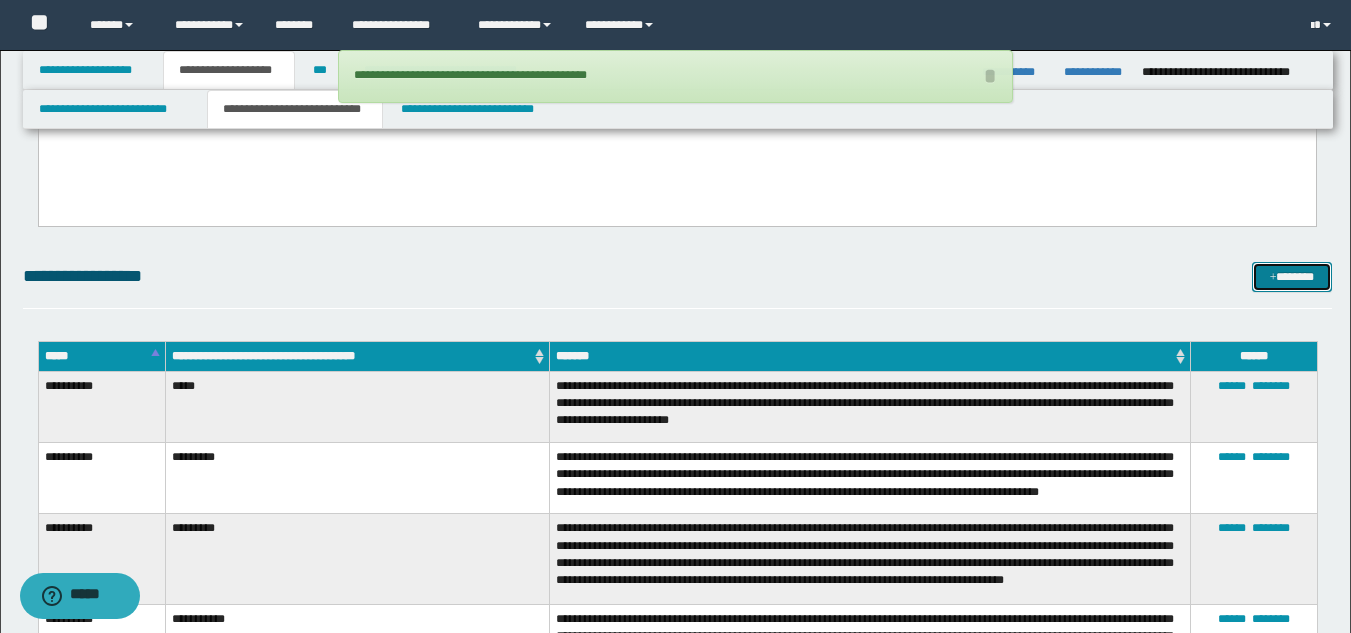 click on "*******" at bounding box center [1292, 277] 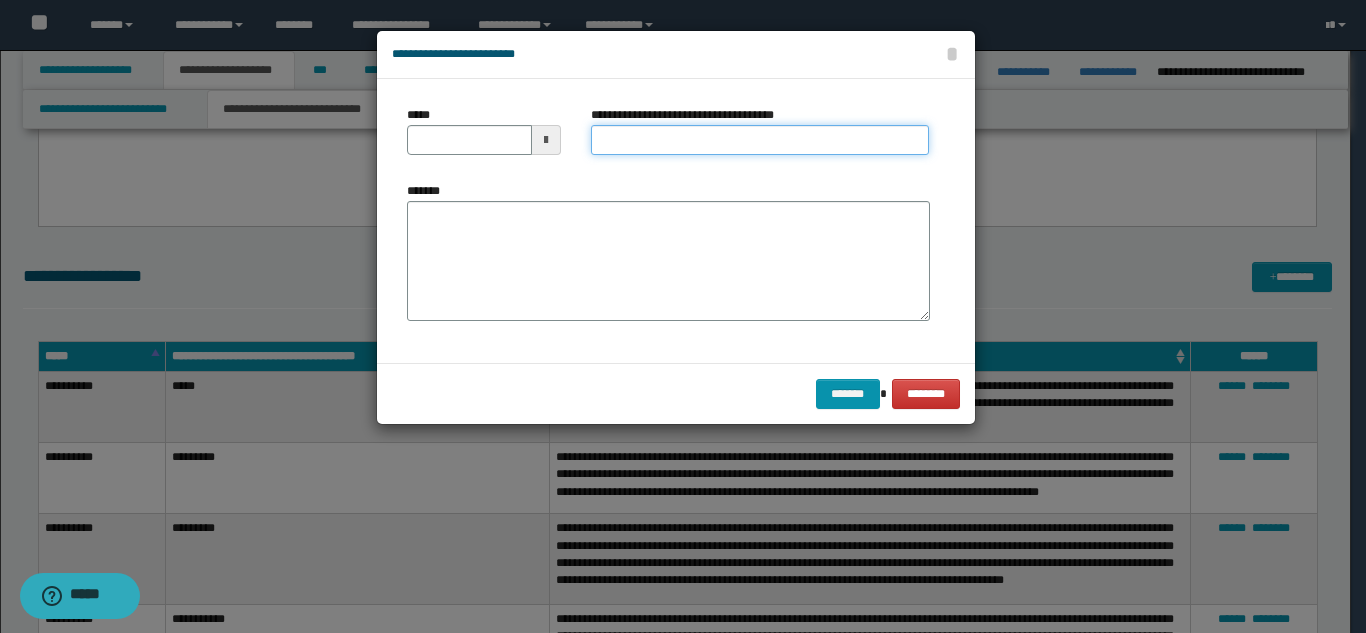 click on "**********" at bounding box center [760, 140] 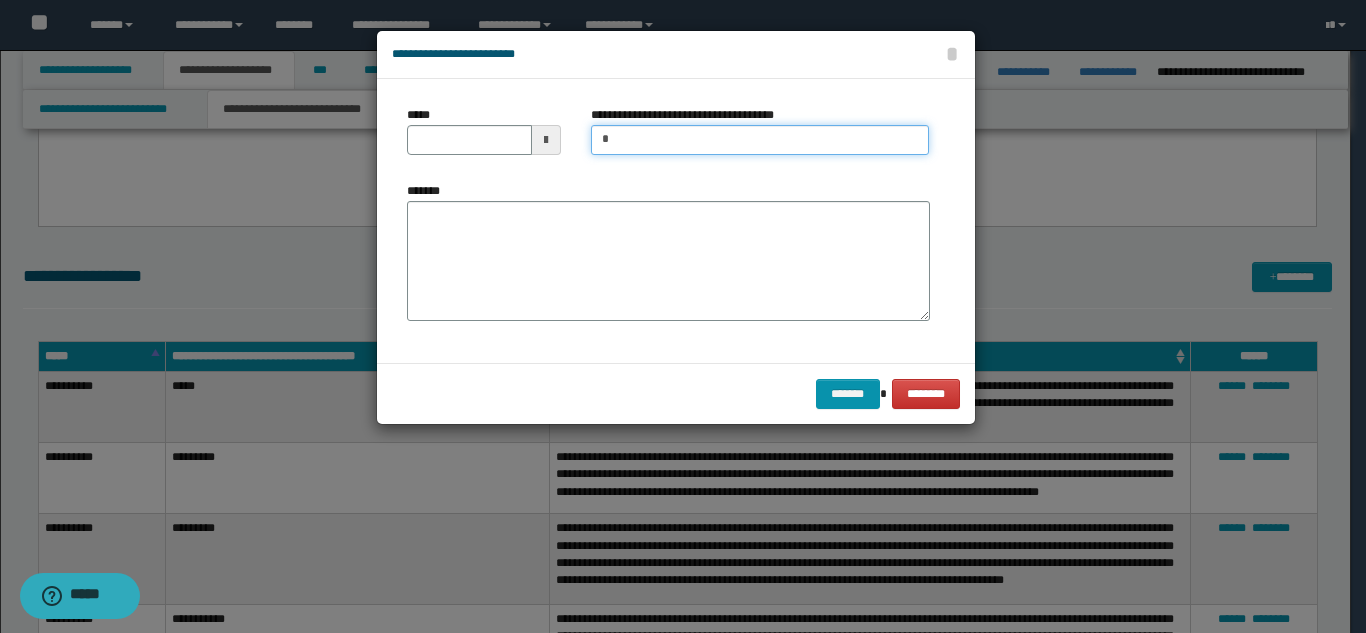 type on "**********" 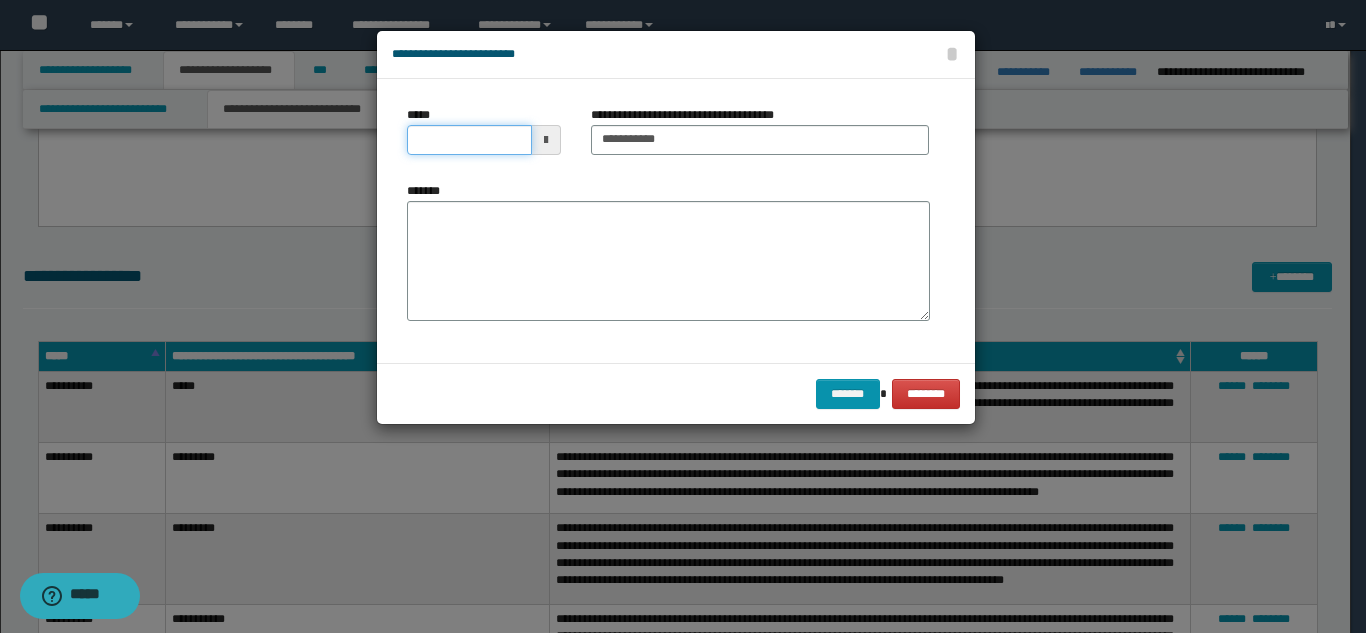 click on "*****" at bounding box center (469, 140) 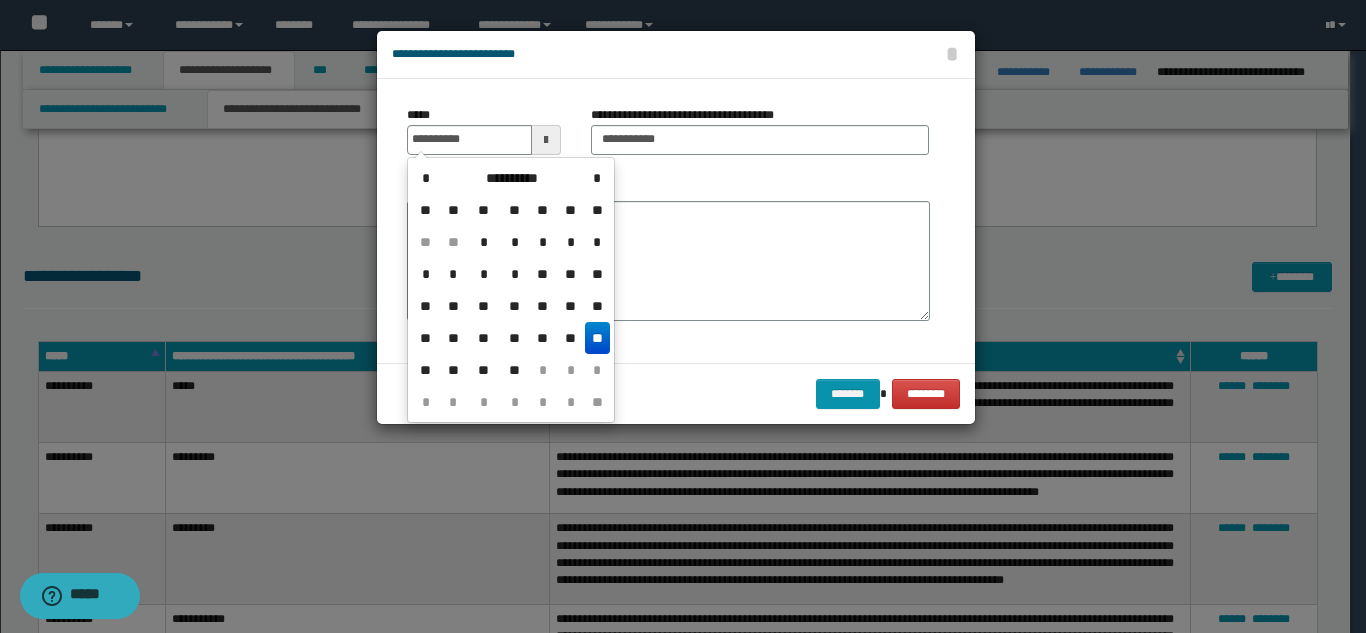 click on "**" at bounding box center [597, 338] 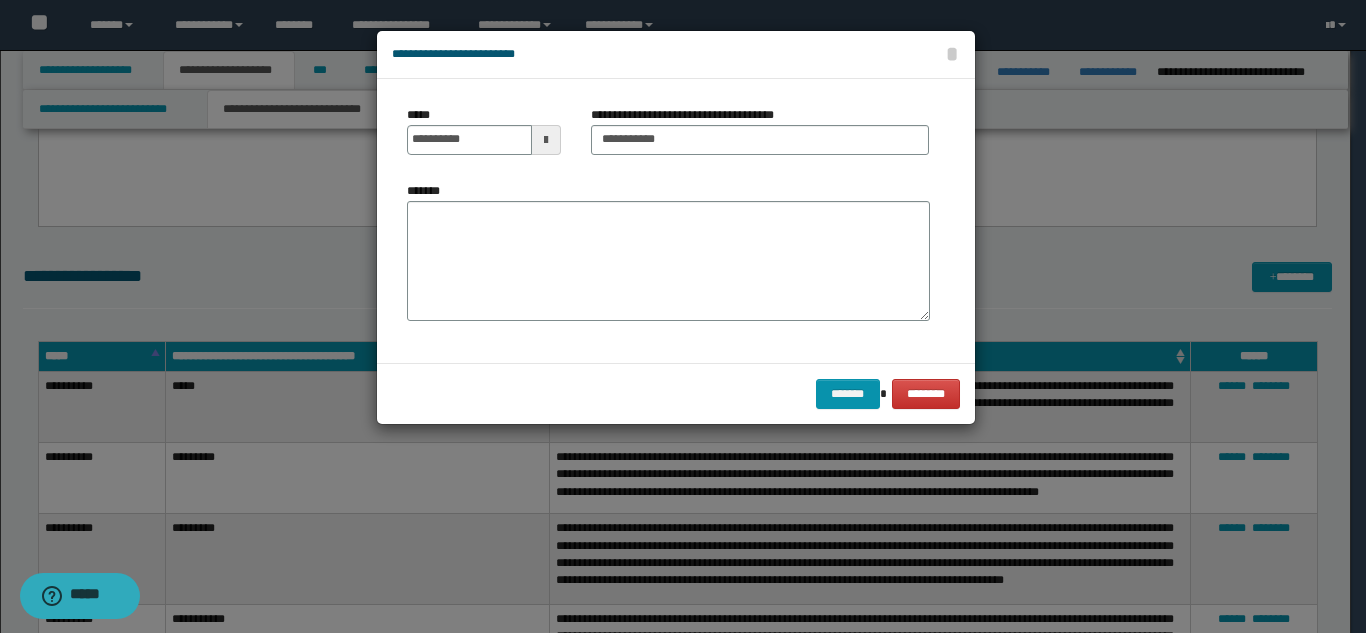 click on "*******" at bounding box center [668, 261] 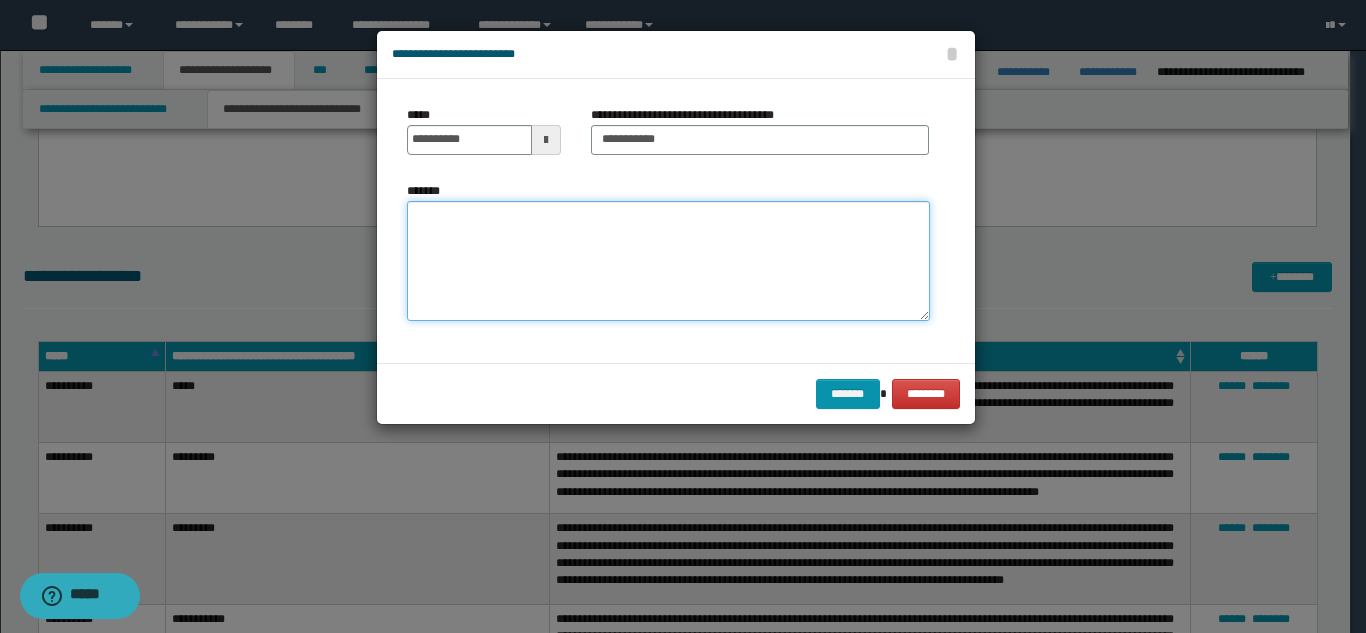 paste on "**********" 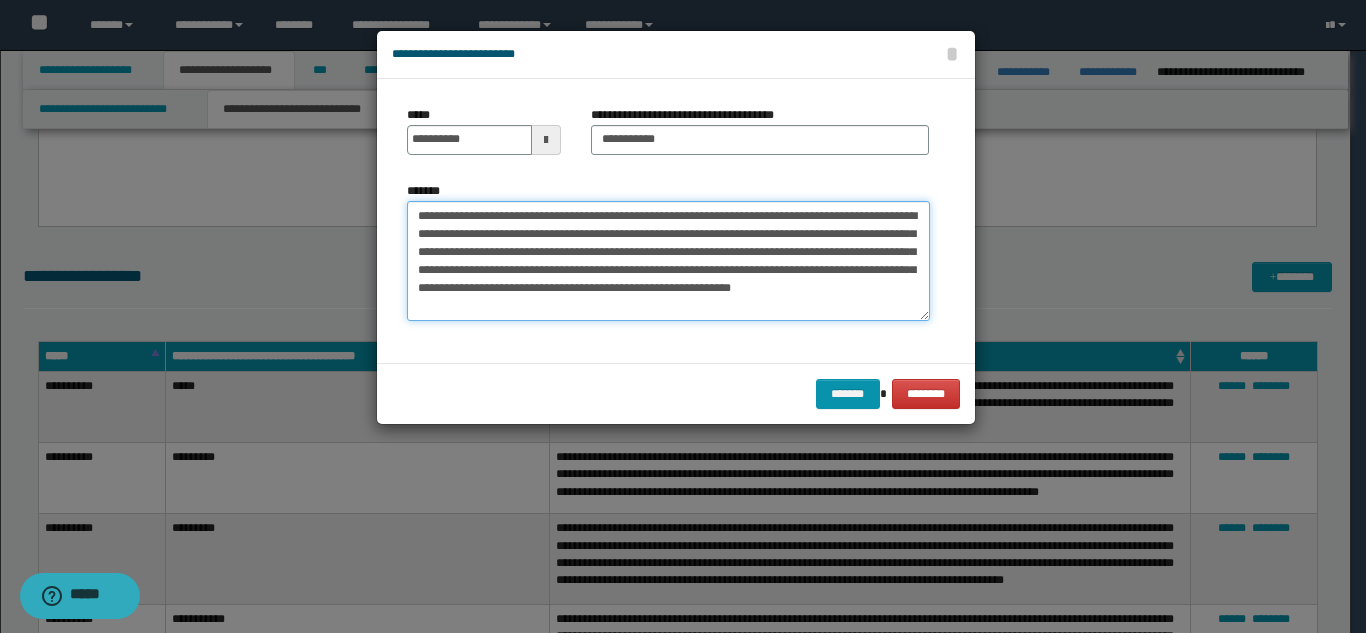 click on "**********" at bounding box center (668, 261) 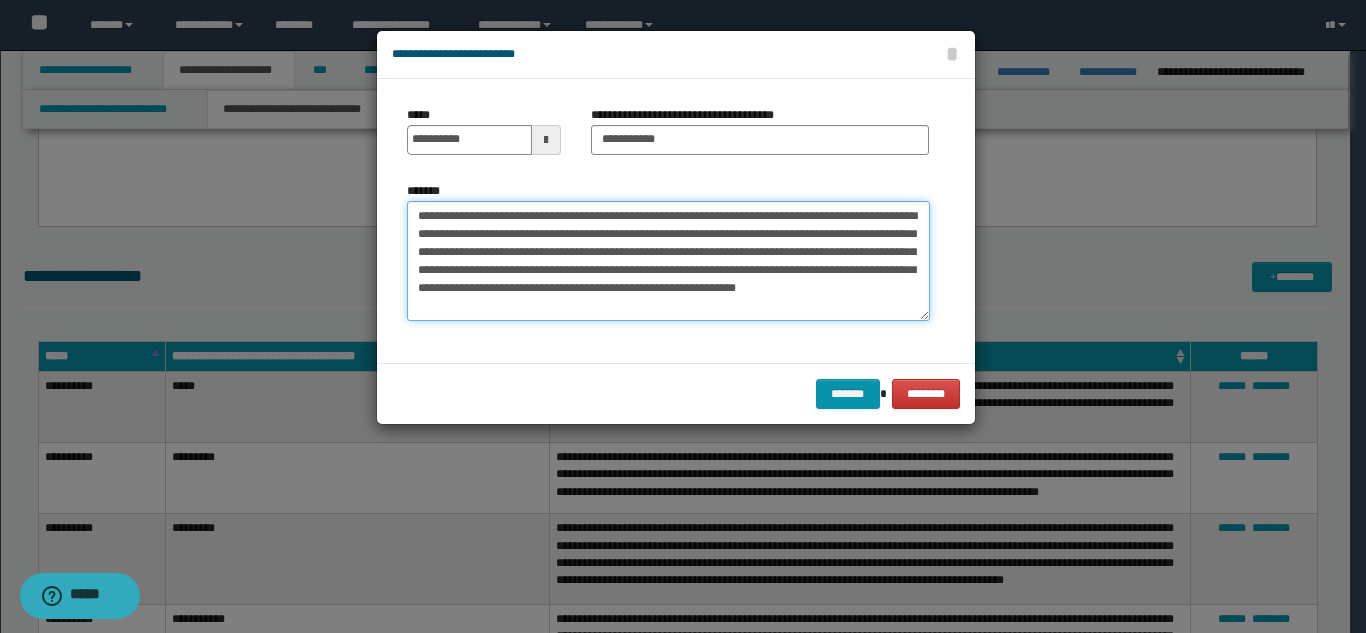 click on "**********" at bounding box center [668, 261] 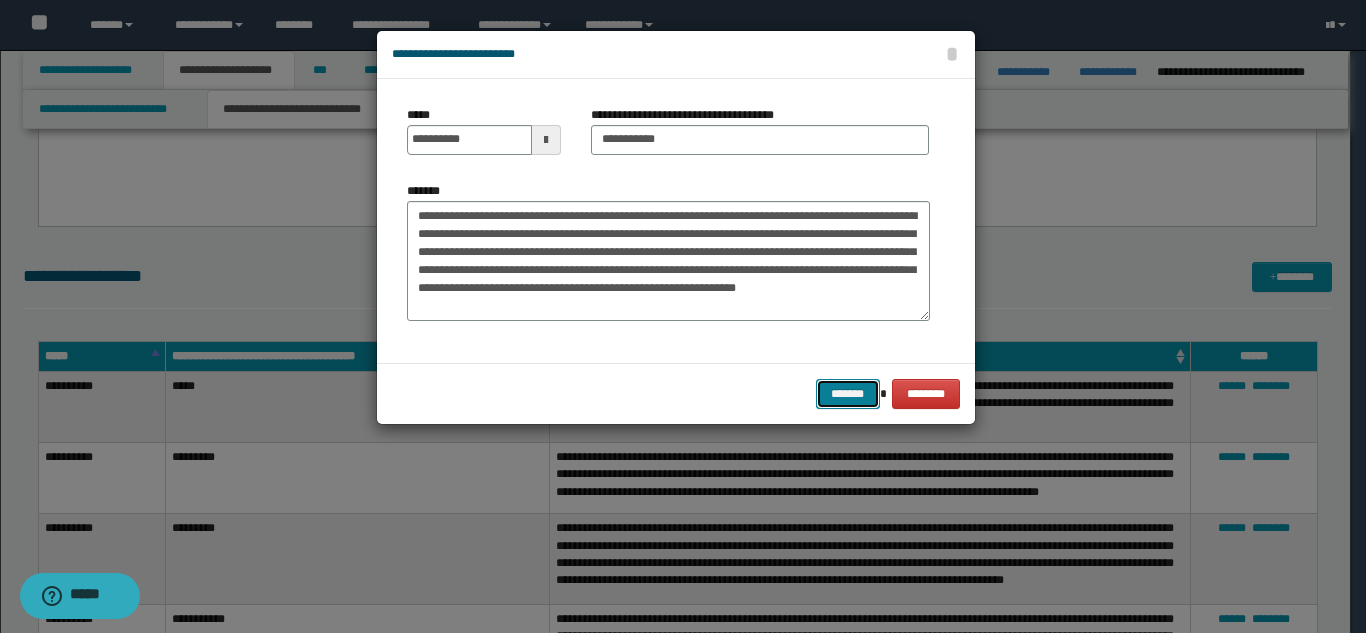 click on "*******" at bounding box center [848, 394] 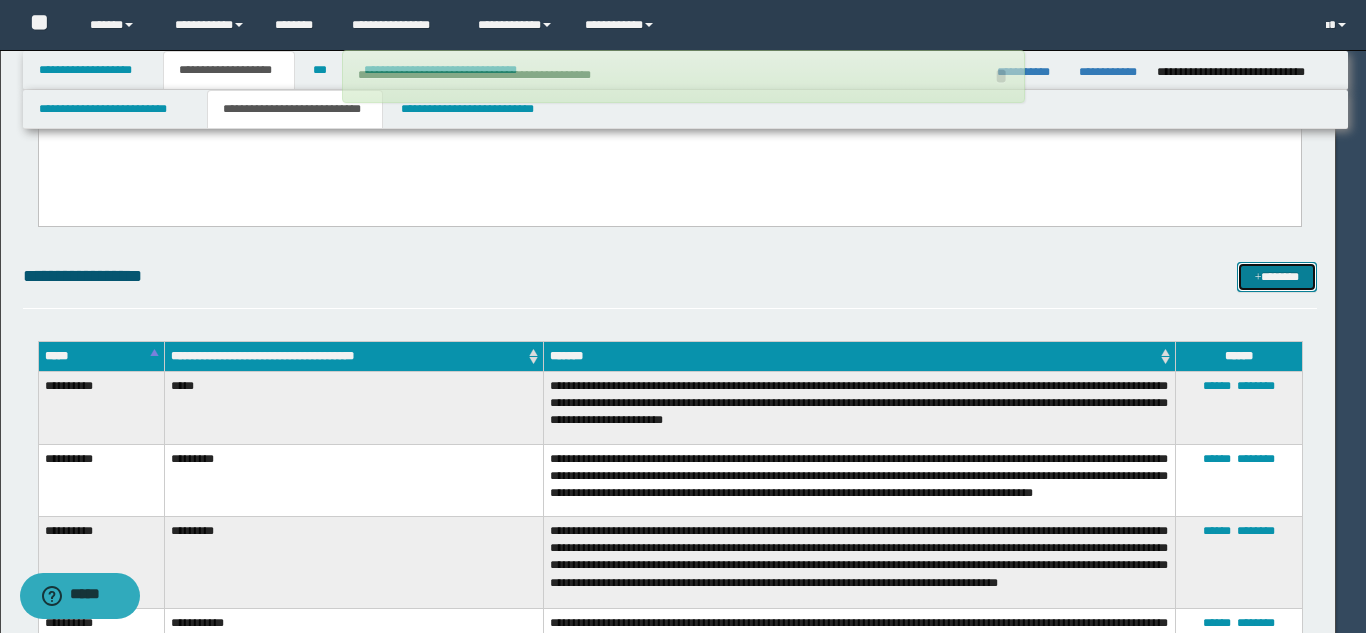 type 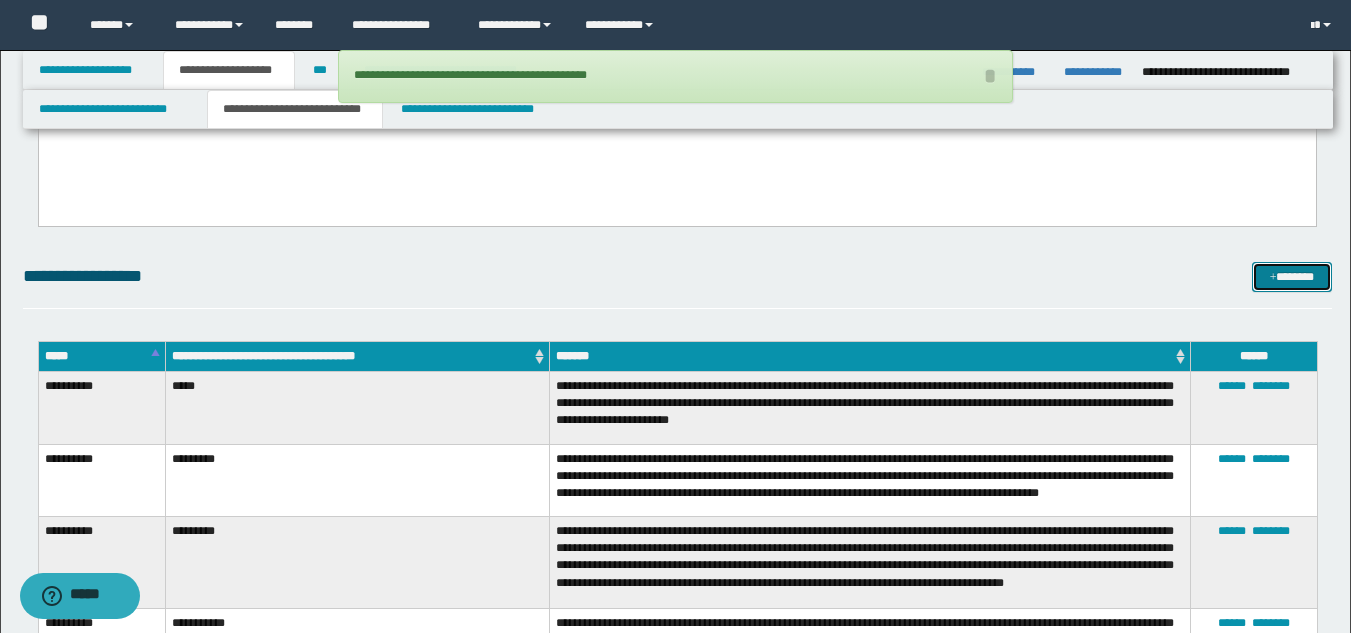 click on "*******" at bounding box center (1292, 277) 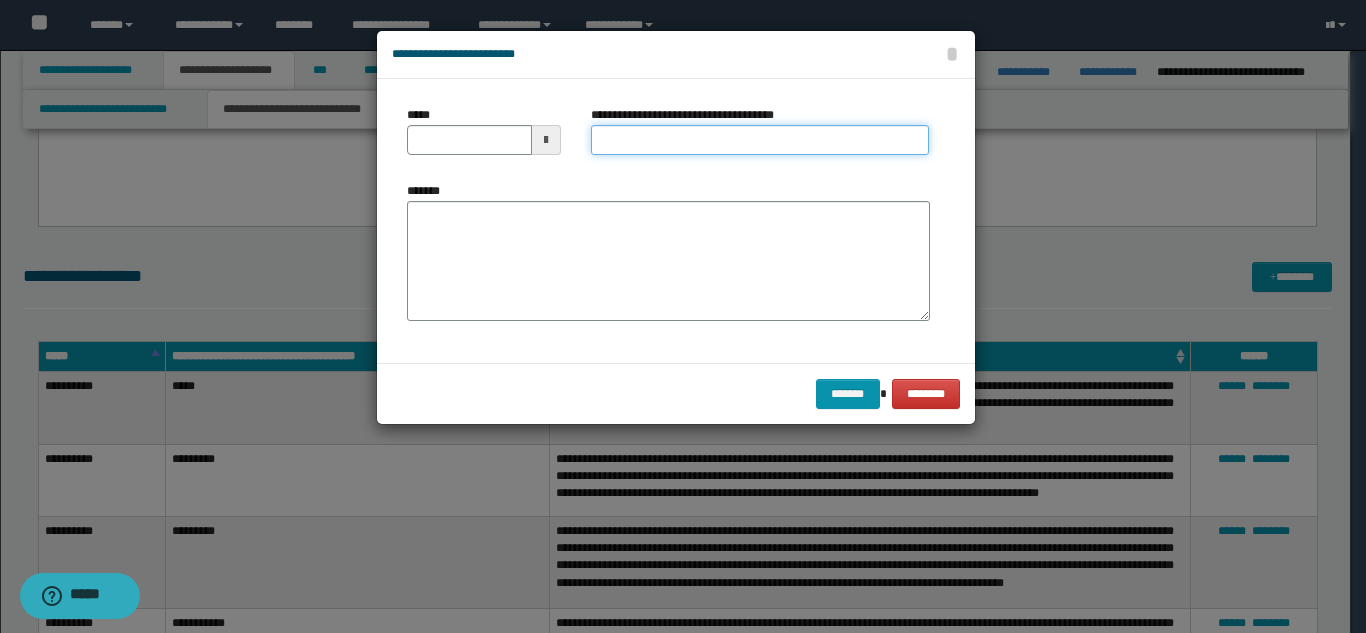 click on "**********" at bounding box center (760, 140) 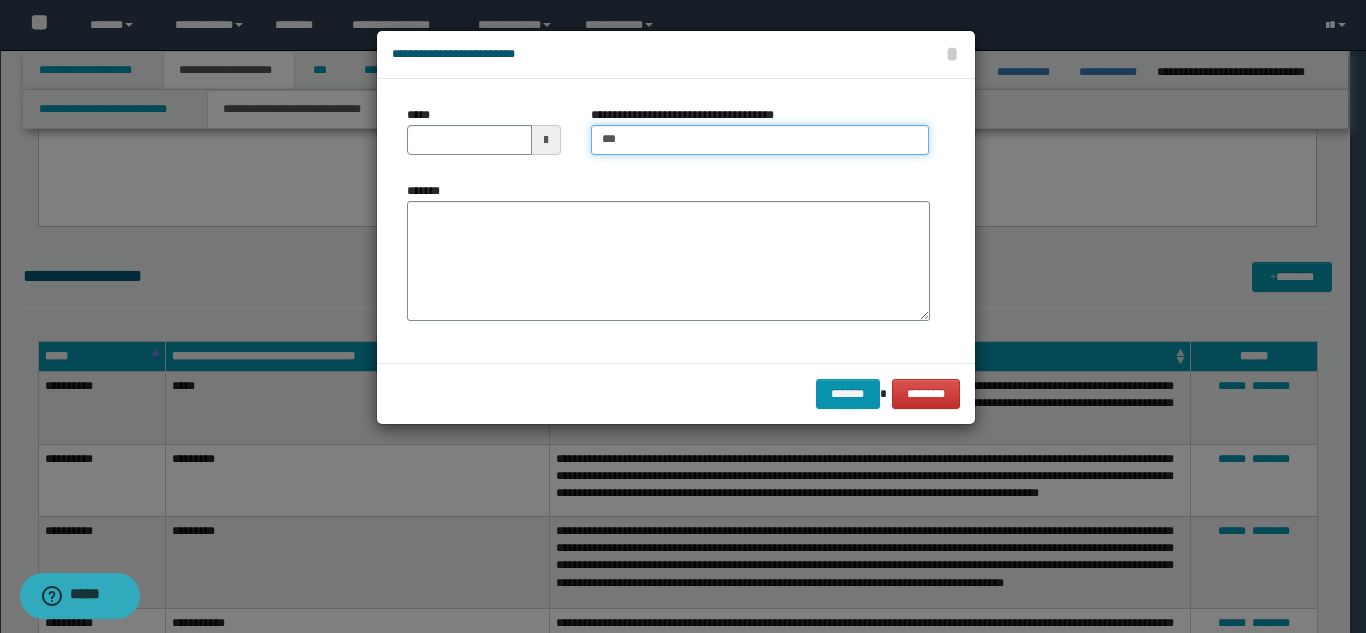 type on "********" 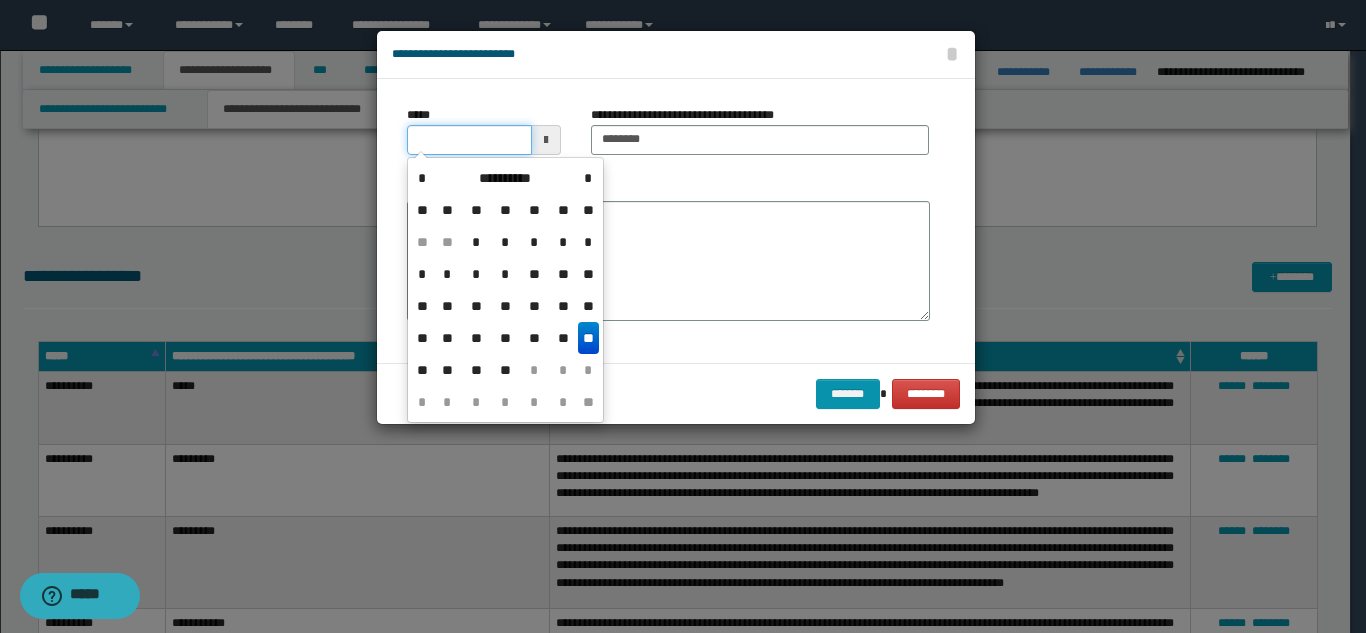 click on "*****" at bounding box center [469, 140] 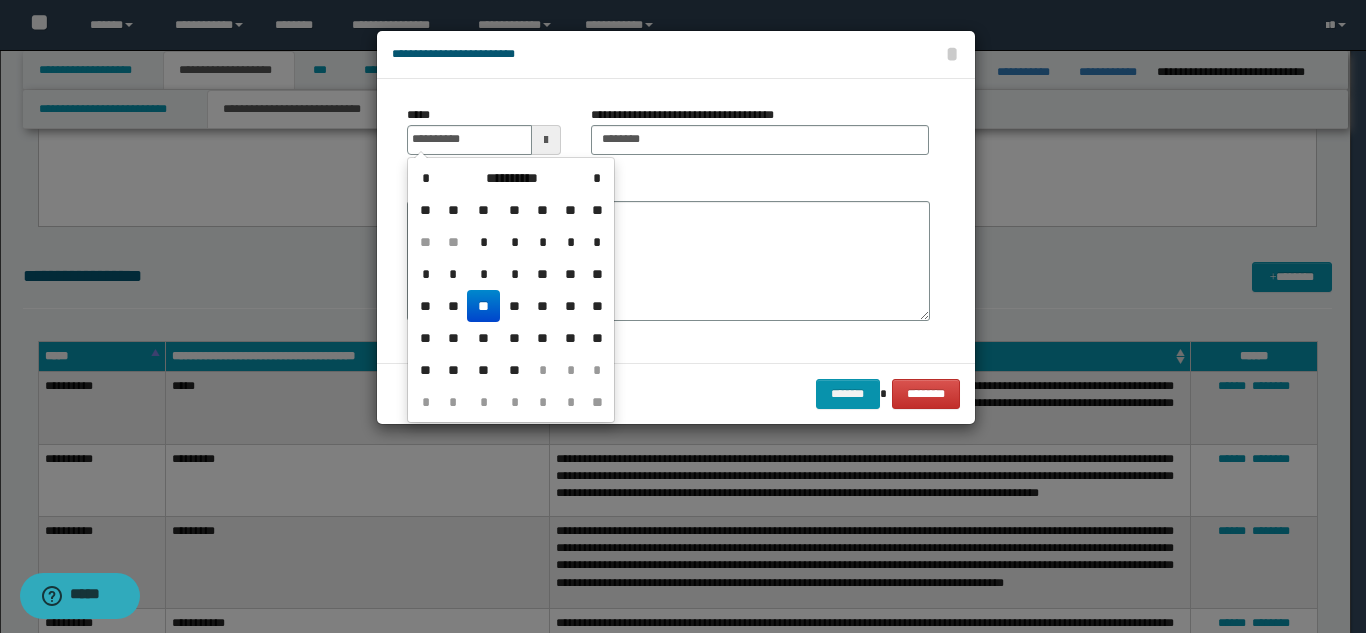 drag, startPoint x: 484, startPoint y: 309, endPoint x: 499, endPoint y: 295, distance: 20.518284 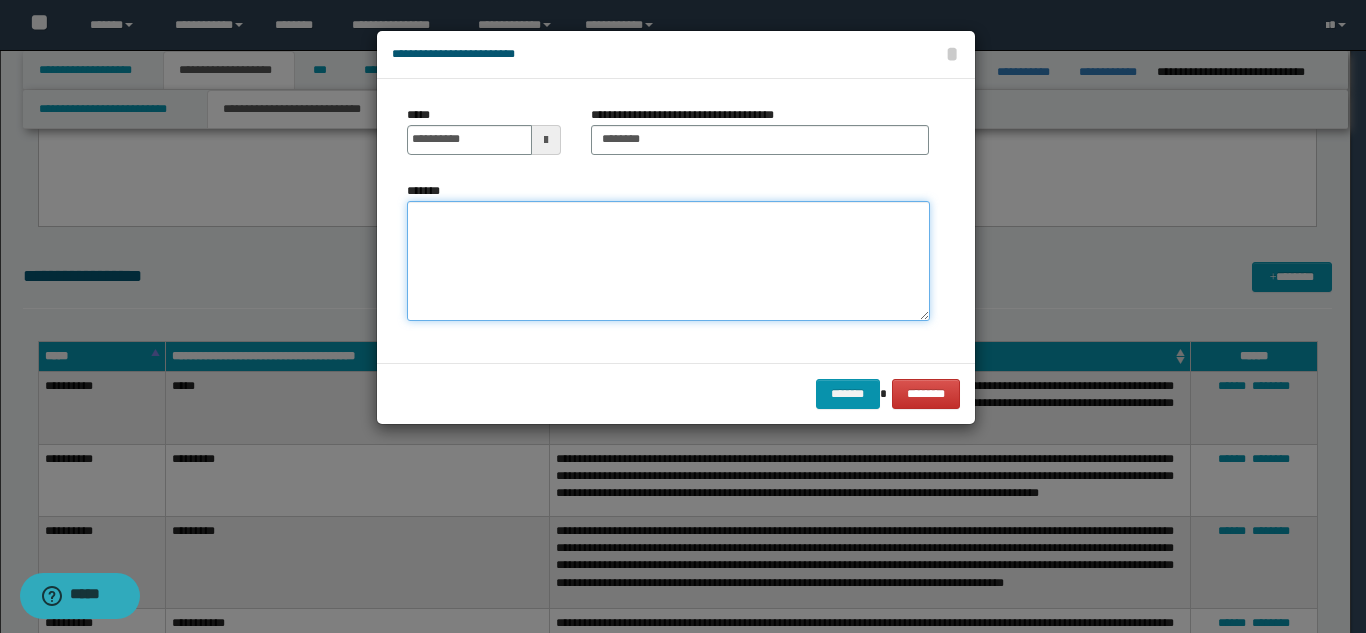 click on "*******" at bounding box center (668, 261) 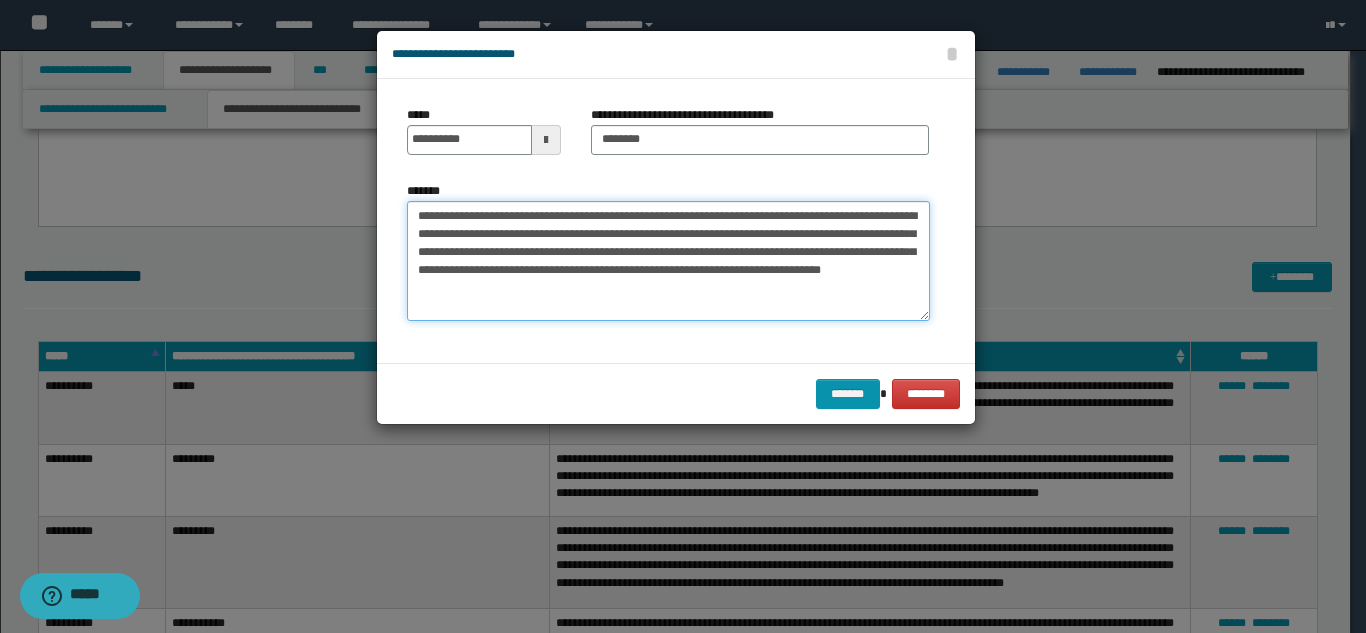 drag, startPoint x: 559, startPoint y: 254, endPoint x: 591, endPoint y: 261, distance: 32.75668 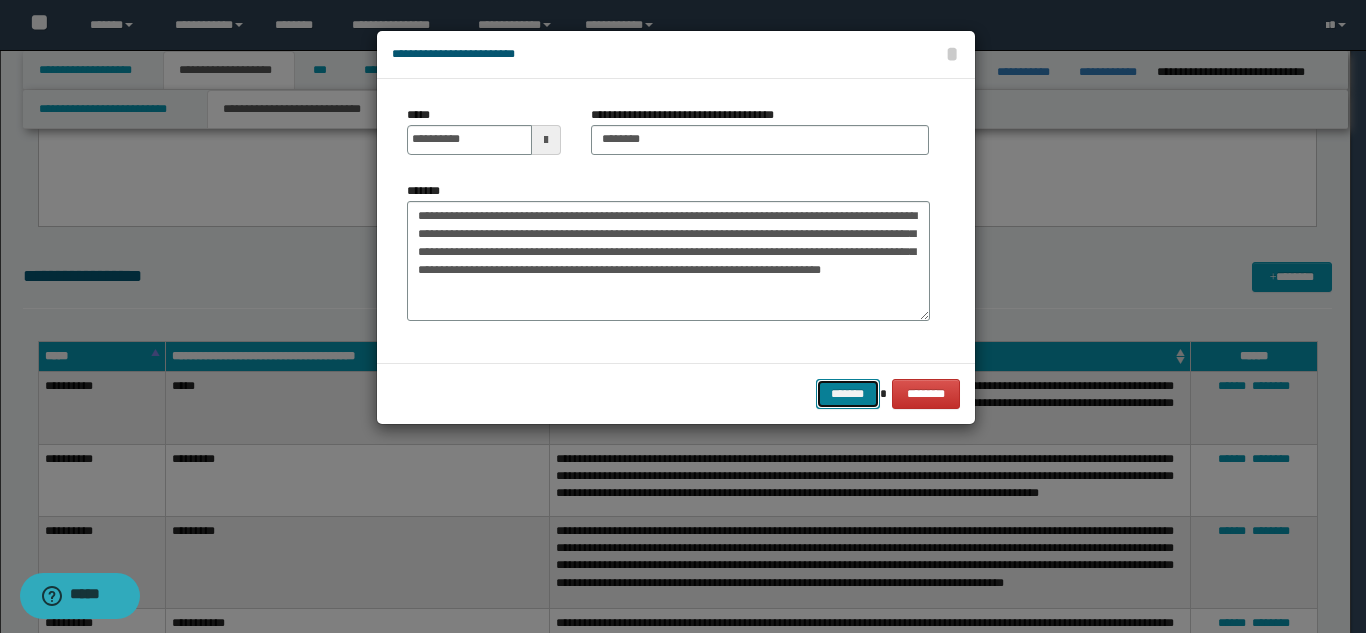 click on "*******" at bounding box center (848, 394) 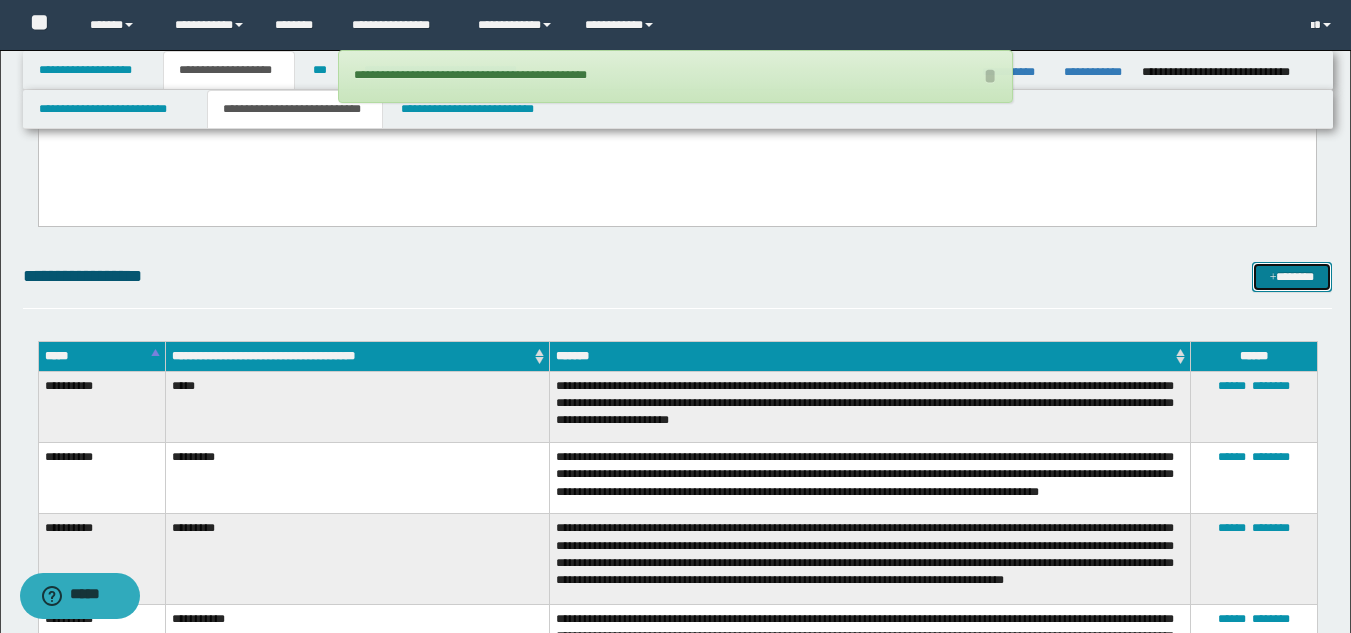 click on "*******" at bounding box center (1292, 277) 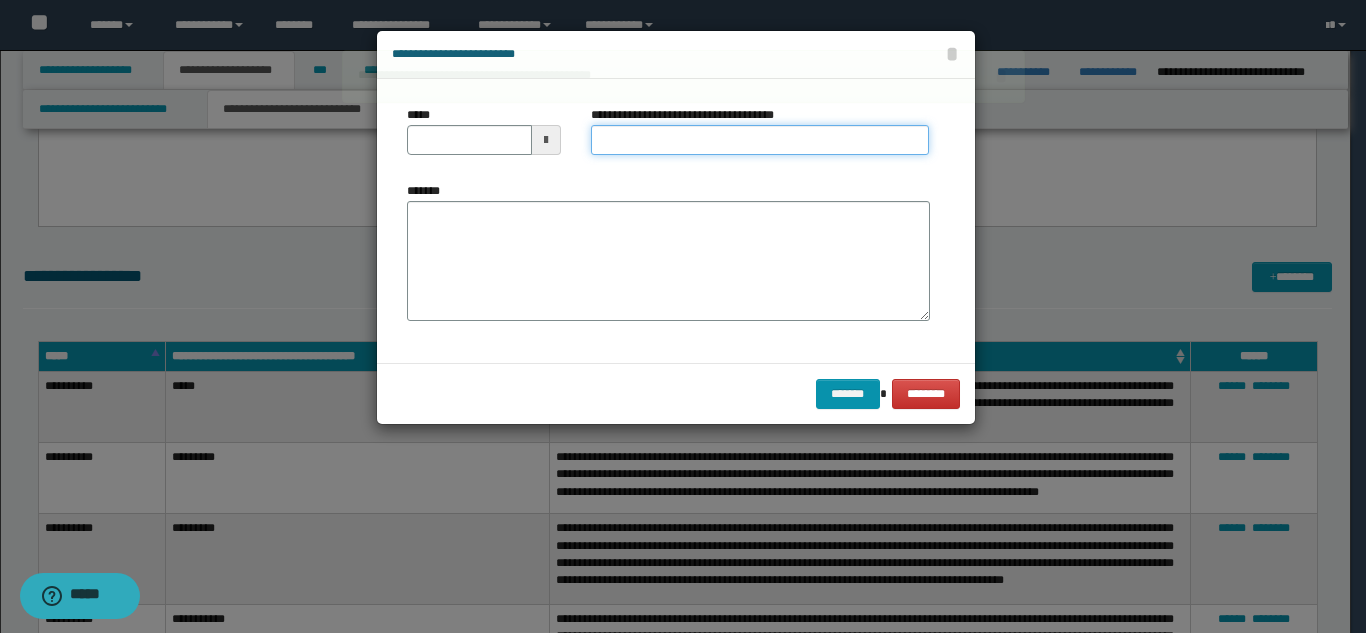 click on "**********" at bounding box center [760, 140] 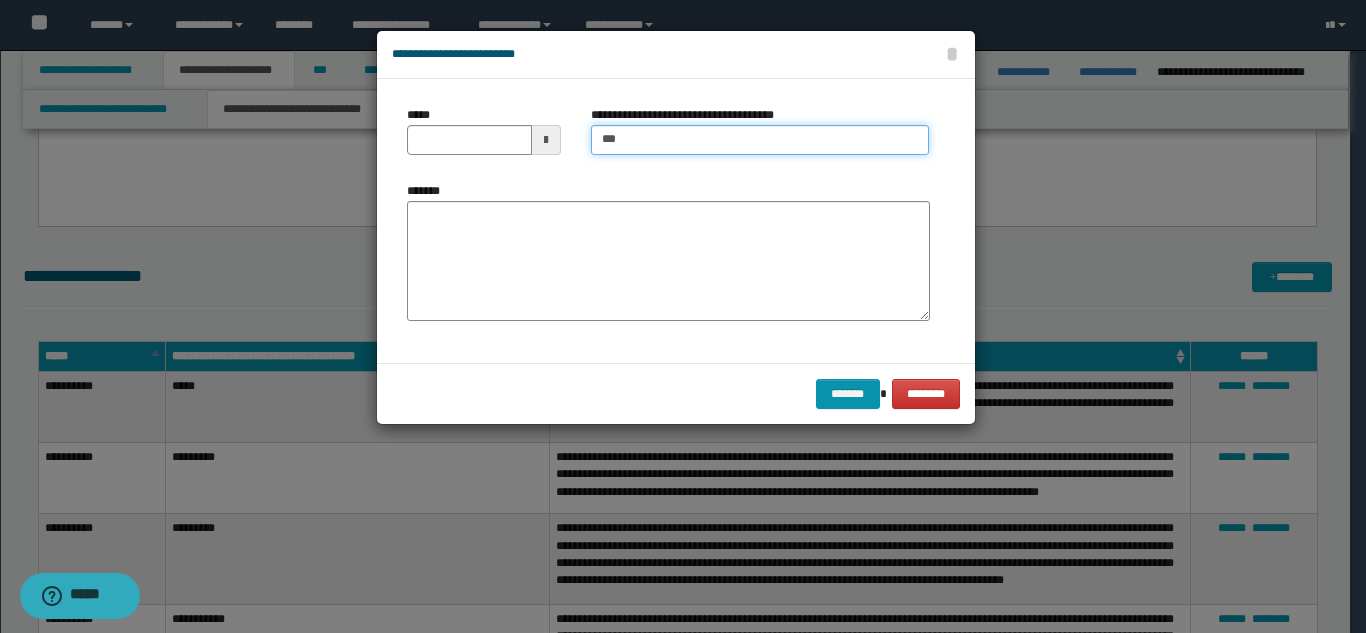 type on "**********" 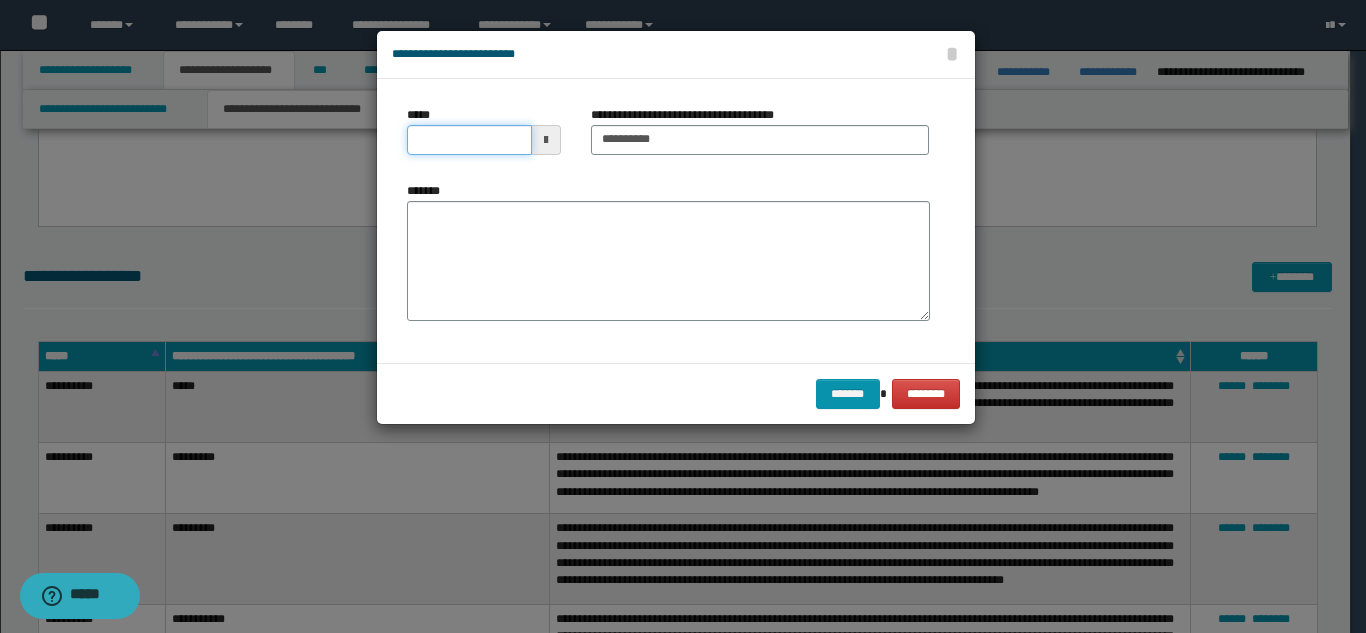 click on "*****" at bounding box center (469, 140) 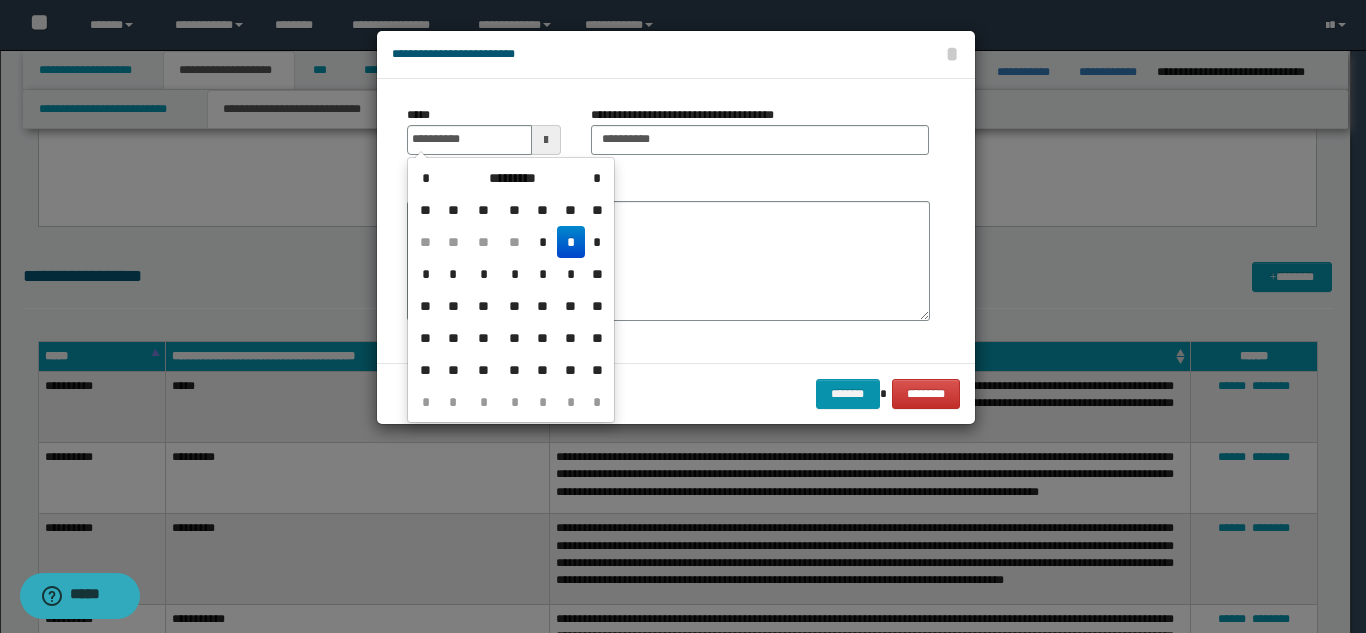 click on "*" at bounding box center [571, 242] 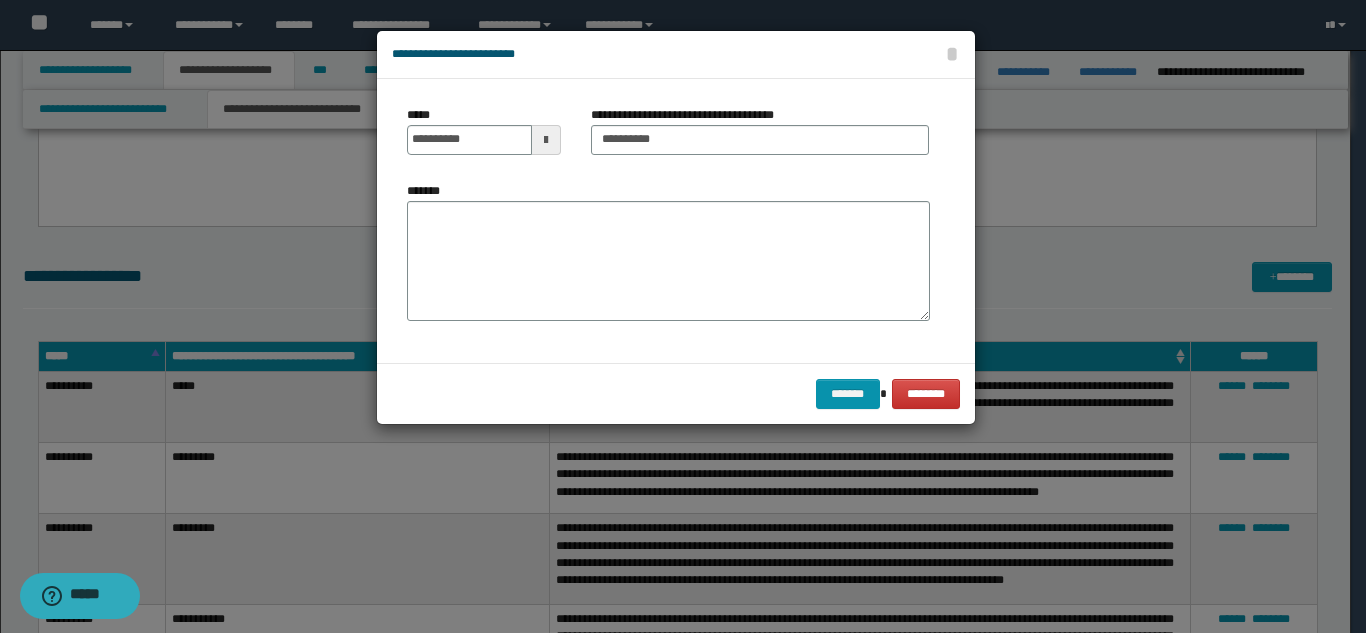 click on "*******" at bounding box center (668, 261) 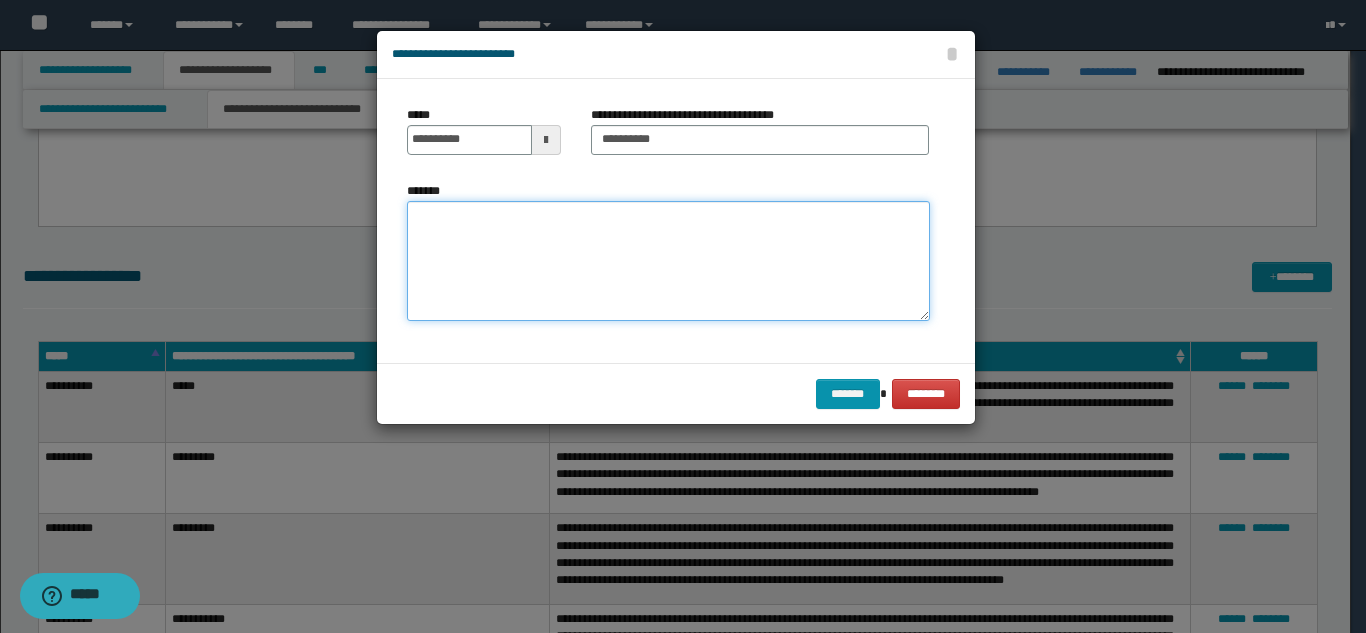 paste on "**********" 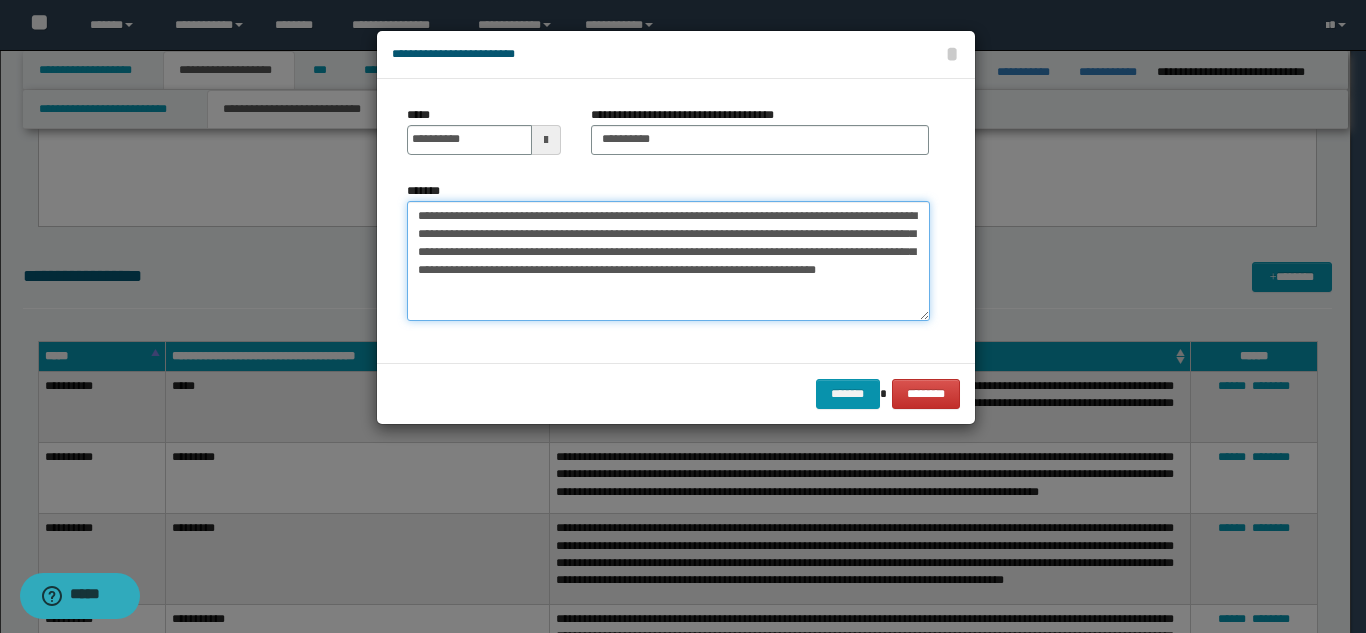 click on "**********" at bounding box center (668, 261) 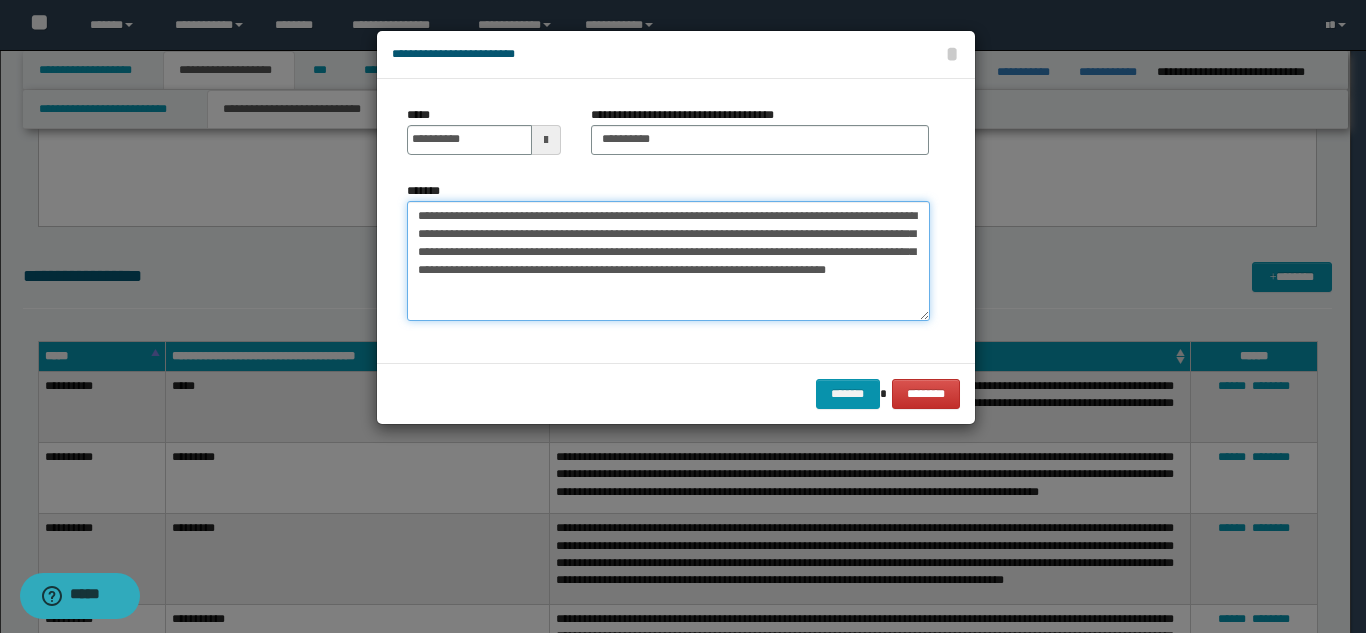 drag, startPoint x: 465, startPoint y: 258, endPoint x: 391, endPoint y: 252, distance: 74.24284 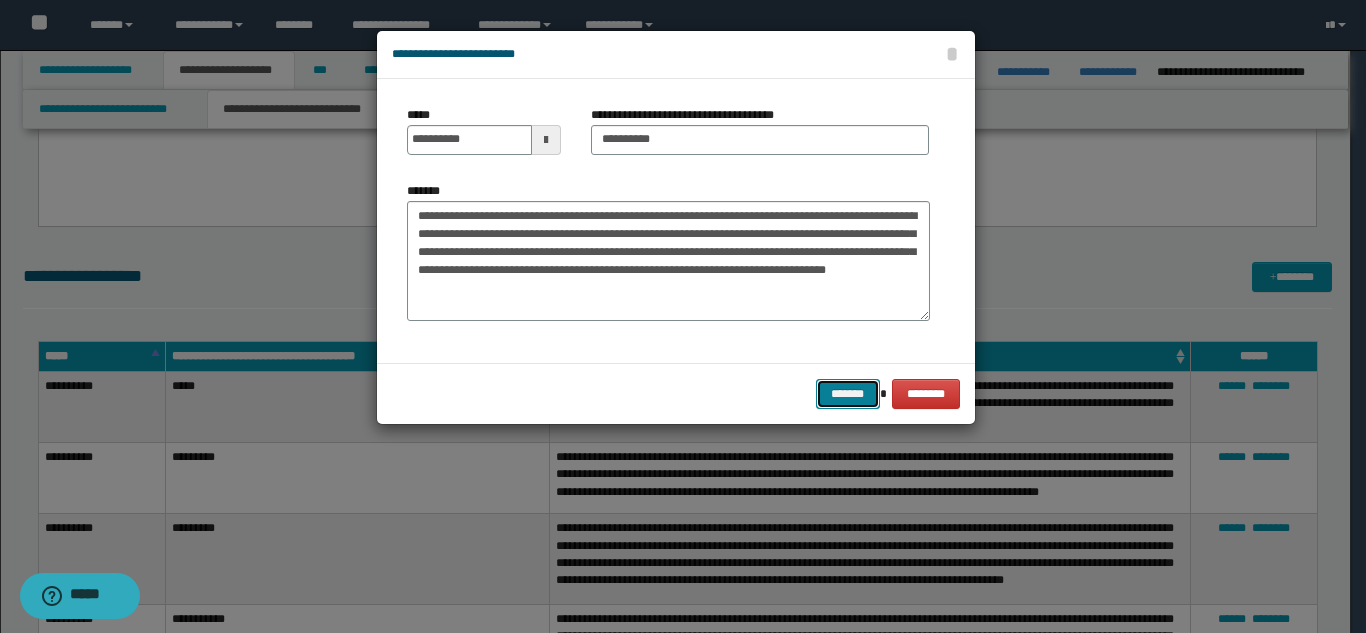 click on "*******" at bounding box center (848, 394) 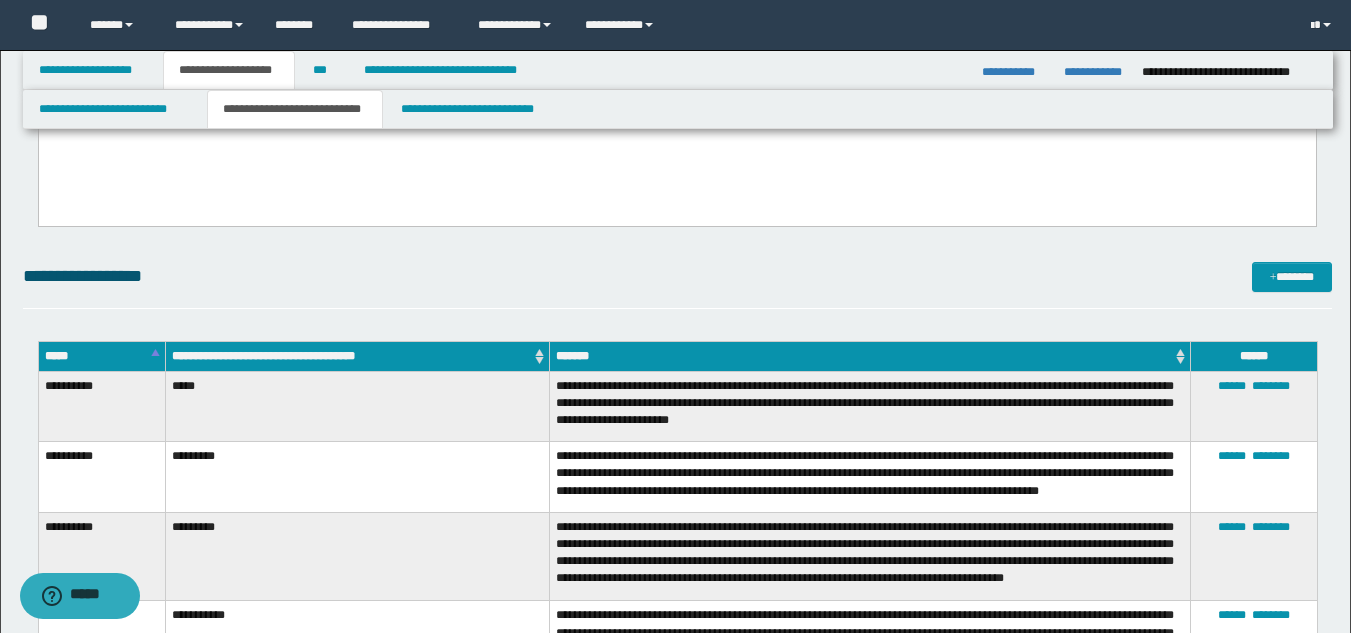 drag, startPoint x: 286, startPoint y: 259, endPoint x: 358, endPoint y: 288, distance: 77.62087 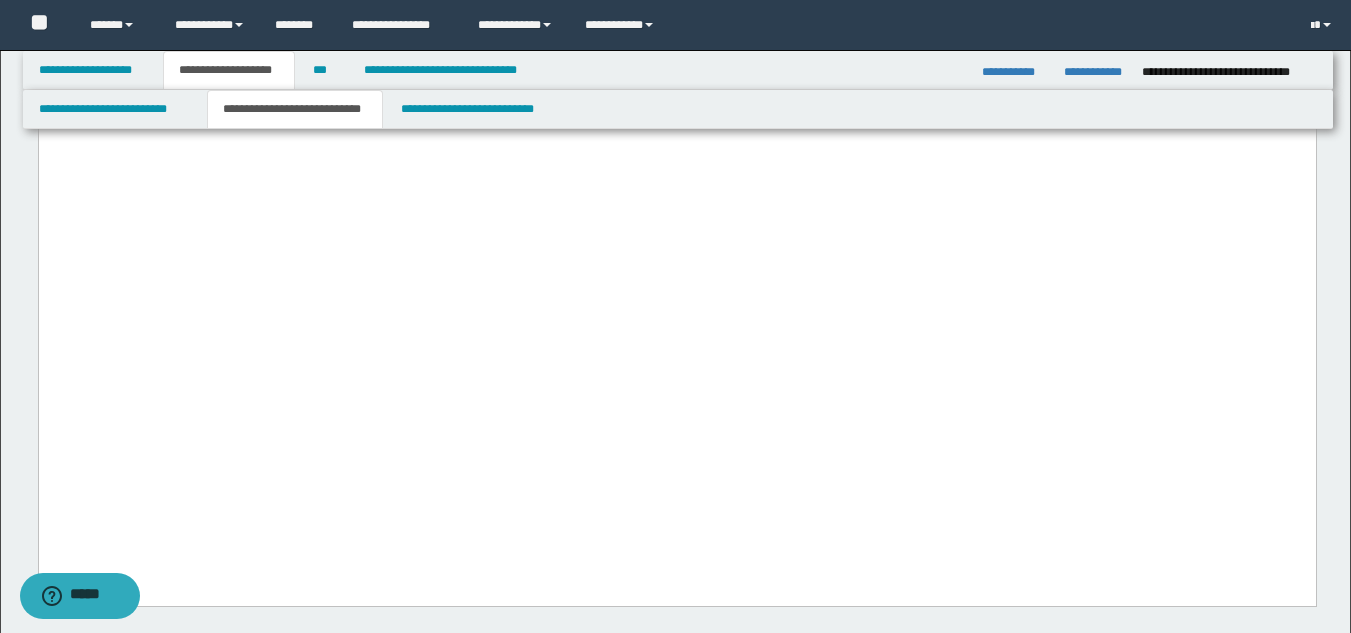 scroll, scrollTop: 6199, scrollLeft: 0, axis: vertical 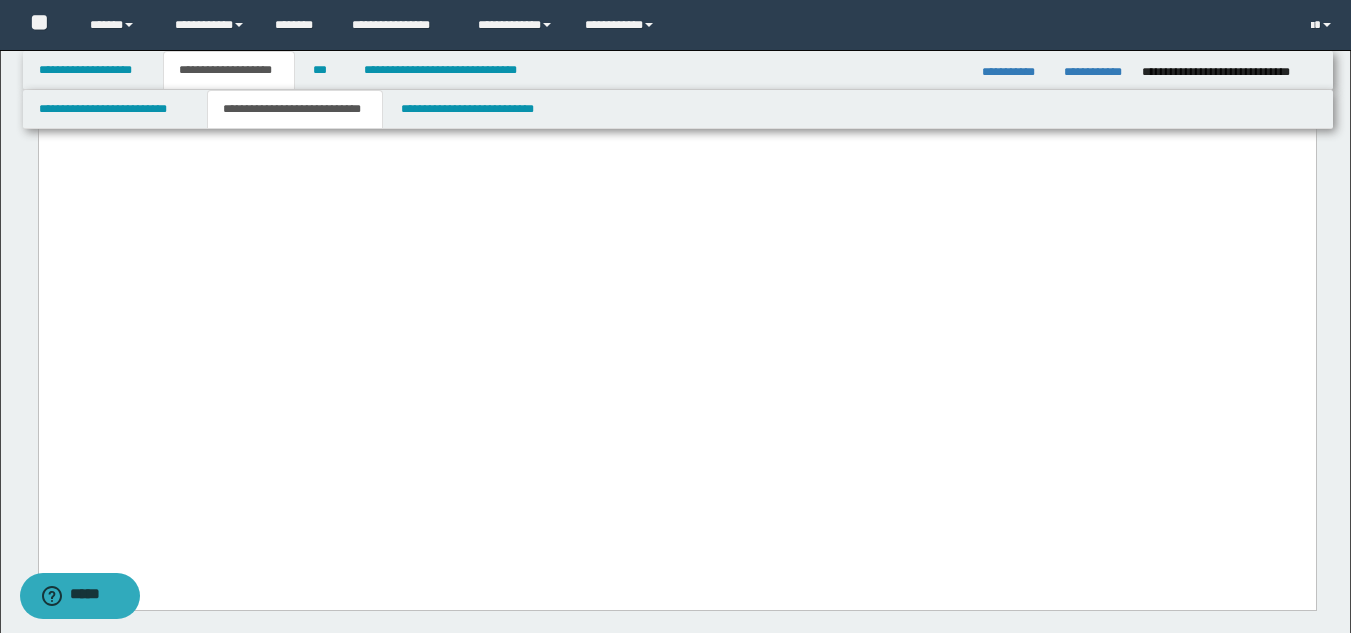 click on "**********" at bounding box center [676, -3205] 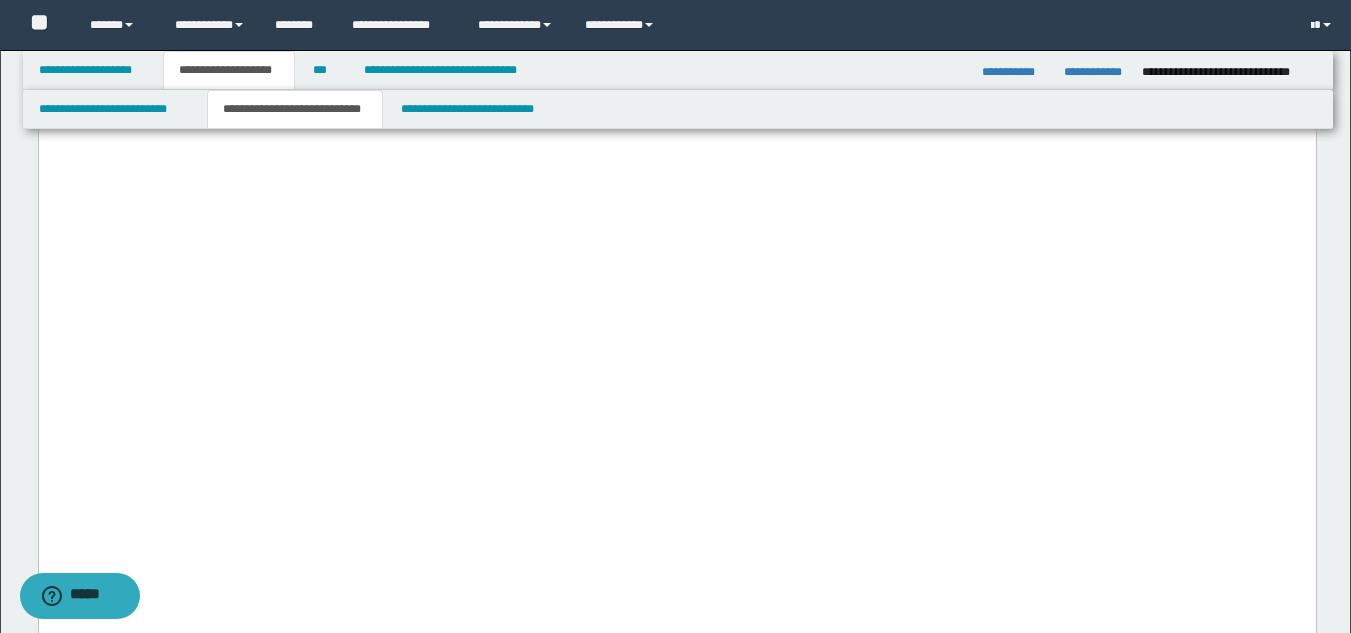 scroll, scrollTop: 5999, scrollLeft: 0, axis: vertical 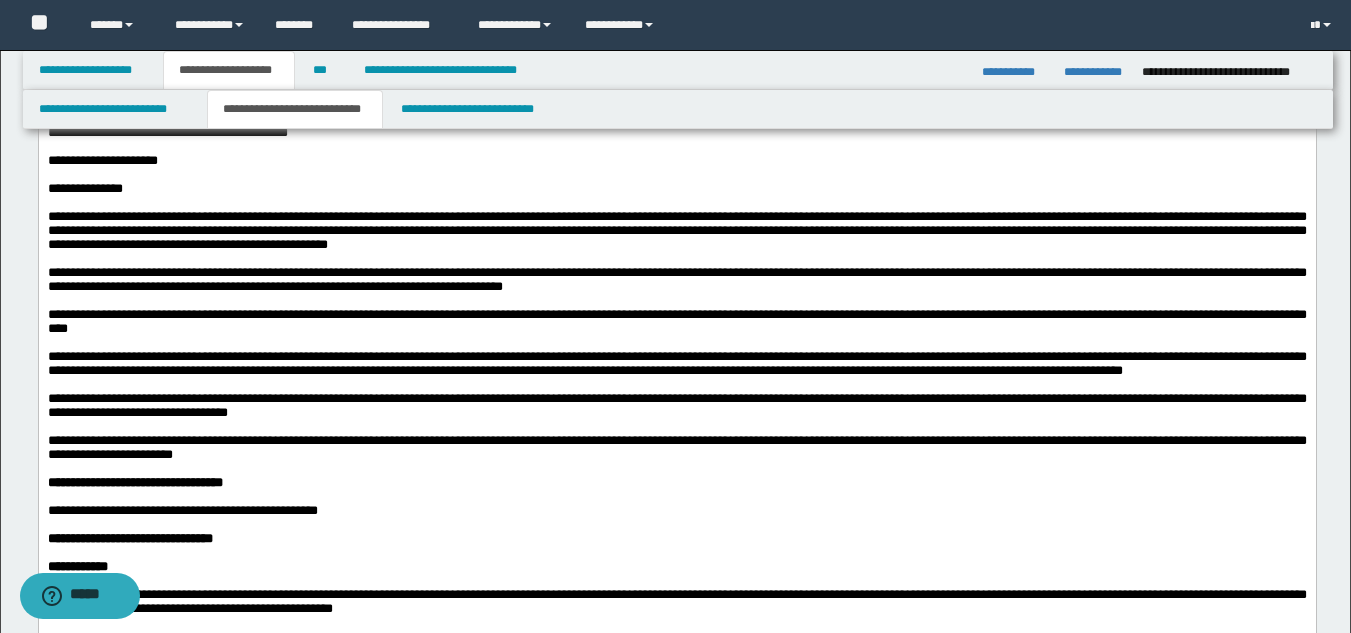 click at bounding box center (676, -301) 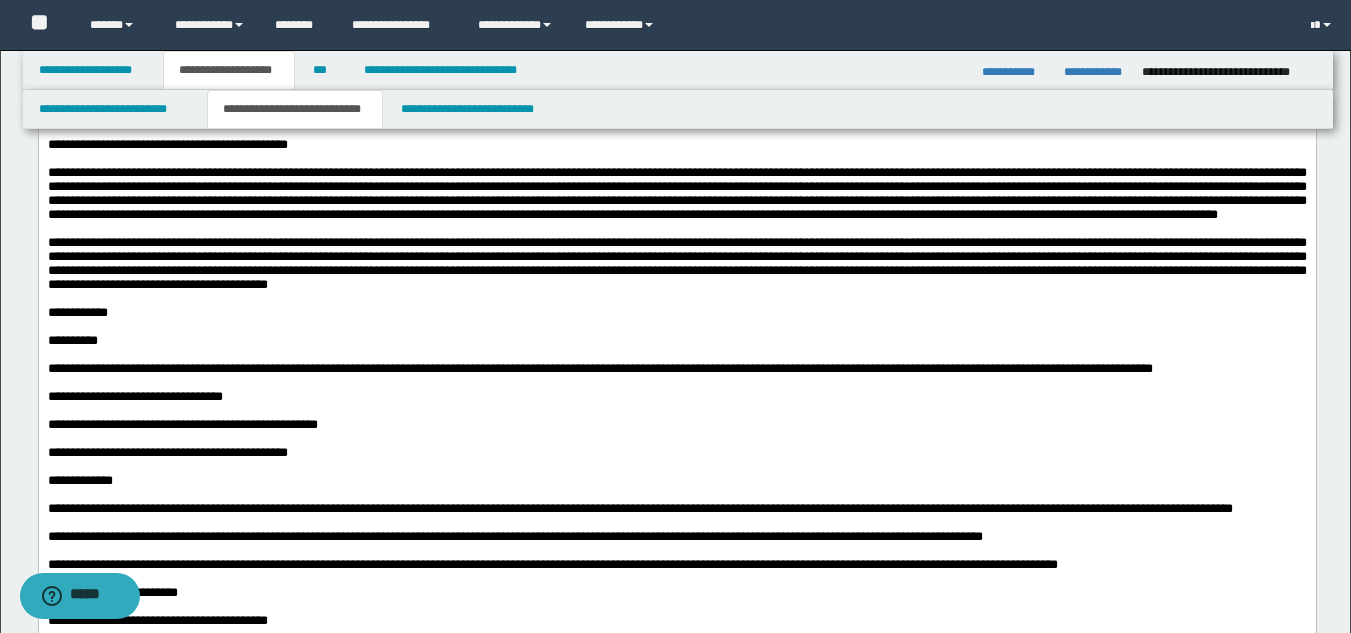 click on "**********" at bounding box center [676, -213] 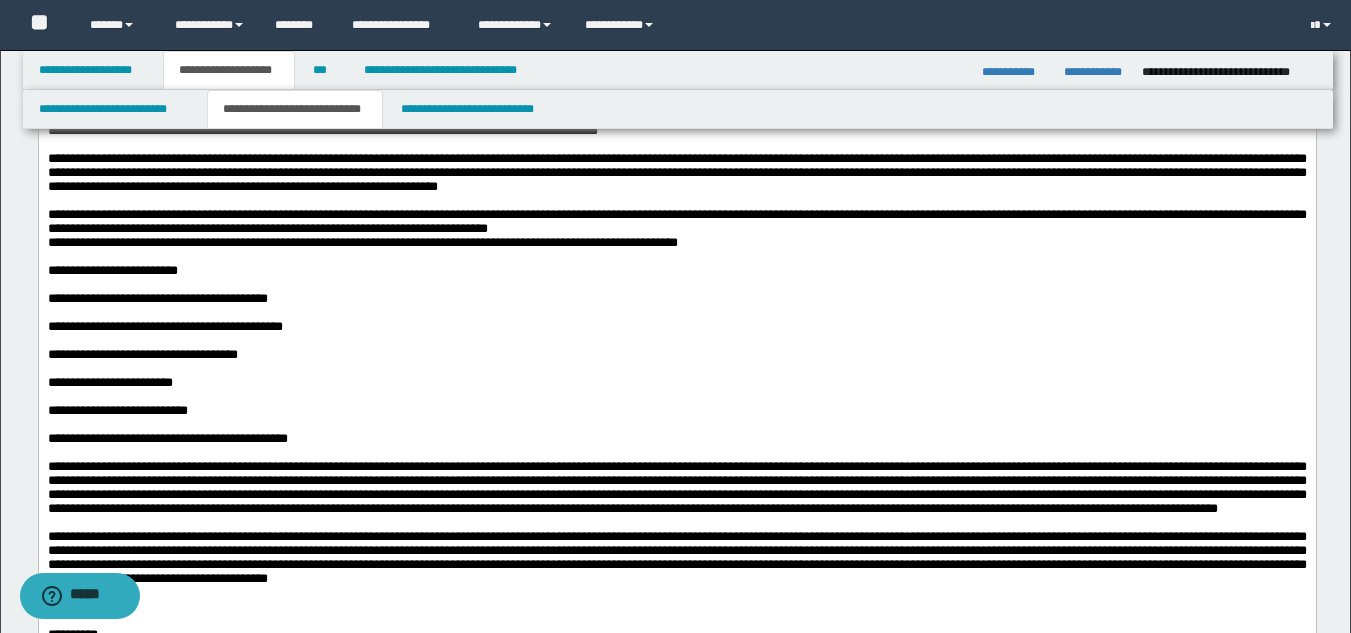 scroll, scrollTop: 4199, scrollLeft: 0, axis: vertical 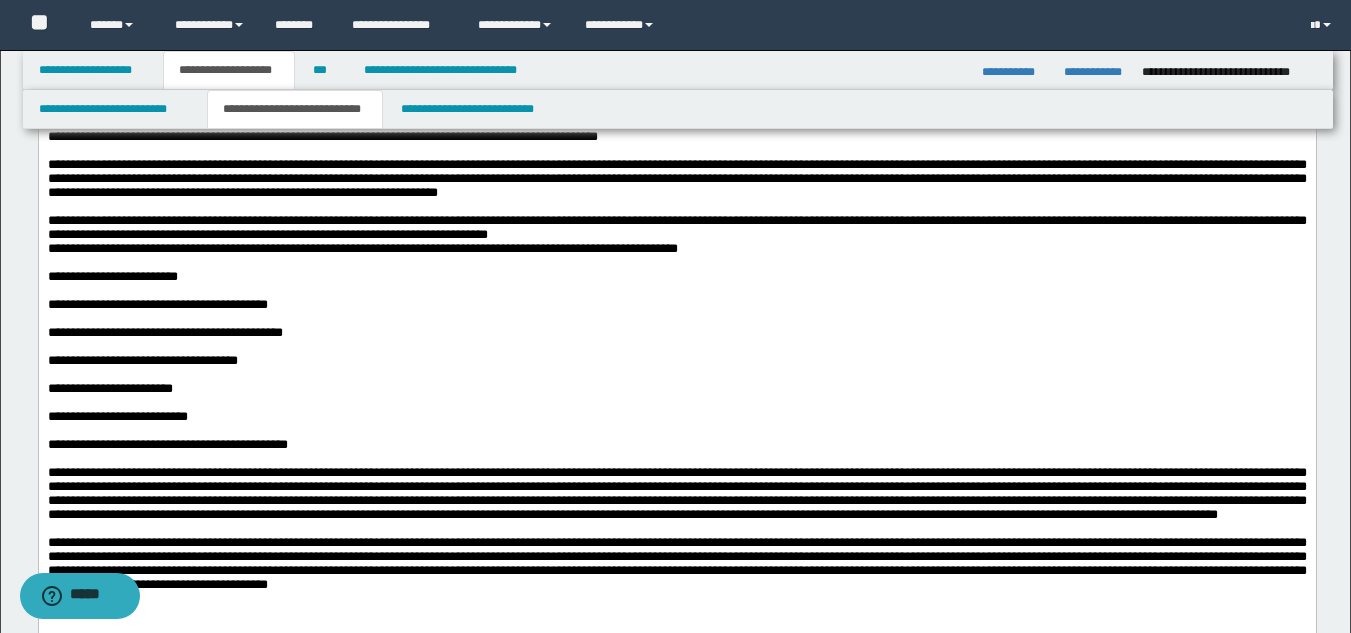 click on "**********" at bounding box center [676, -151] 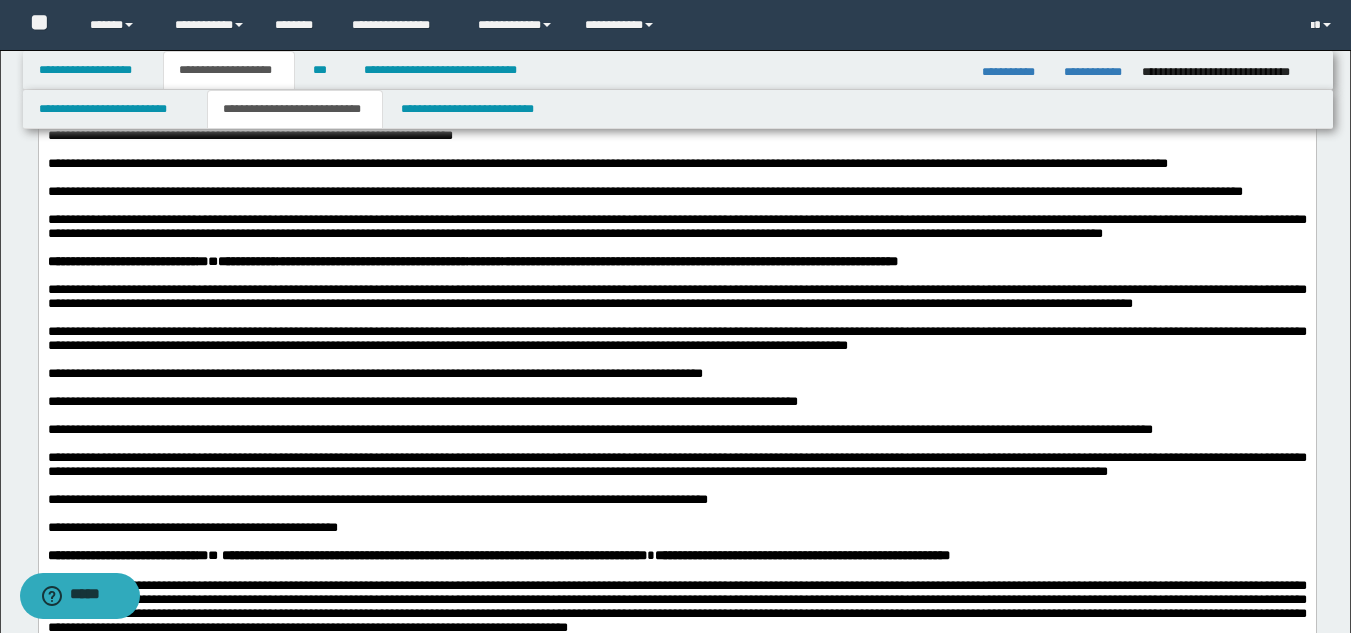 scroll, scrollTop: 2399, scrollLeft: 0, axis: vertical 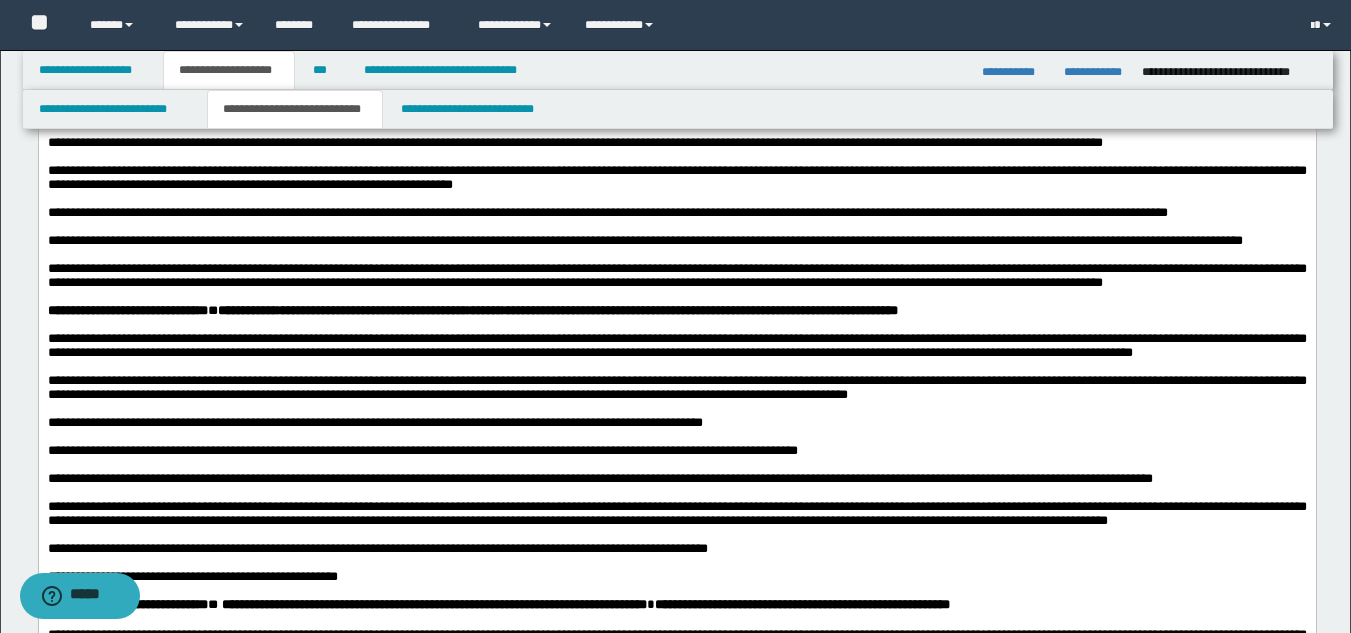 click at bounding box center [676, 59] 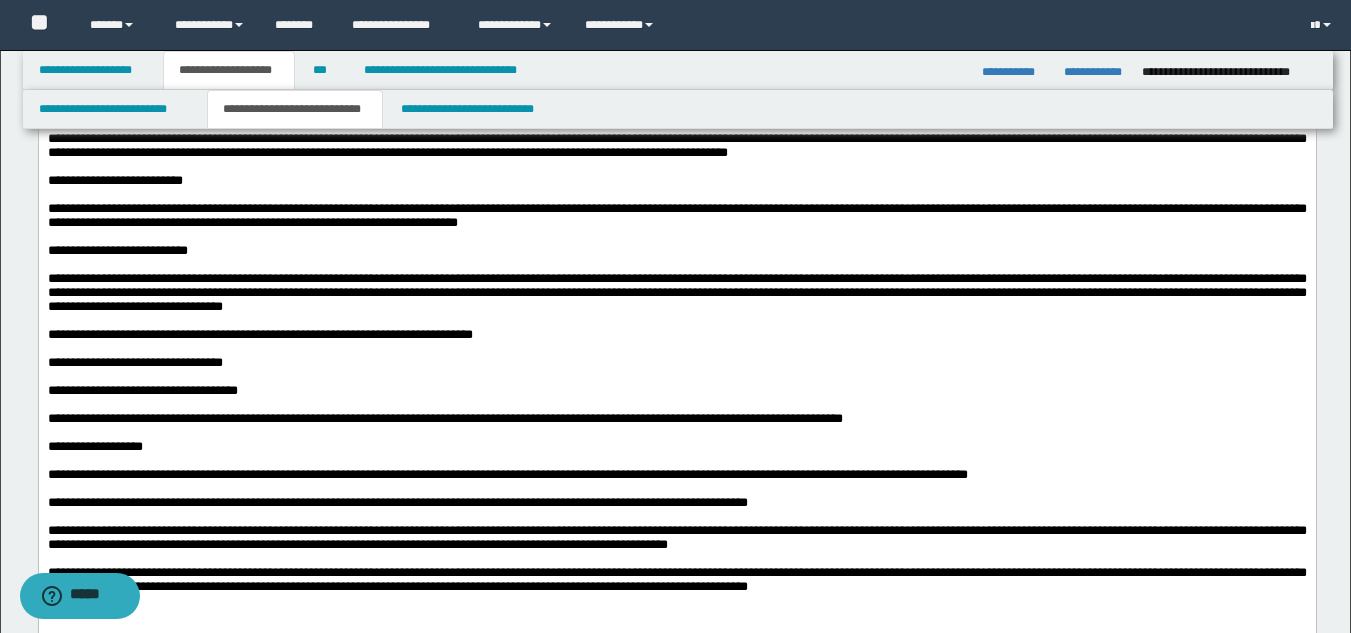 click at bounding box center [676, 167] 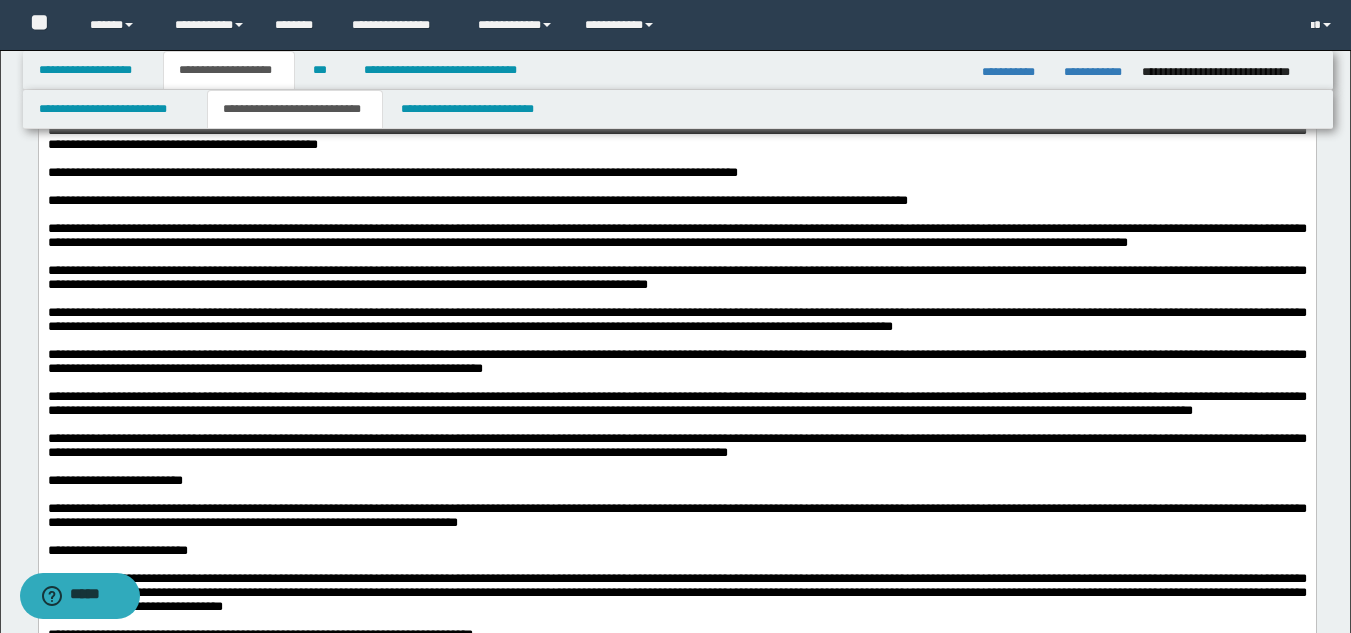 click at bounding box center [676, 215] 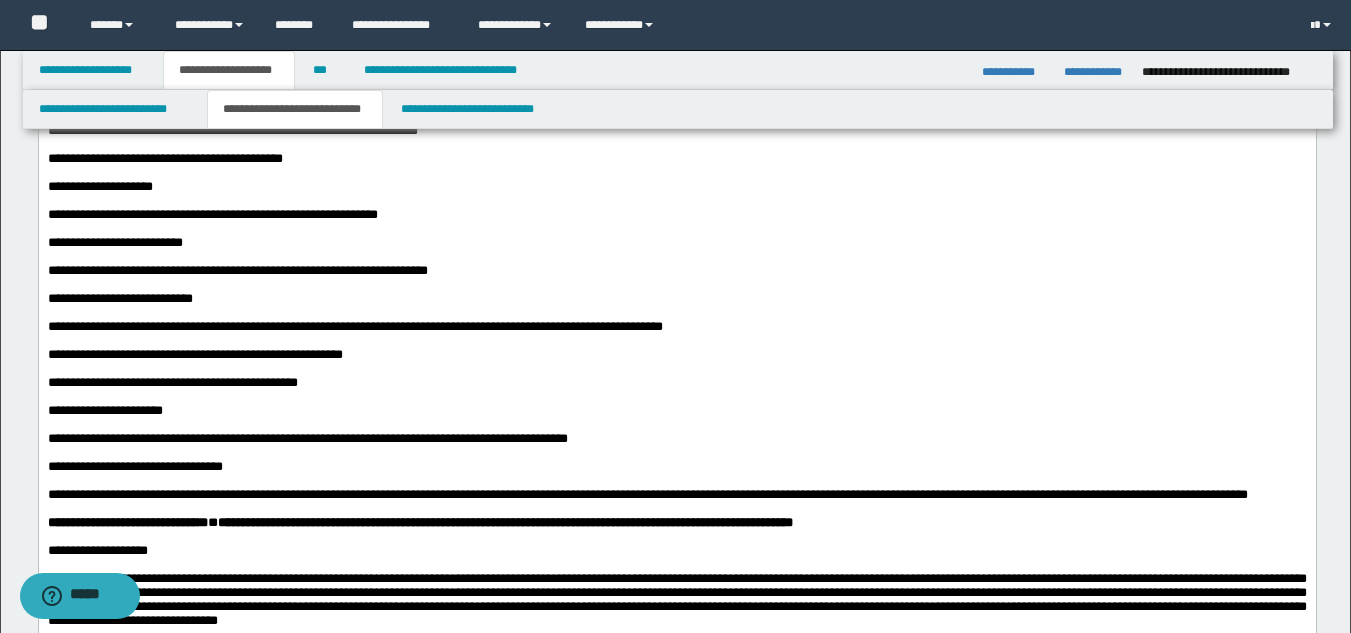 click at bounding box center [676, 313] 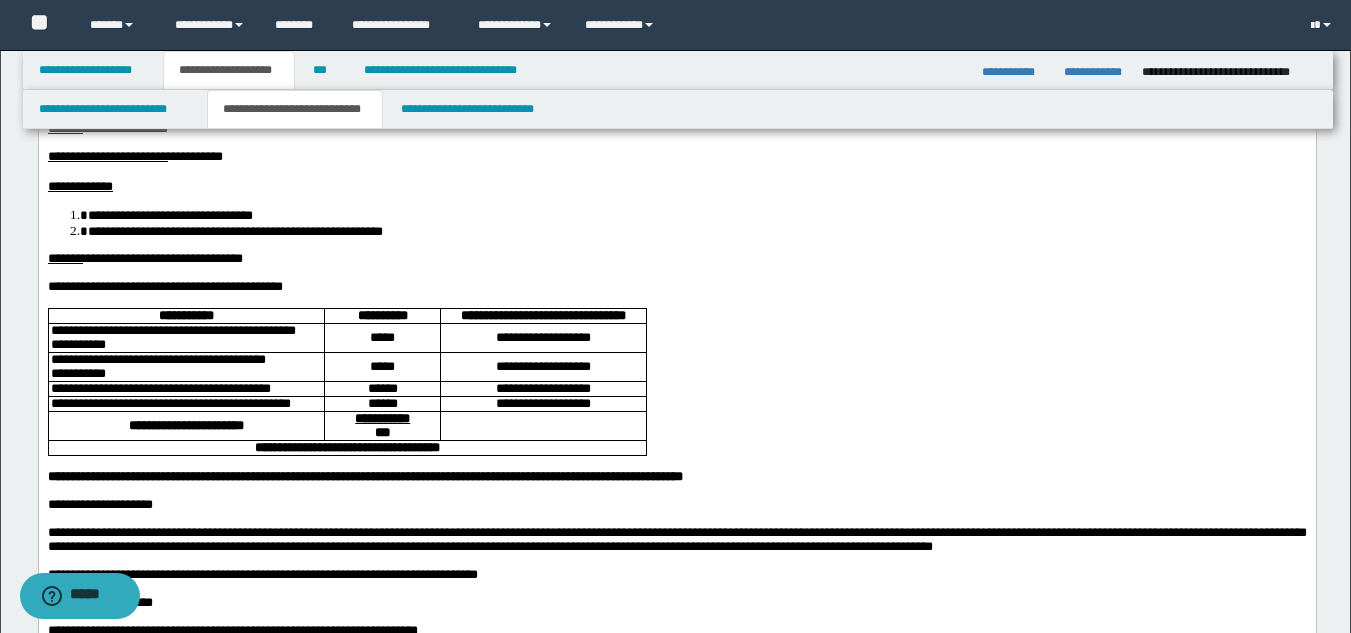 scroll, scrollTop: 199, scrollLeft: 0, axis: vertical 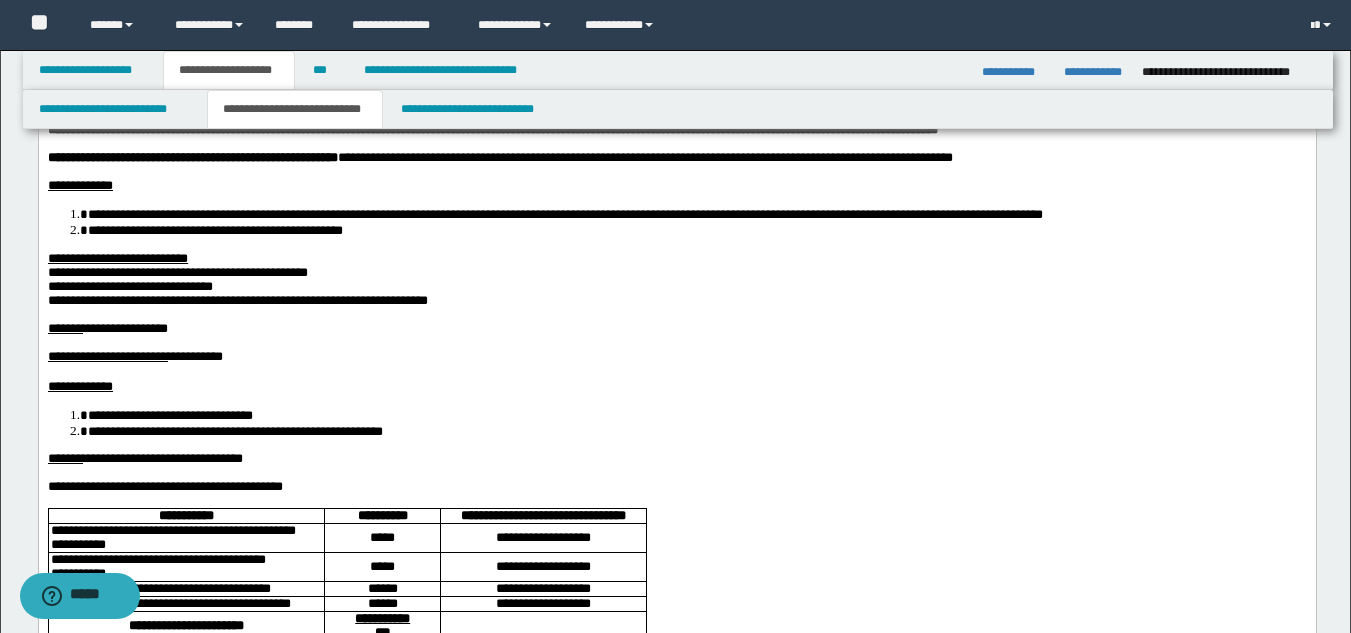 click on "**********" at bounding box center (187, 414) 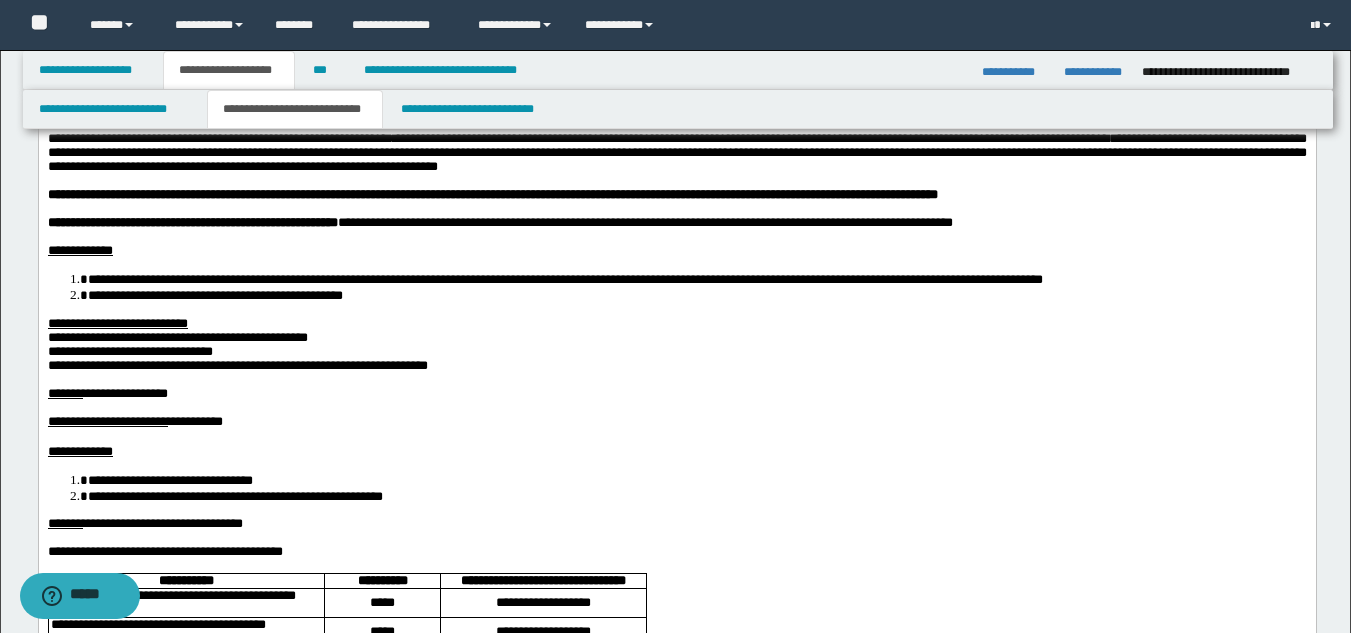 scroll, scrollTop: 0, scrollLeft: 0, axis: both 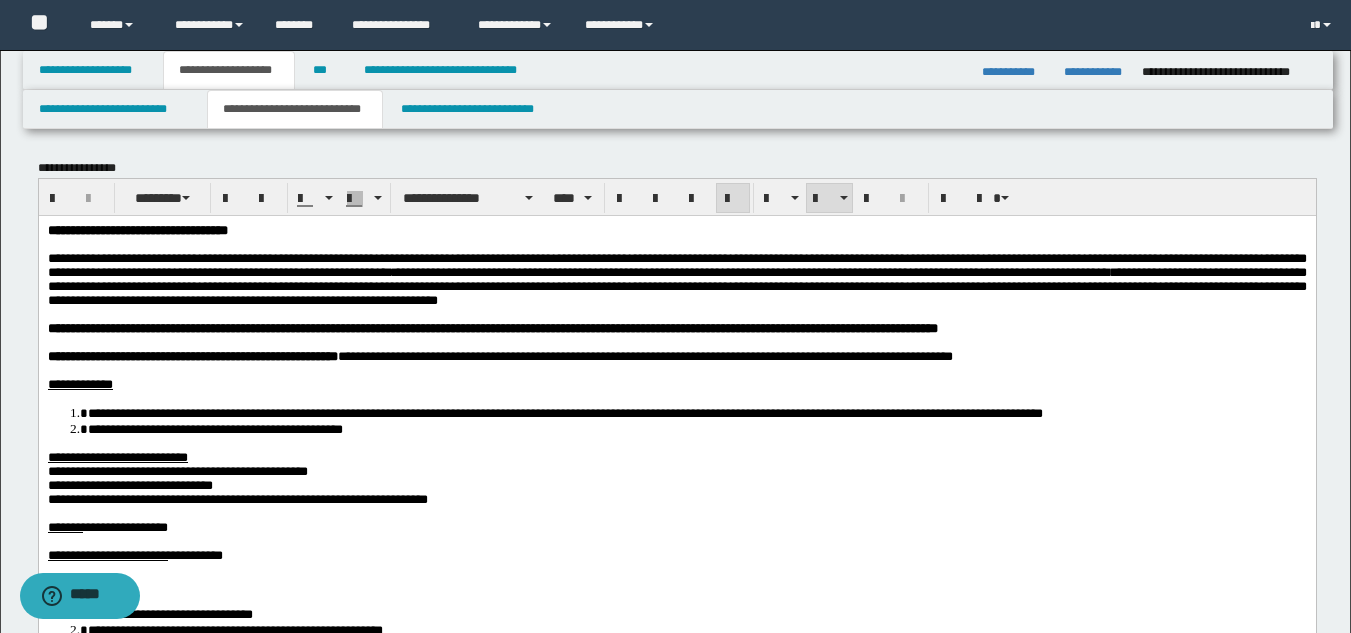 click on "**********" at bounding box center [137, 229] 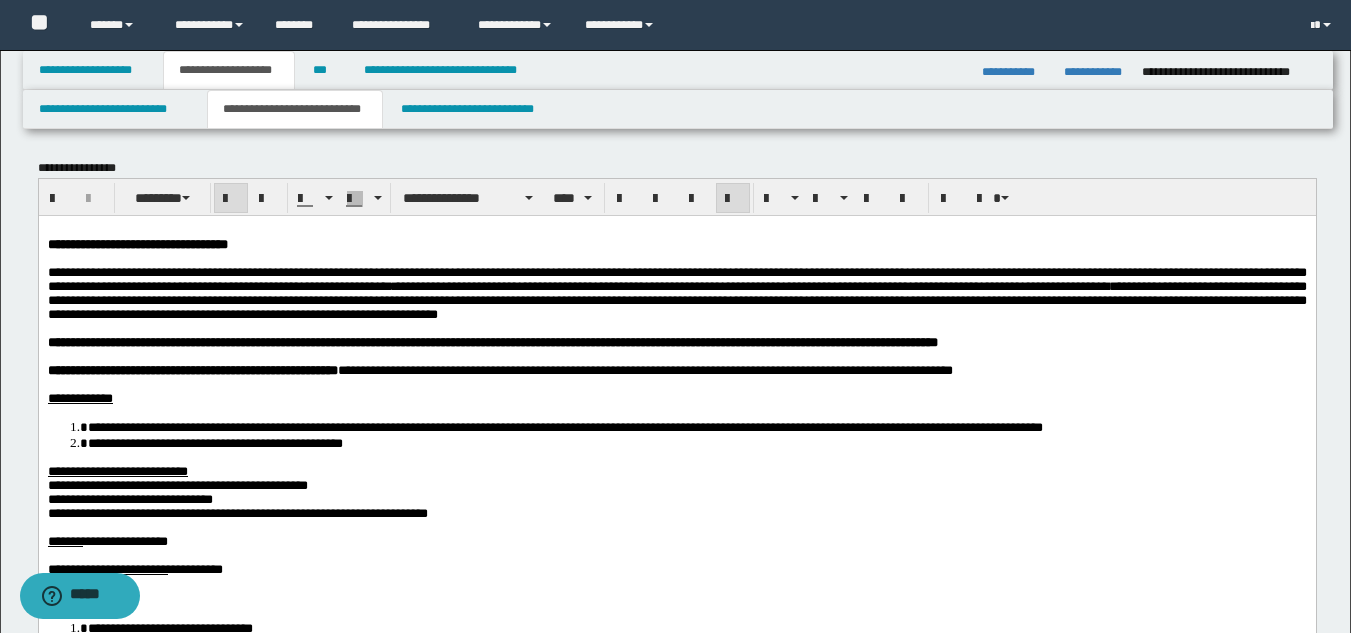 click on "**********" at bounding box center [676, 278] 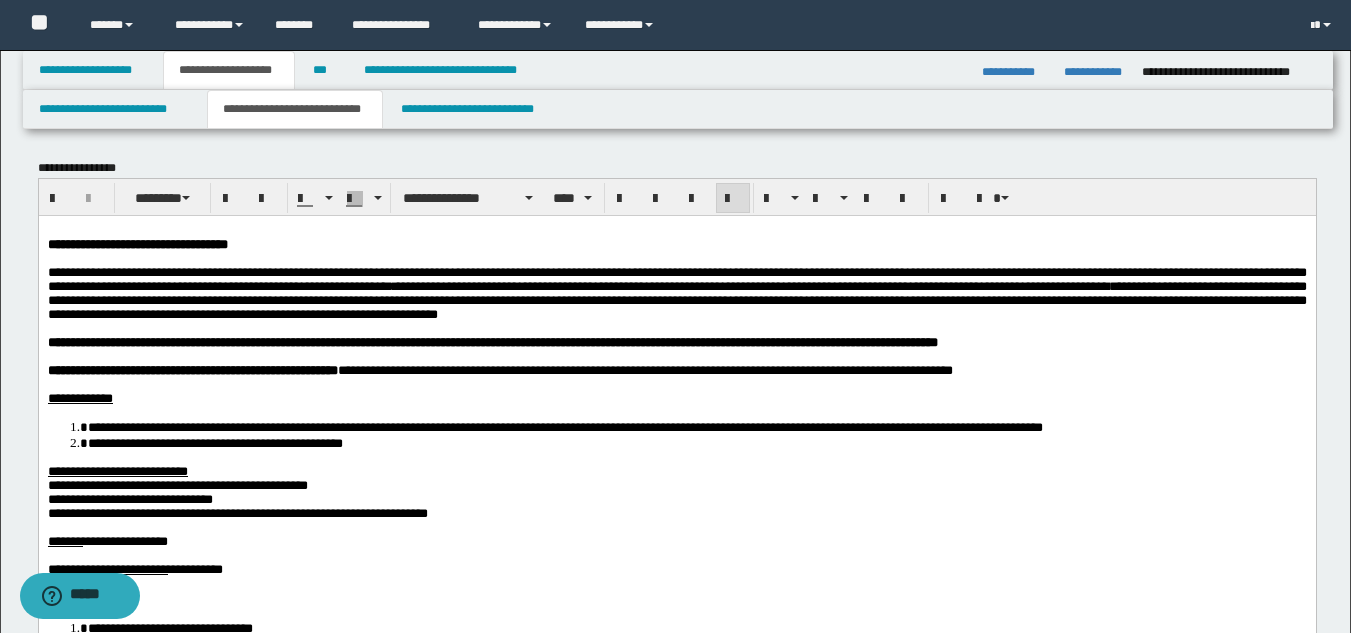 click on "**********" at bounding box center (676, 299) 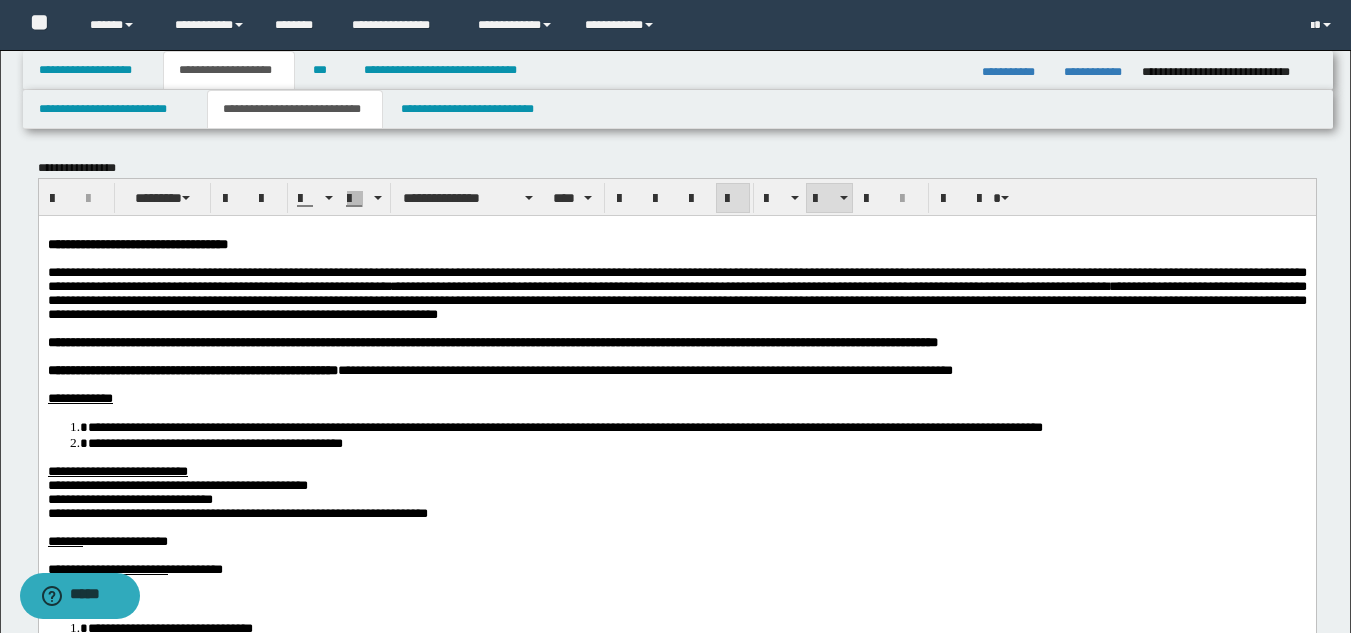 click on "**********" at bounding box center (582, 426) 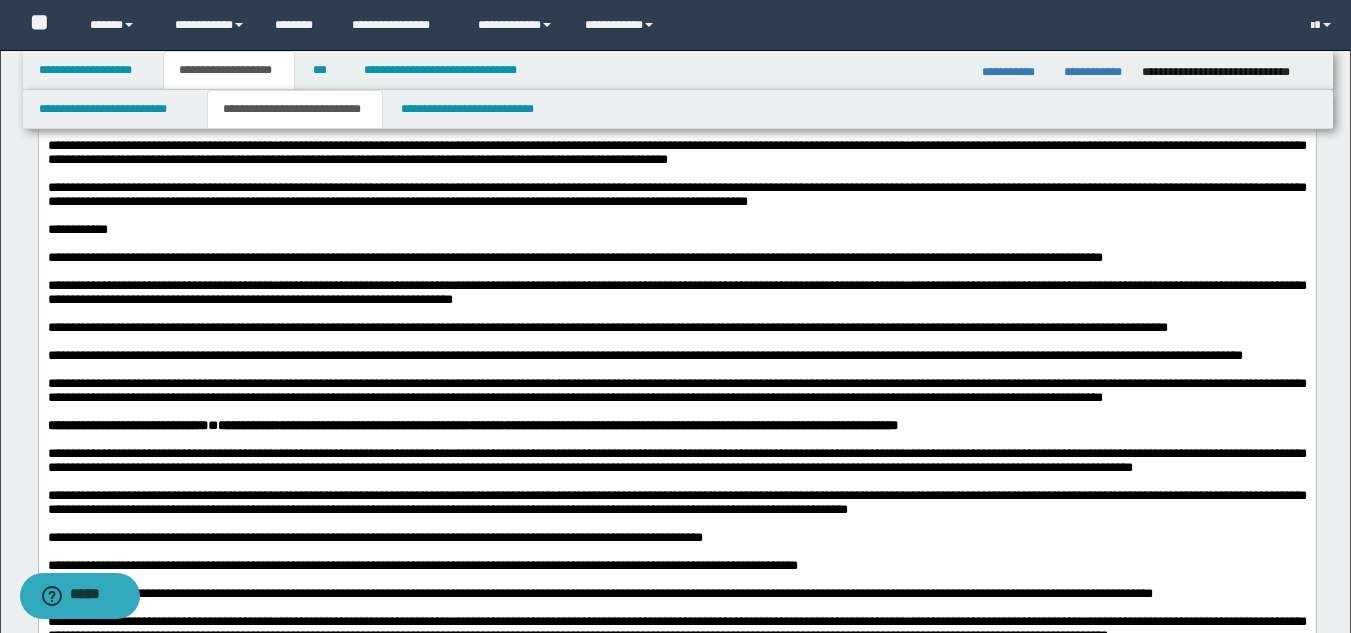 scroll, scrollTop: 2300, scrollLeft: 0, axis: vertical 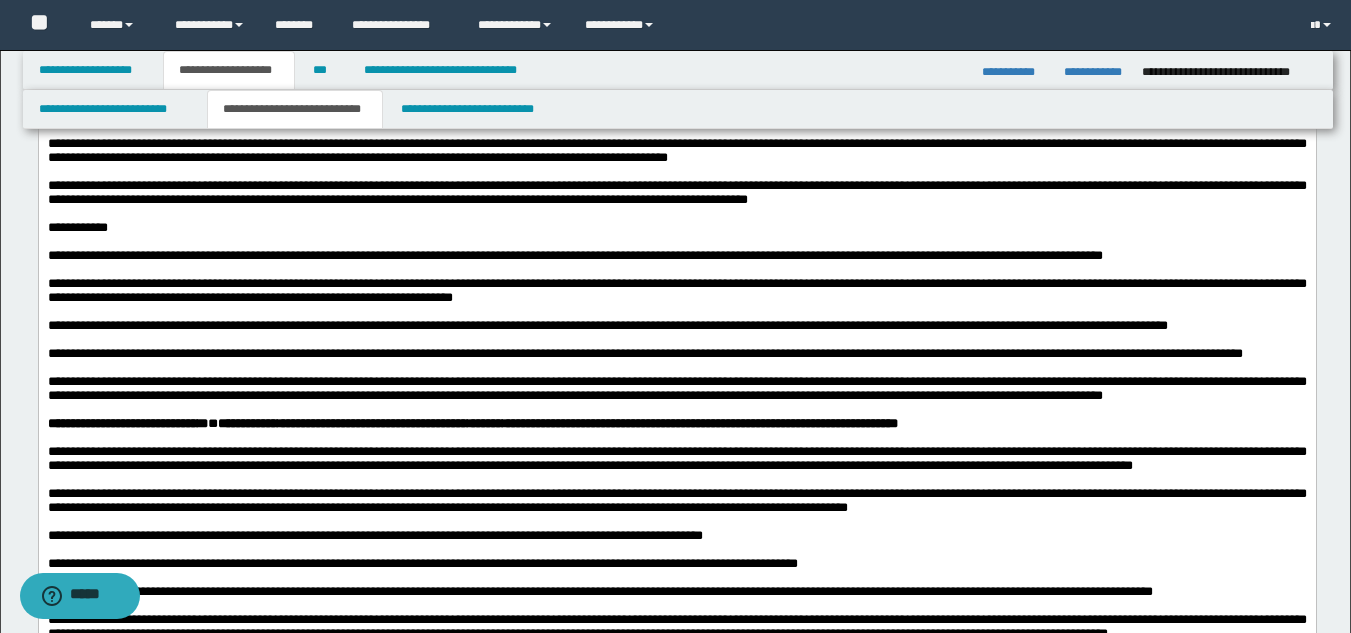 click on "**********" at bounding box center [444, 31] 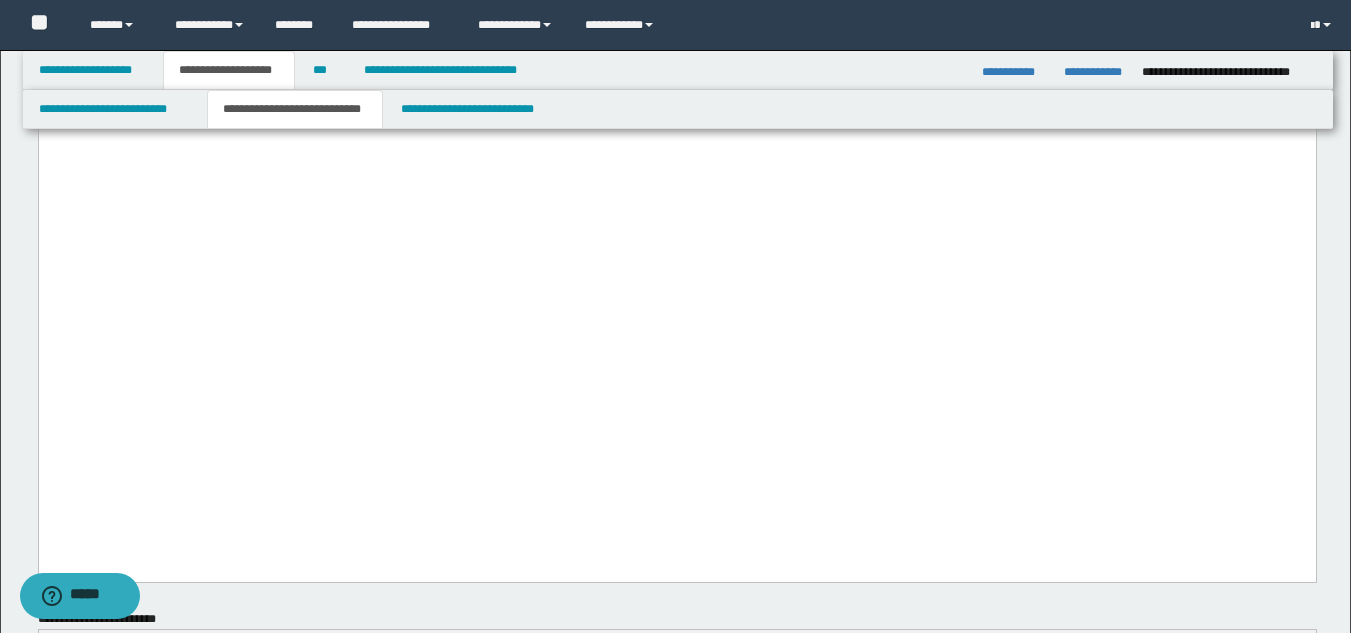 scroll, scrollTop: 6200, scrollLeft: 0, axis: vertical 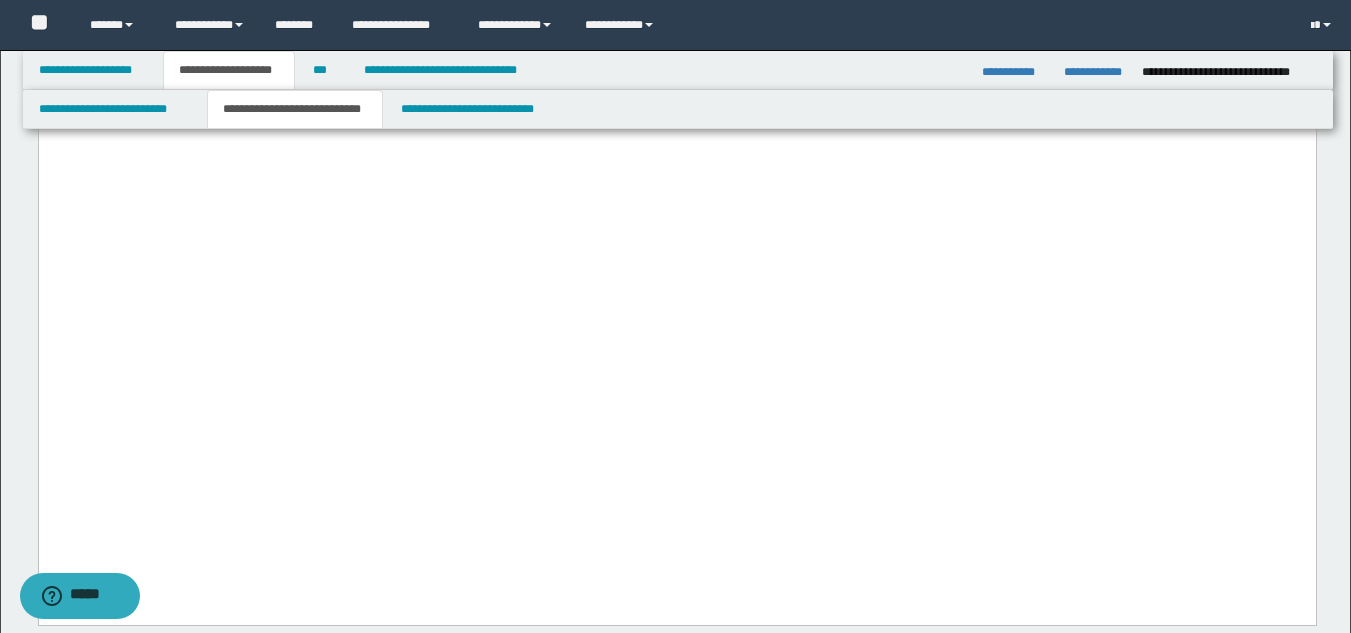 click on "**********" at bounding box center (676, -3199) 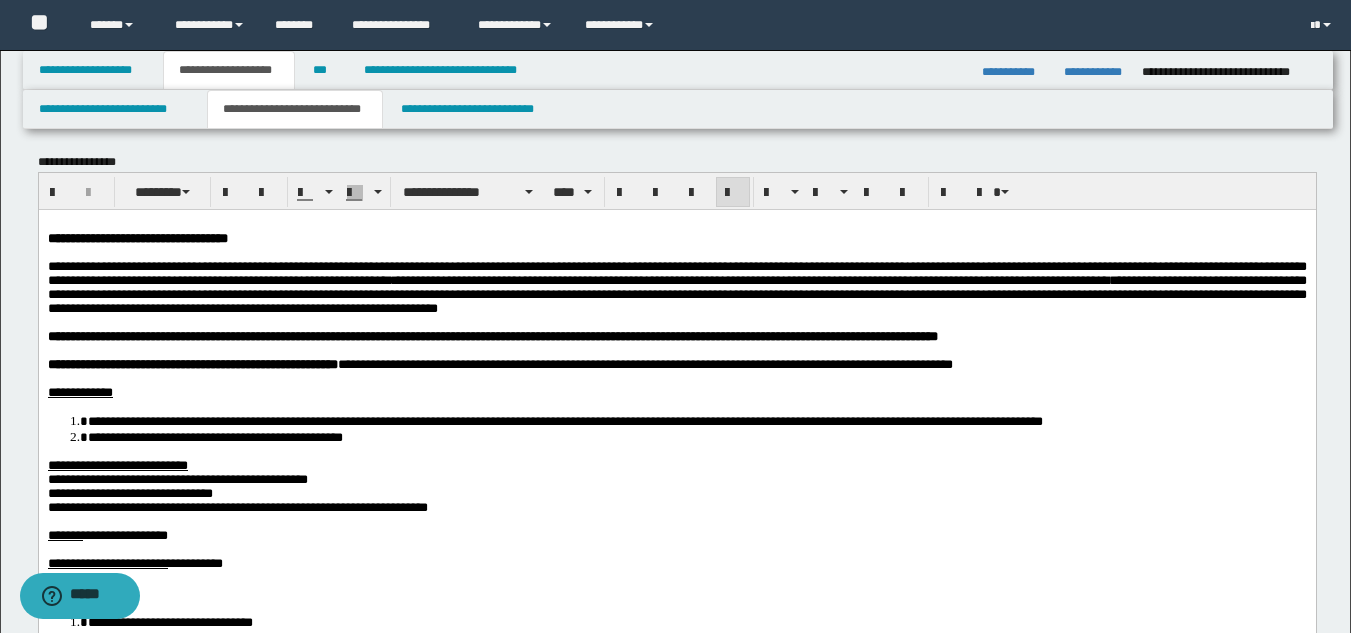 scroll, scrollTop: 0, scrollLeft: 0, axis: both 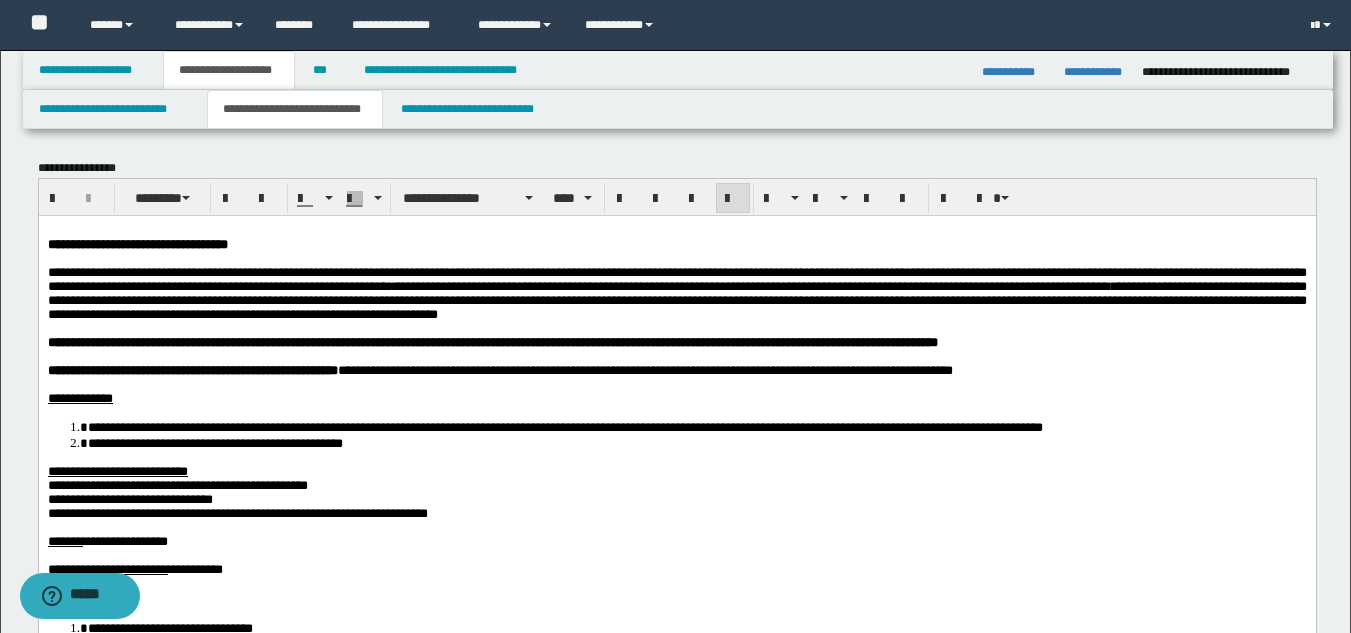 click on "**********" at bounding box center (676, 3000) 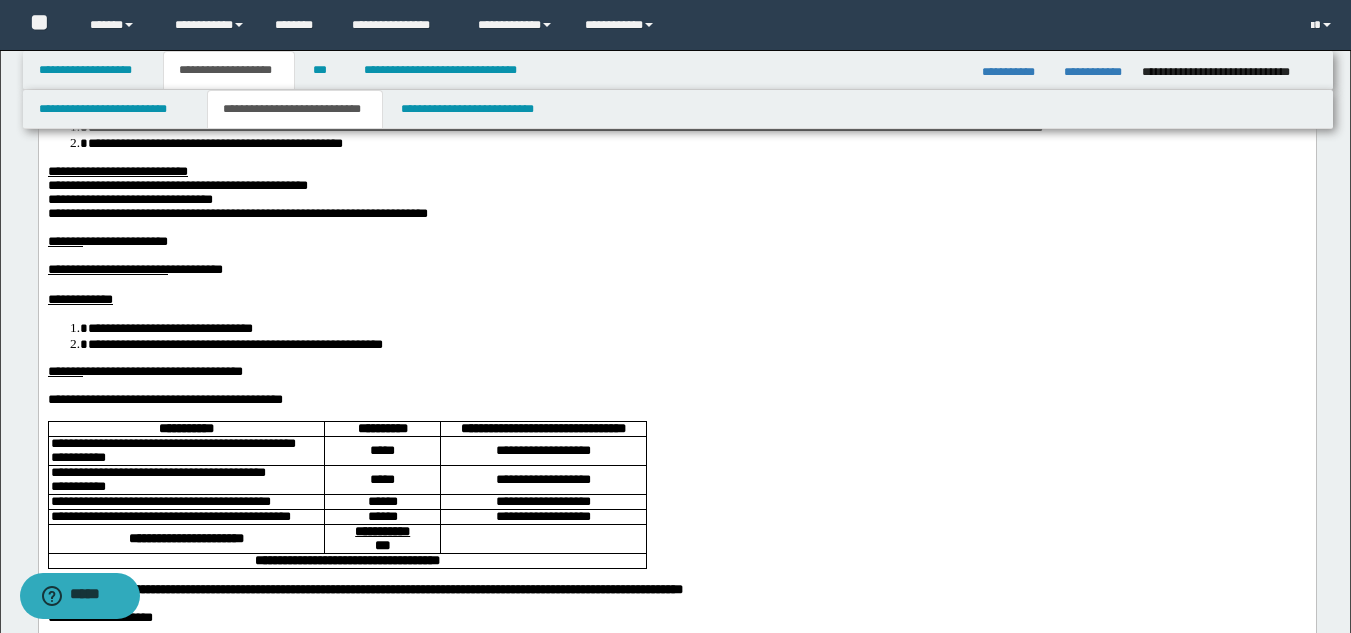 click on "**********" at bounding box center [696, 328] 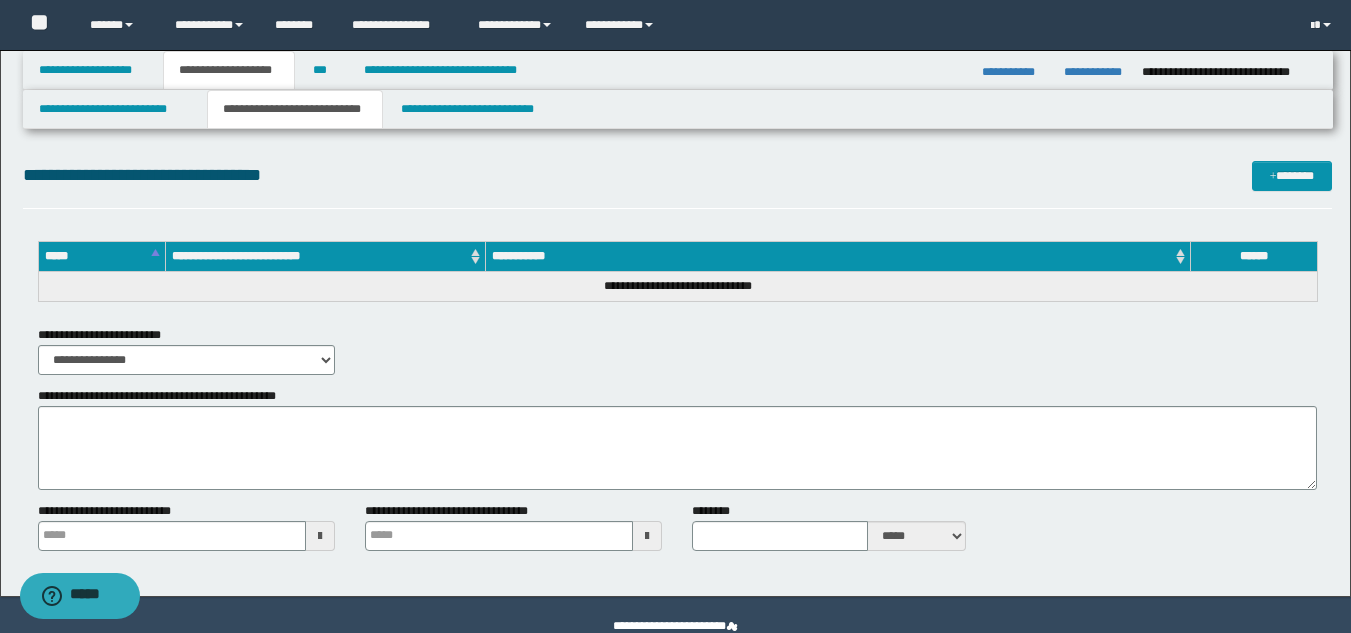 scroll, scrollTop: 8115, scrollLeft: 0, axis: vertical 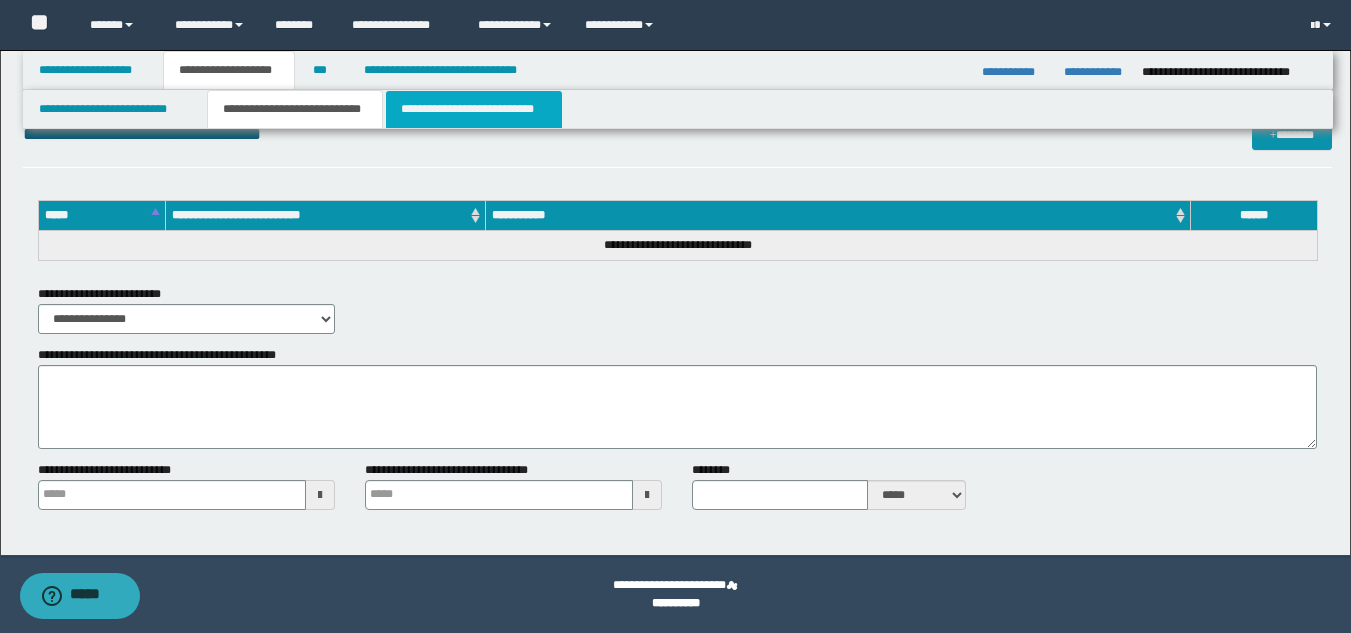 click on "**********" at bounding box center (474, 109) 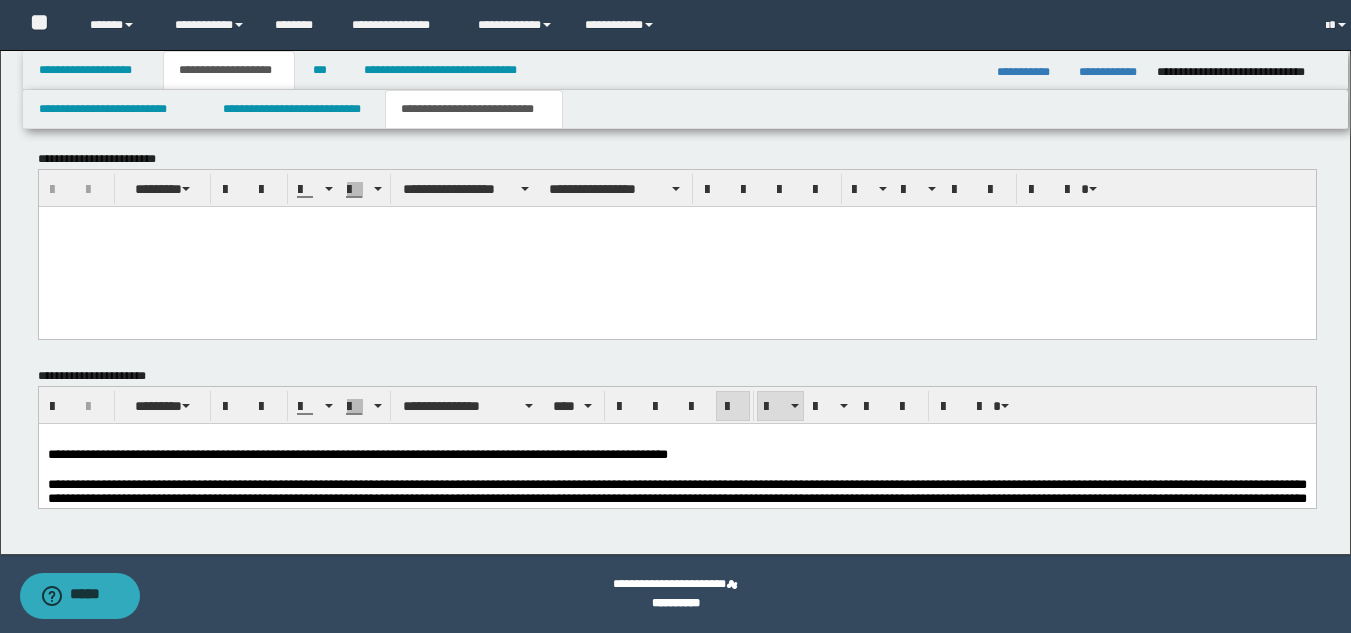 scroll, scrollTop: 1792, scrollLeft: 0, axis: vertical 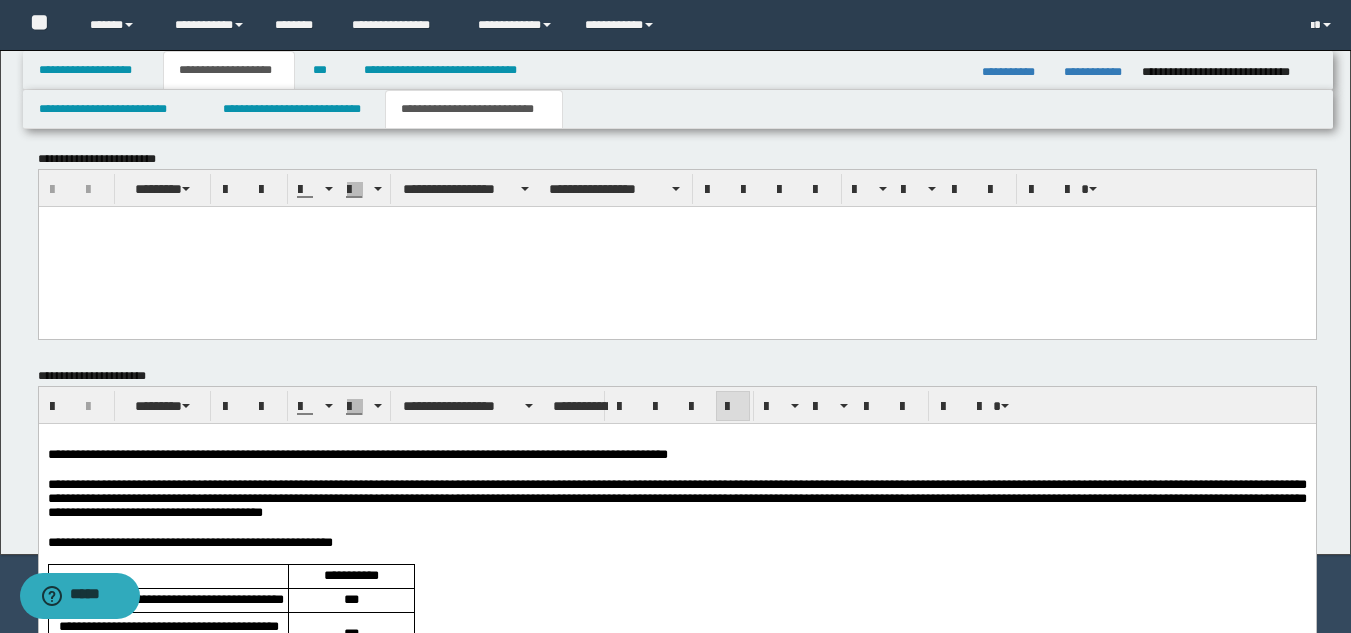click at bounding box center (676, 470) 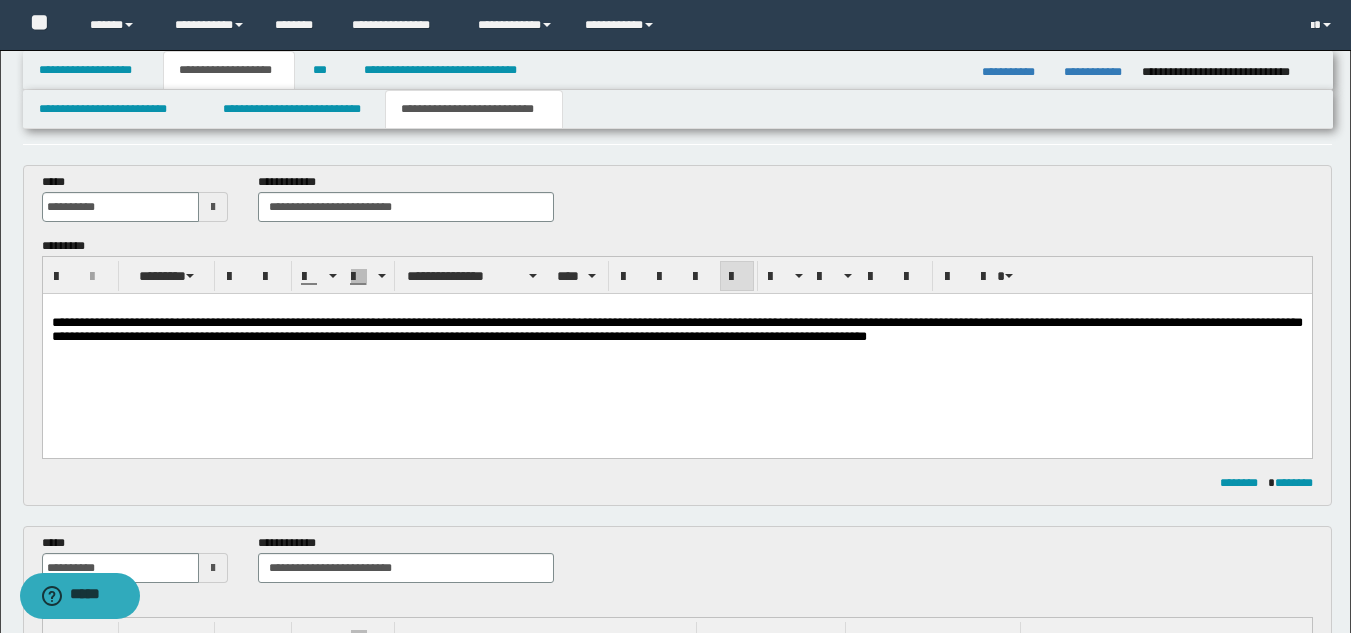 scroll, scrollTop: 0, scrollLeft: 0, axis: both 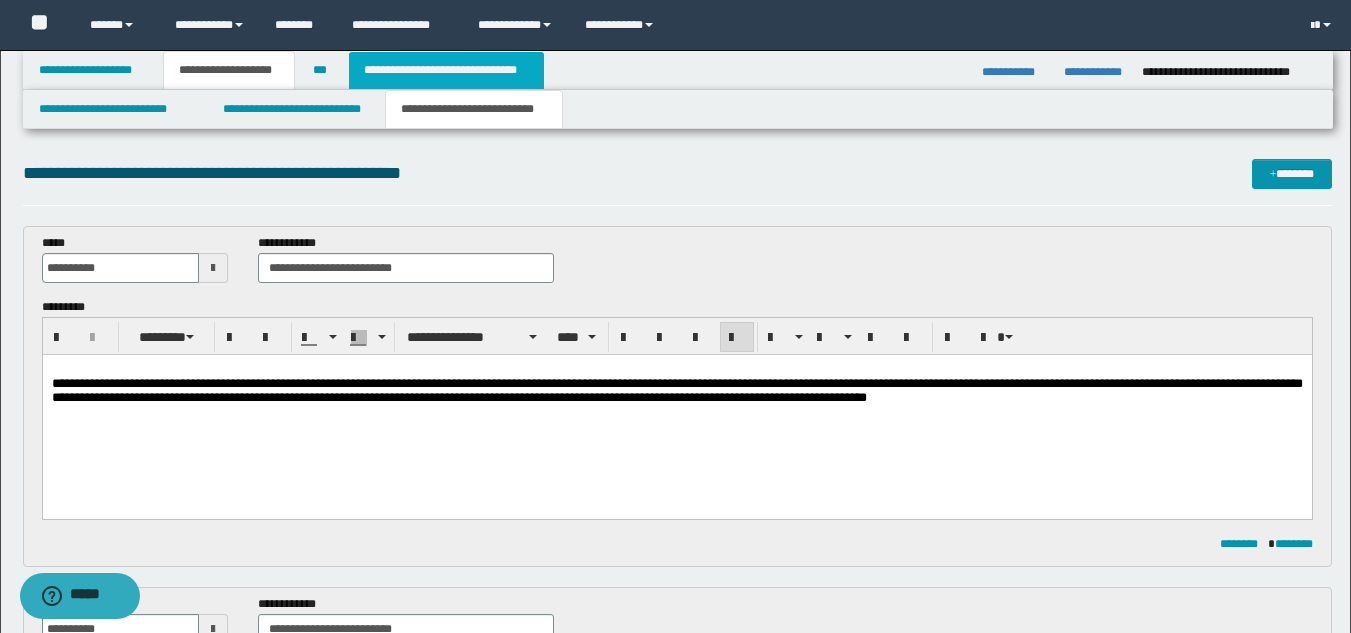 click on "**********" at bounding box center [446, 70] 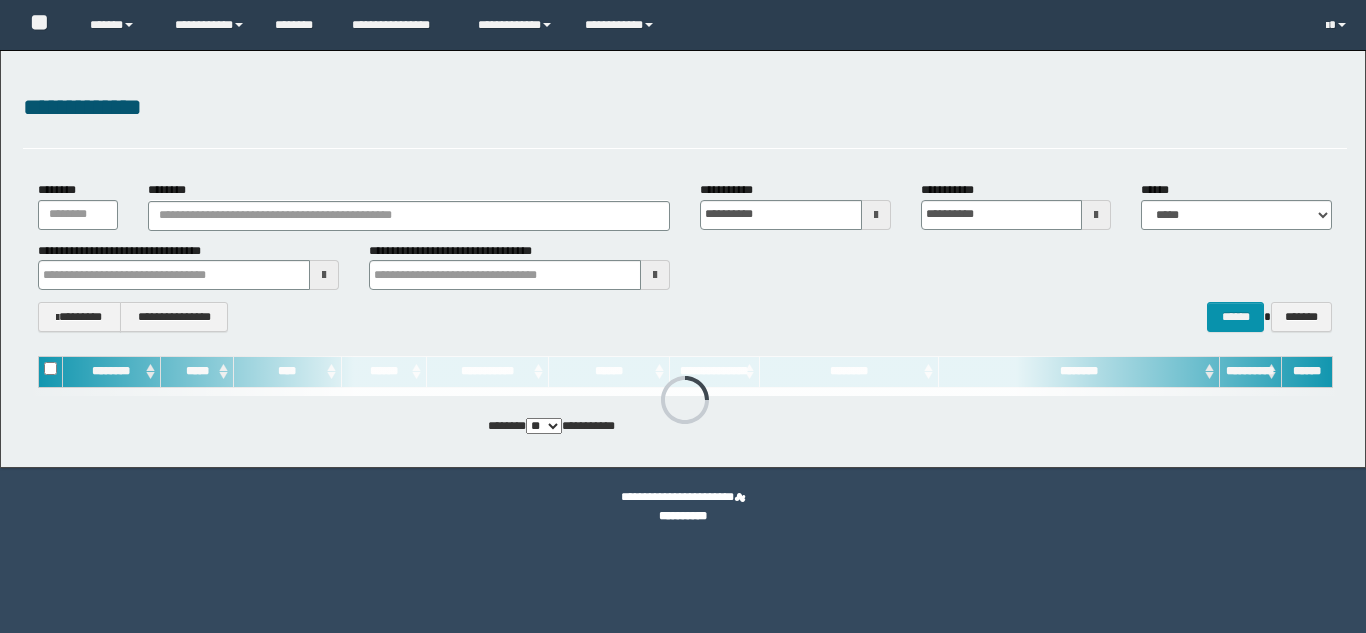 scroll, scrollTop: 0, scrollLeft: 0, axis: both 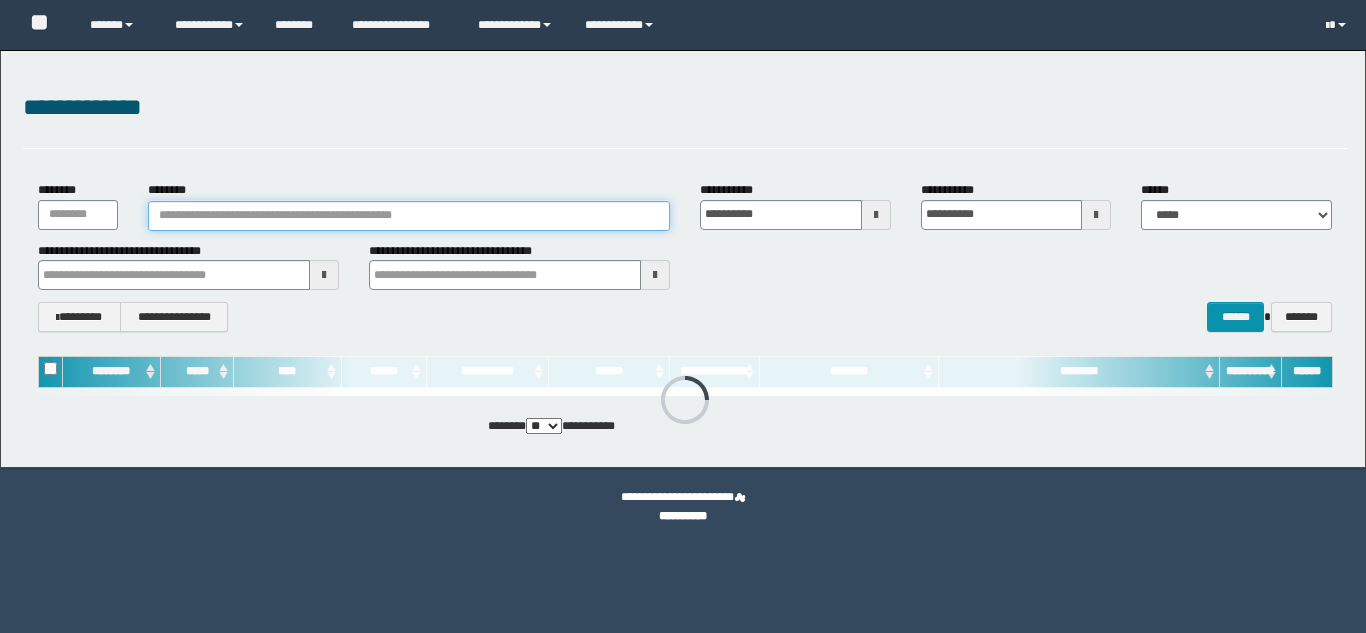 click on "********" at bounding box center [409, 216] 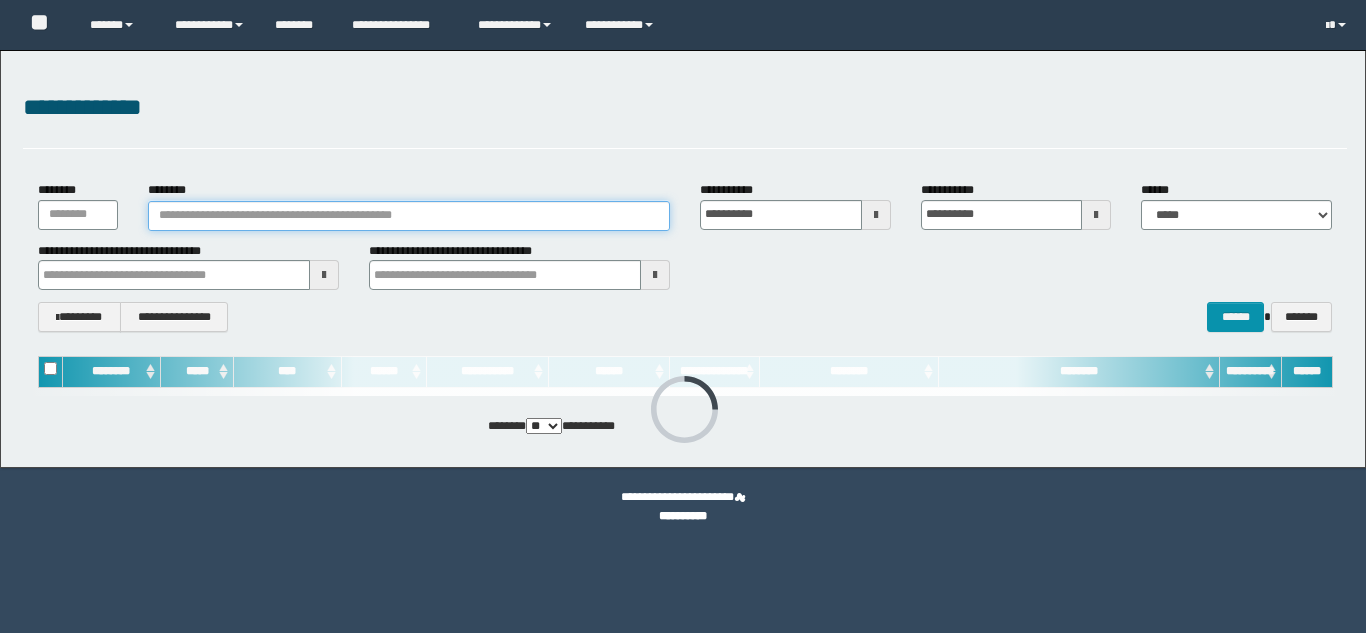 scroll, scrollTop: 0, scrollLeft: 0, axis: both 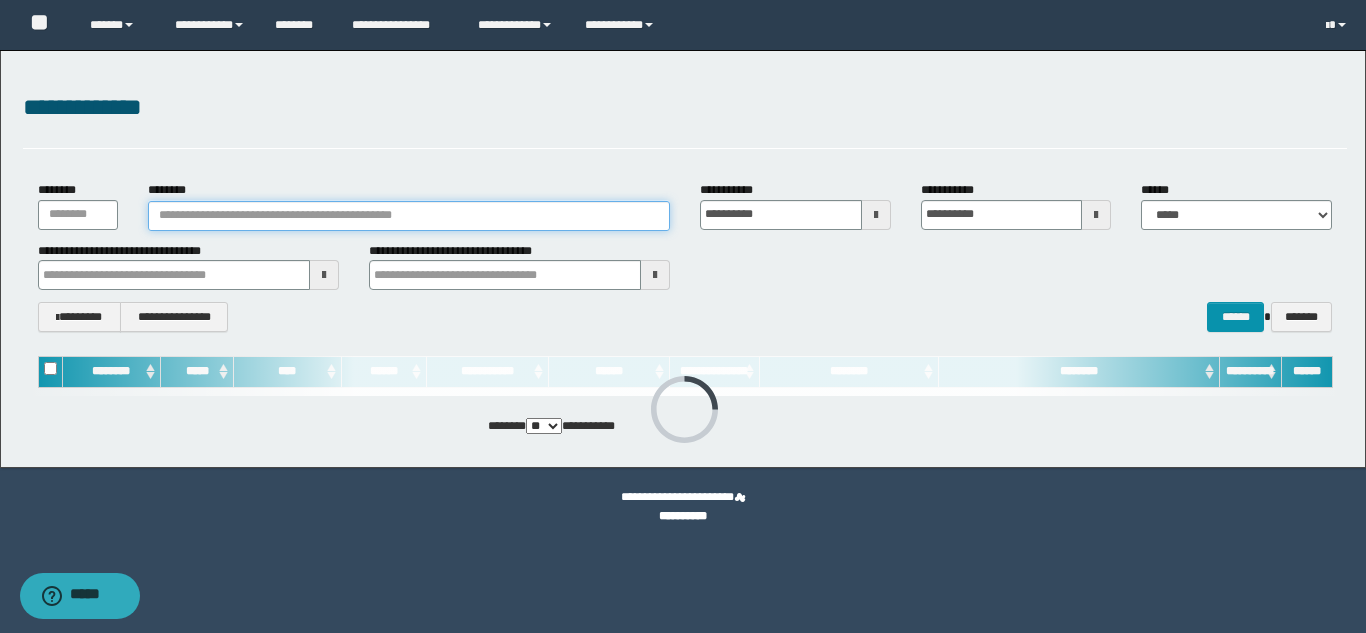 paste on "********" 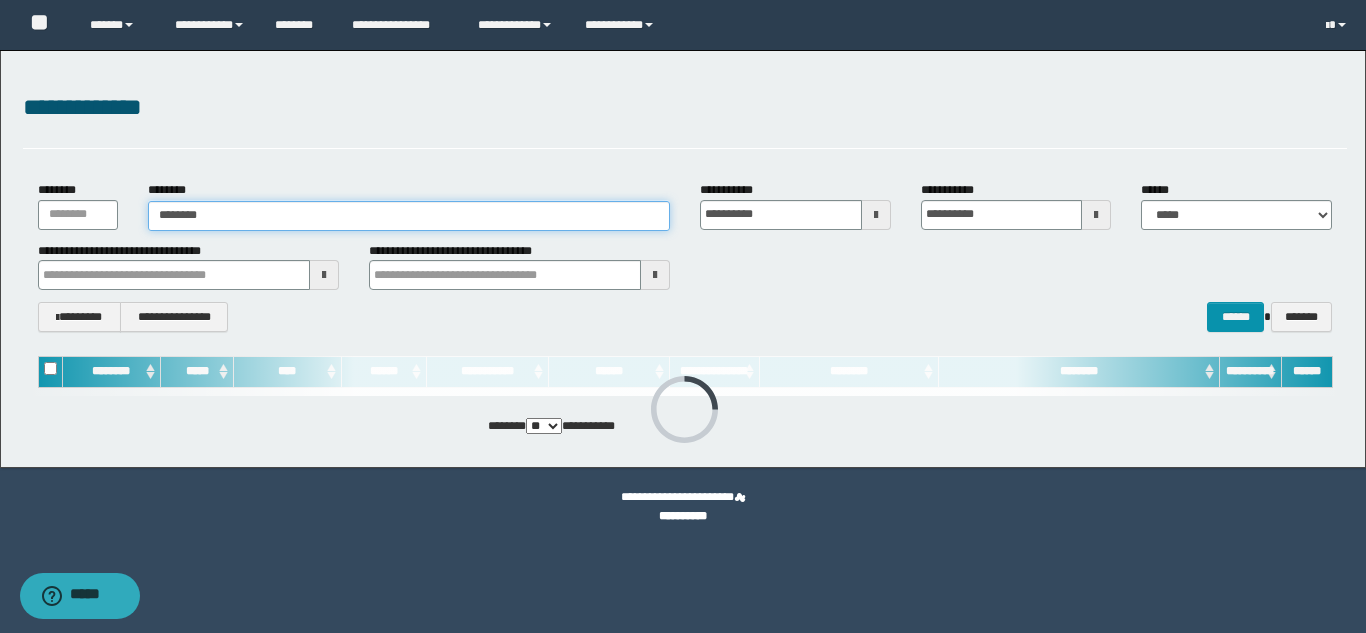 type on "********" 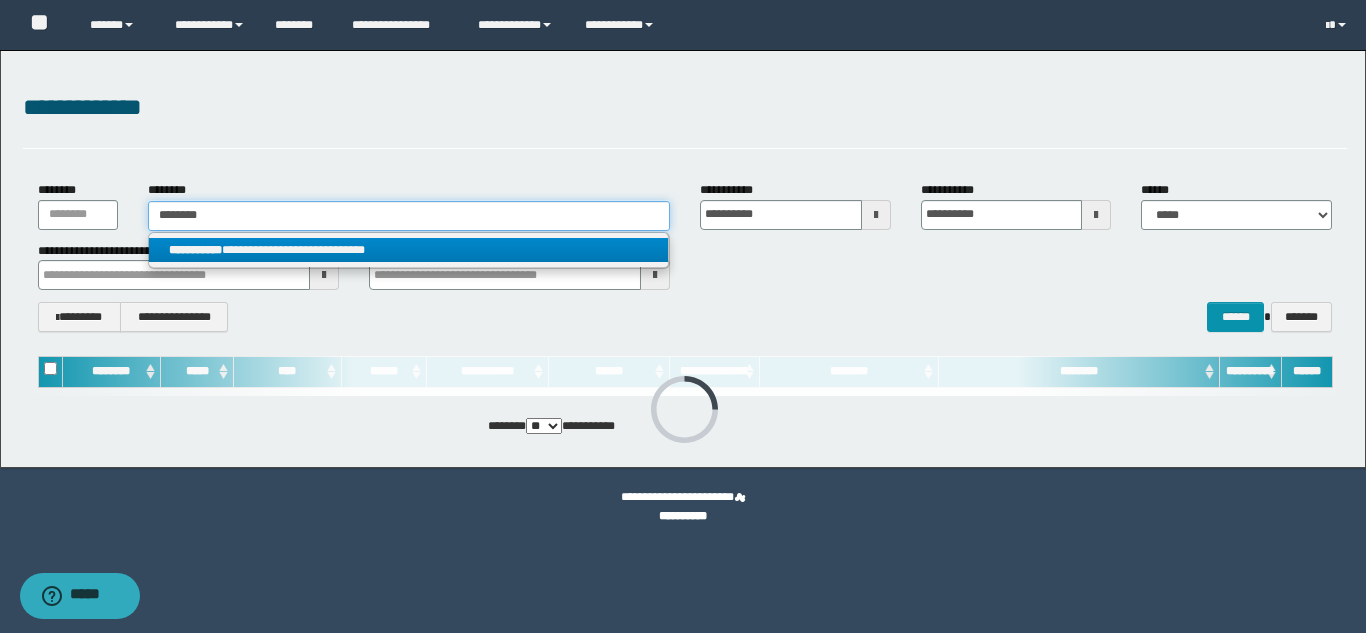 type on "********" 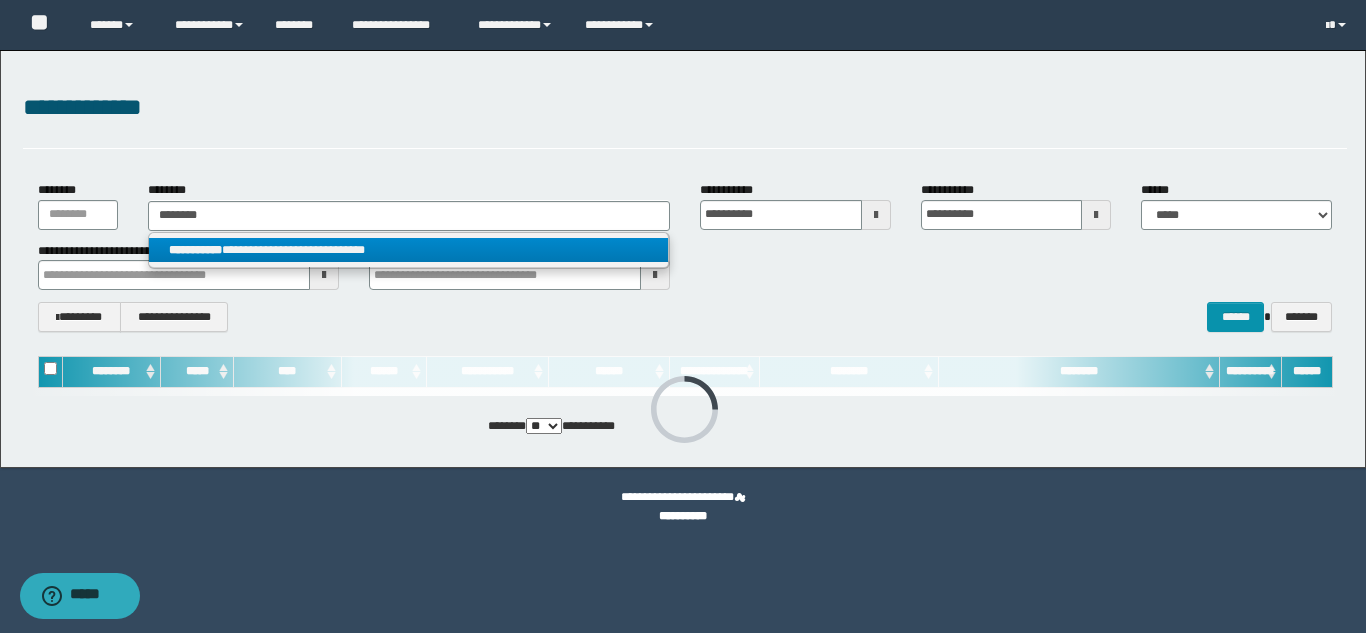 click on "**********" at bounding box center (408, 250) 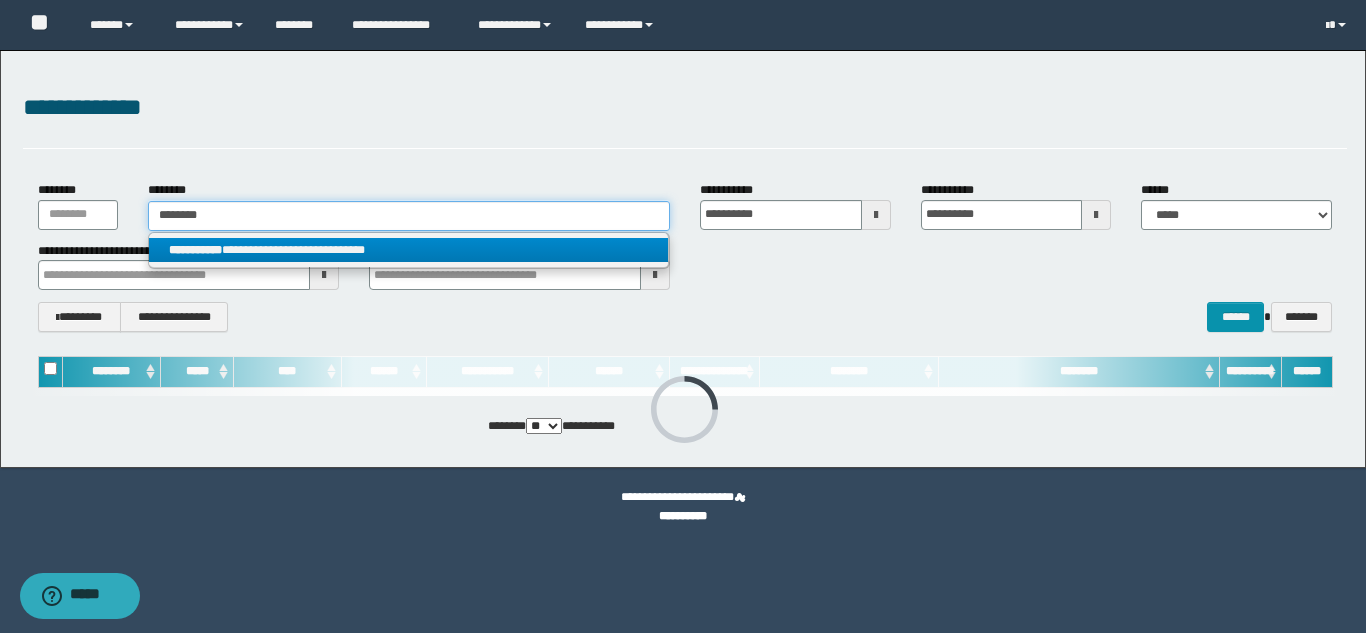 type 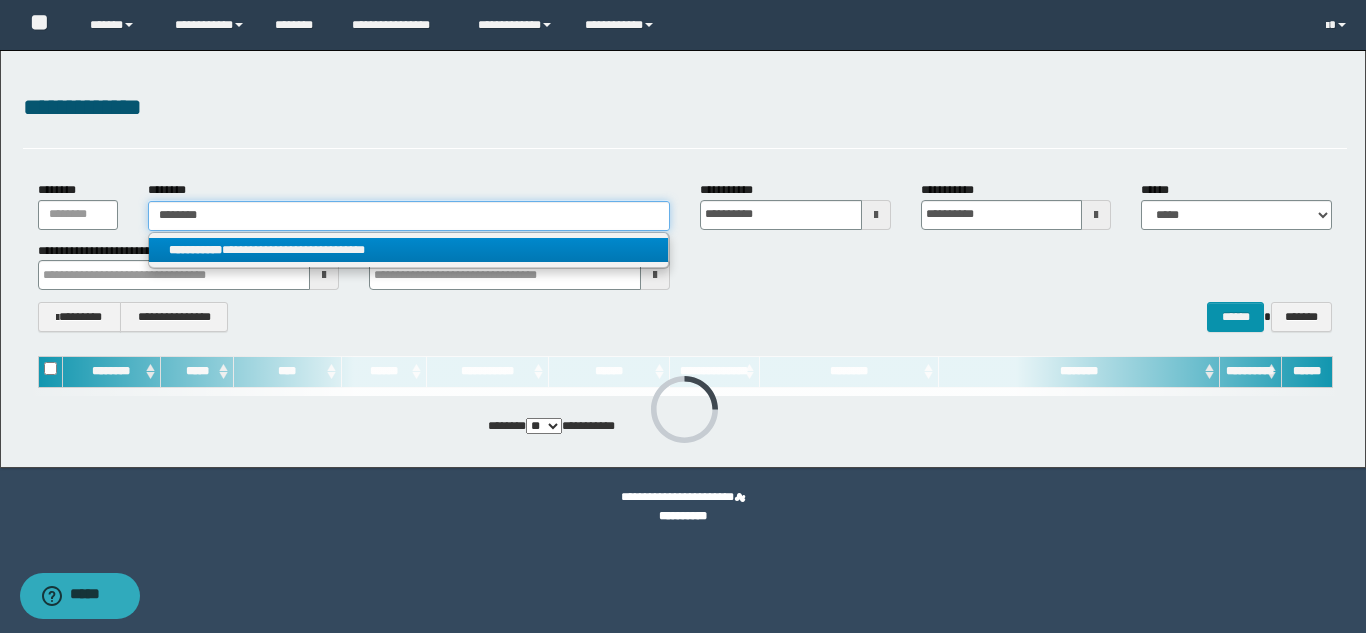 type on "**********" 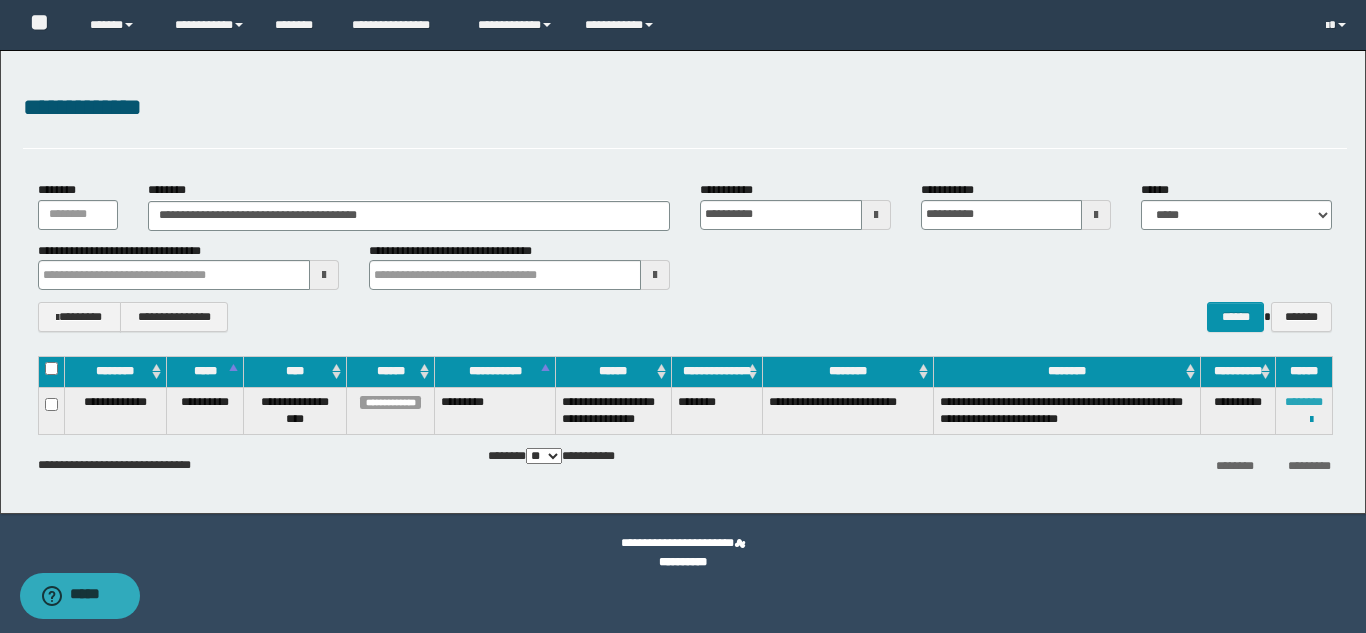 click on "********" at bounding box center [1304, 402] 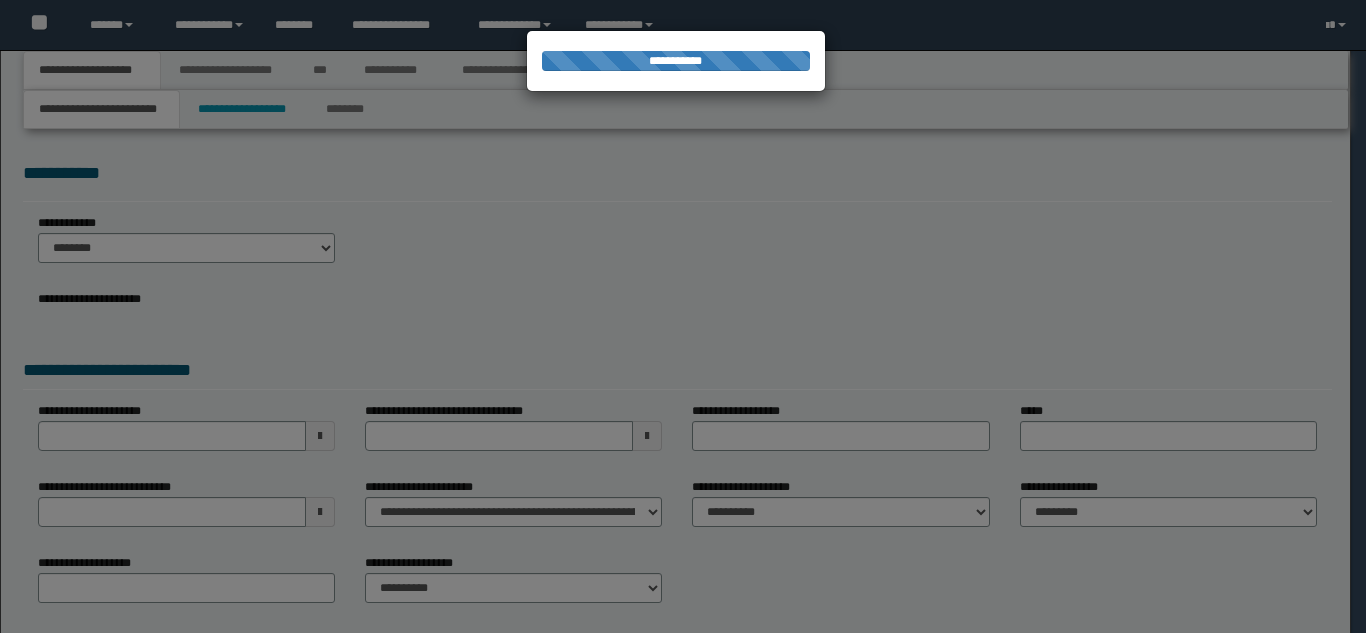 scroll, scrollTop: 0, scrollLeft: 0, axis: both 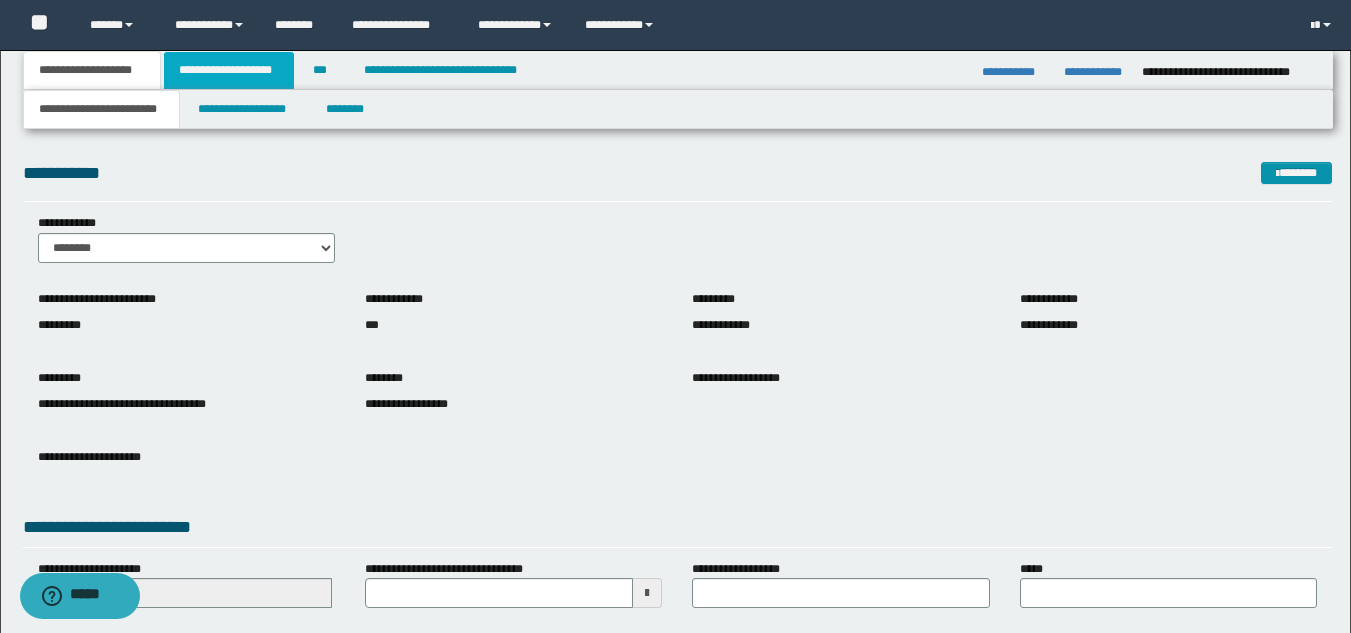 click on "**********" at bounding box center [229, 70] 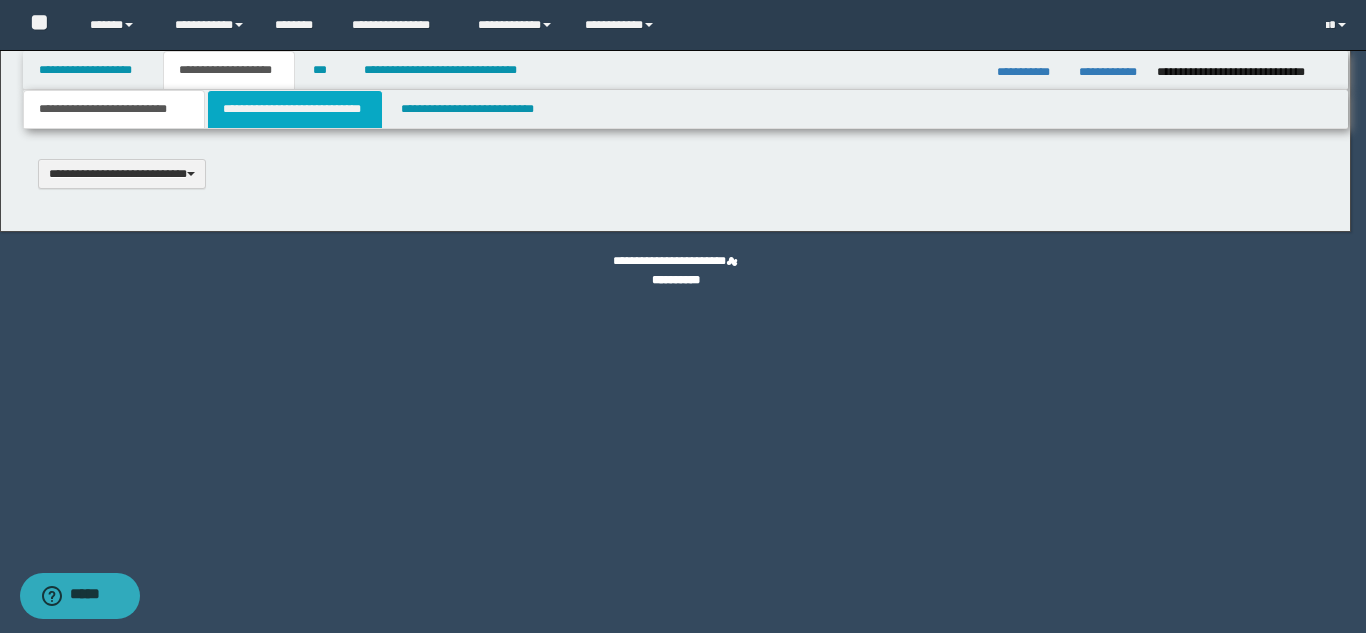 type 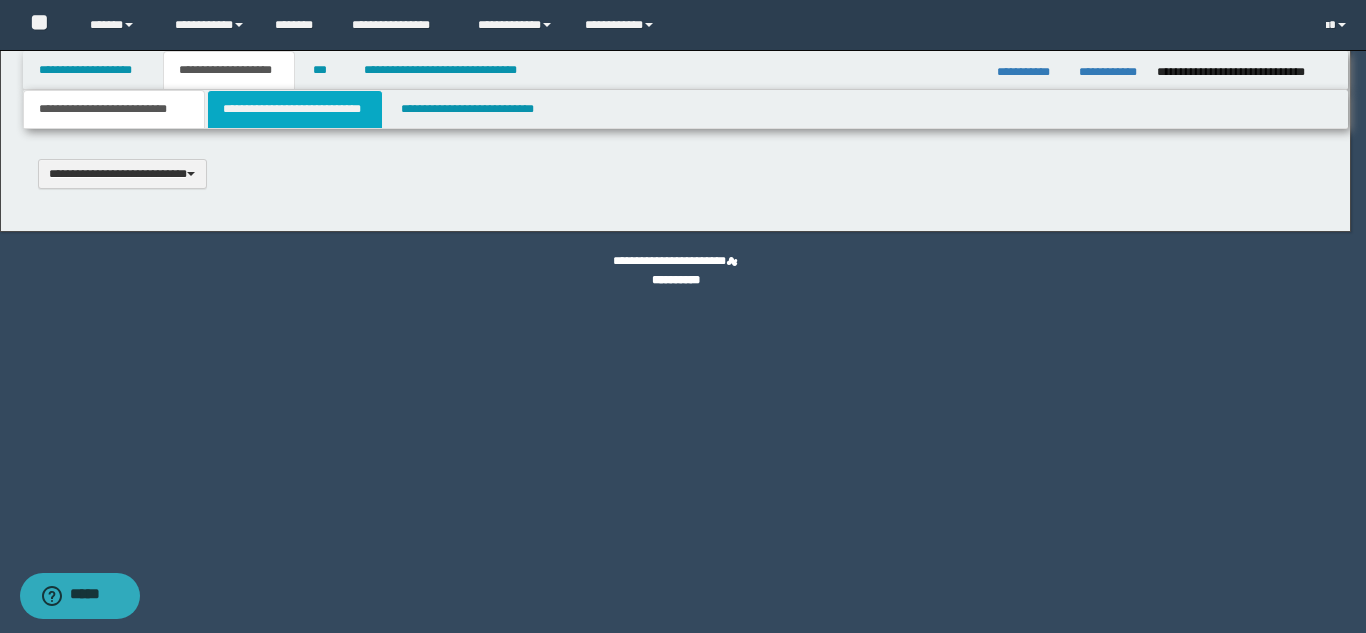 scroll, scrollTop: 0, scrollLeft: 0, axis: both 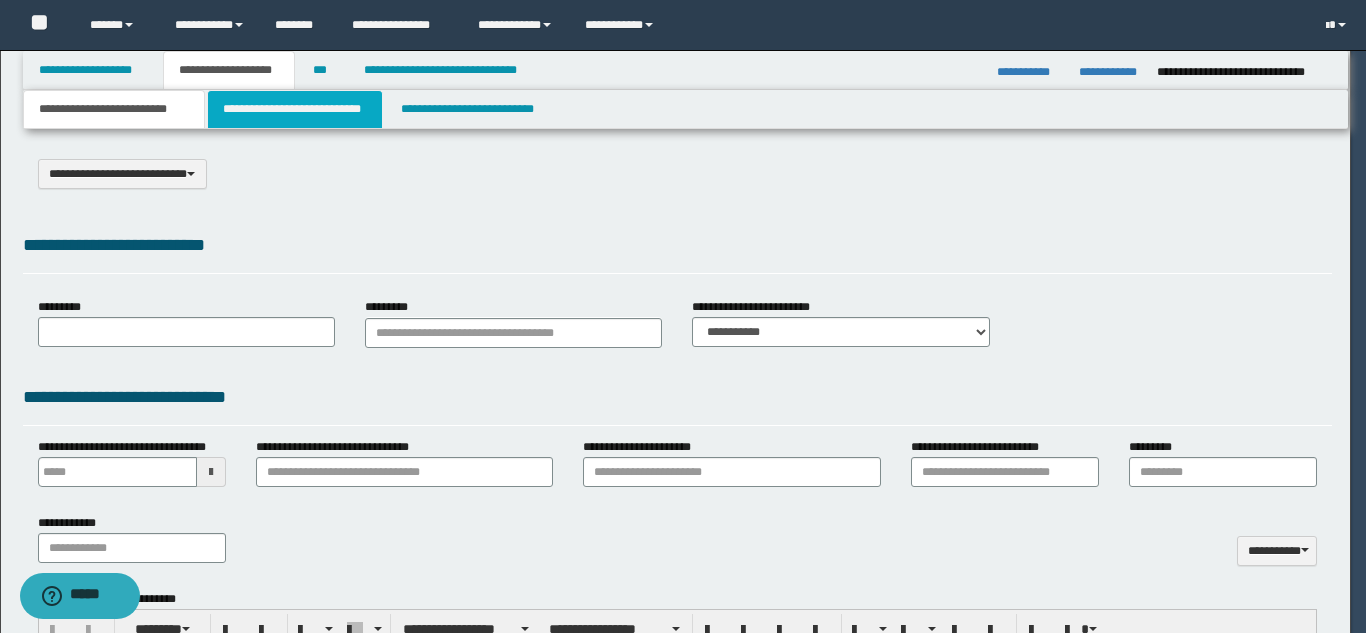 type on "**********" 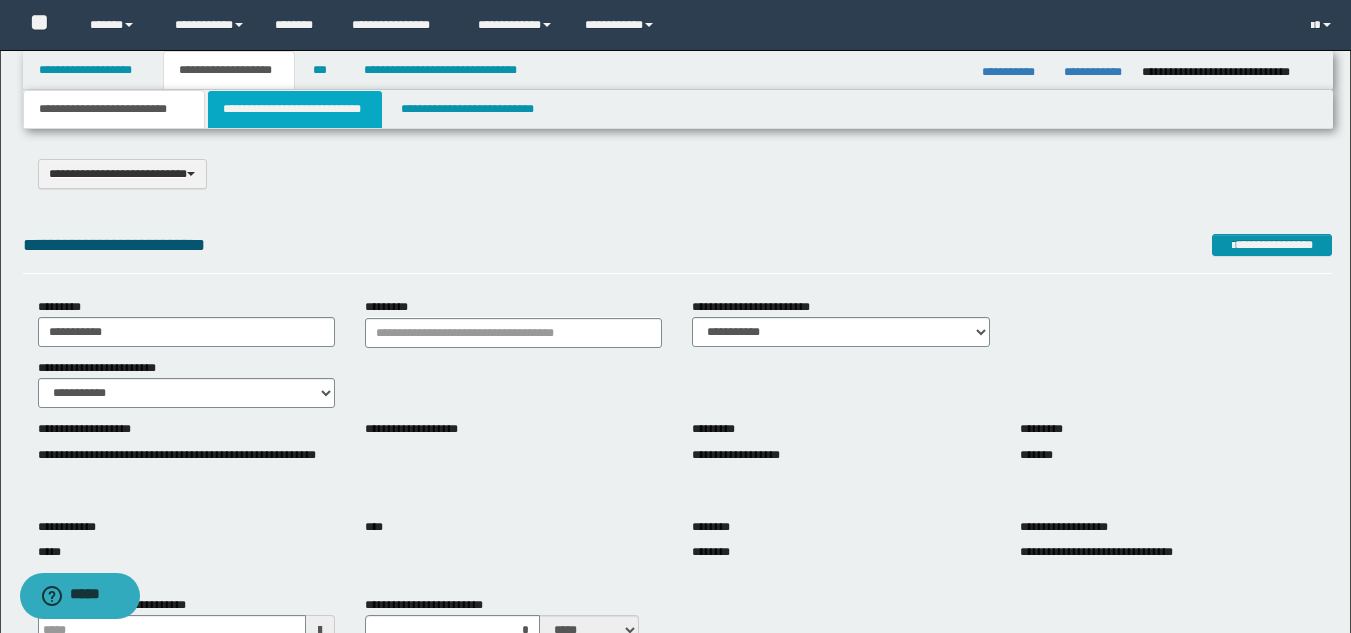 click on "**********" at bounding box center [295, 109] 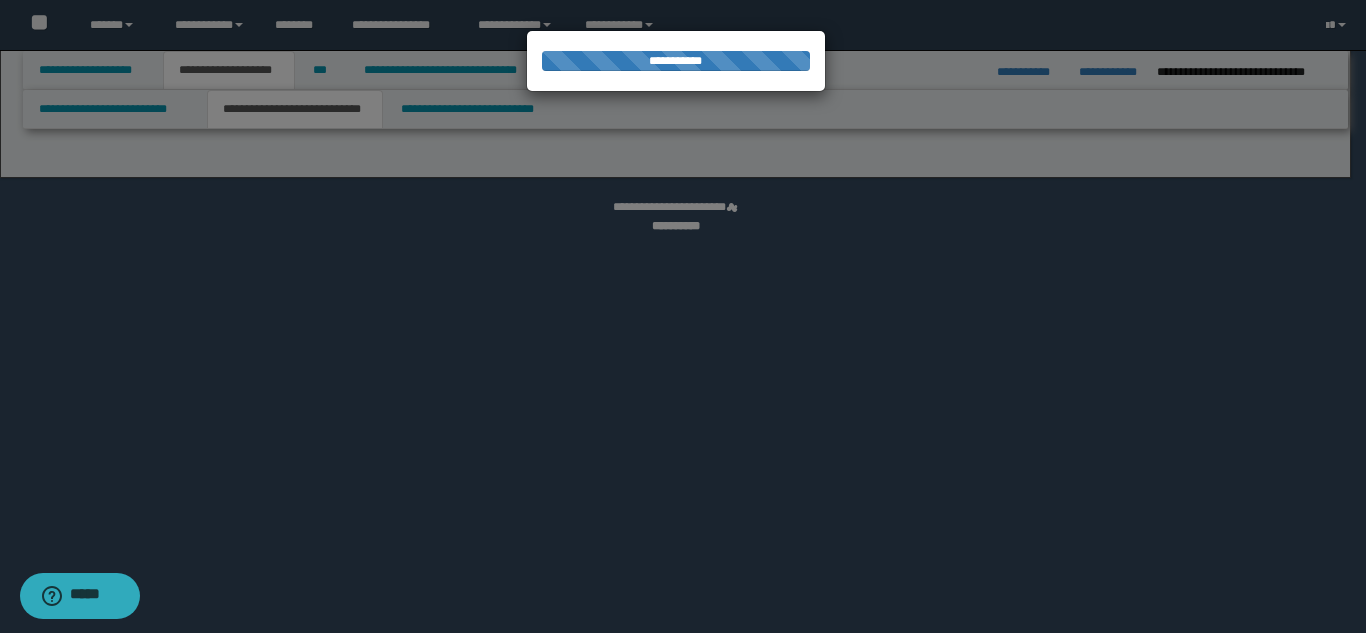 select on "*" 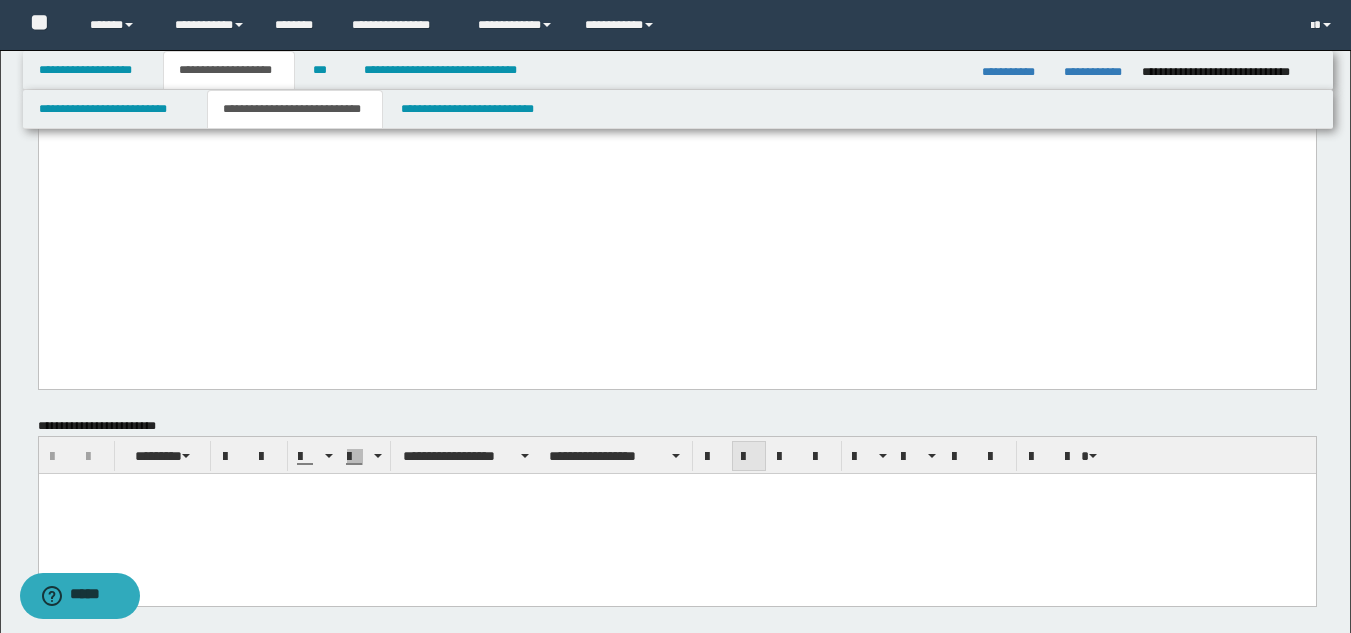 scroll, scrollTop: 6400, scrollLeft: 0, axis: vertical 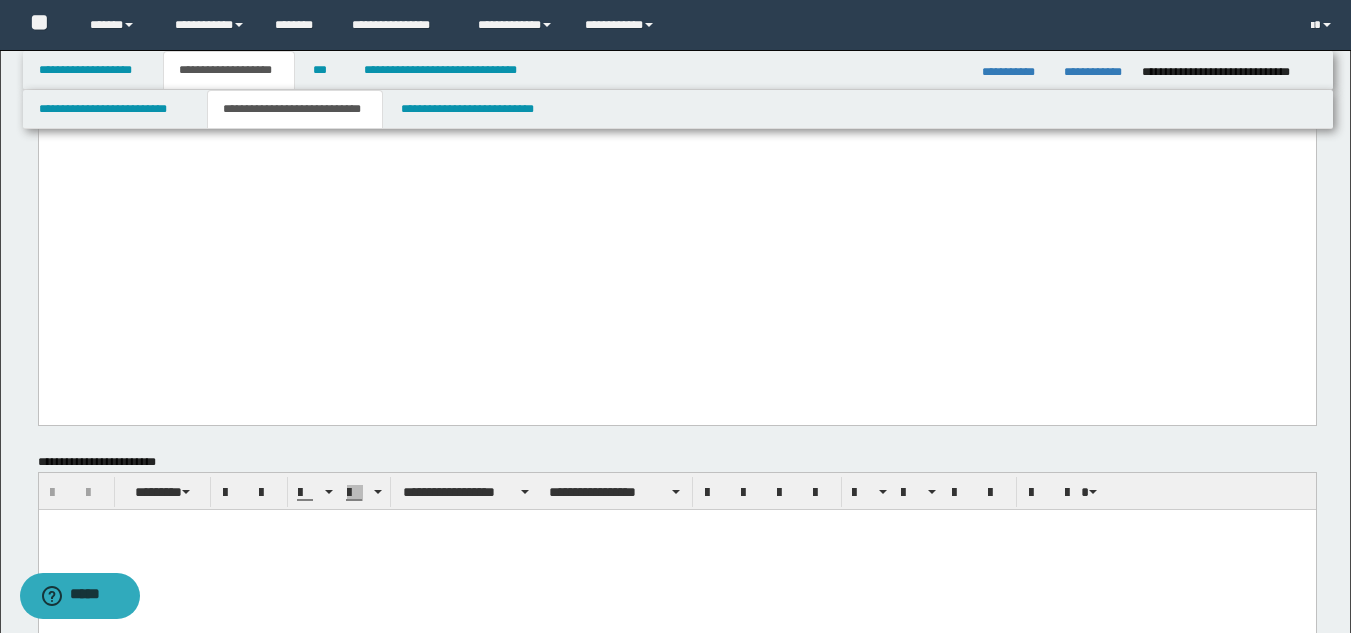 click at bounding box center (676, -686) 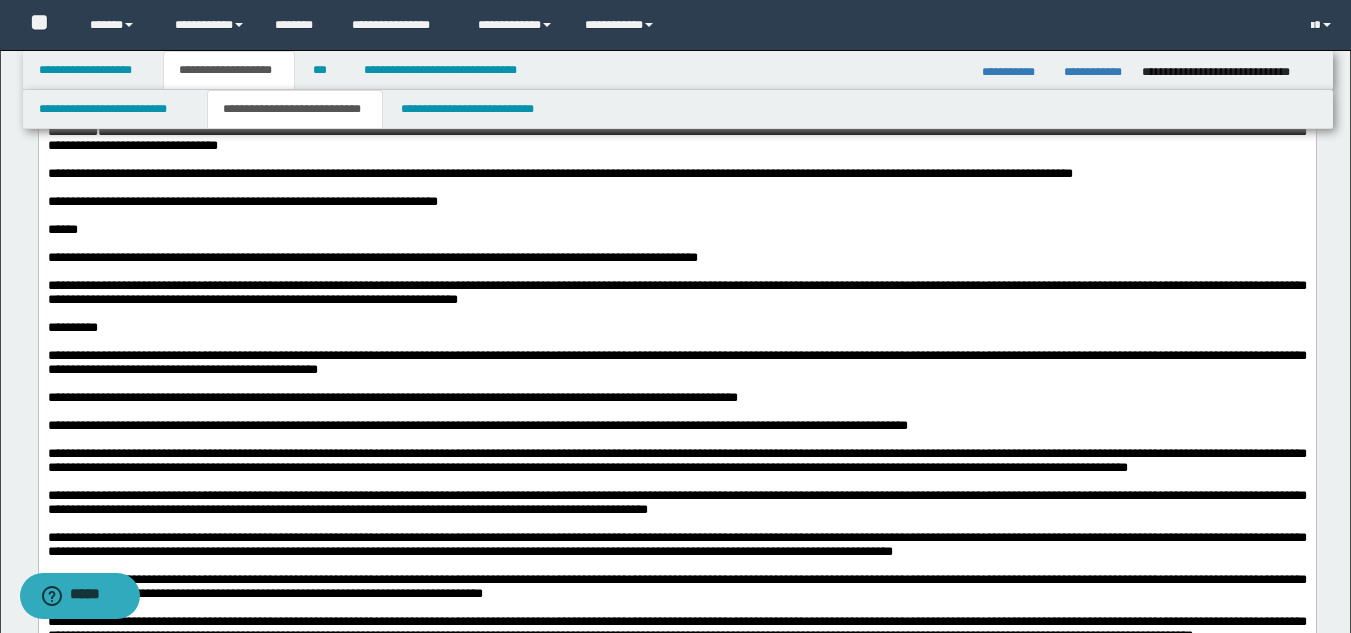 scroll, scrollTop: 1300, scrollLeft: 0, axis: vertical 